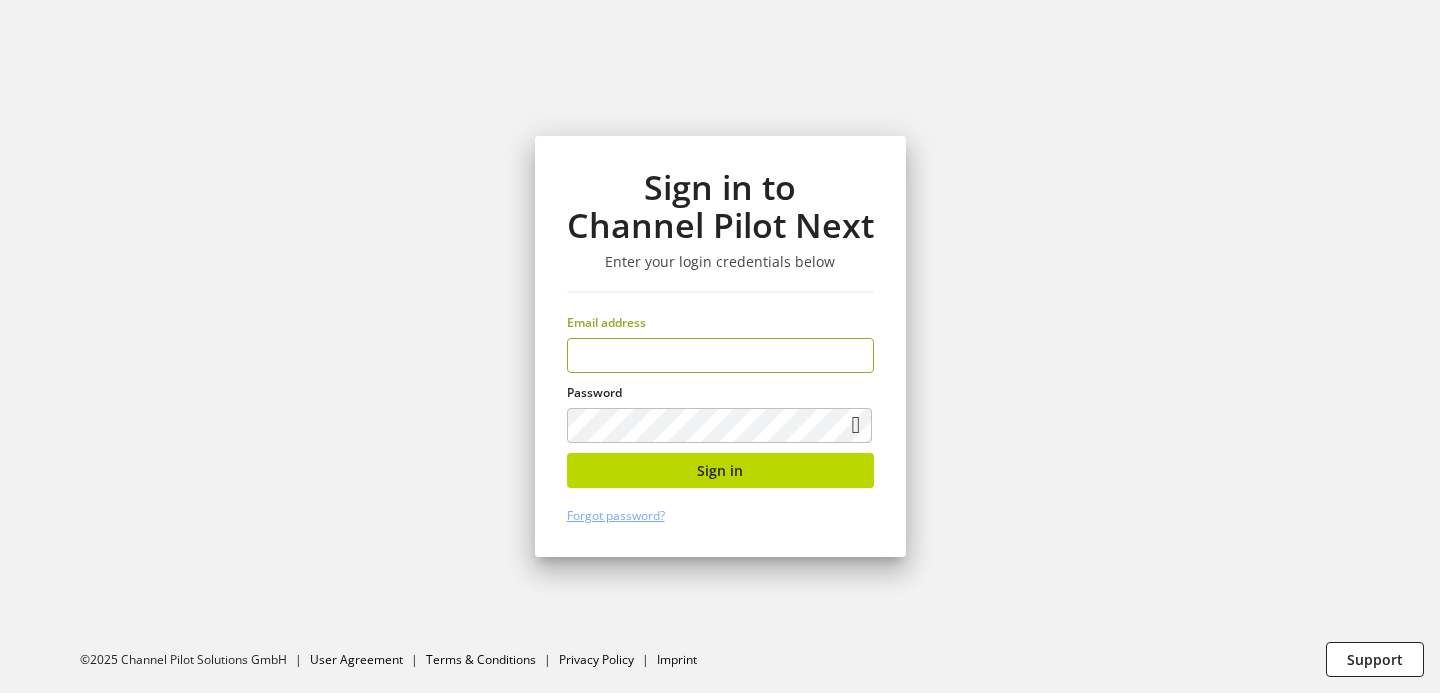 scroll, scrollTop: 0, scrollLeft: 0, axis: both 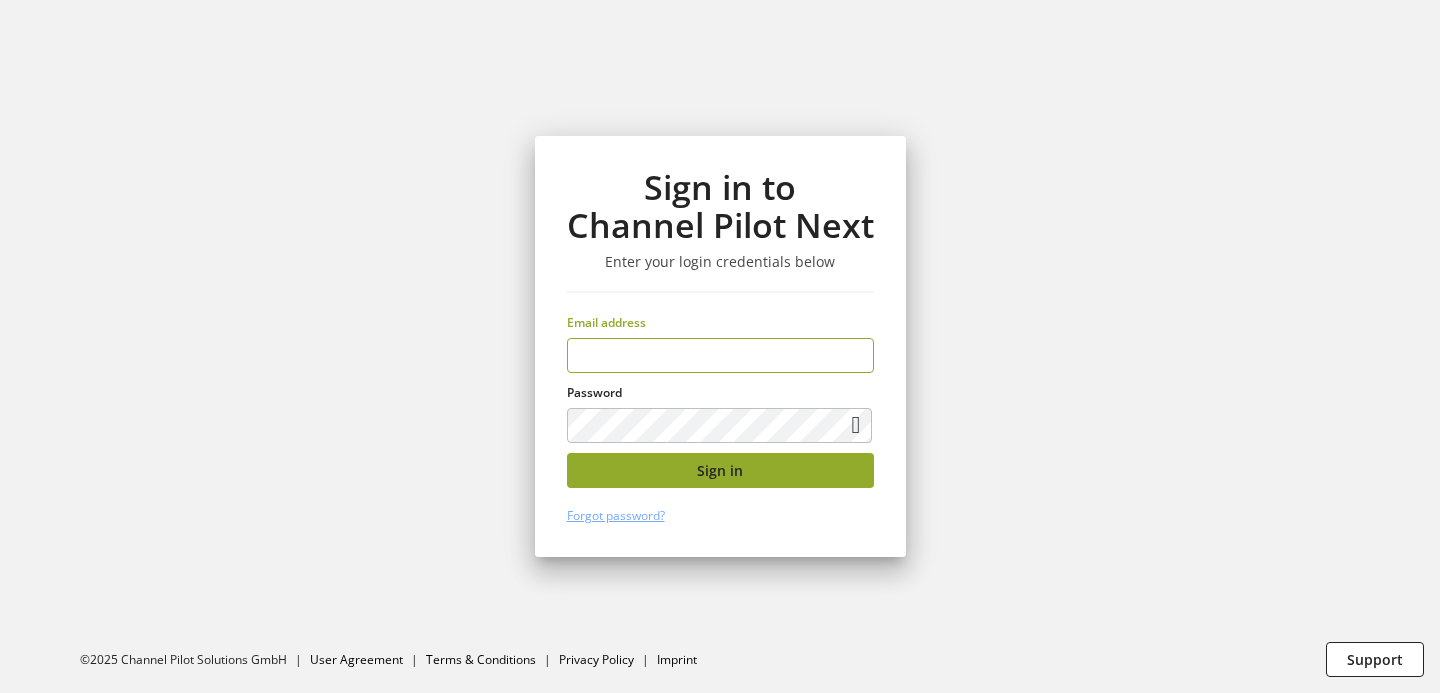 type on "**********" 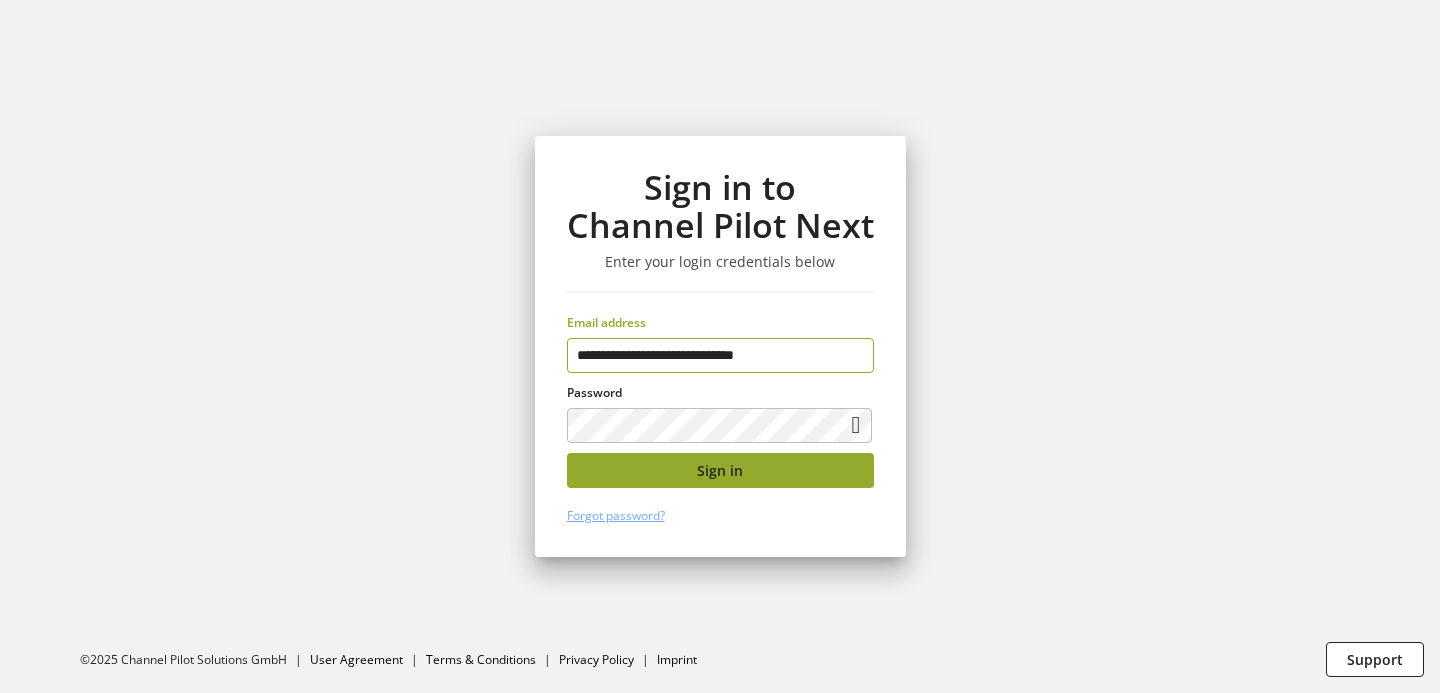 click on "Sign in" at bounding box center [720, 470] 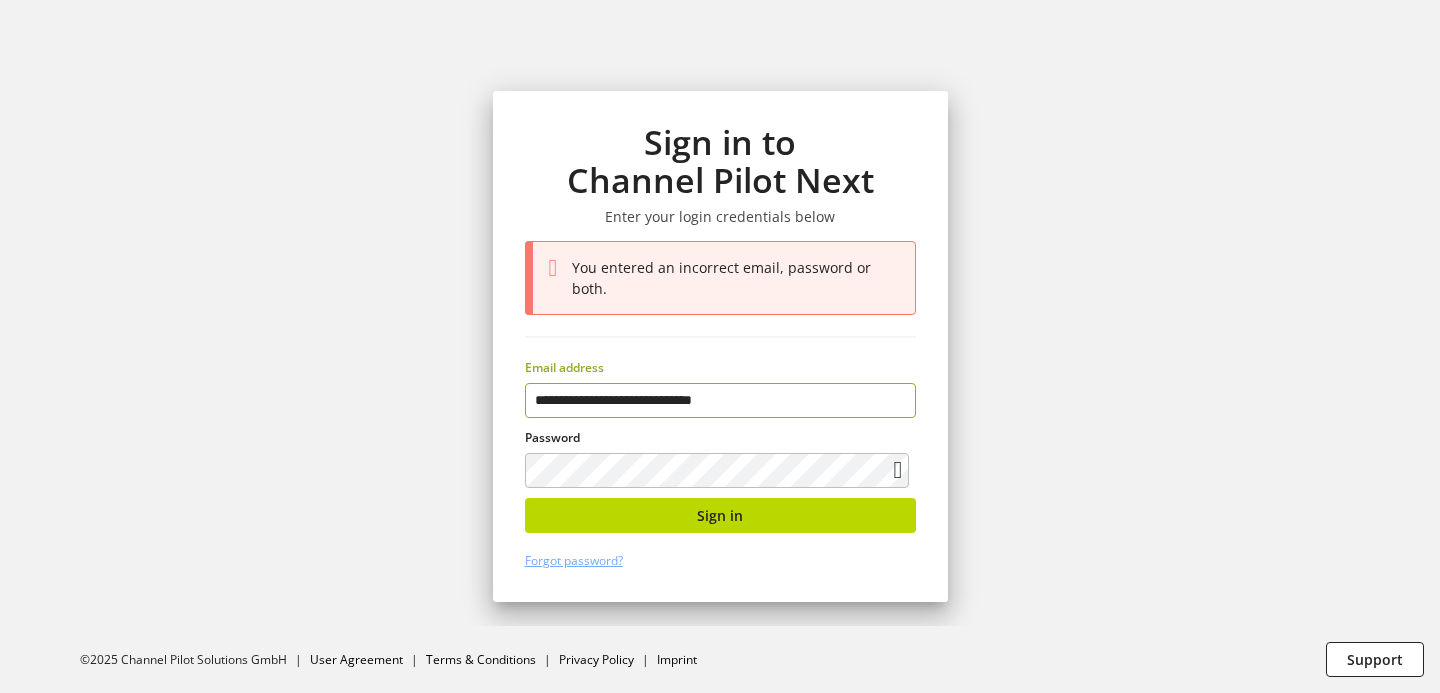 click on "**********" at bounding box center (720, 400) 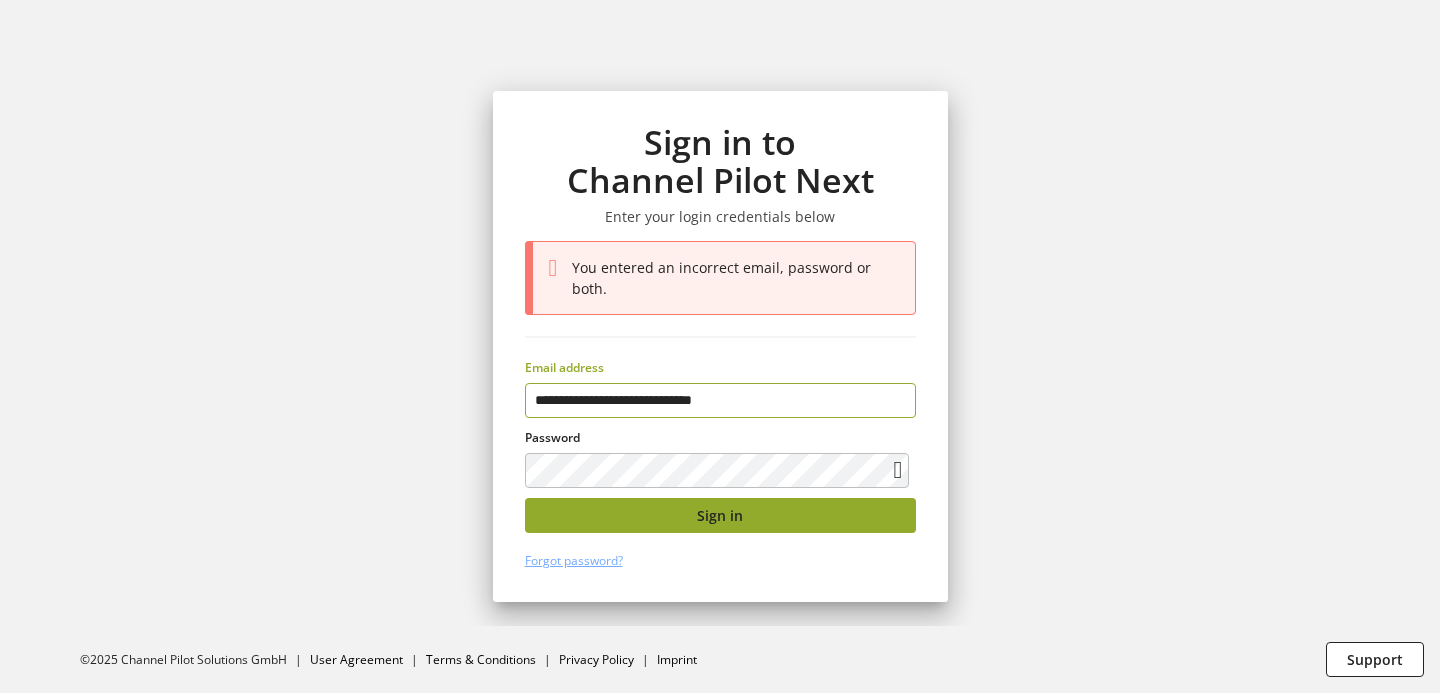 click on "Sign in" at bounding box center (720, 515) 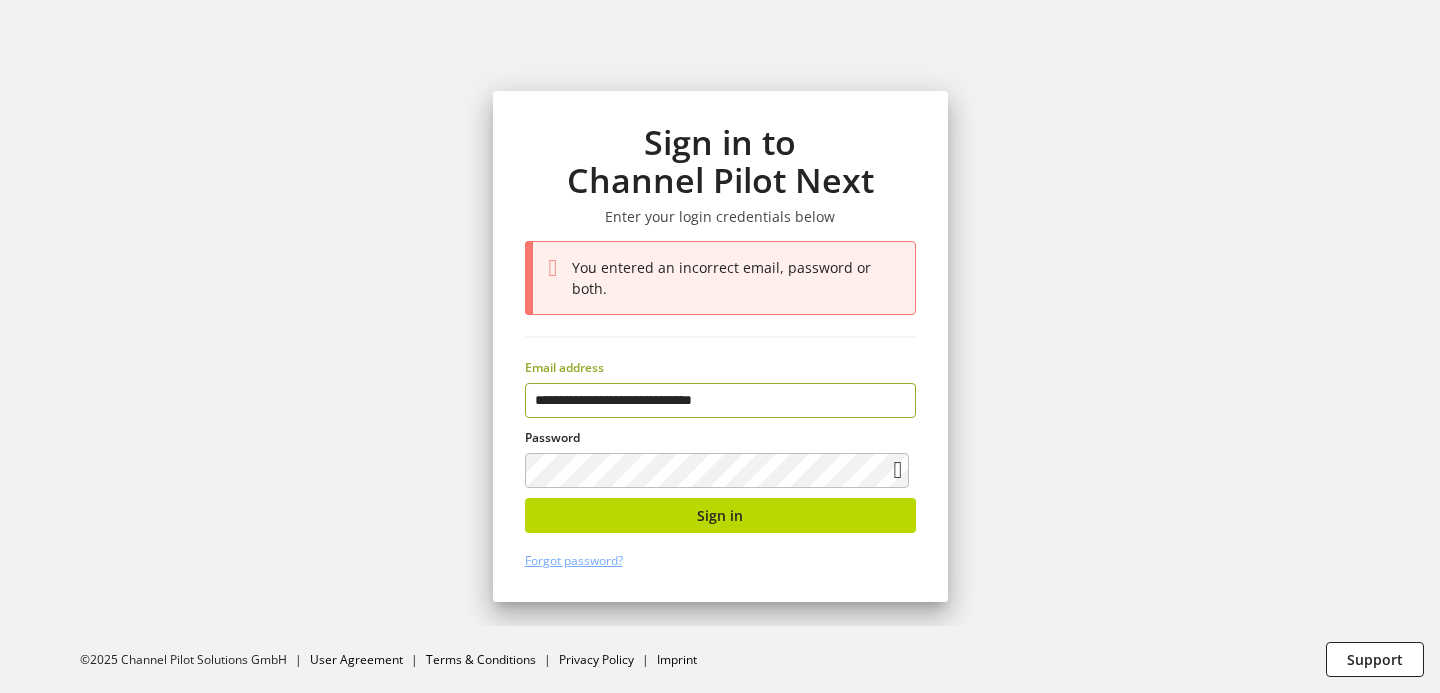 click on "**********" at bounding box center [720, 400] 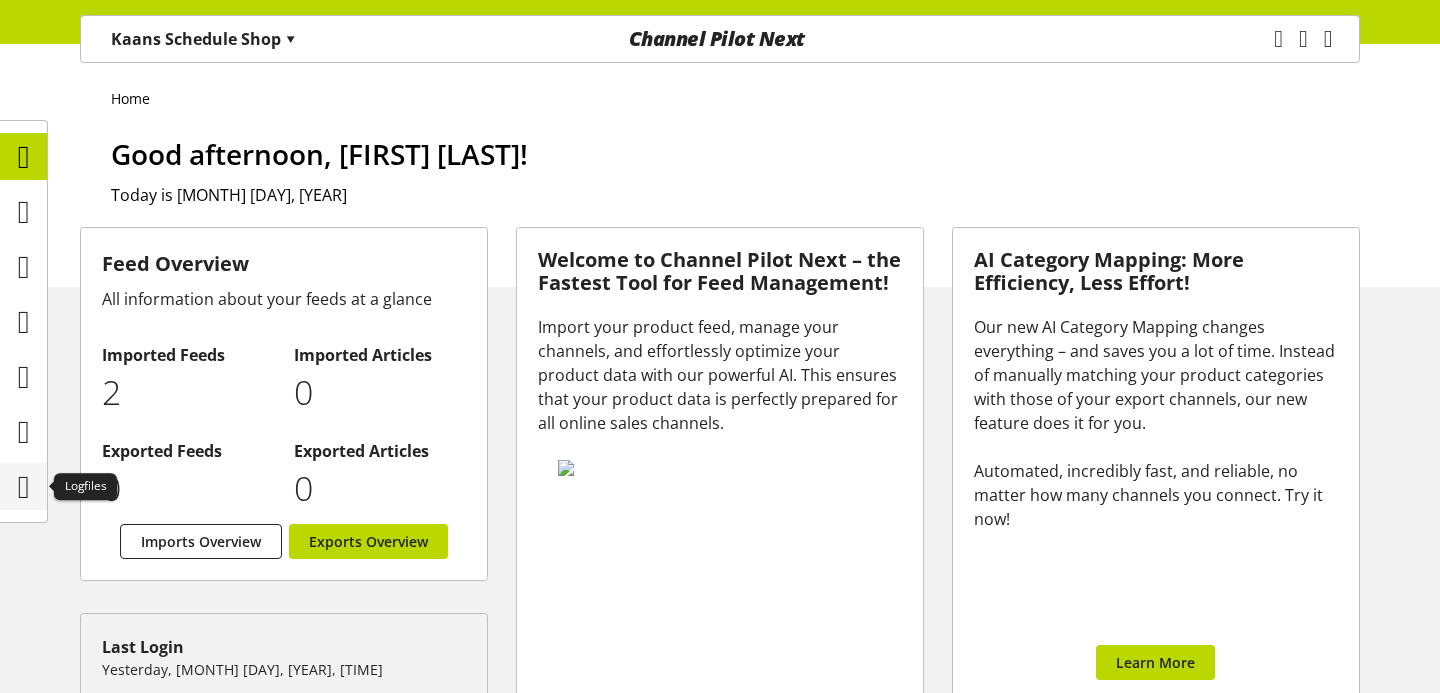click at bounding box center (24, 487) 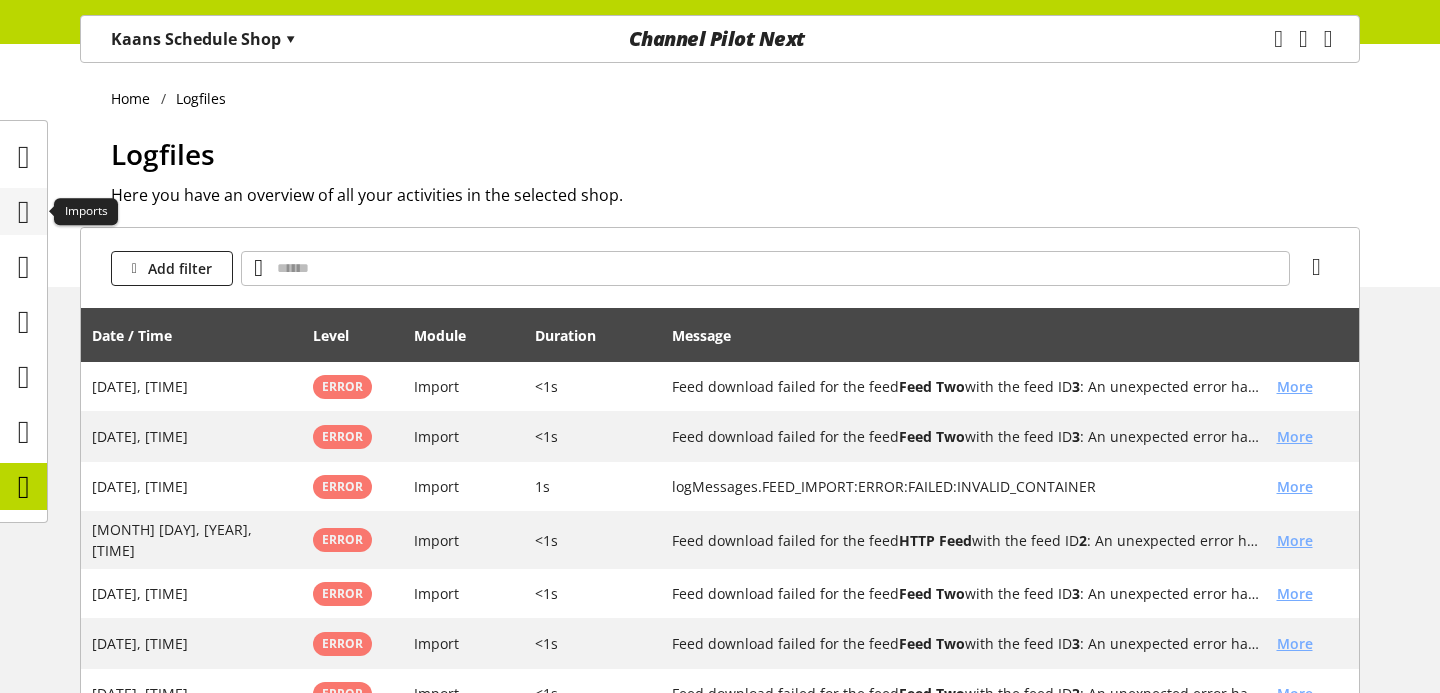 click at bounding box center [24, 212] 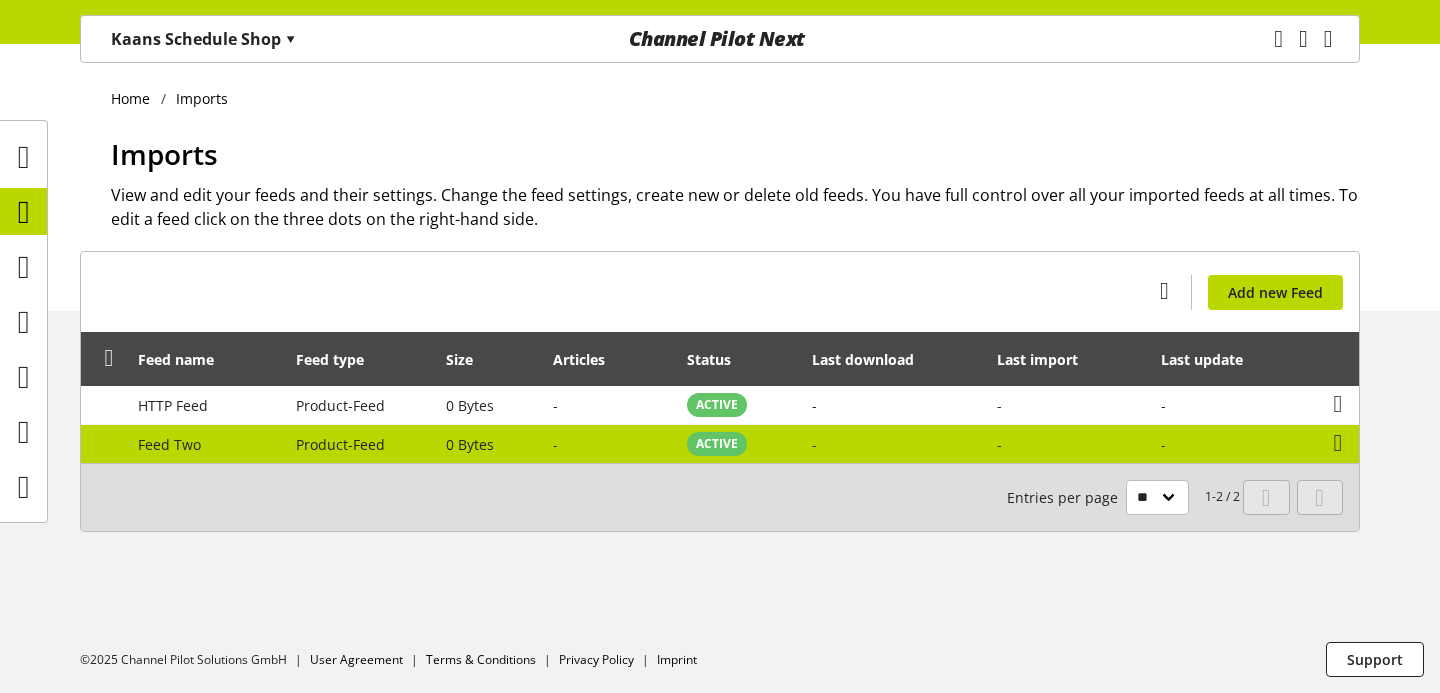 click on "-" at bounding box center (894, 444) 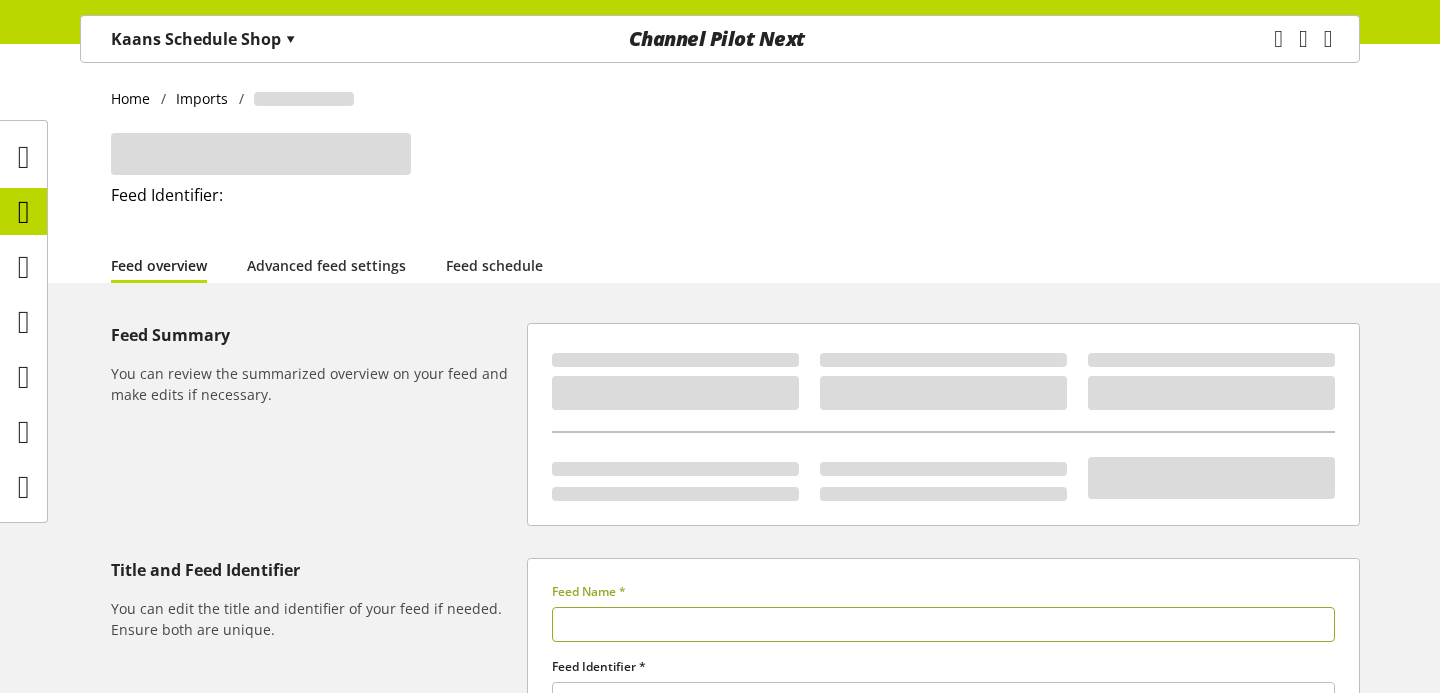 type on "********" 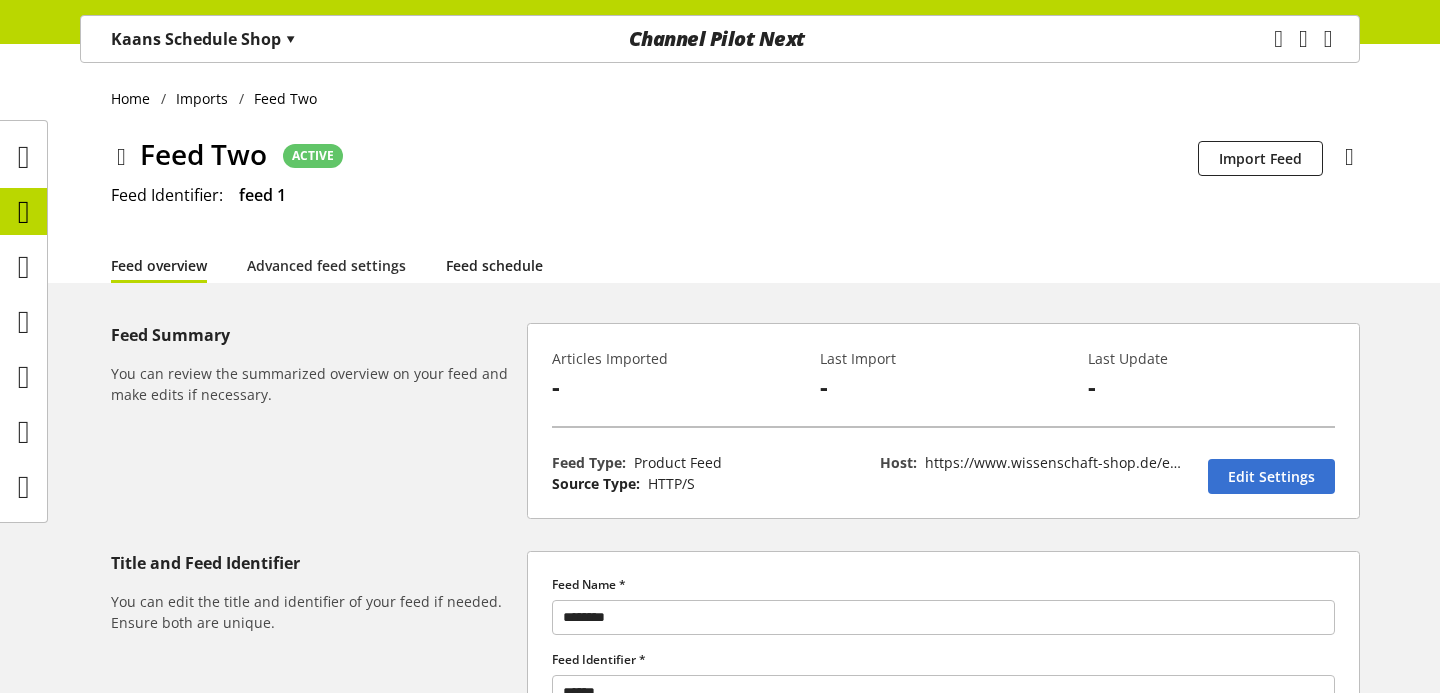 click on "Feed schedule" at bounding box center [494, 265] 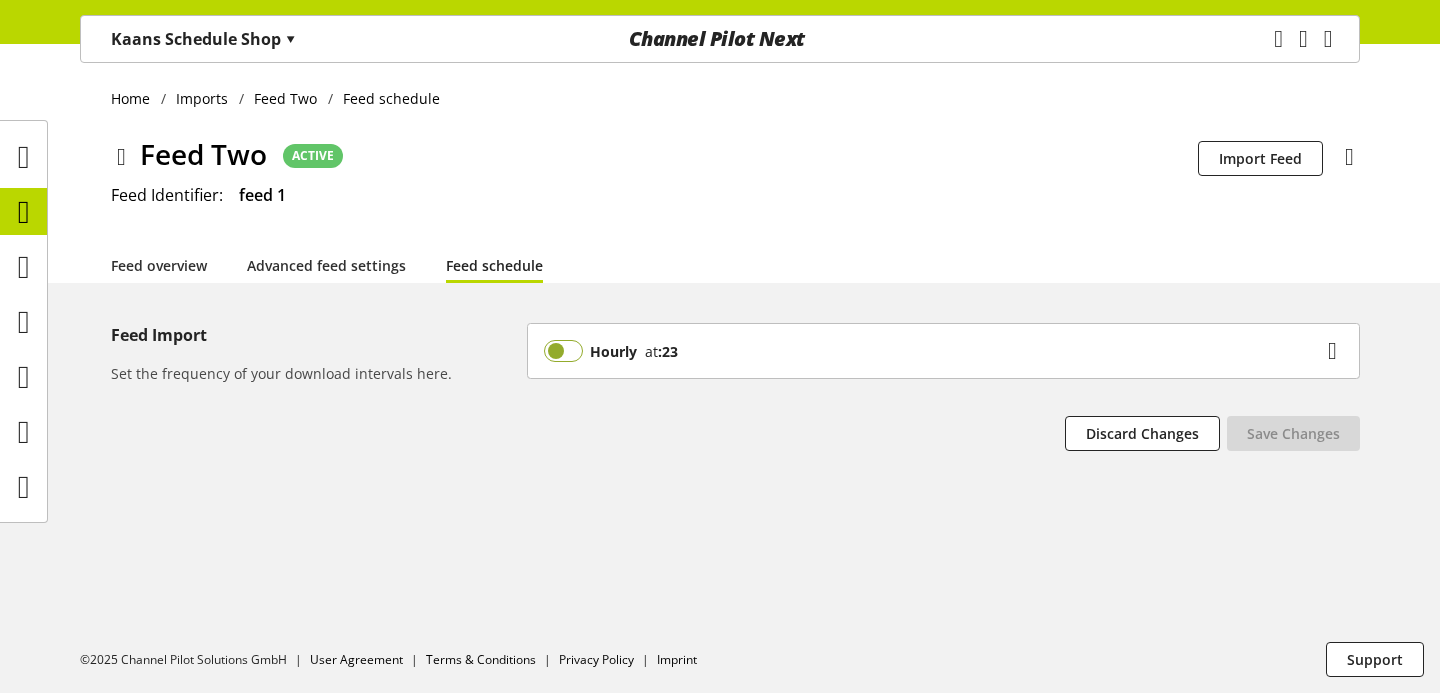 click at bounding box center (563, 351) 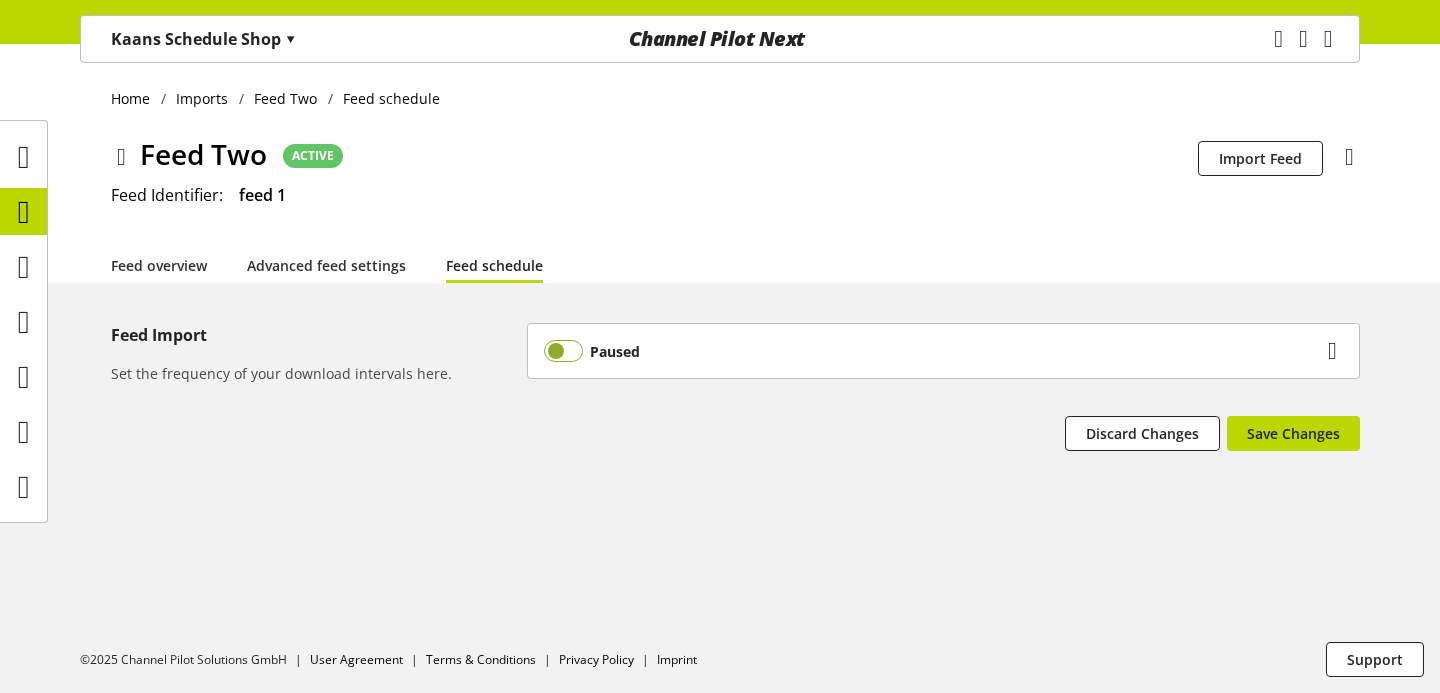 click at bounding box center (563, 351) 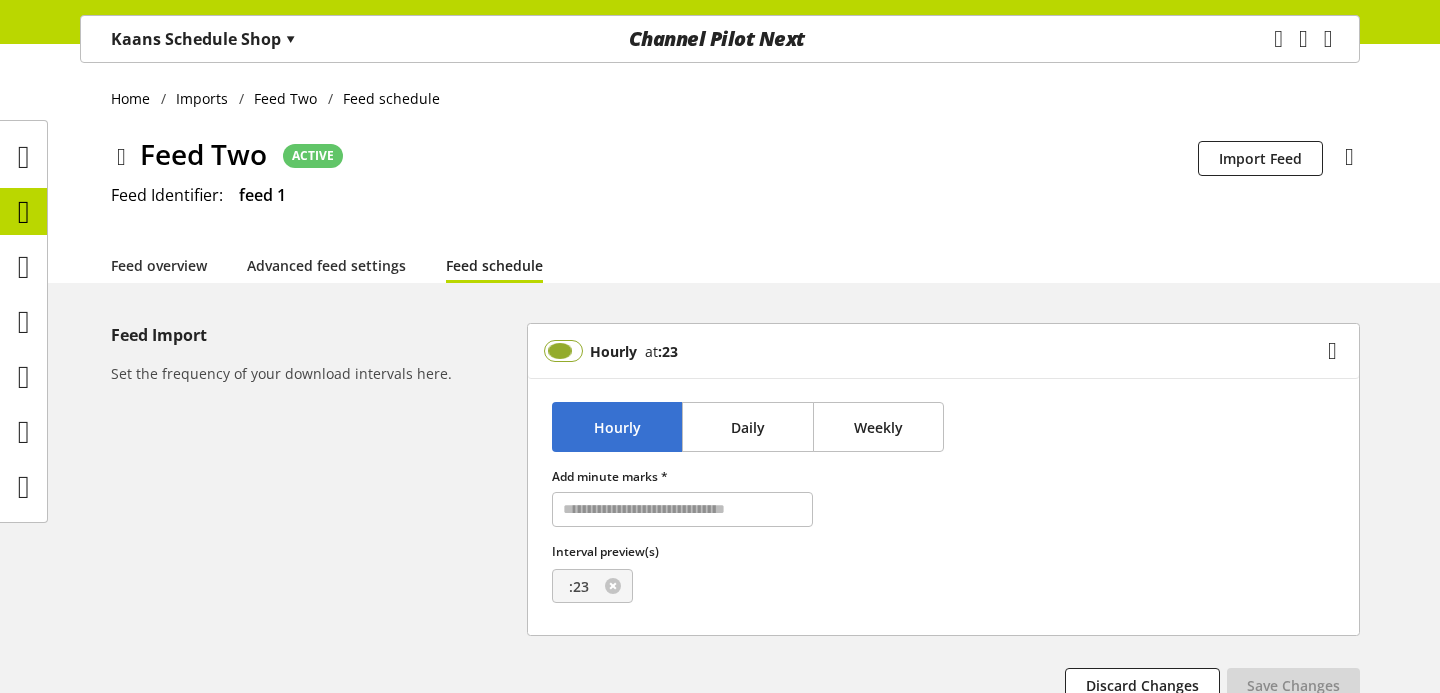 click at bounding box center (563, 351) 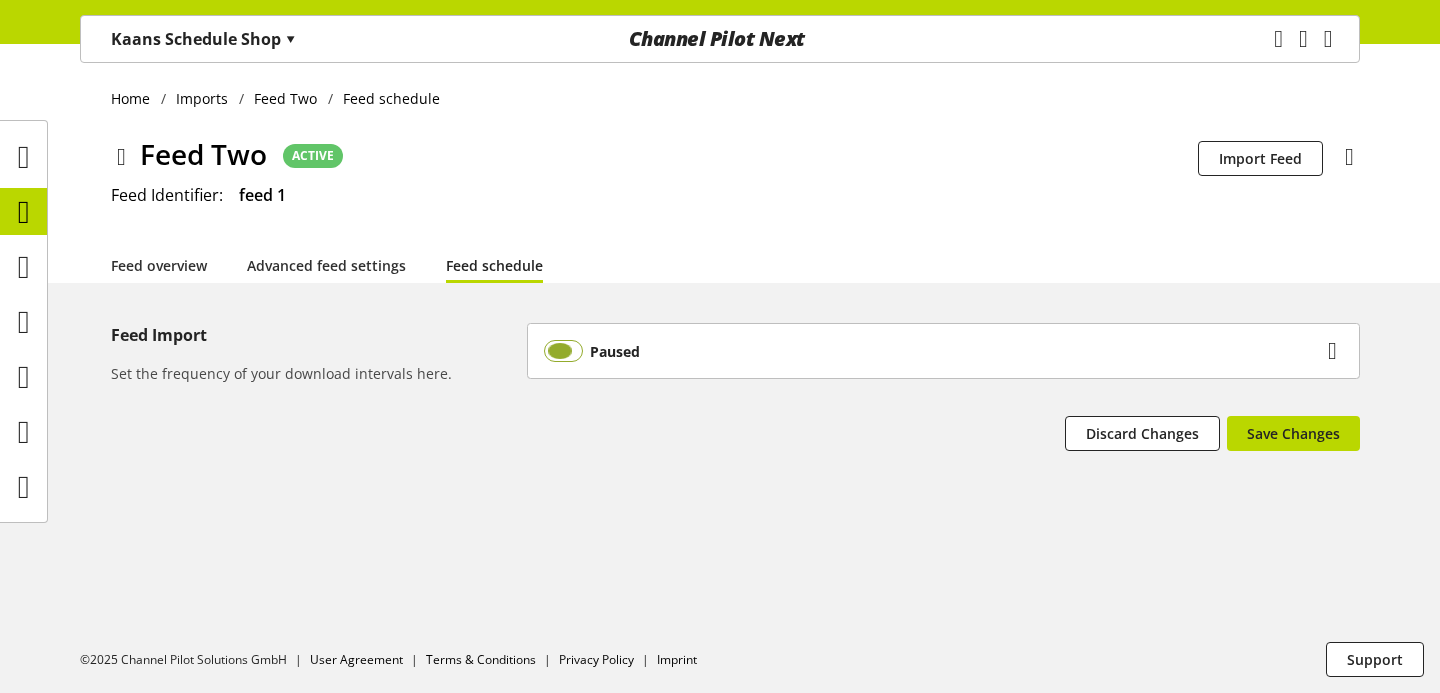 click at bounding box center (563, 351) 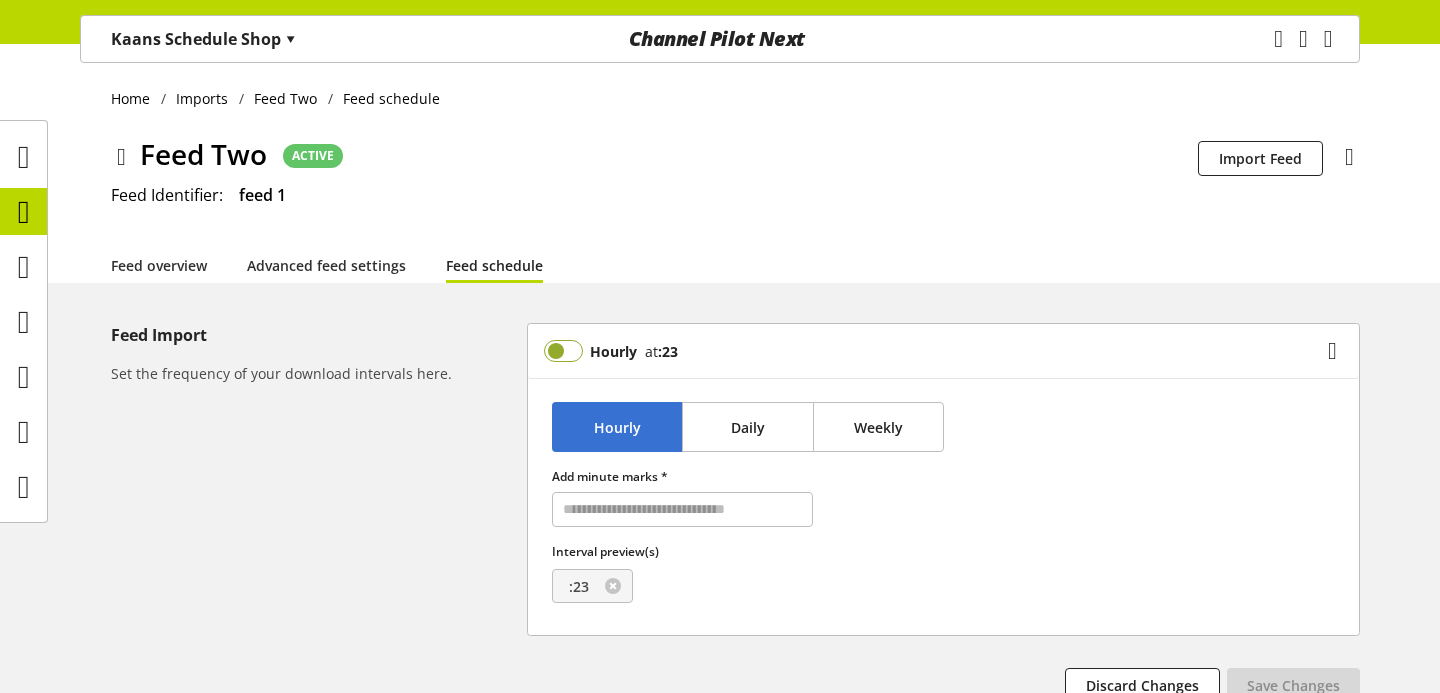 click at bounding box center (563, 351) 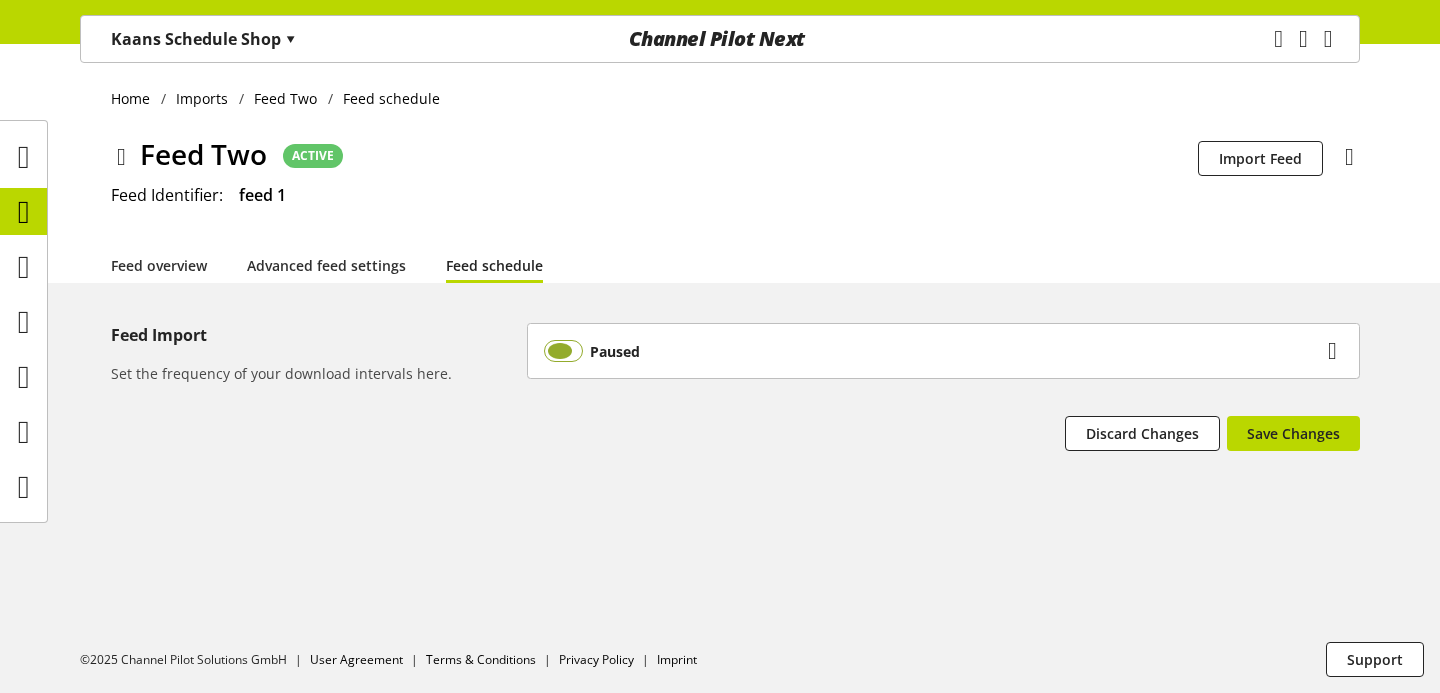 click at bounding box center [563, 351] 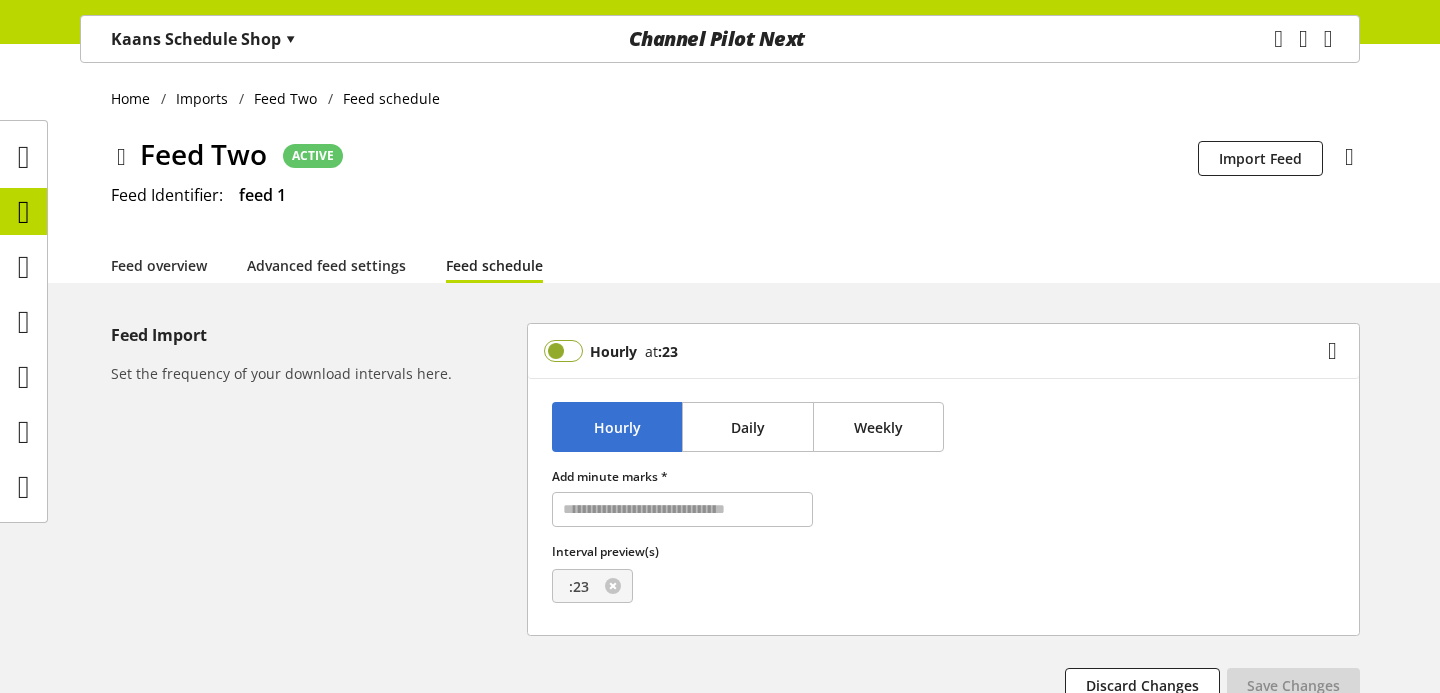 click at bounding box center [563, 351] 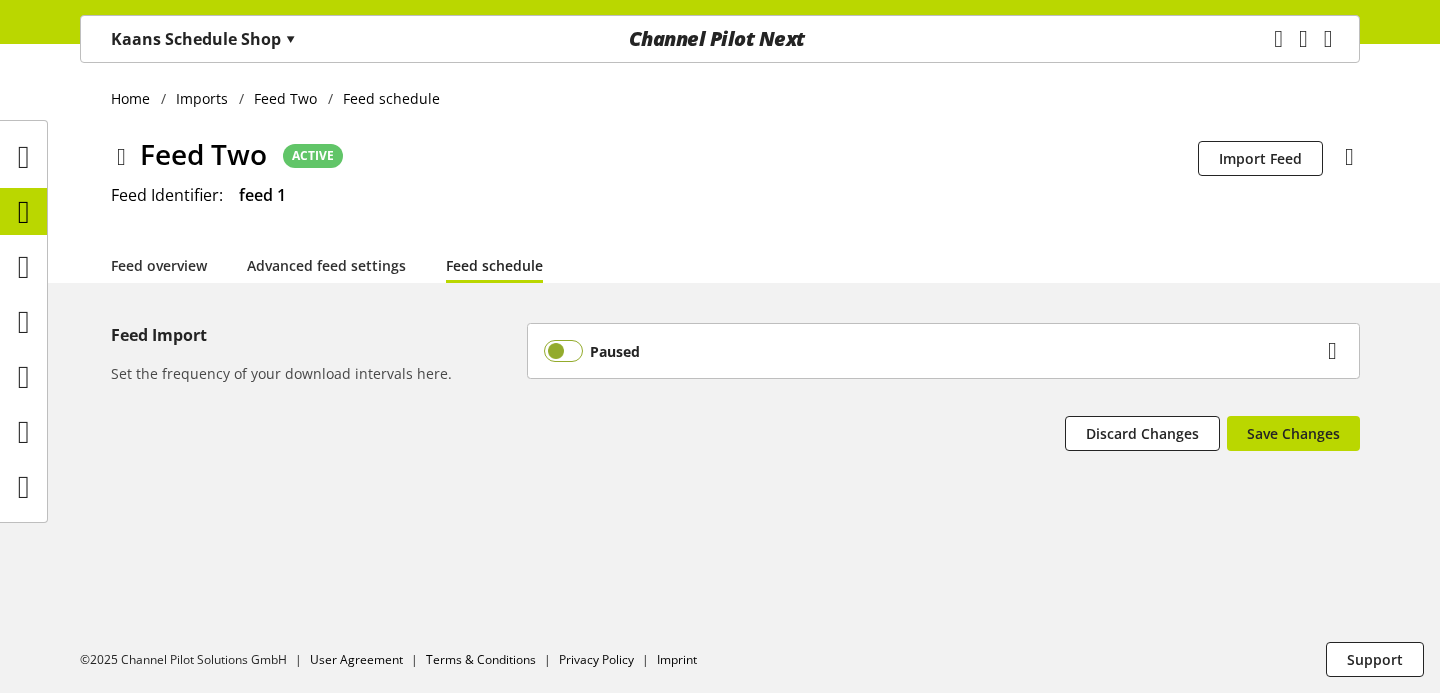 click at bounding box center [563, 351] 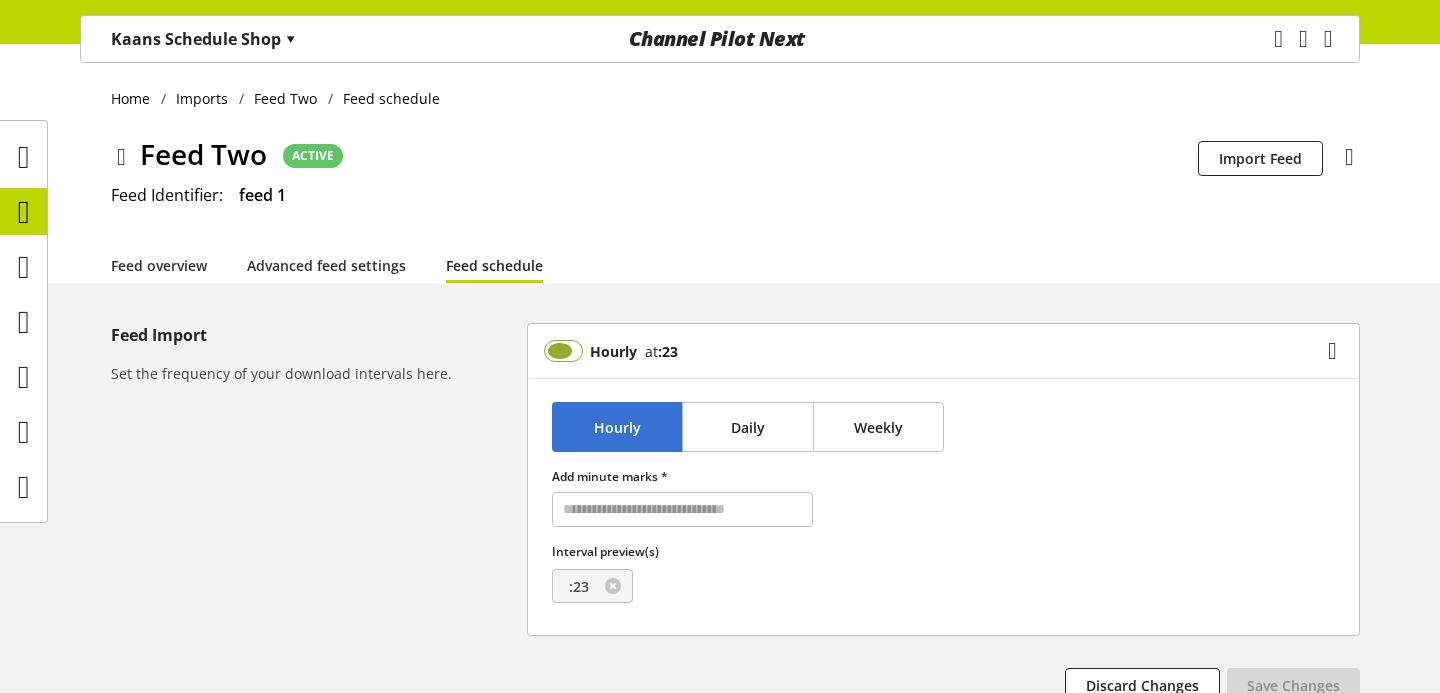 click at bounding box center [563, 351] 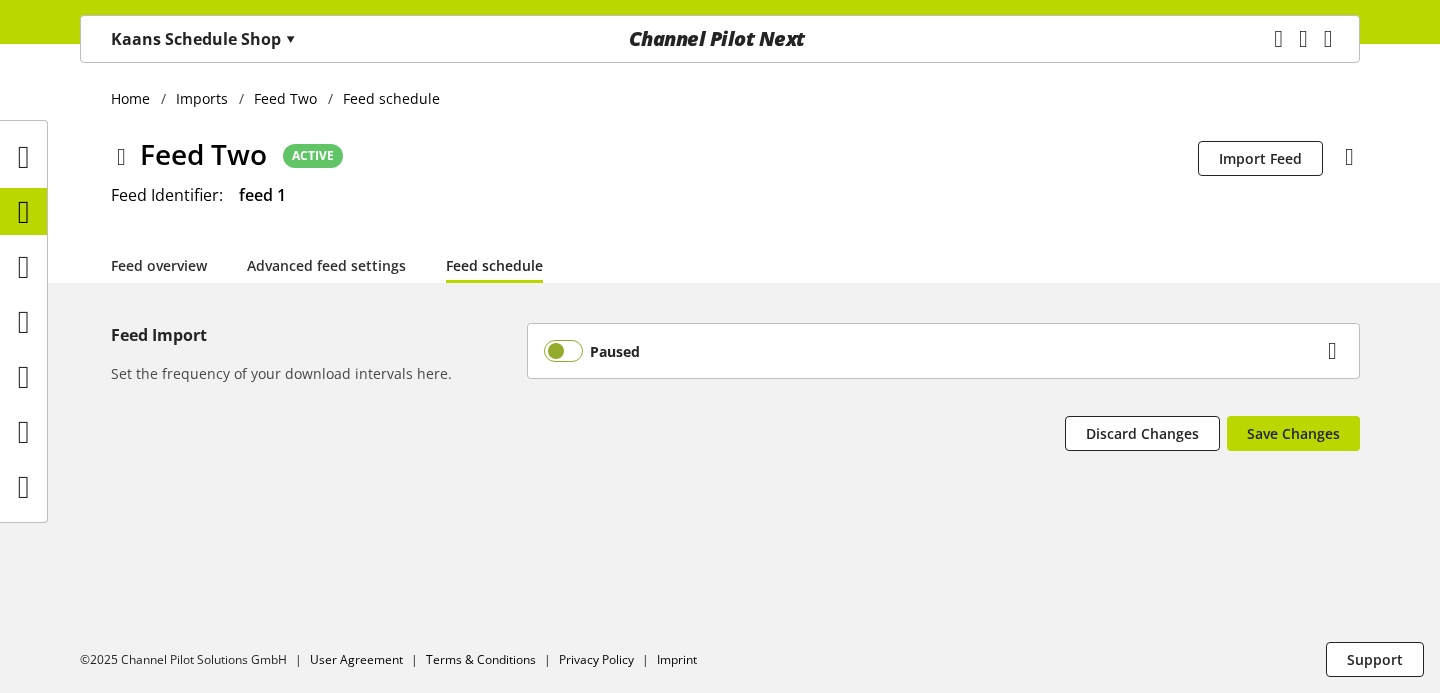 click at bounding box center (563, 351) 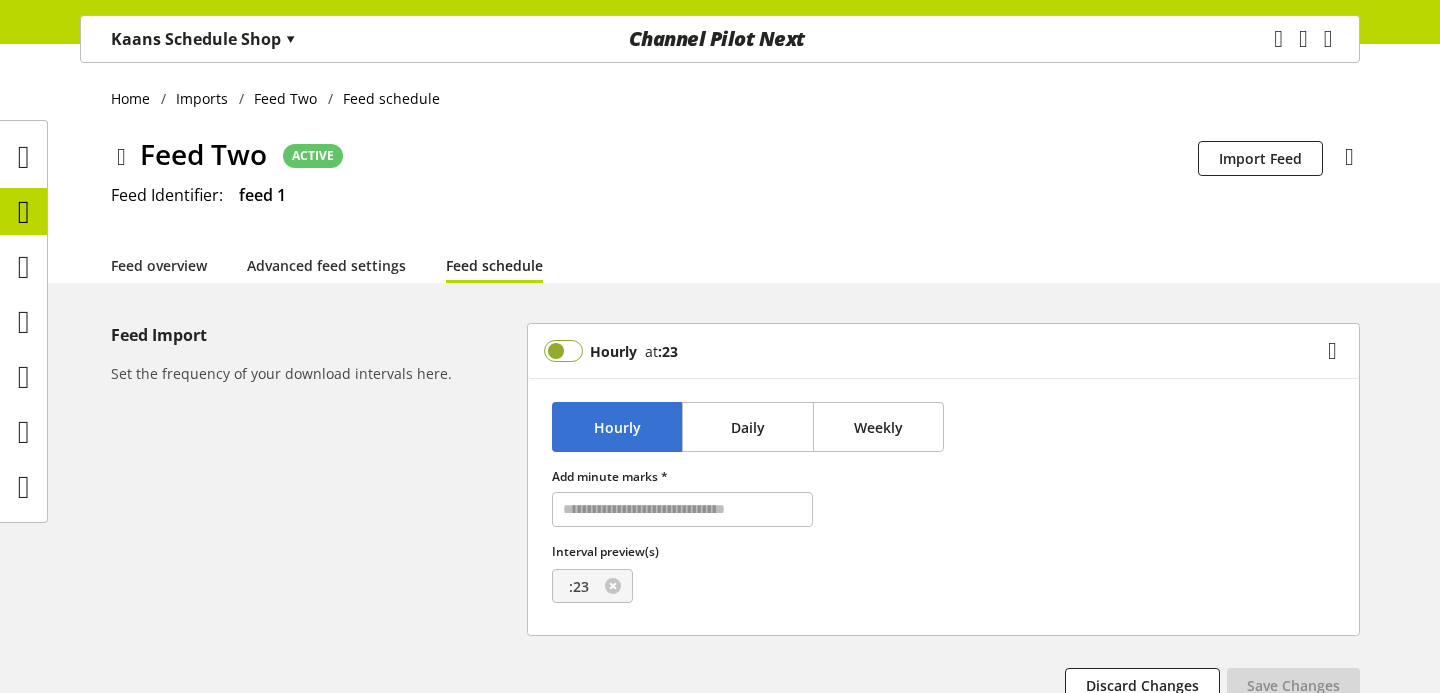 click at bounding box center (563, 351) 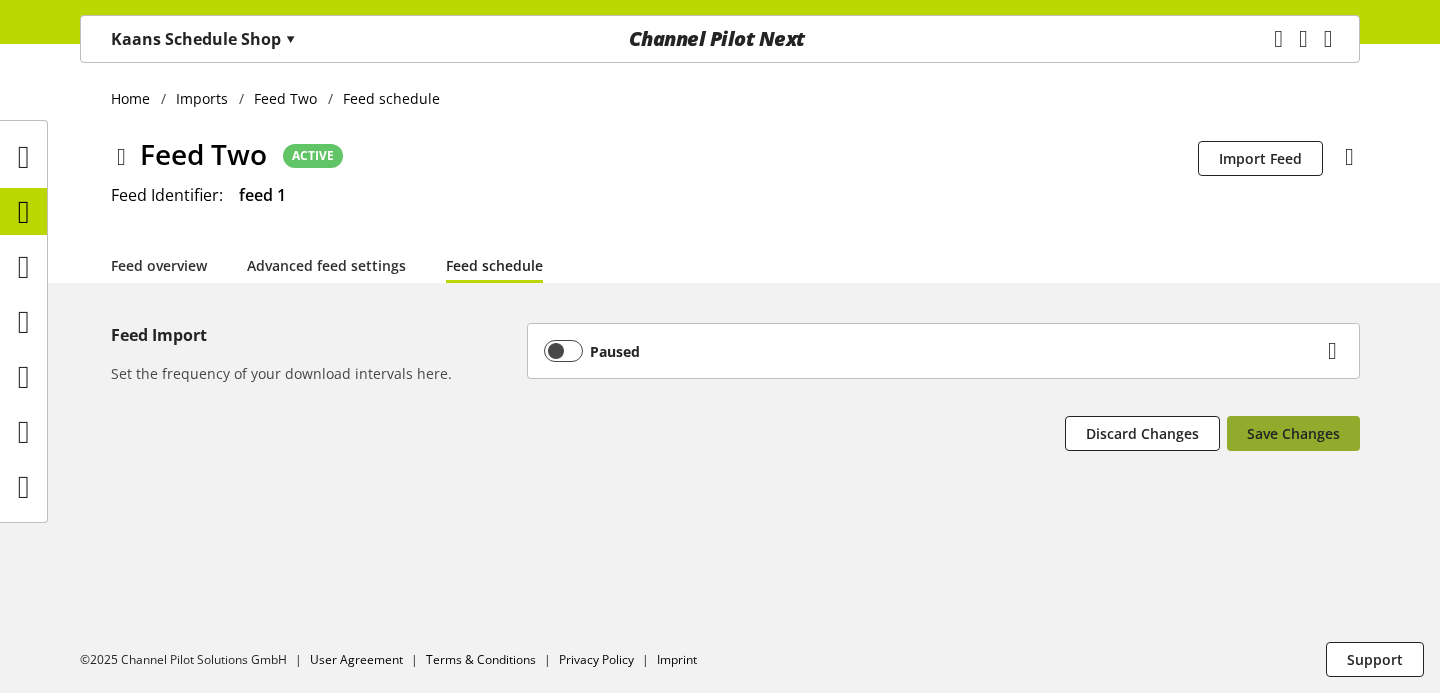 click on "Save Changes" at bounding box center (1293, 433) 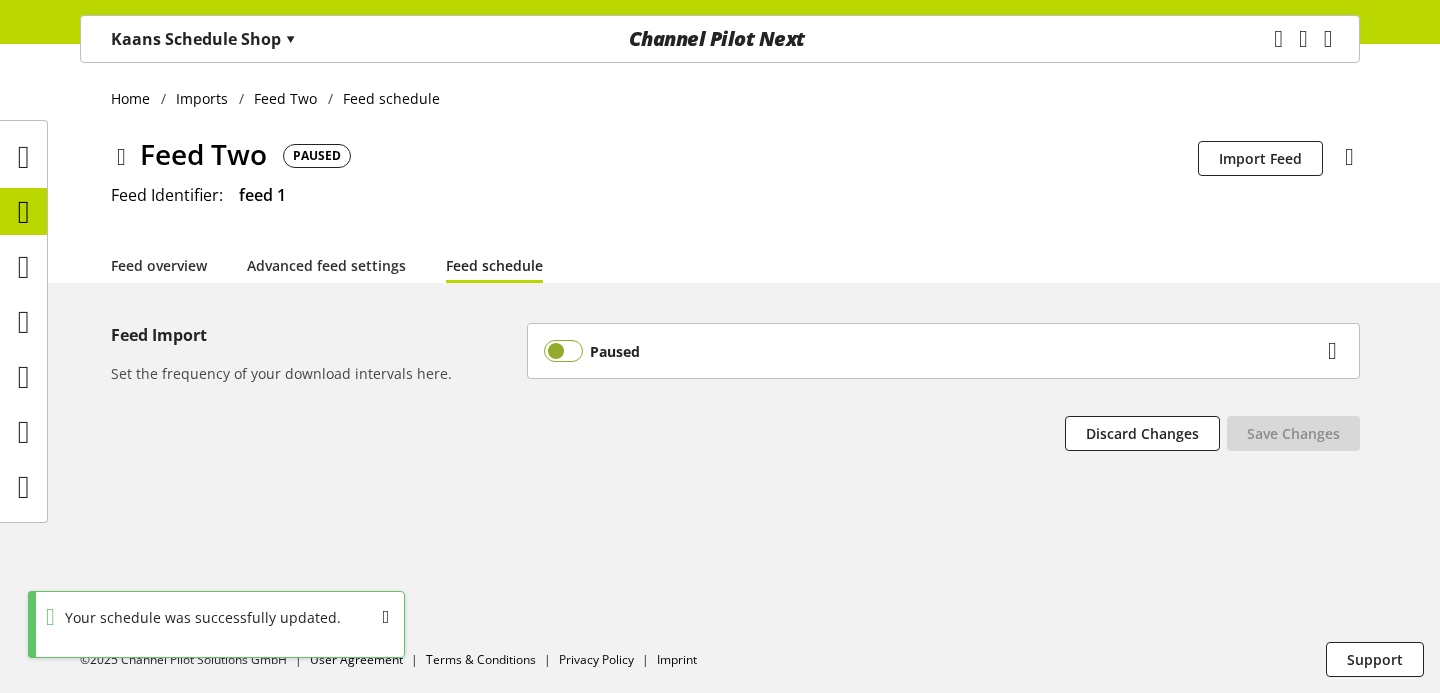 click at bounding box center (563, 351) 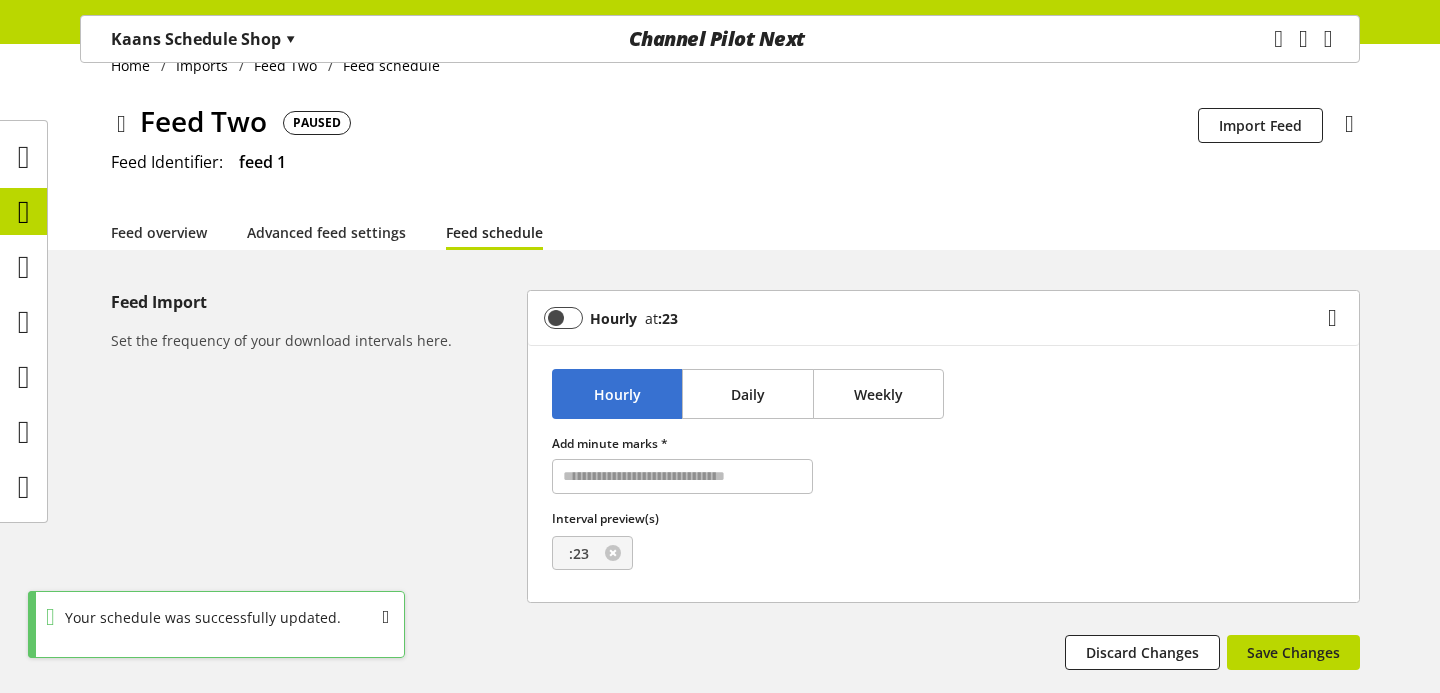 scroll, scrollTop: 47, scrollLeft: 0, axis: vertical 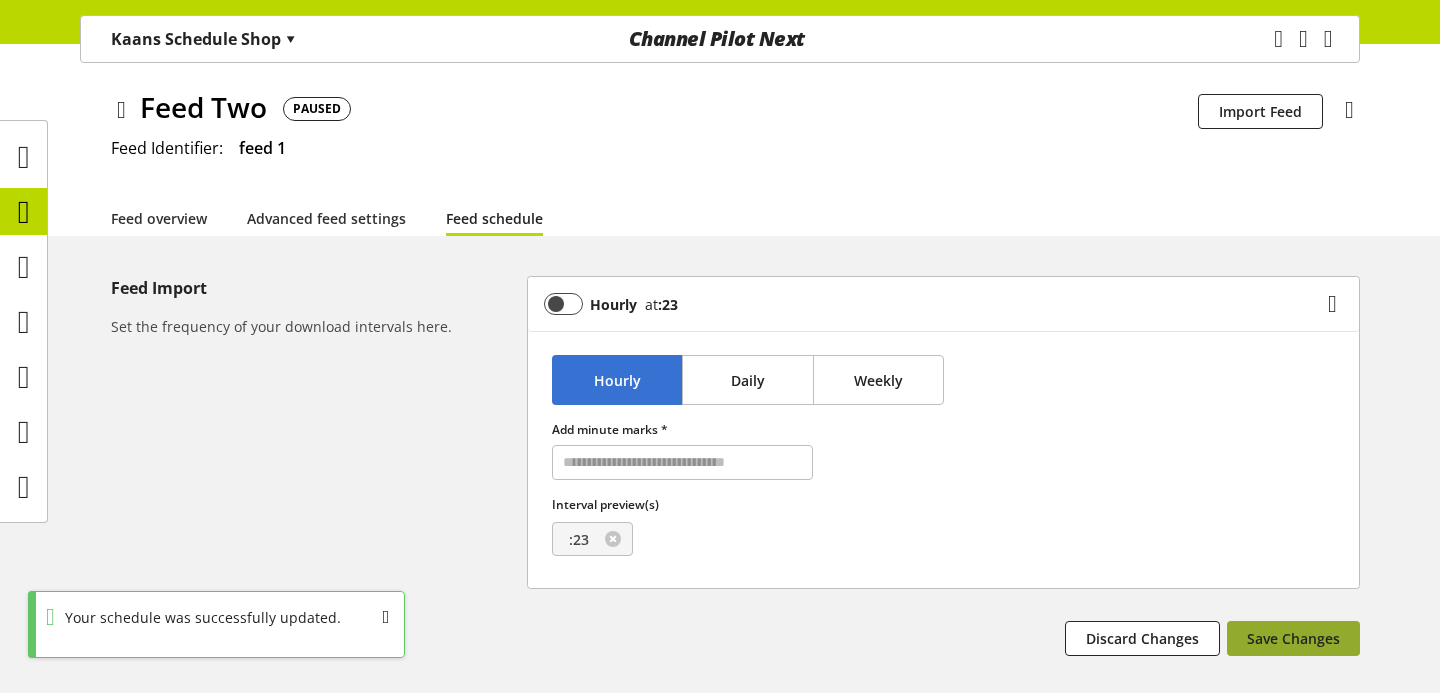 click on "Save Changes" at bounding box center [1293, 638] 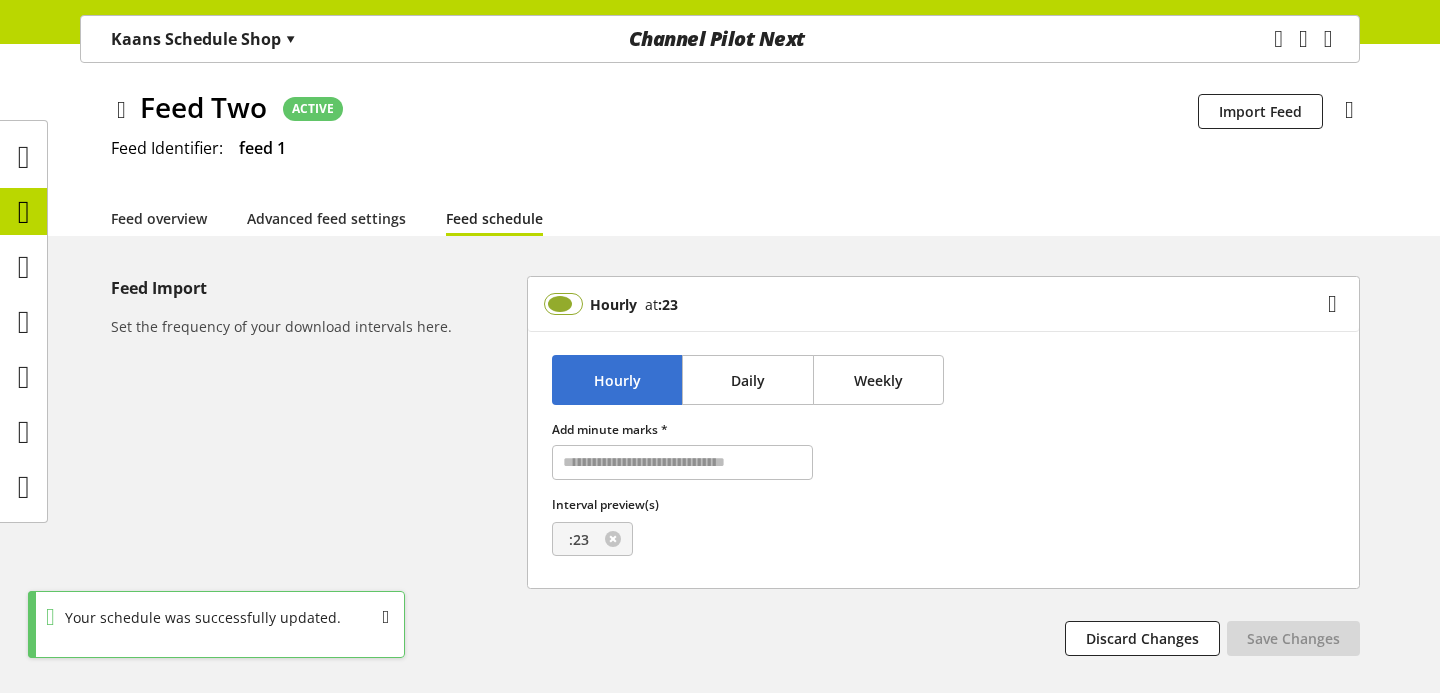 click at bounding box center [563, 304] 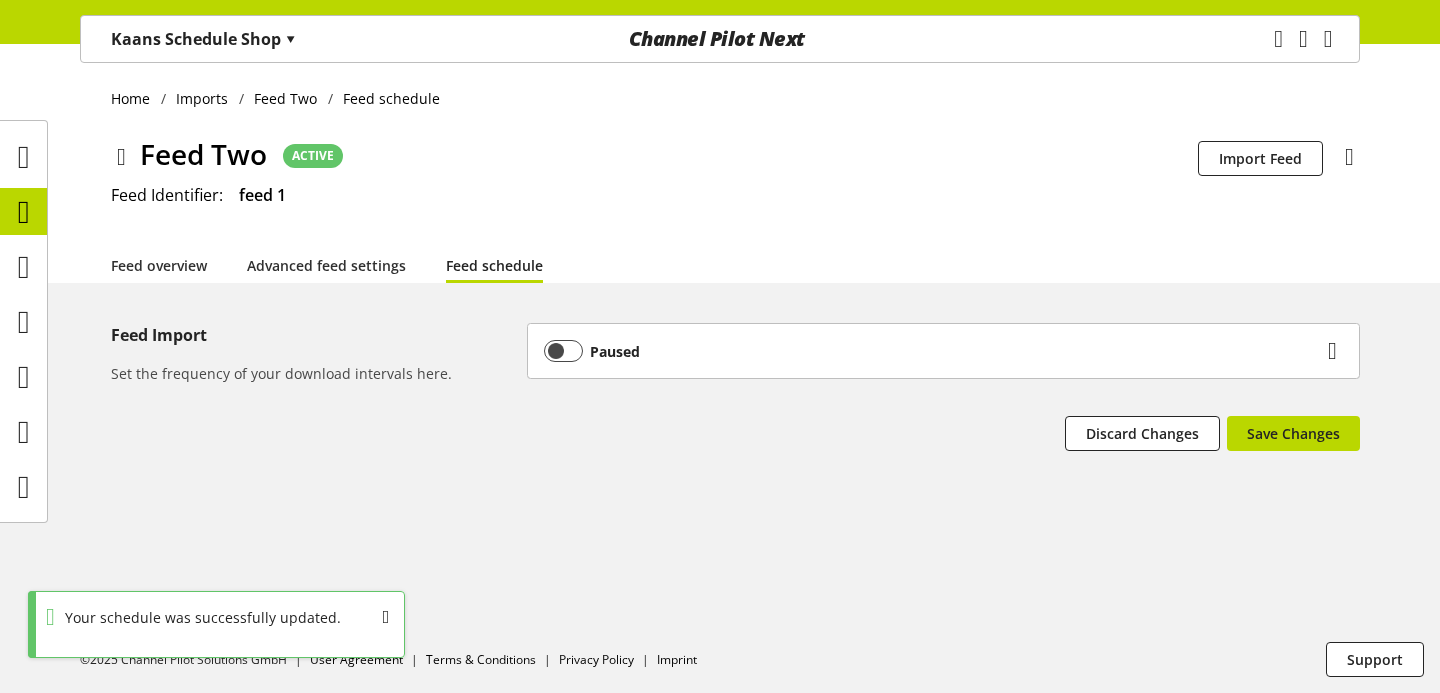scroll, scrollTop: 0, scrollLeft: 0, axis: both 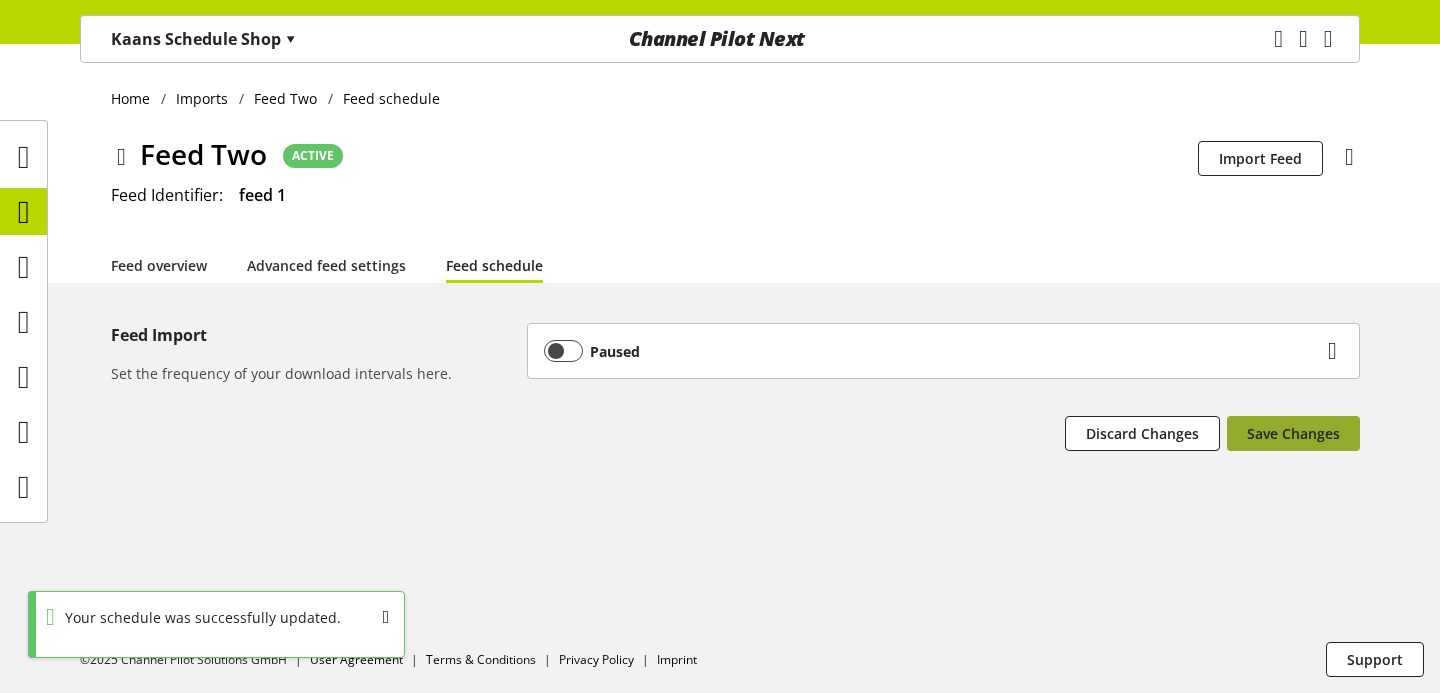 click on "Save Changes" at bounding box center (1293, 433) 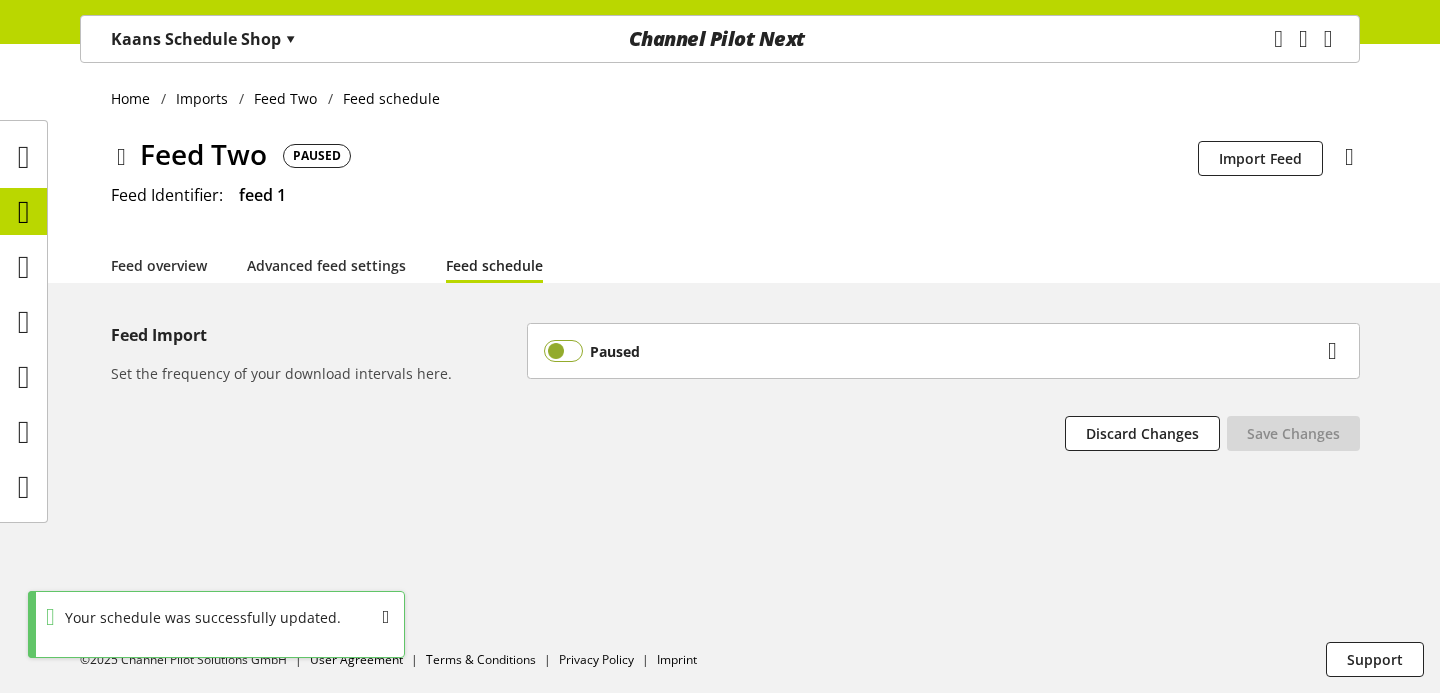 click at bounding box center (563, 351) 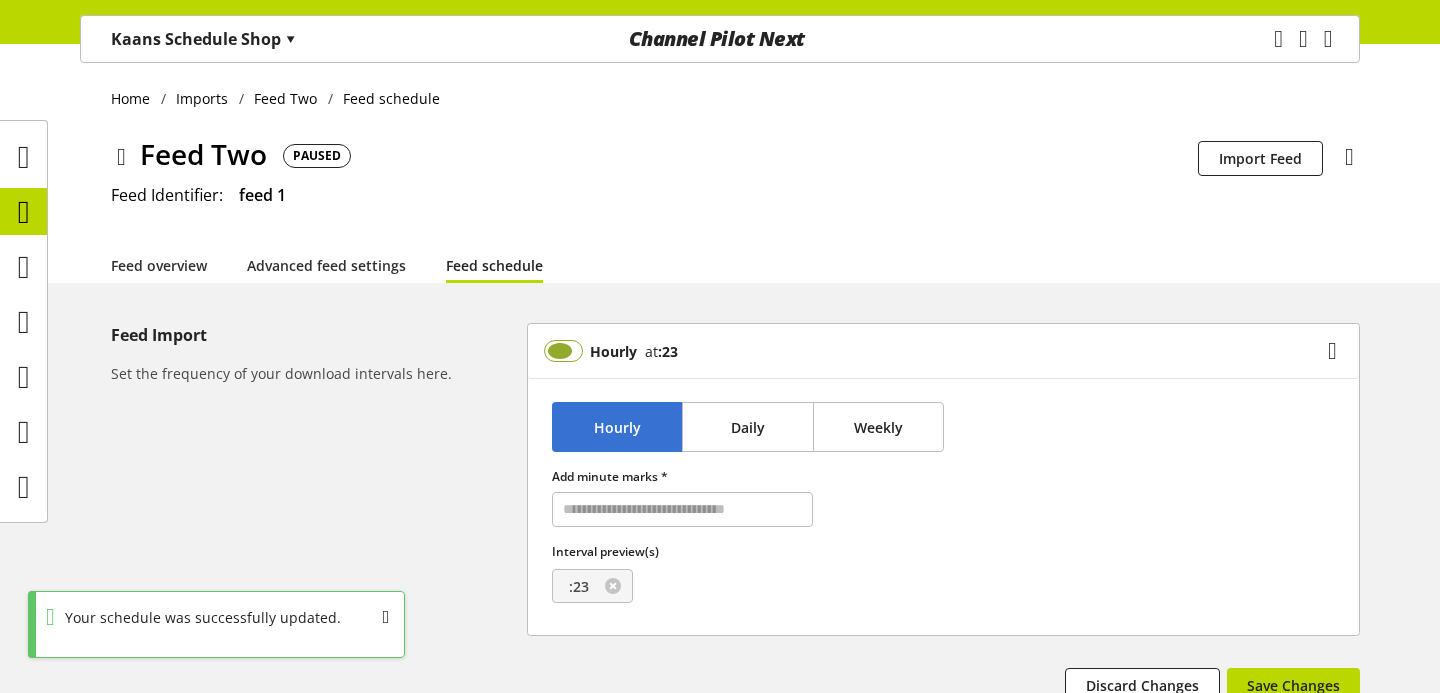click at bounding box center [563, 351] 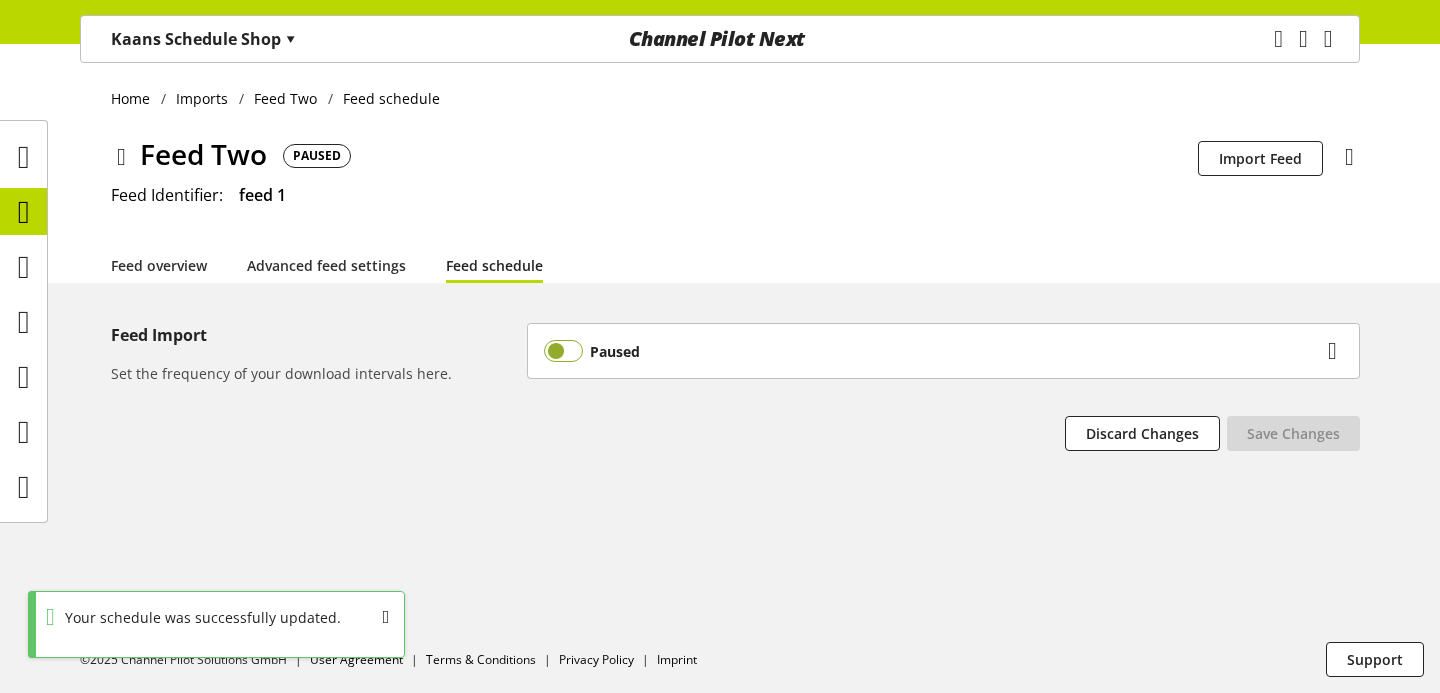 click at bounding box center [563, 351] 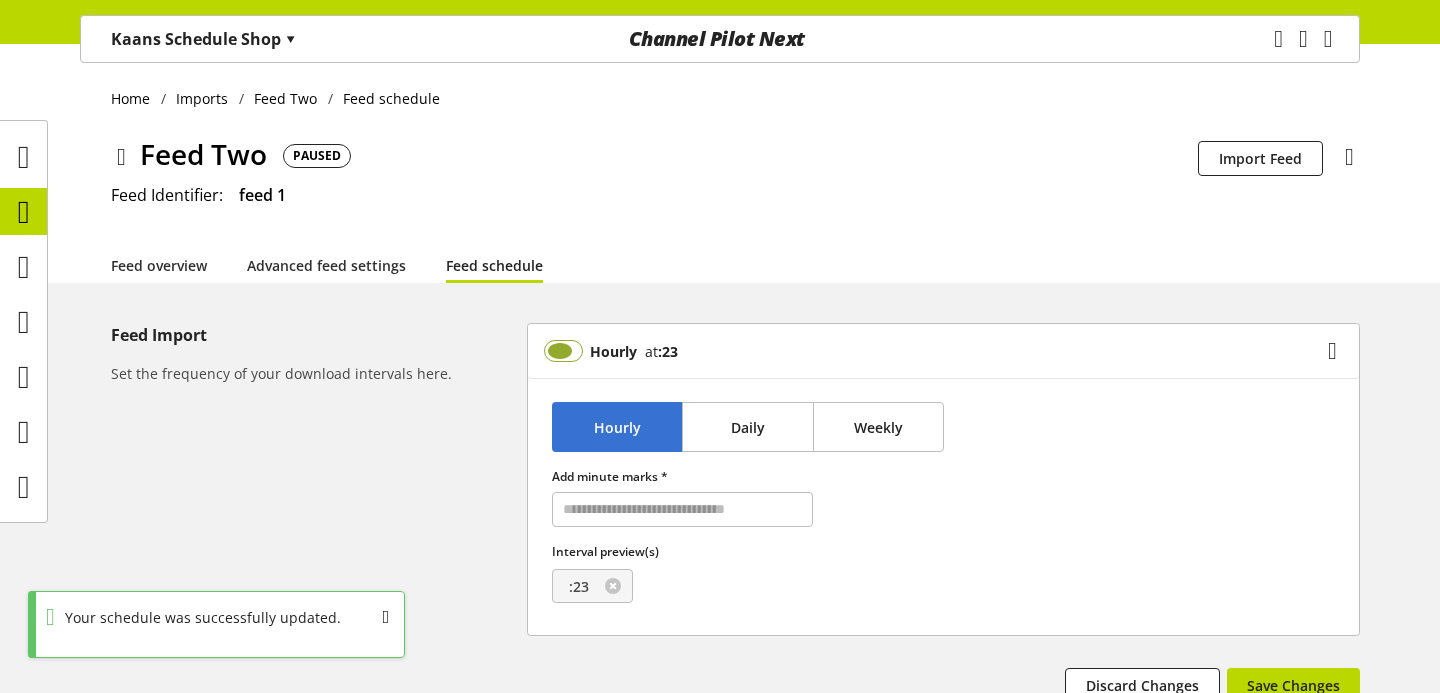 click at bounding box center (563, 351) 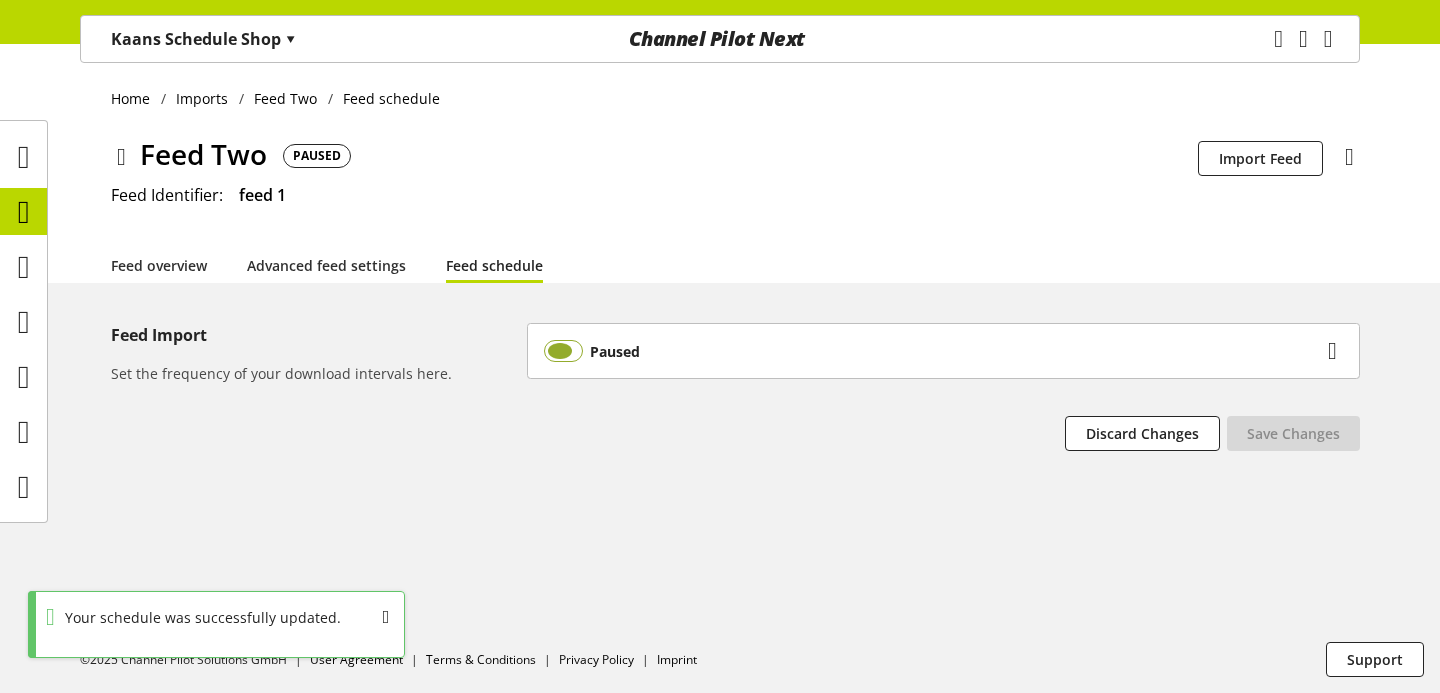click at bounding box center (563, 351) 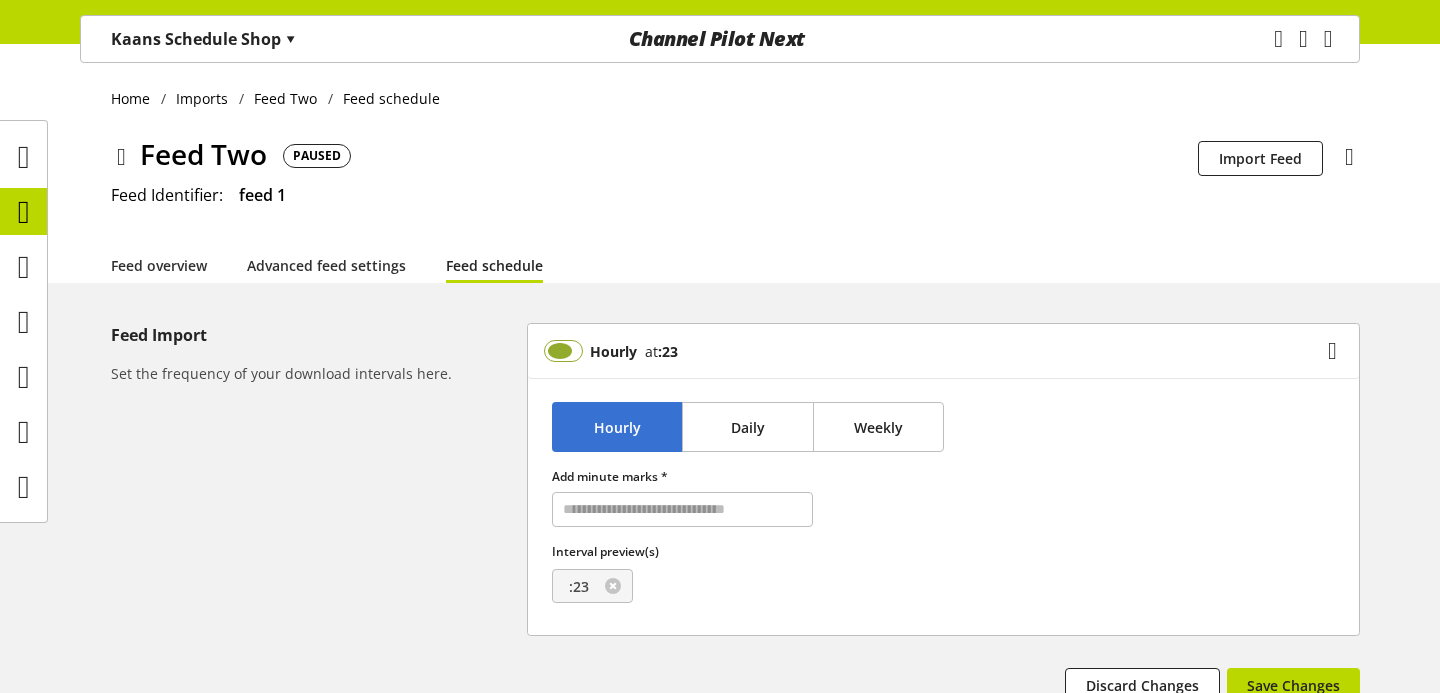 click at bounding box center (563, 351) 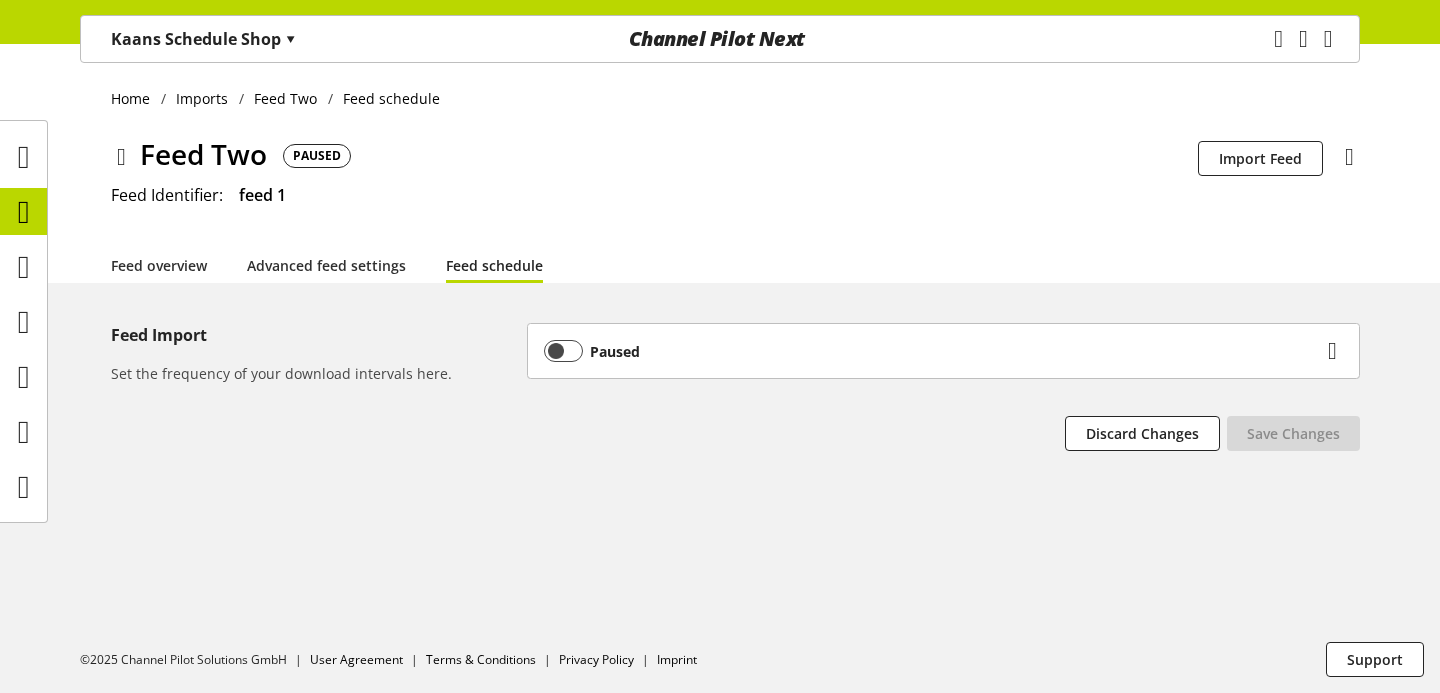 click on "Discard Changes You didn't make any changes Save Changes" at bounding box center [943, 437] 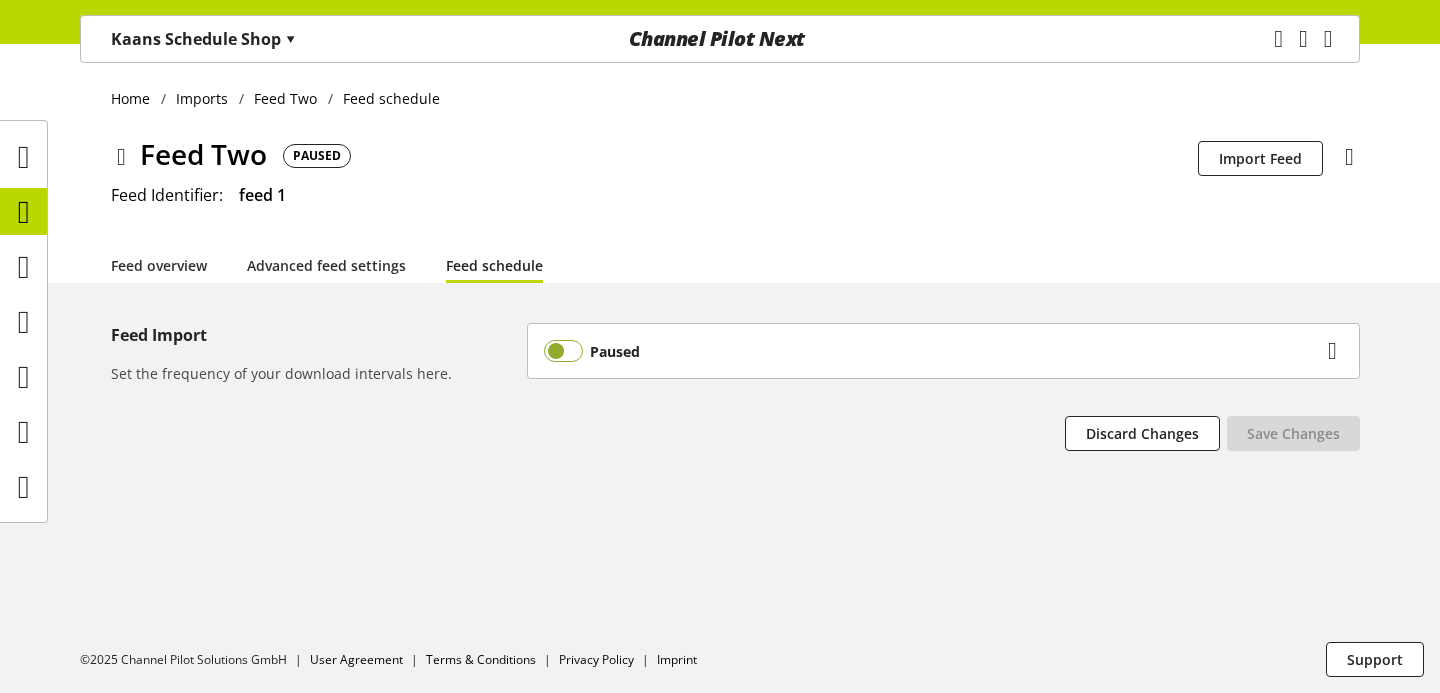 click at bounding box center (563, 351) 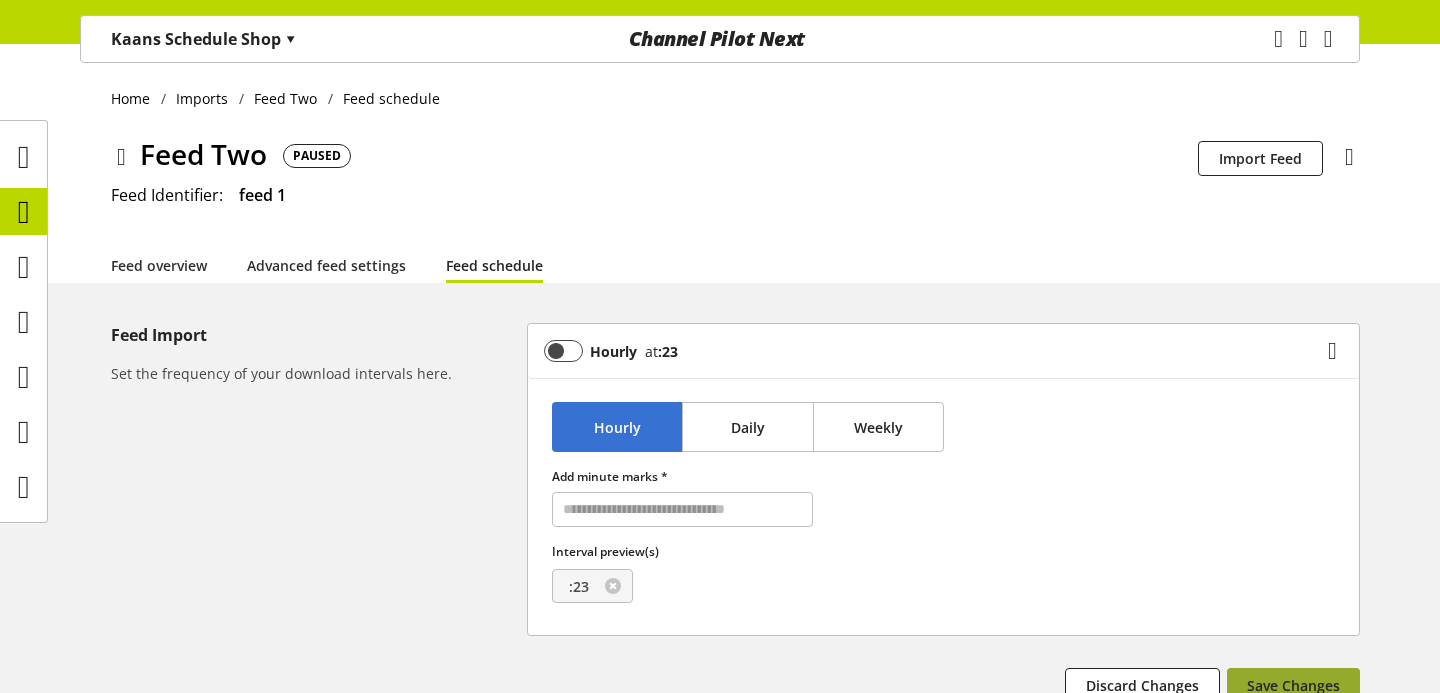 click on "Save Changes" at bounding box center (1293, 685) 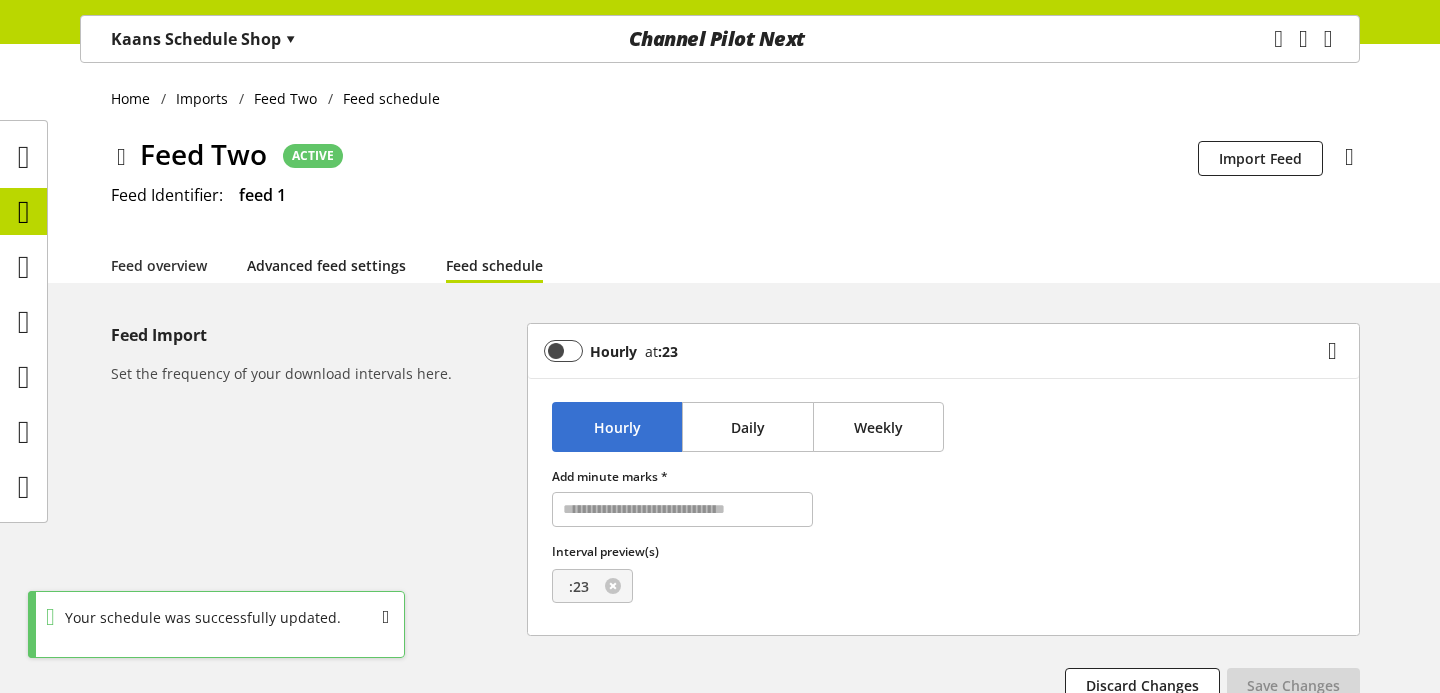 click on "Advanced feed settings" at bounding box center (326, 265) 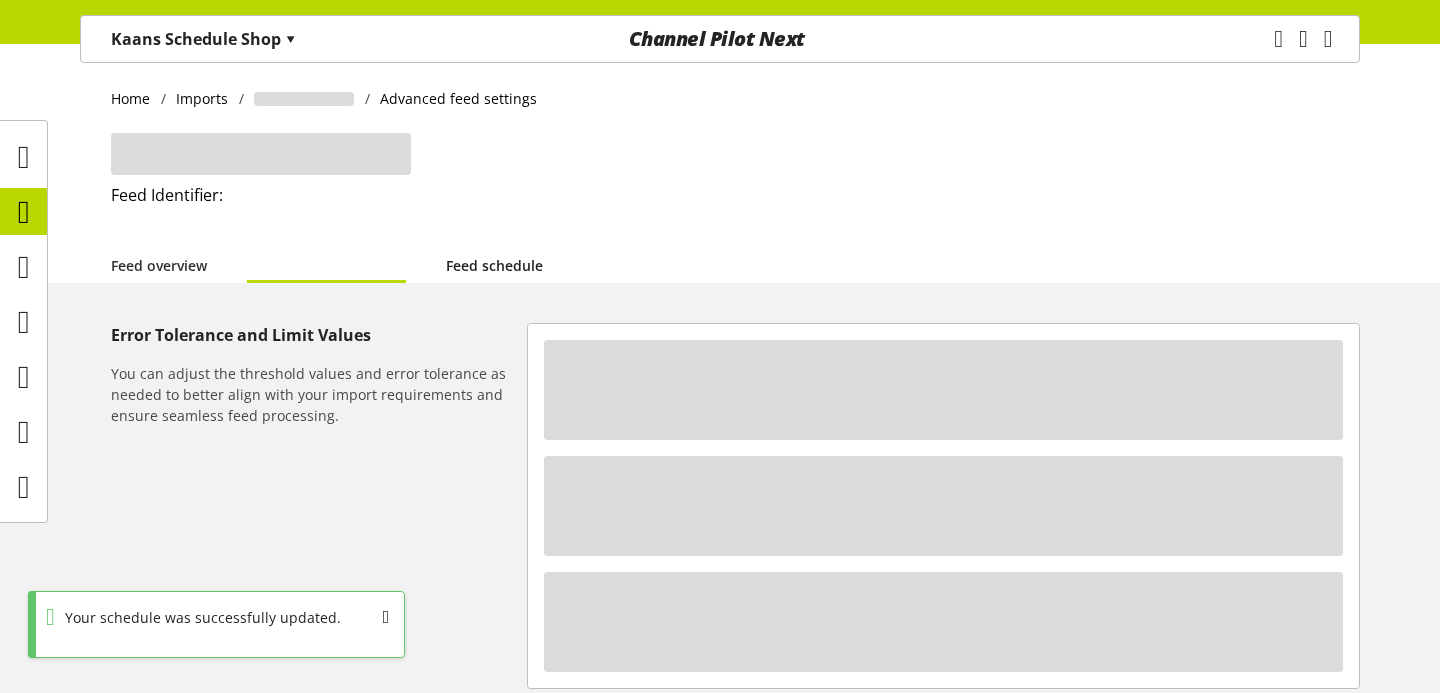select on "********" 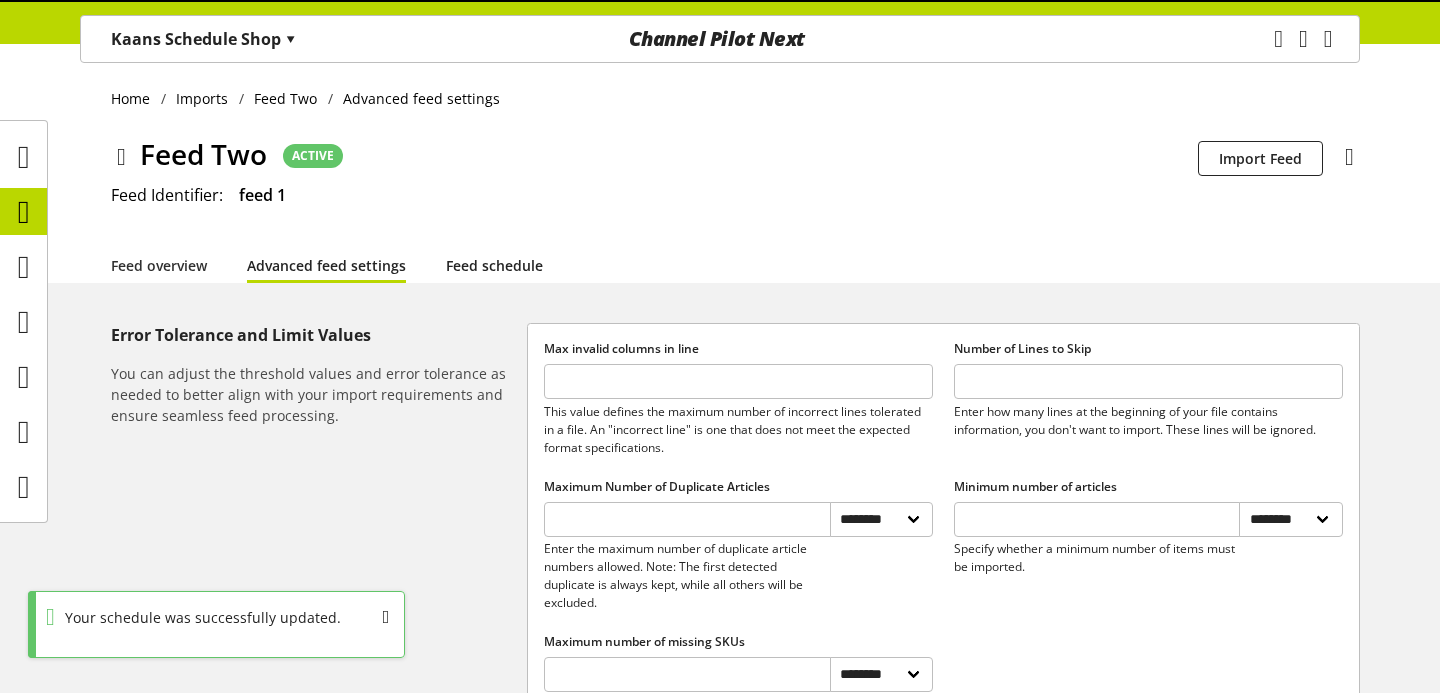 click on "Feed schedule" at bounding box center (494, 265) 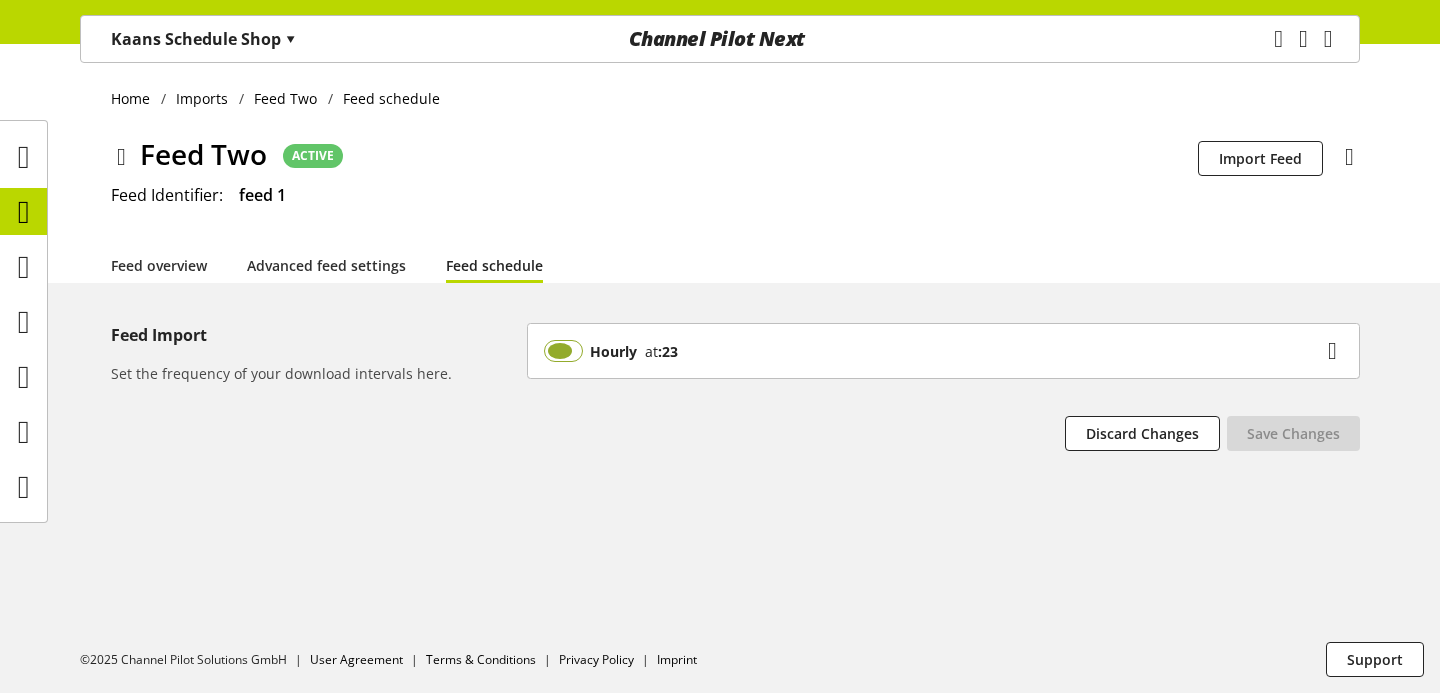 click at bounding box center [563, 351] 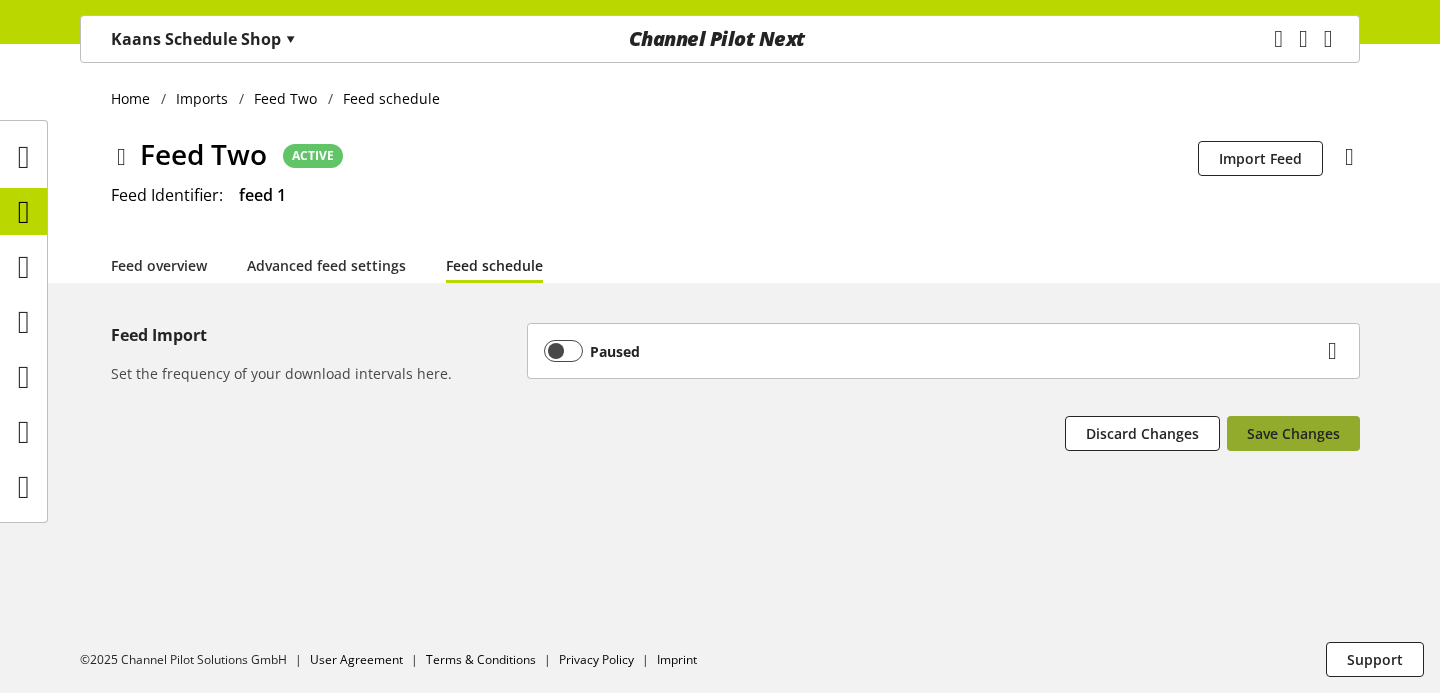 click on "Save Changes" at bounding box center (1293, 433) 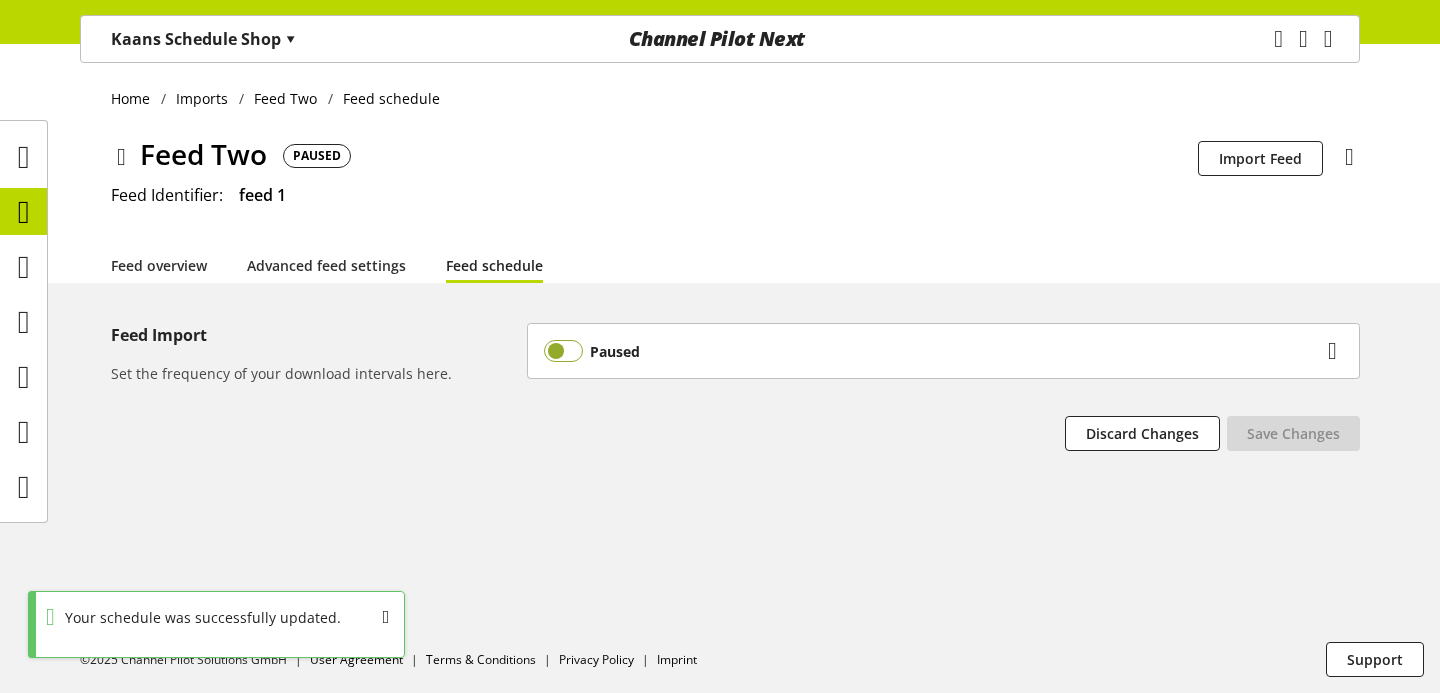 click at bounding box center [563, 351] 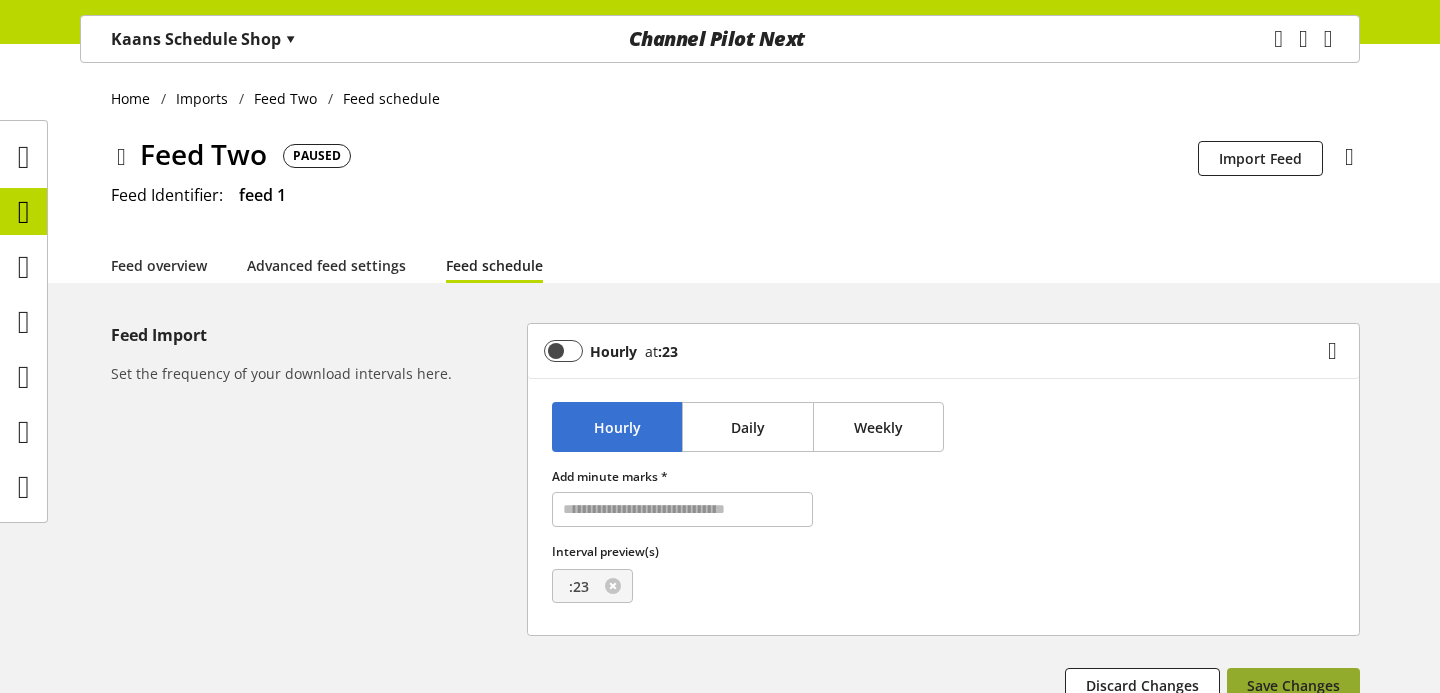 click on "Save Changes" at bounding box center [1293, 685] 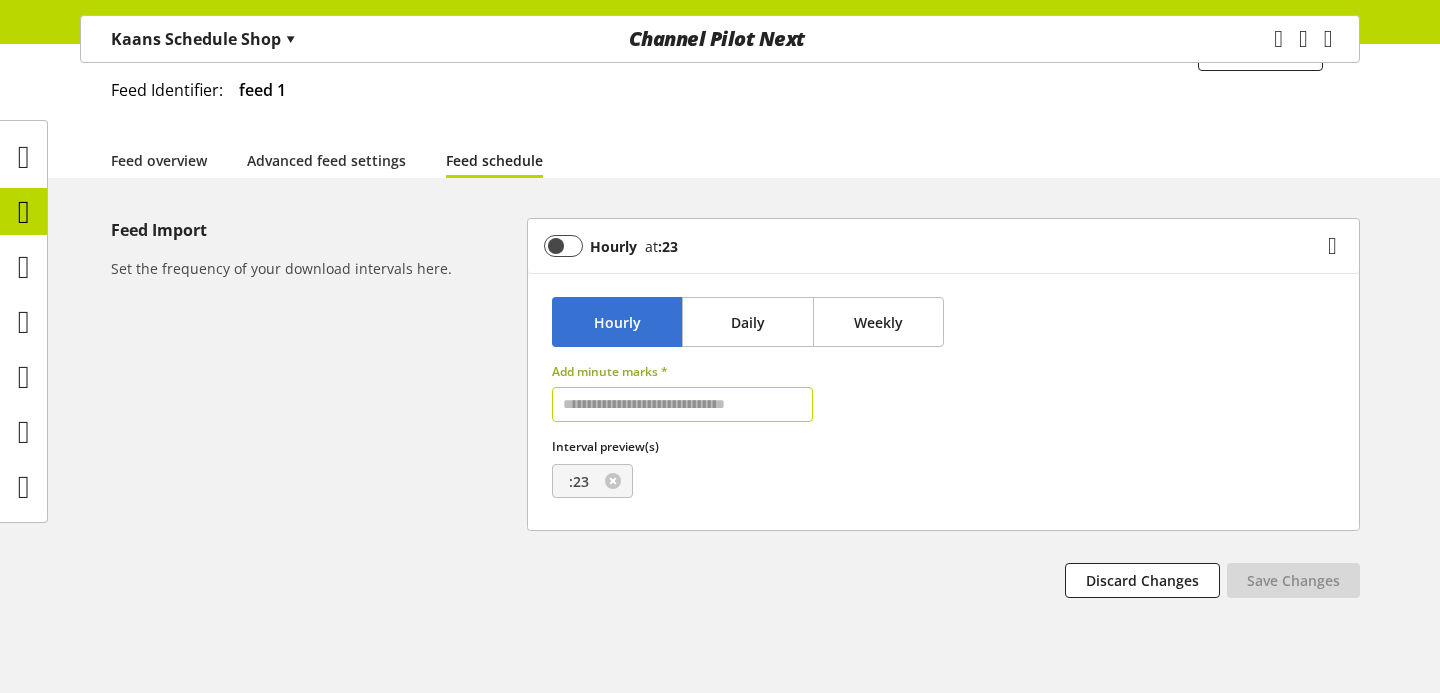 scroll, scrollTop: 118, scrollLeft: 0, axis: vertical 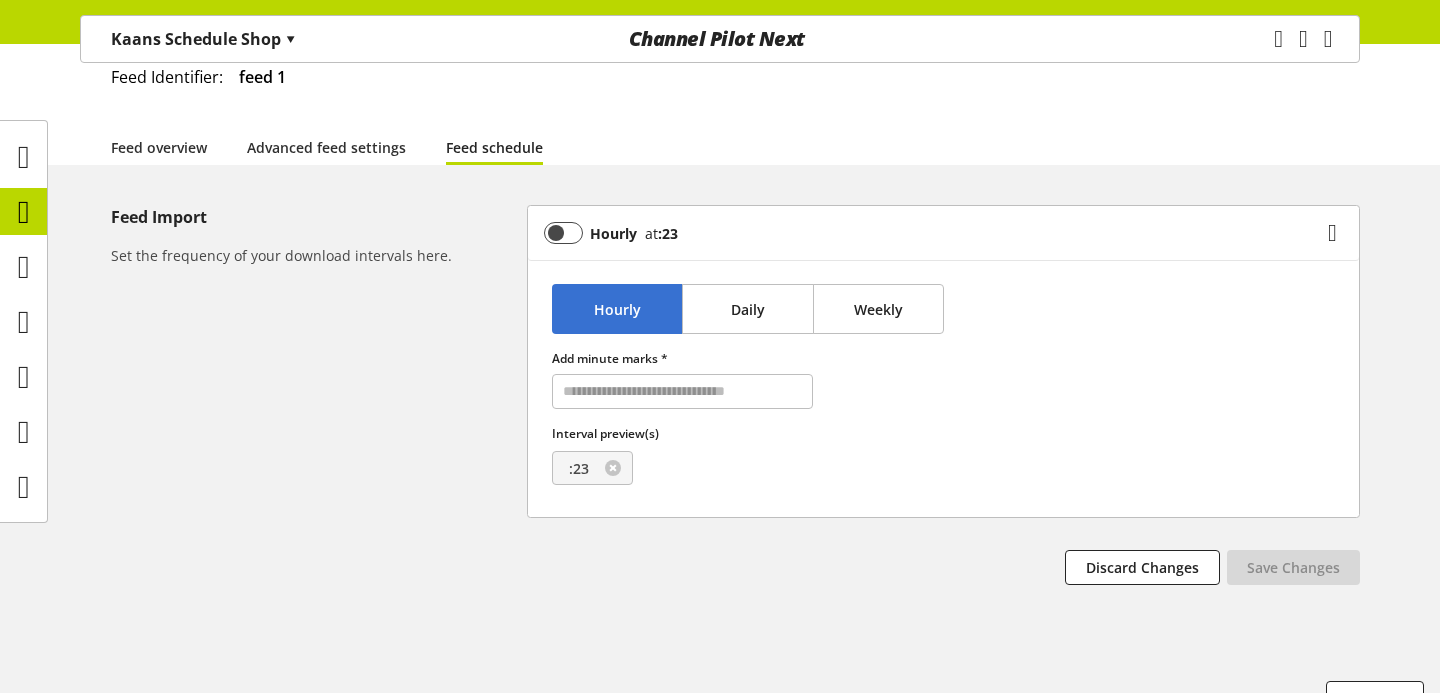 click on "Hourly at   :23" at bounding box center (943, 233) 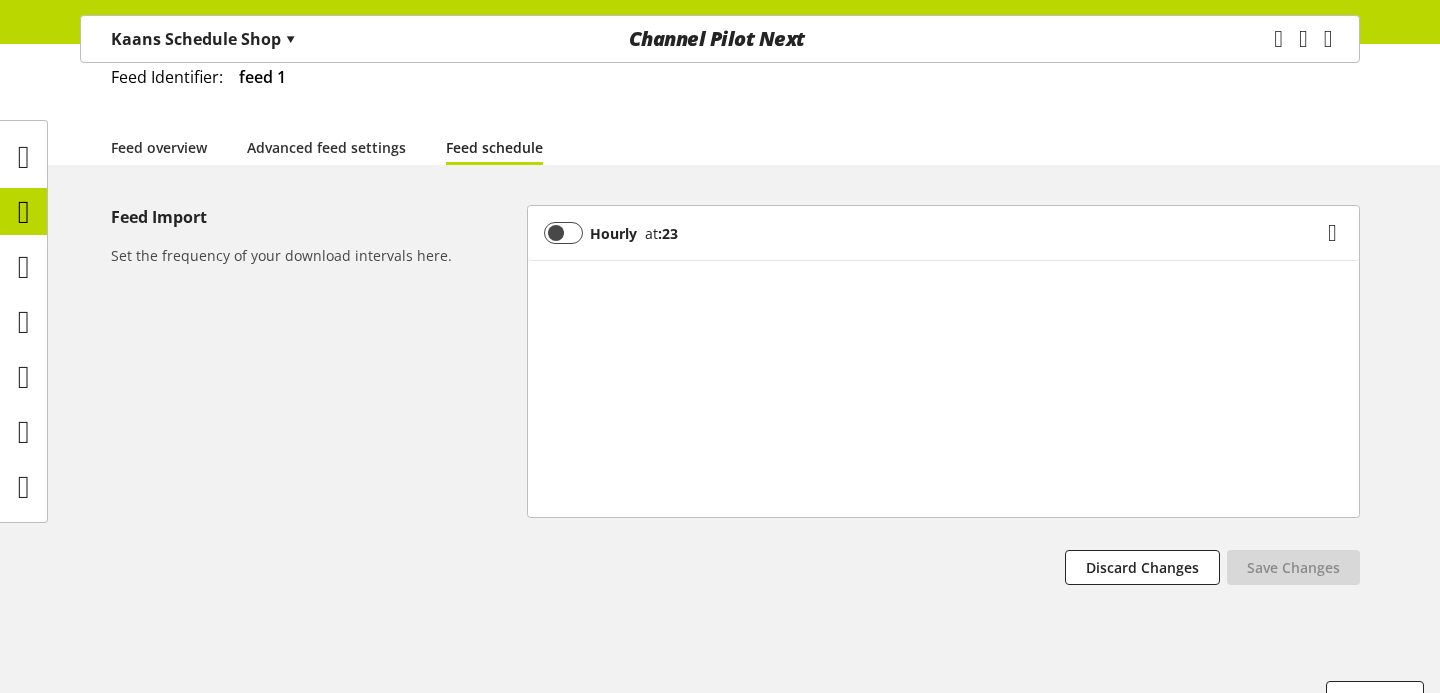 scroll, scrollTop: 0, scrollLeft: 0, axis: both 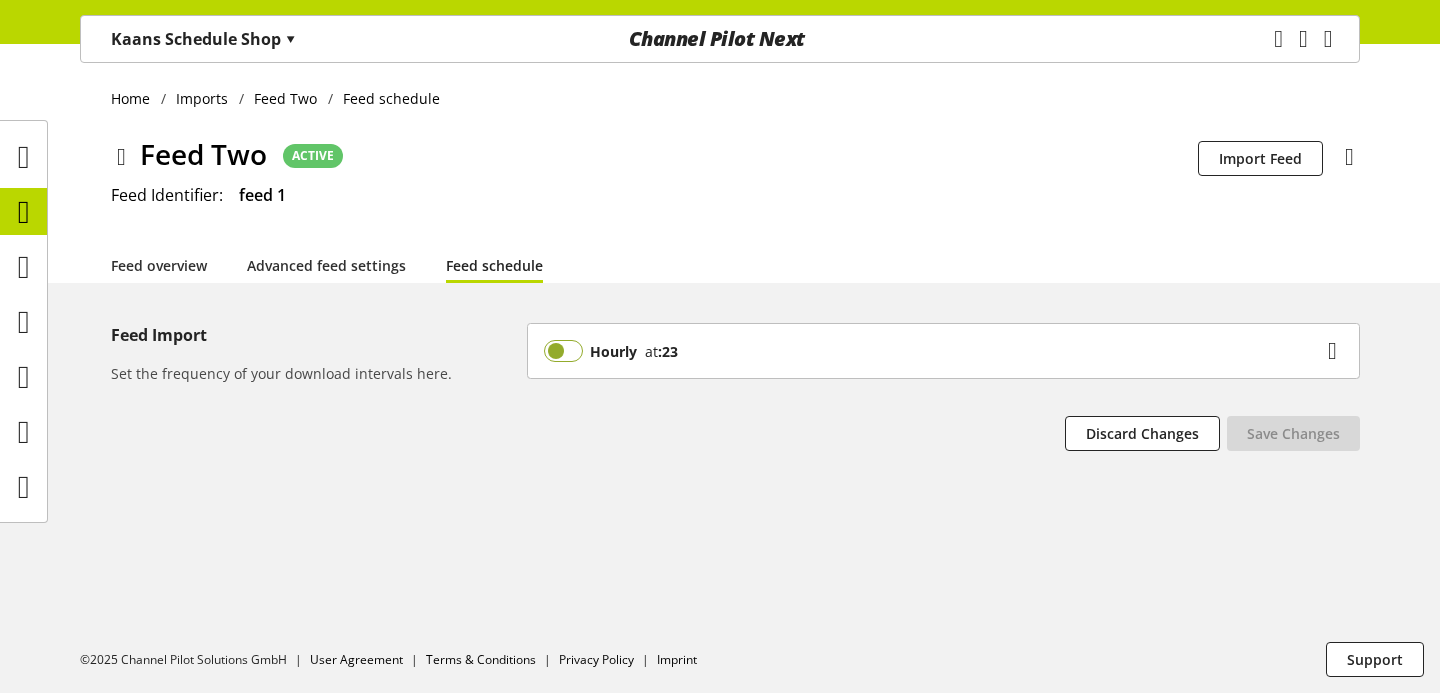 click at bounding box center [563, 351] 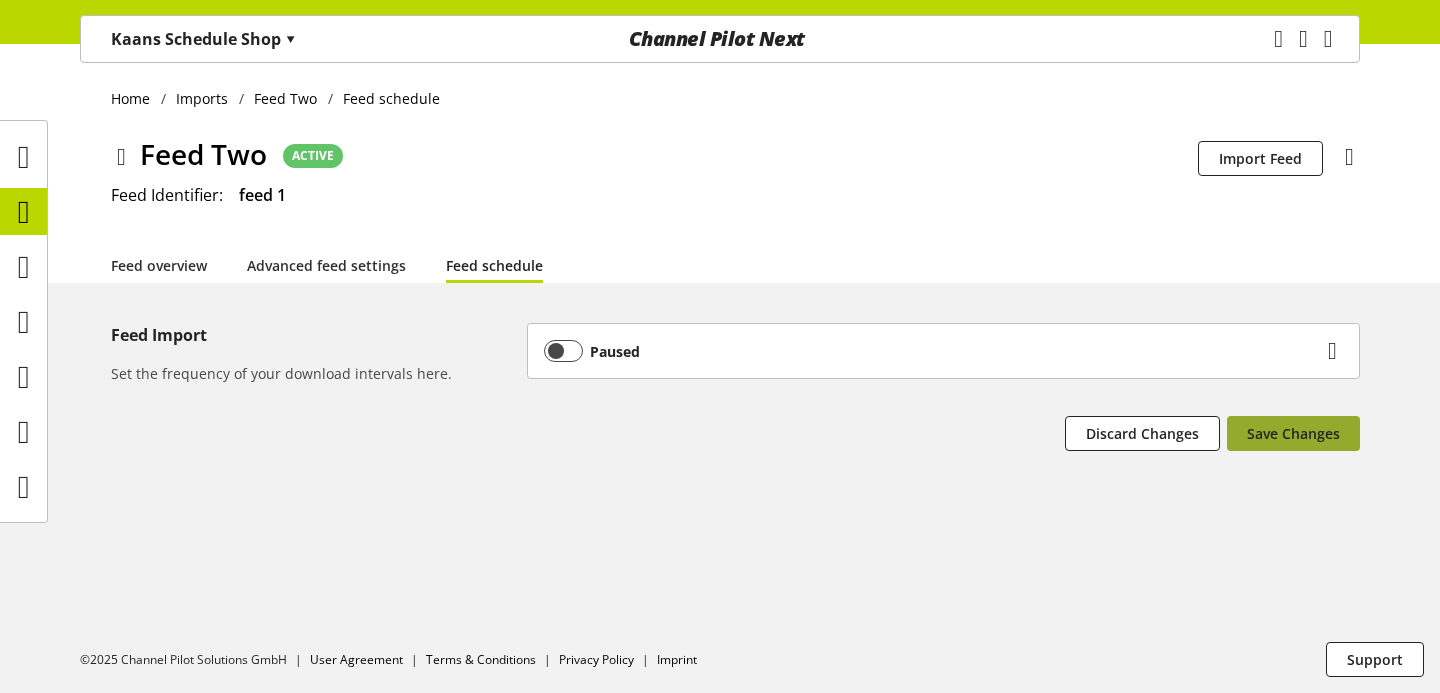 click on "Save Changes" at bounding box center [1293, 433] 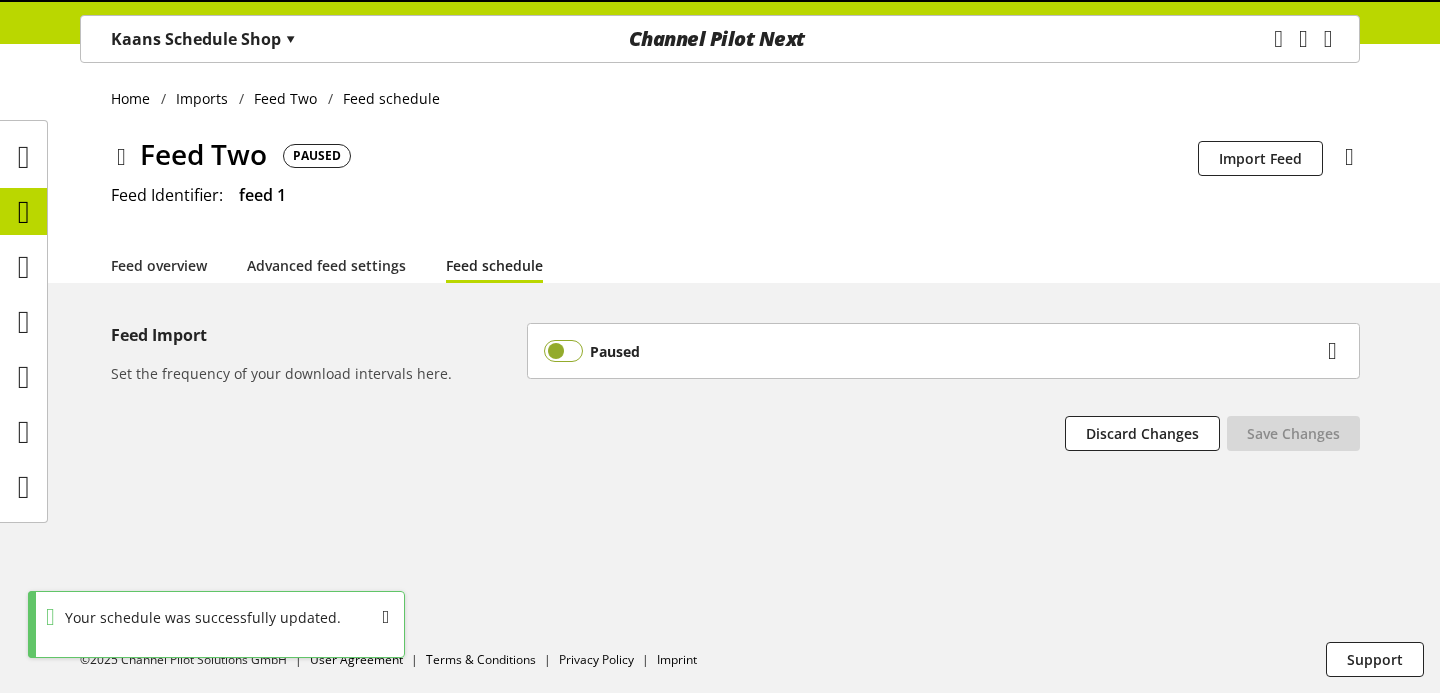 click at bounding box center (563, 351) 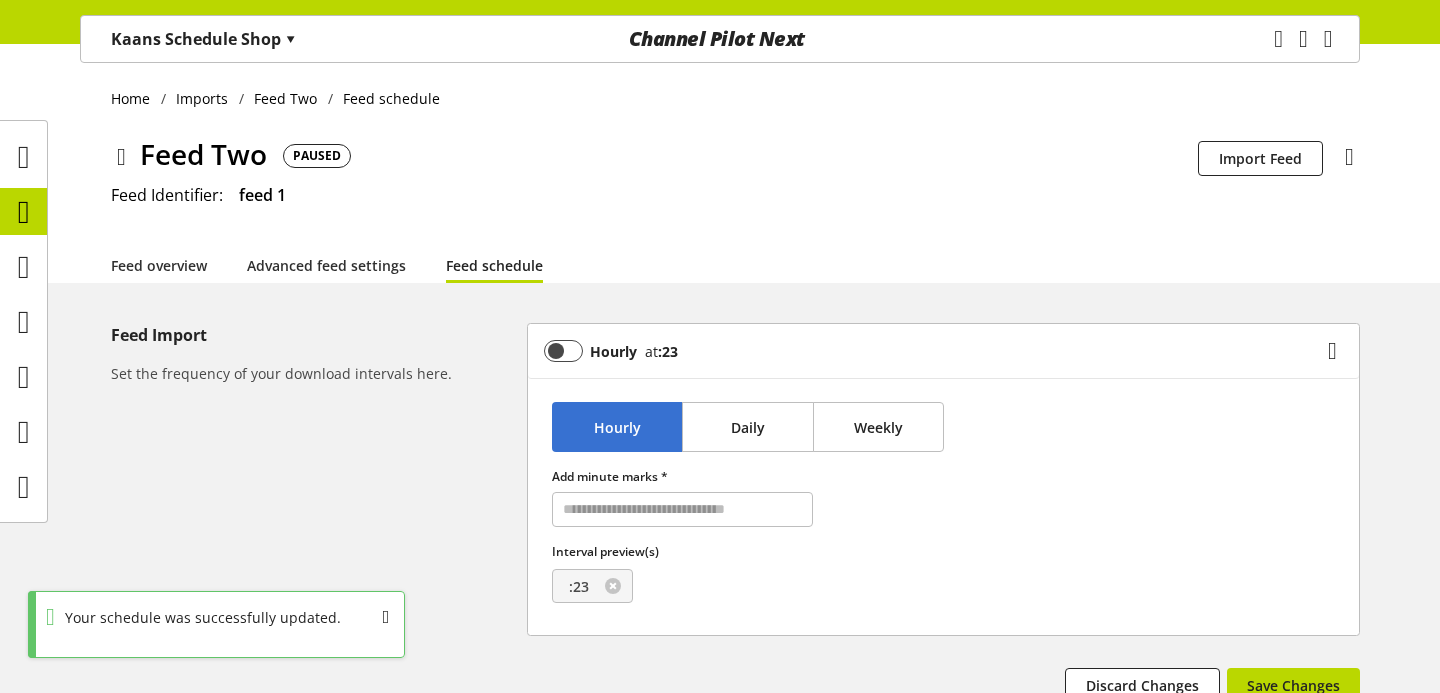 scroll, scrollTop: 85, scrollLeft: 0, axis: vertical 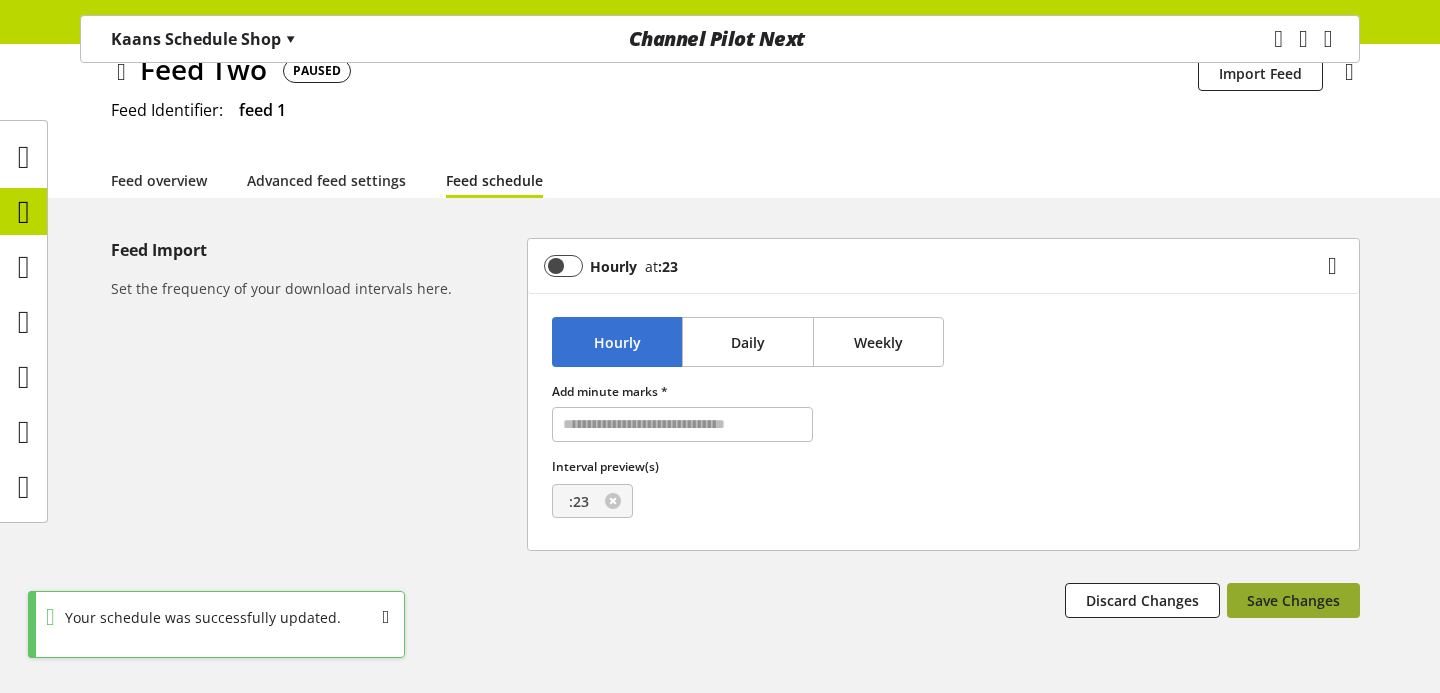 click on "Save Changes" at bounding box center [1293, 600] 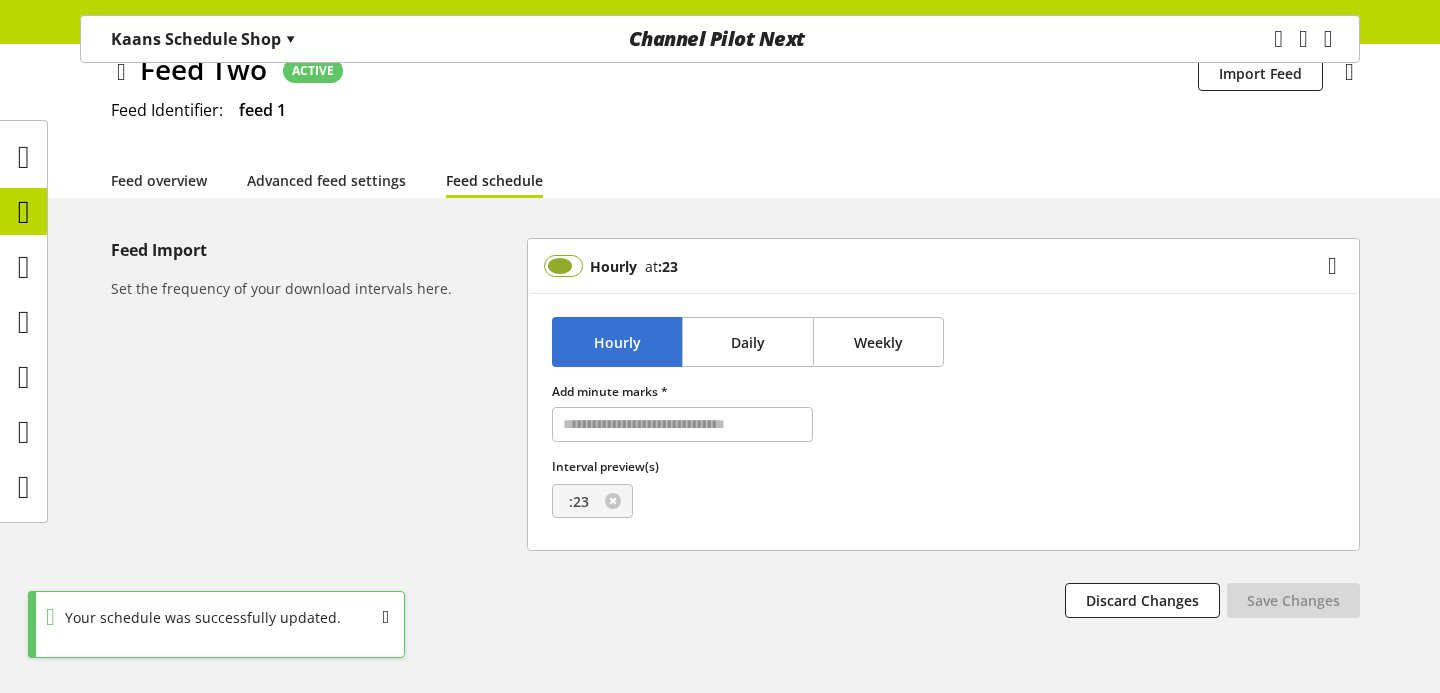 click at bounding box center (563, 266) 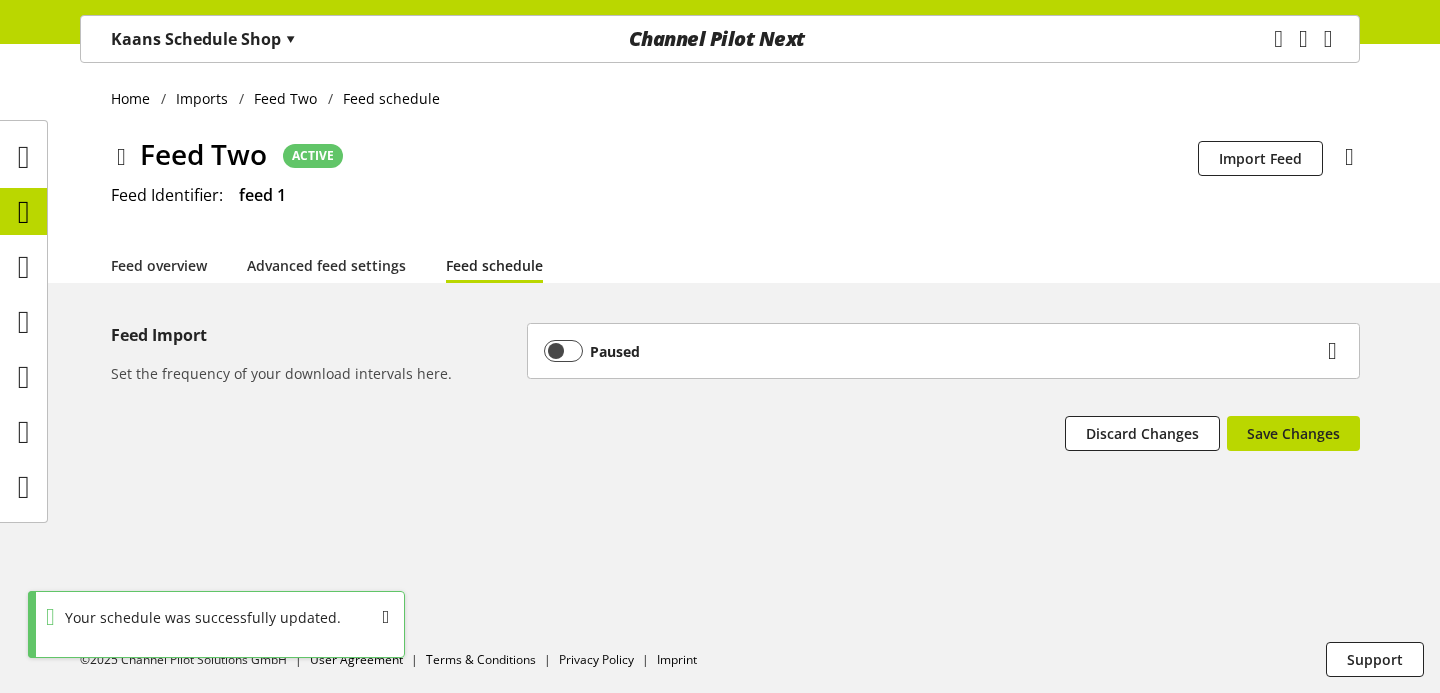 scroll, scrollTop: 0, scrollLeft: 0, axis: both 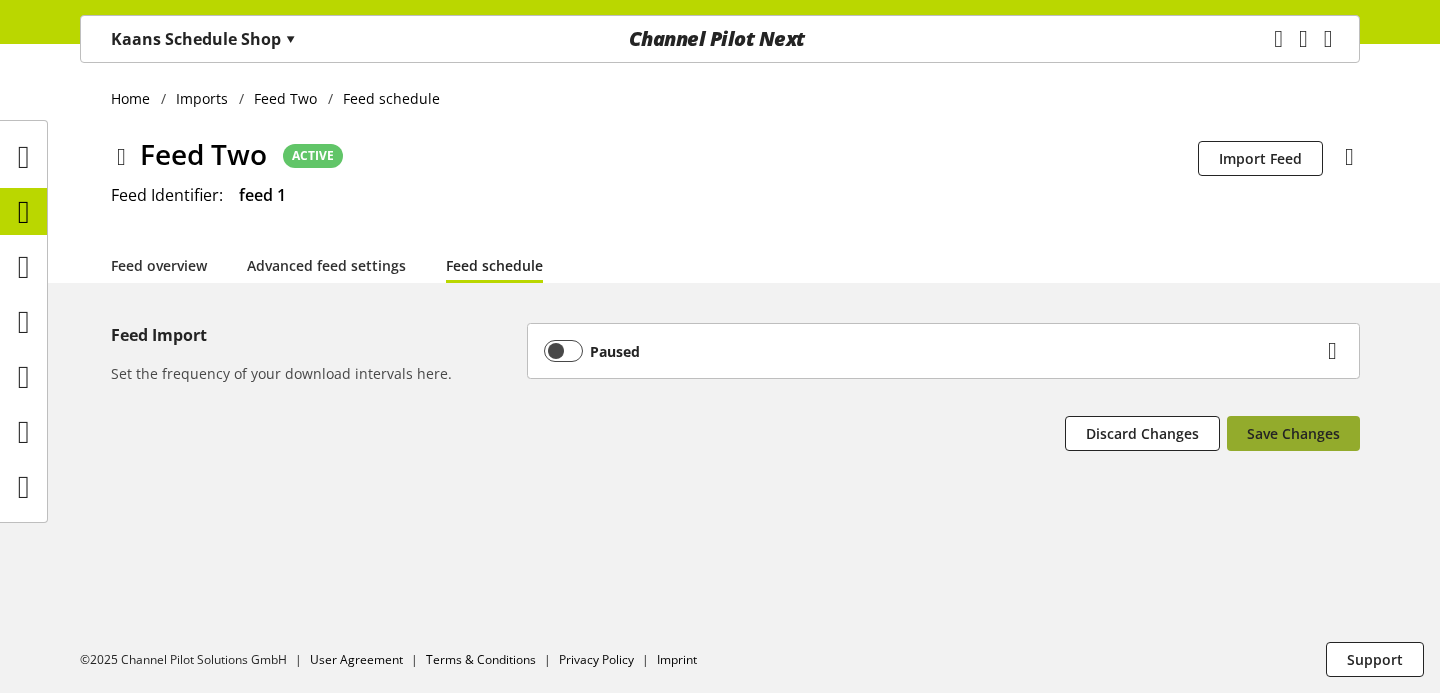 click on "Save Changes" at bounding box center [1293, 433] 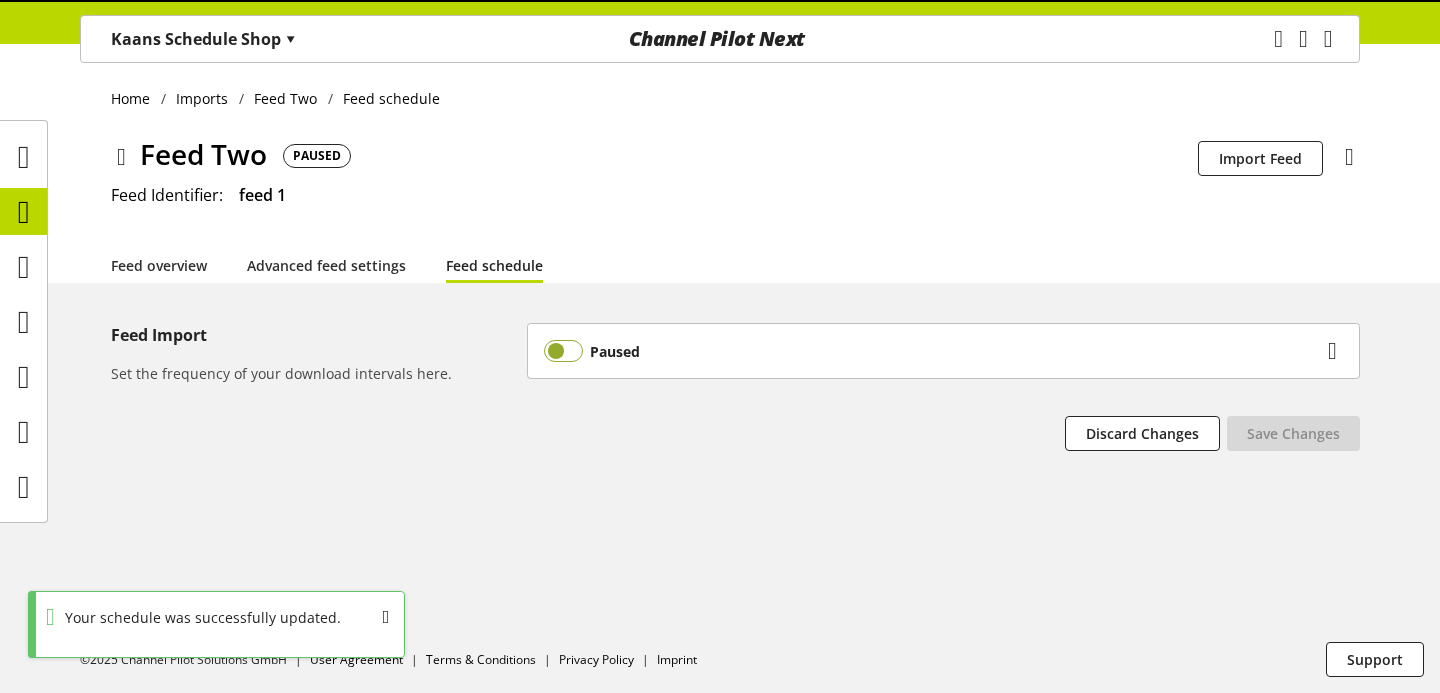 click at bounding box center [563, 351] 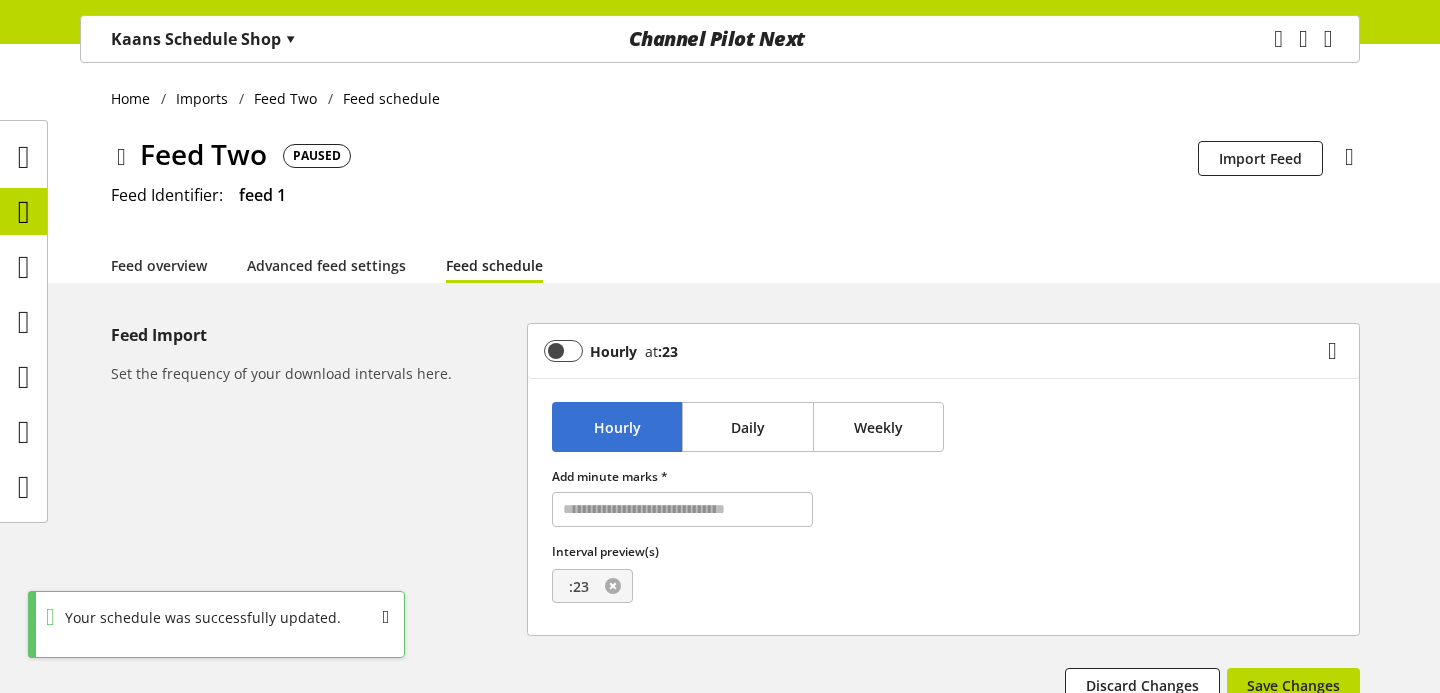 click at bounding box center (613, 586) 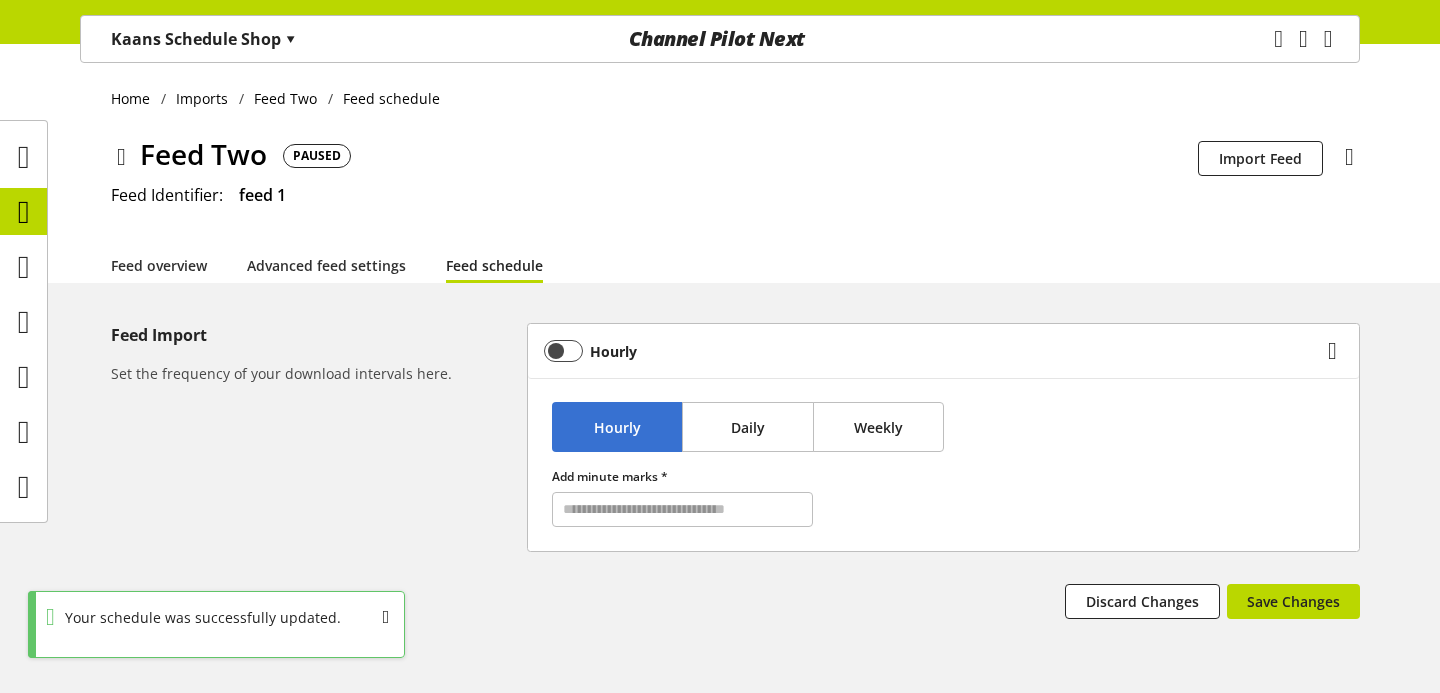 scroll, scrollTop: 73, scrollLeft: 0, axis: vertical 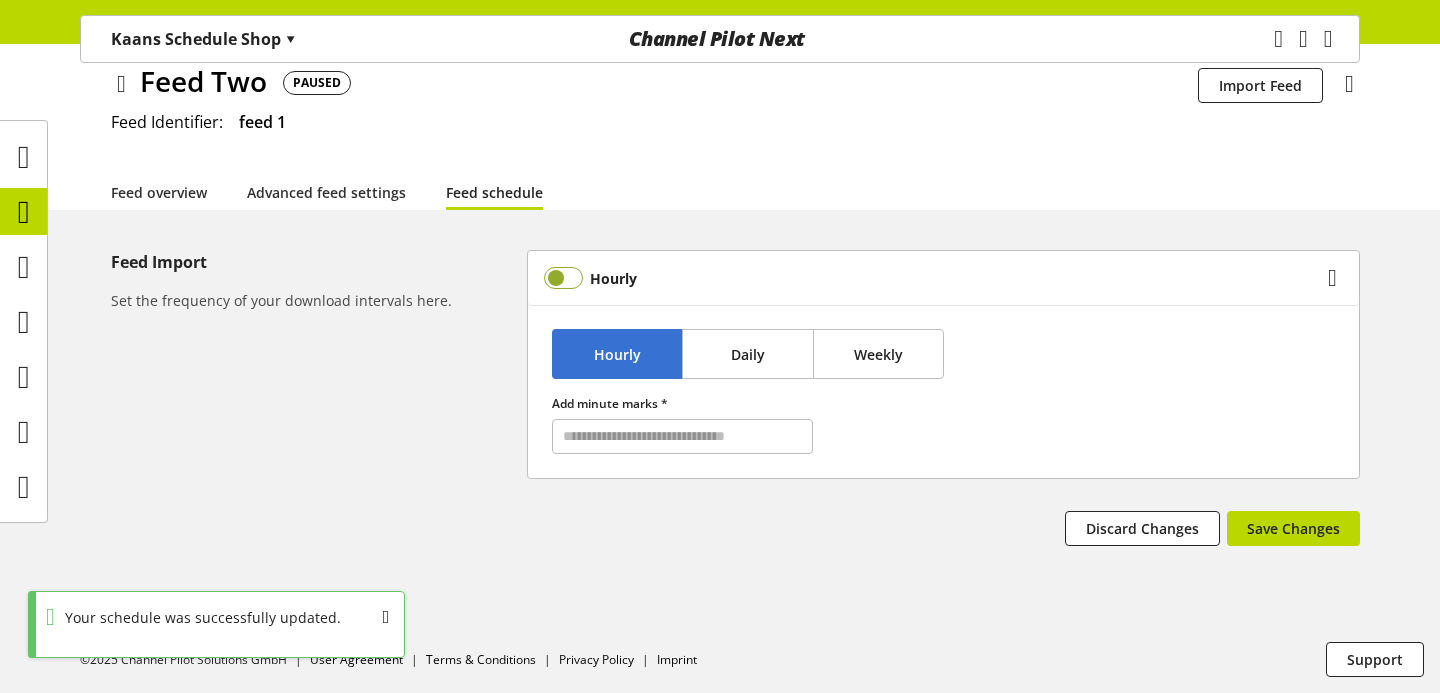click at bounding box center (563, 278) 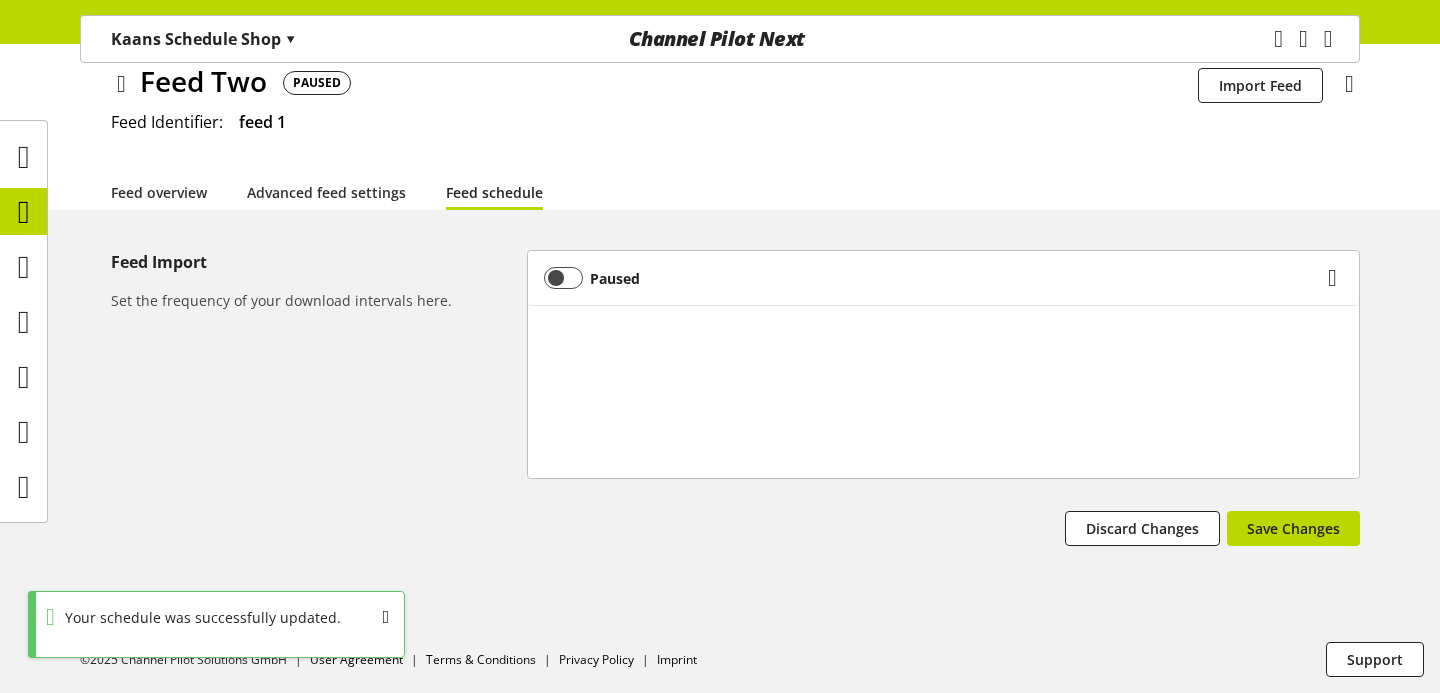 scroll, scrollTop: 0, scrollLeft: 0, axis: both 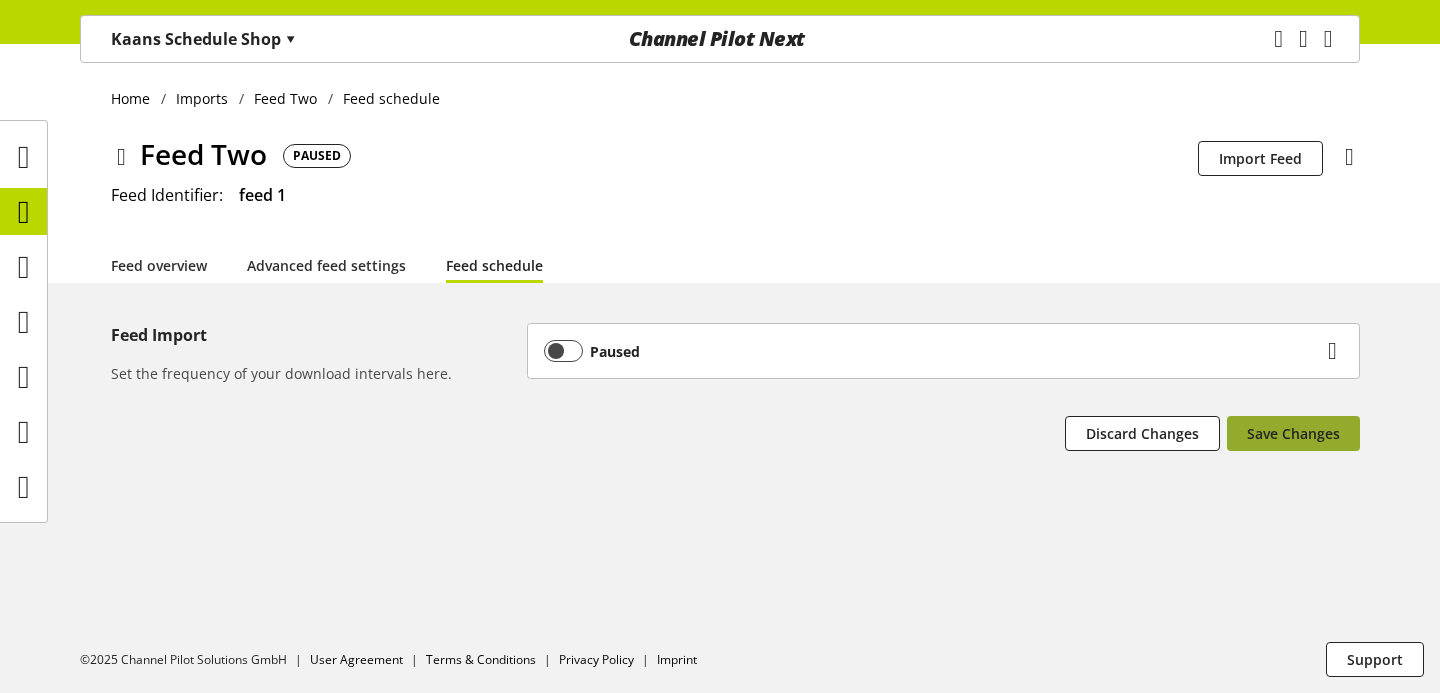 click on "Save Changes" at bounding box center (1293, 433) 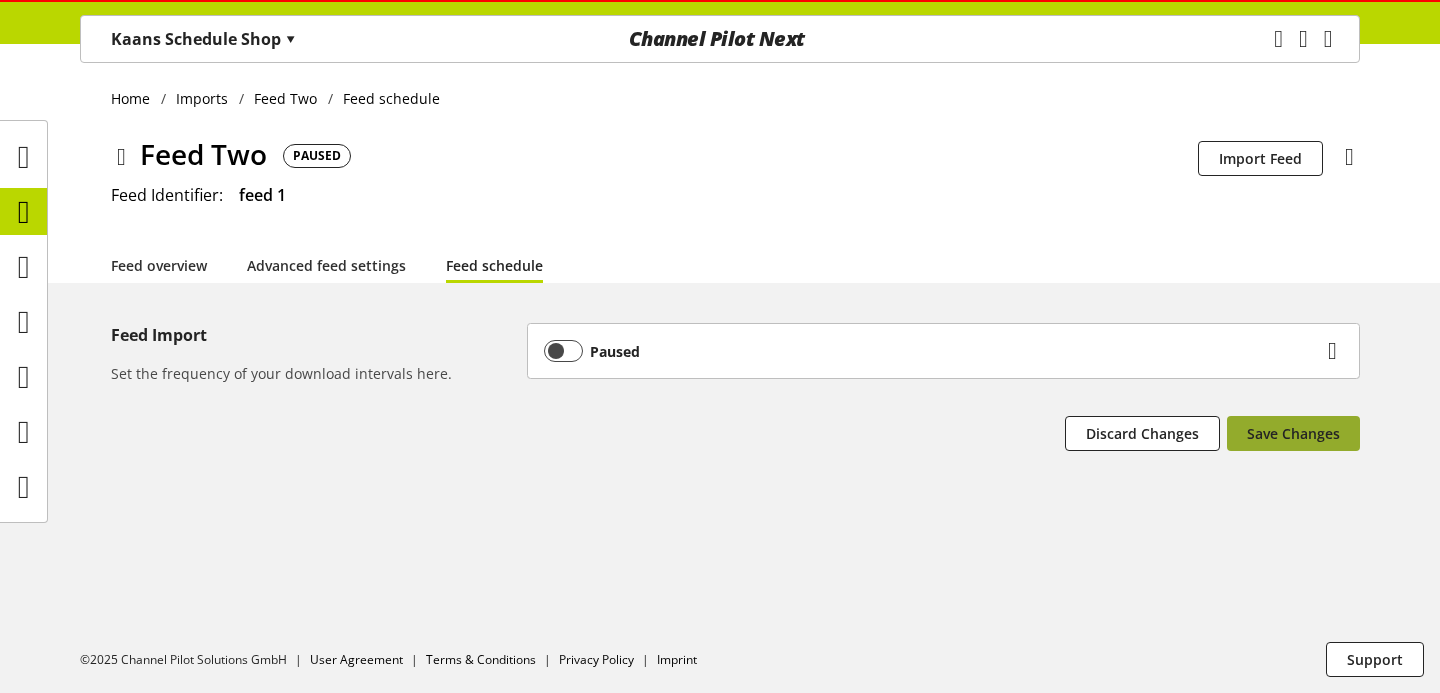 click on "Save Changes" at bounding box center [1293, 433] 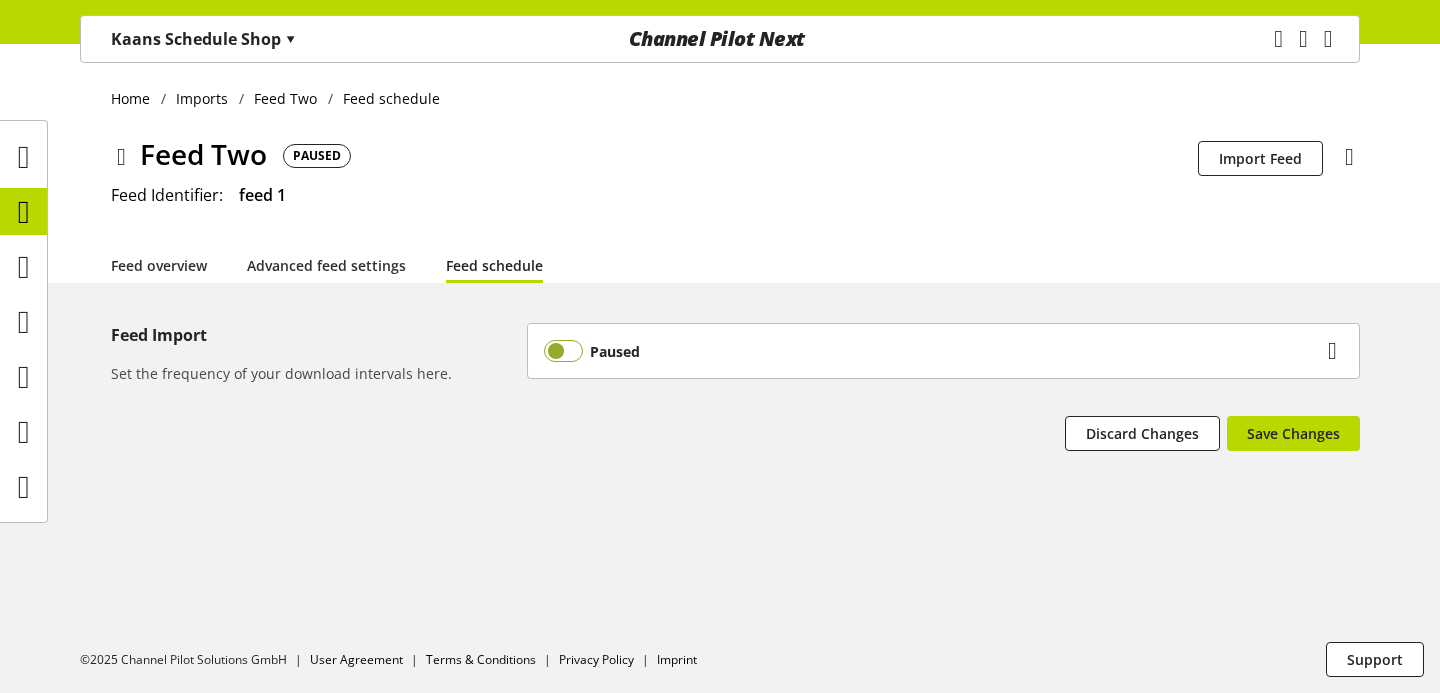 click at bounding box center [563, 351] 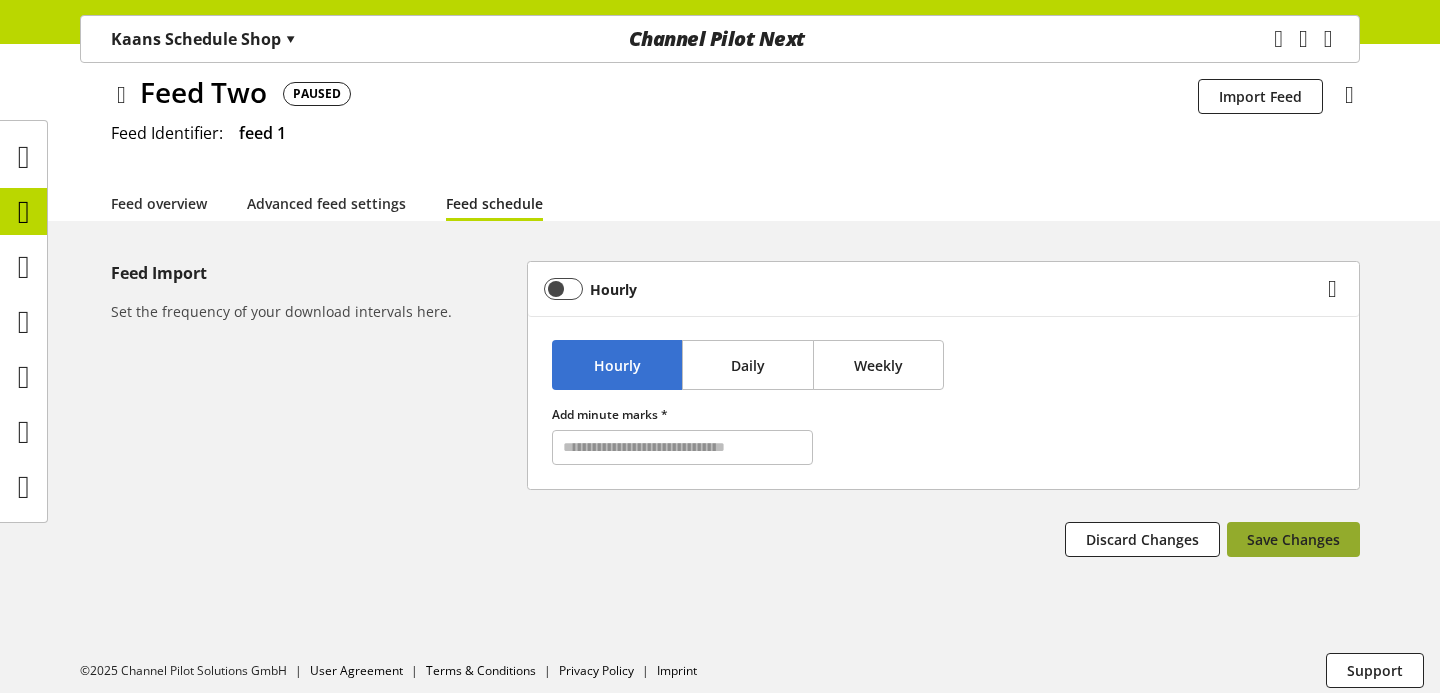 scroll, scrollTop: 73, scrollLeft: 0, axis: vertical 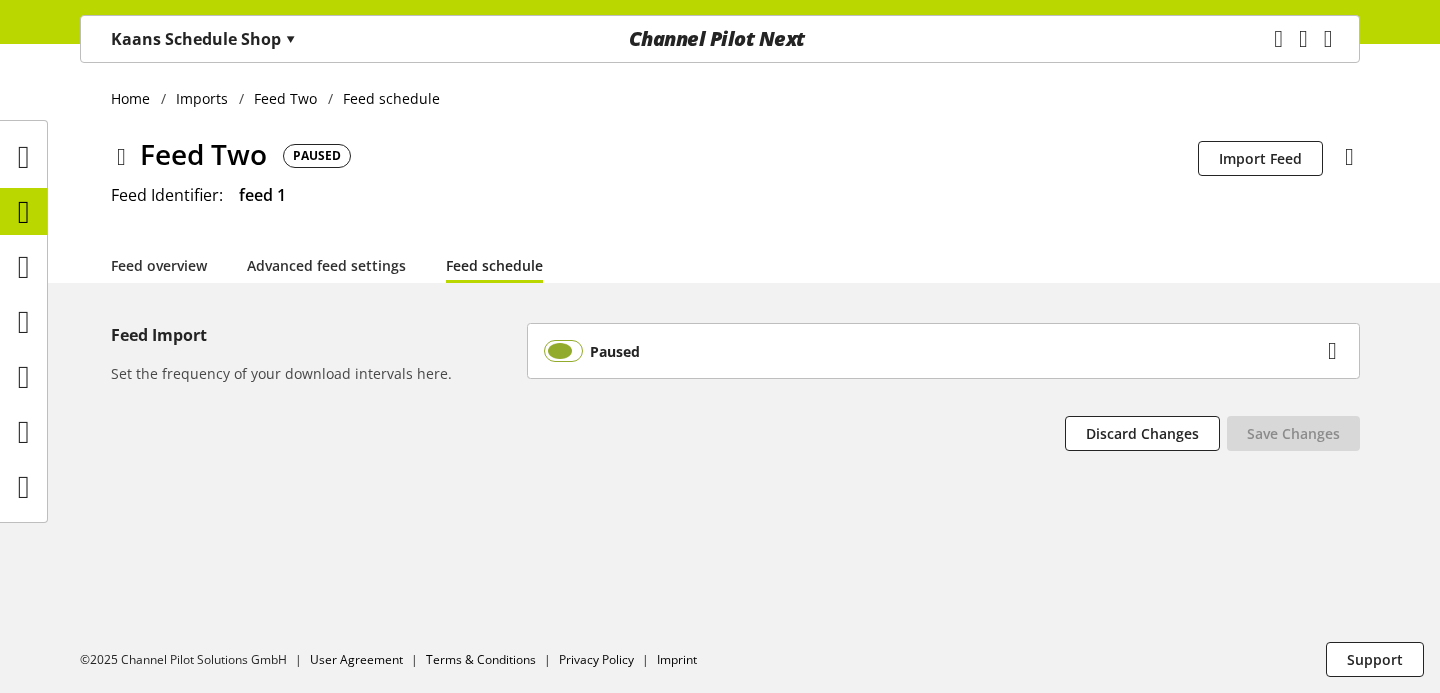 click at bounding box center [563, 351] 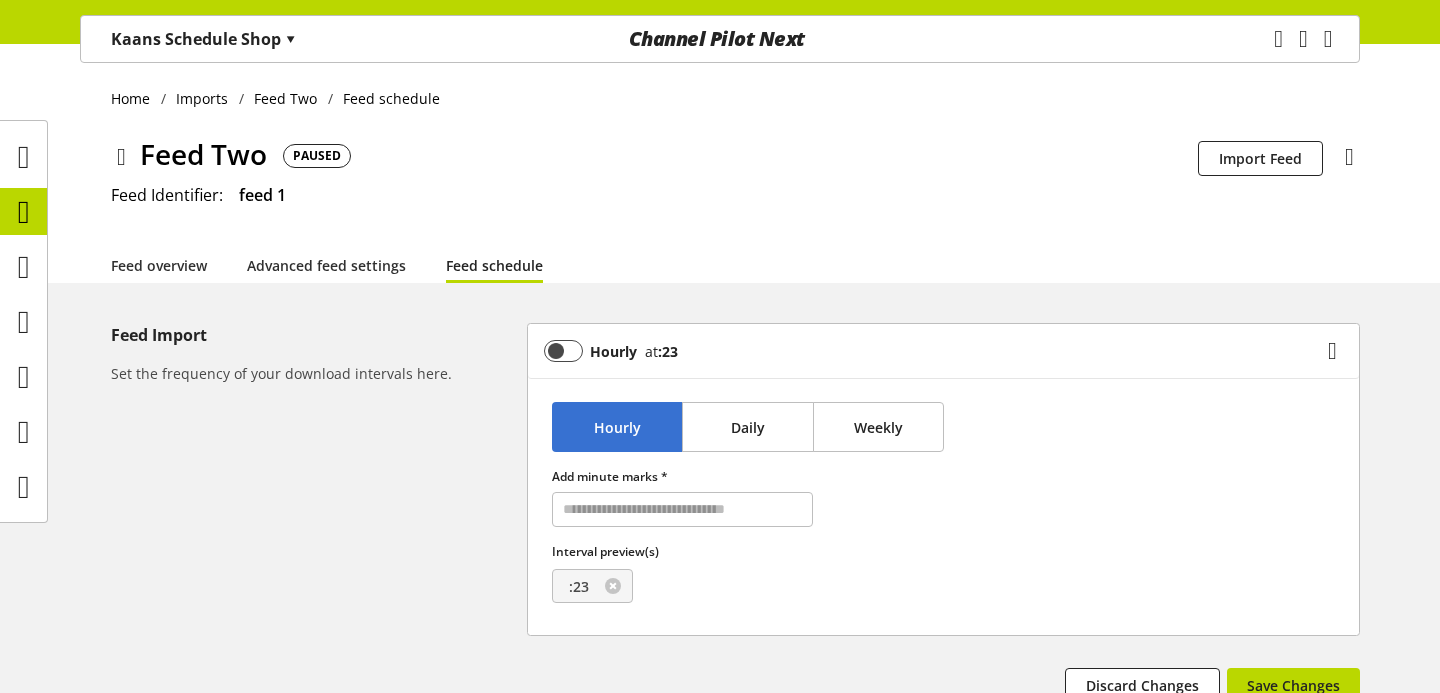 scroll, scrollTop: 157, scrollLeft: 0, axis: vertical 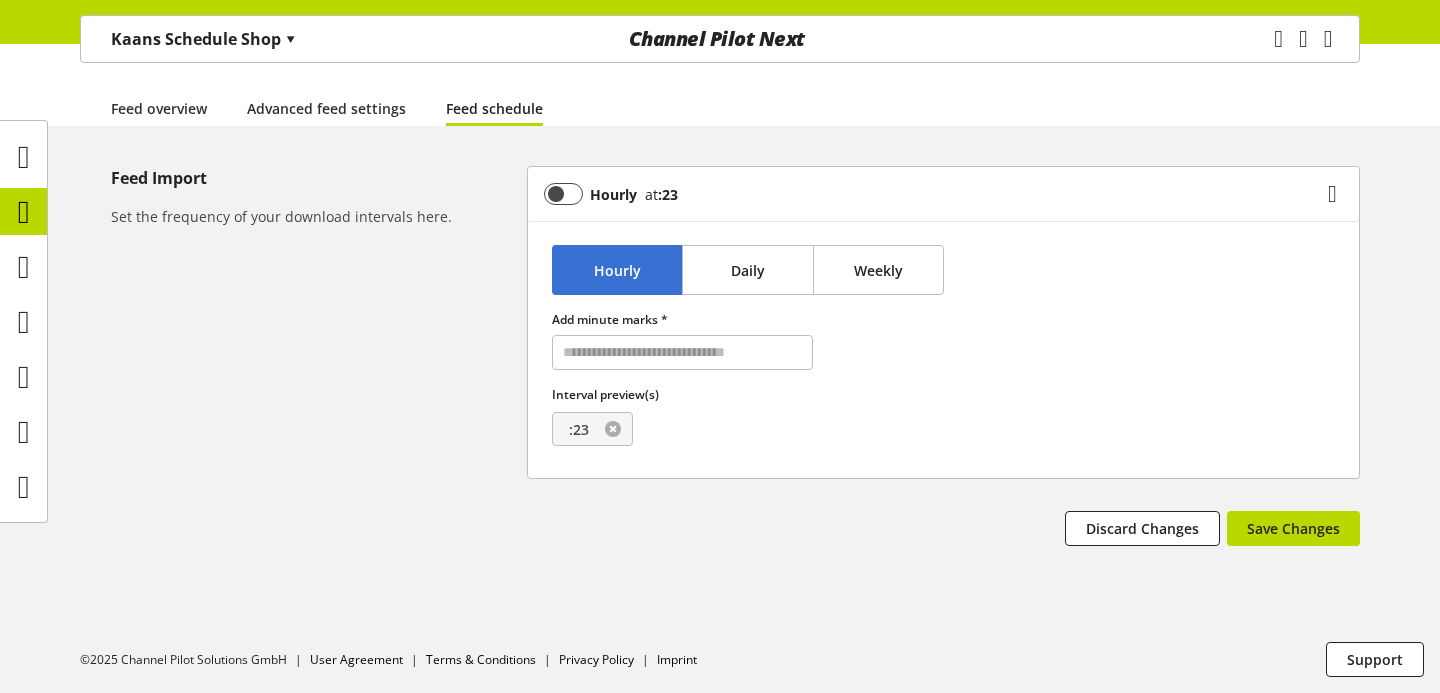 click at bounding box center (613, 429) 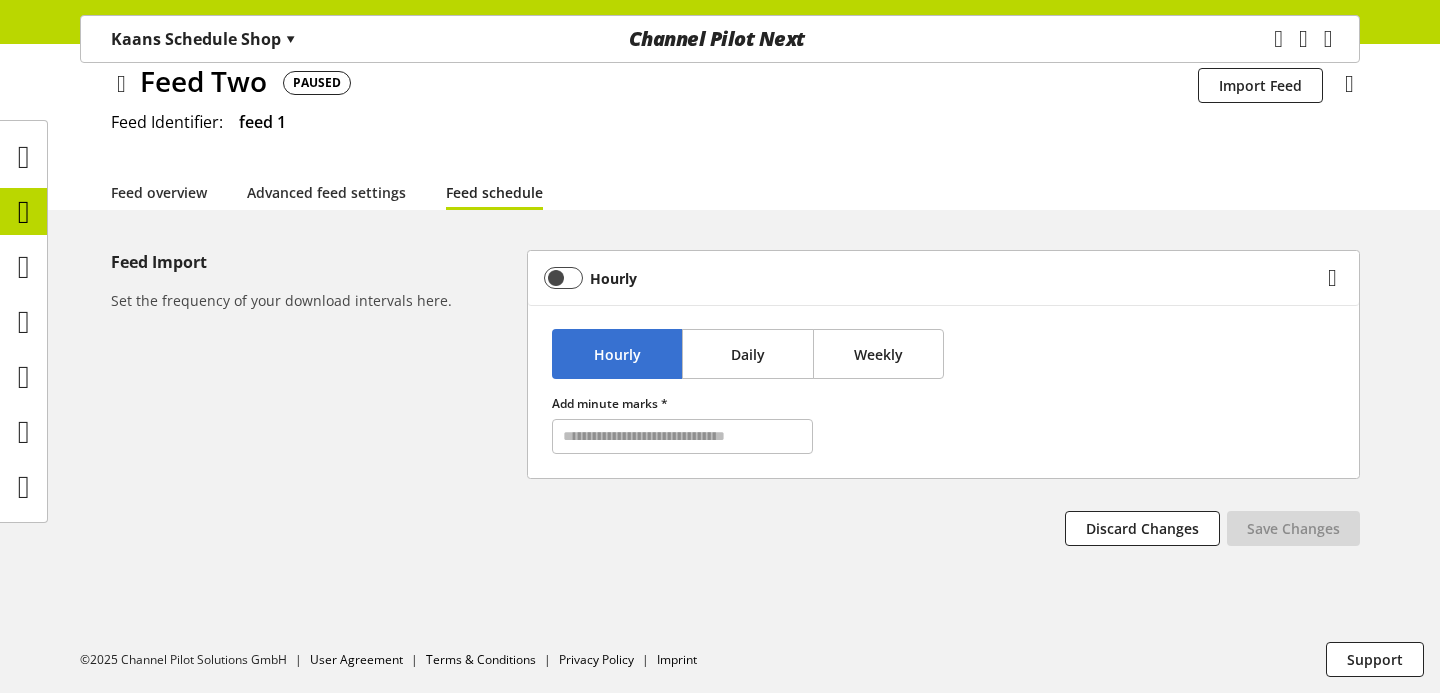 scroll, scrollTop: 73, scrollLeft: 0, axis: vertical 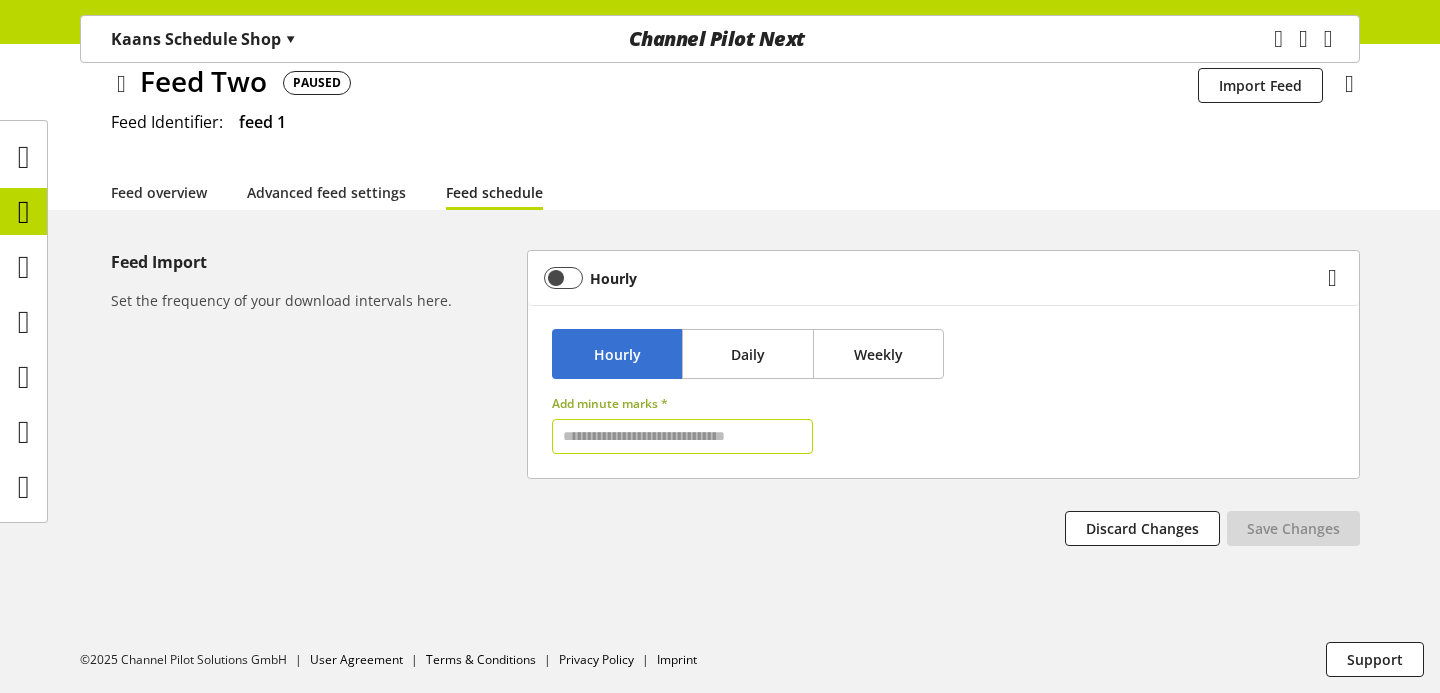 click at bounding box center (682, 436) 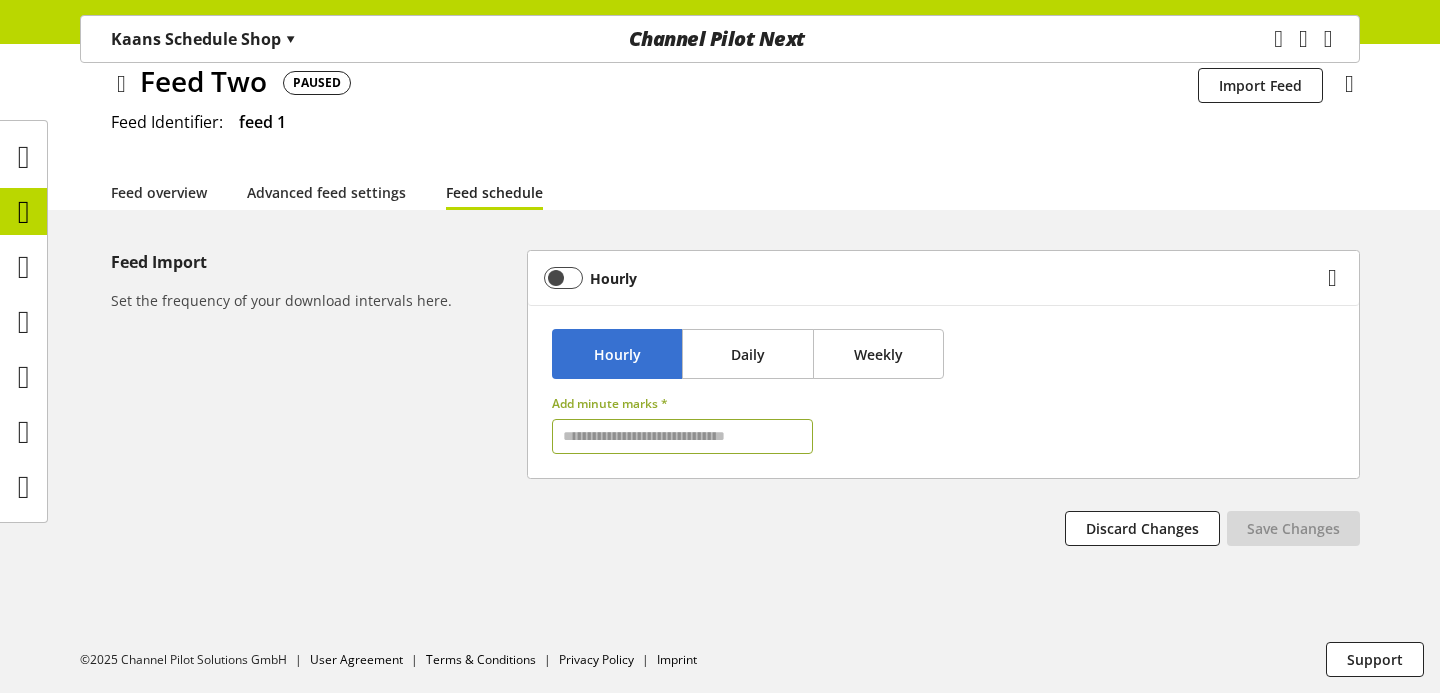 type on "*" 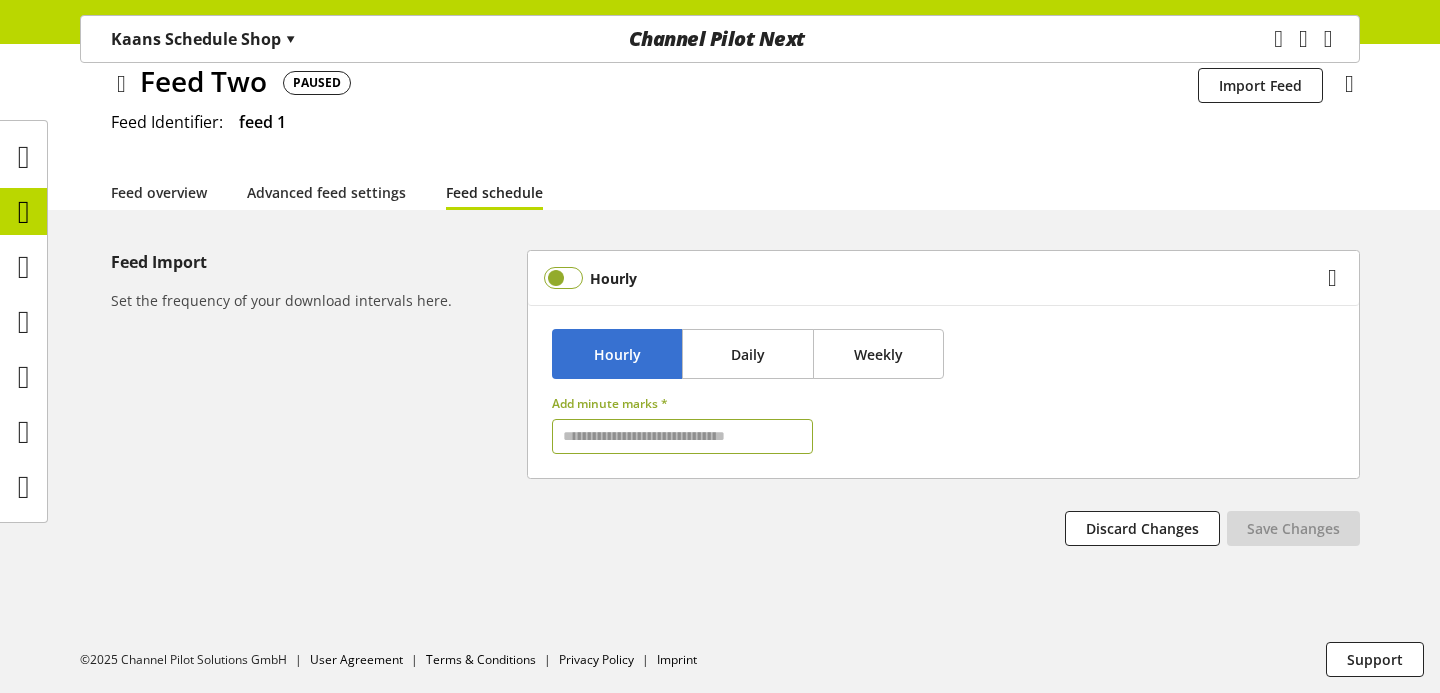 click at bounding box center [563, 278] 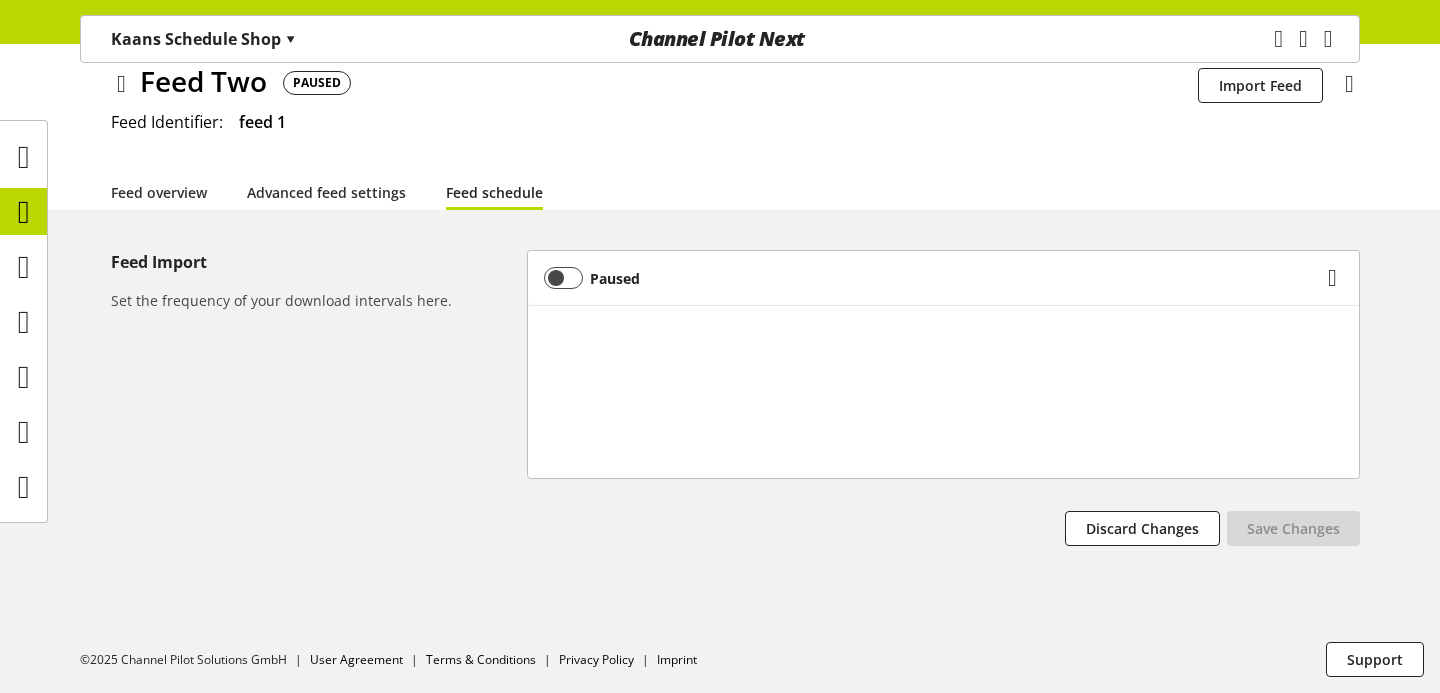 scroll, scrollTop: 0, scrollLeft: 0, axis: both 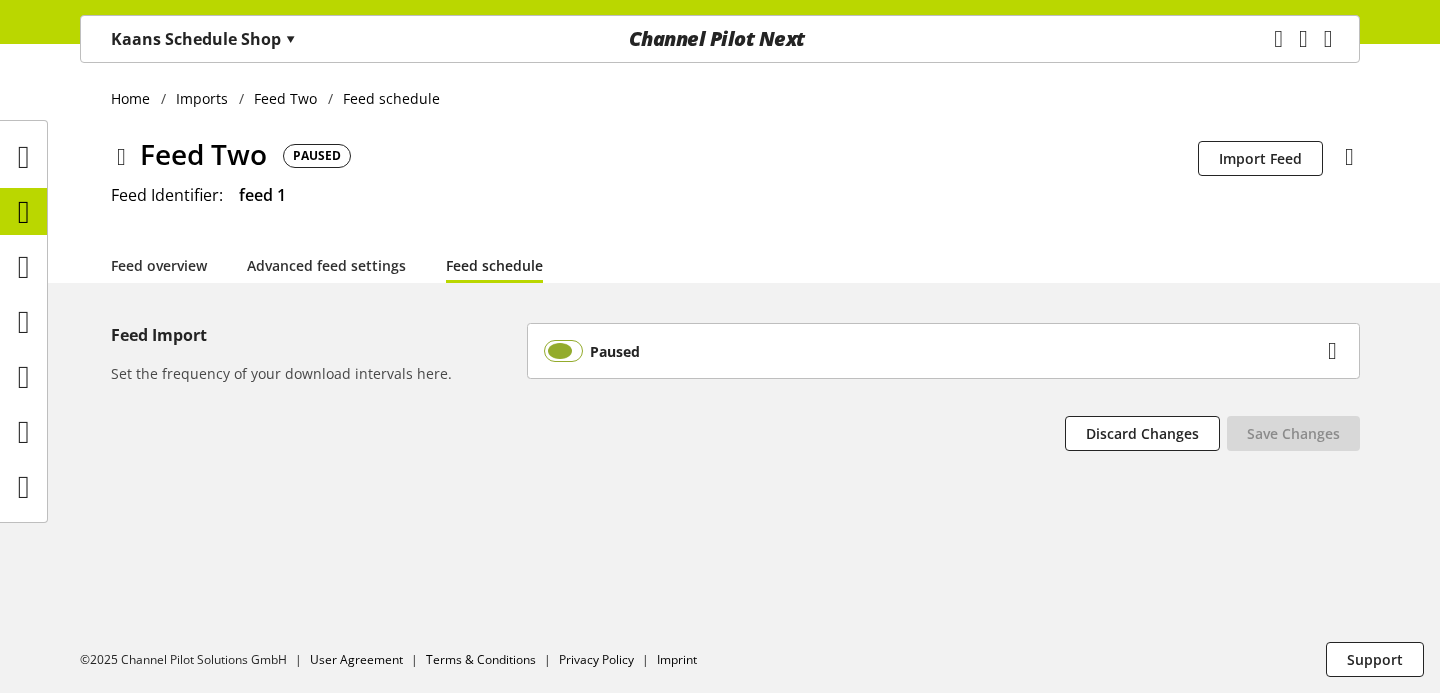 click at bounding box center [563, 351] 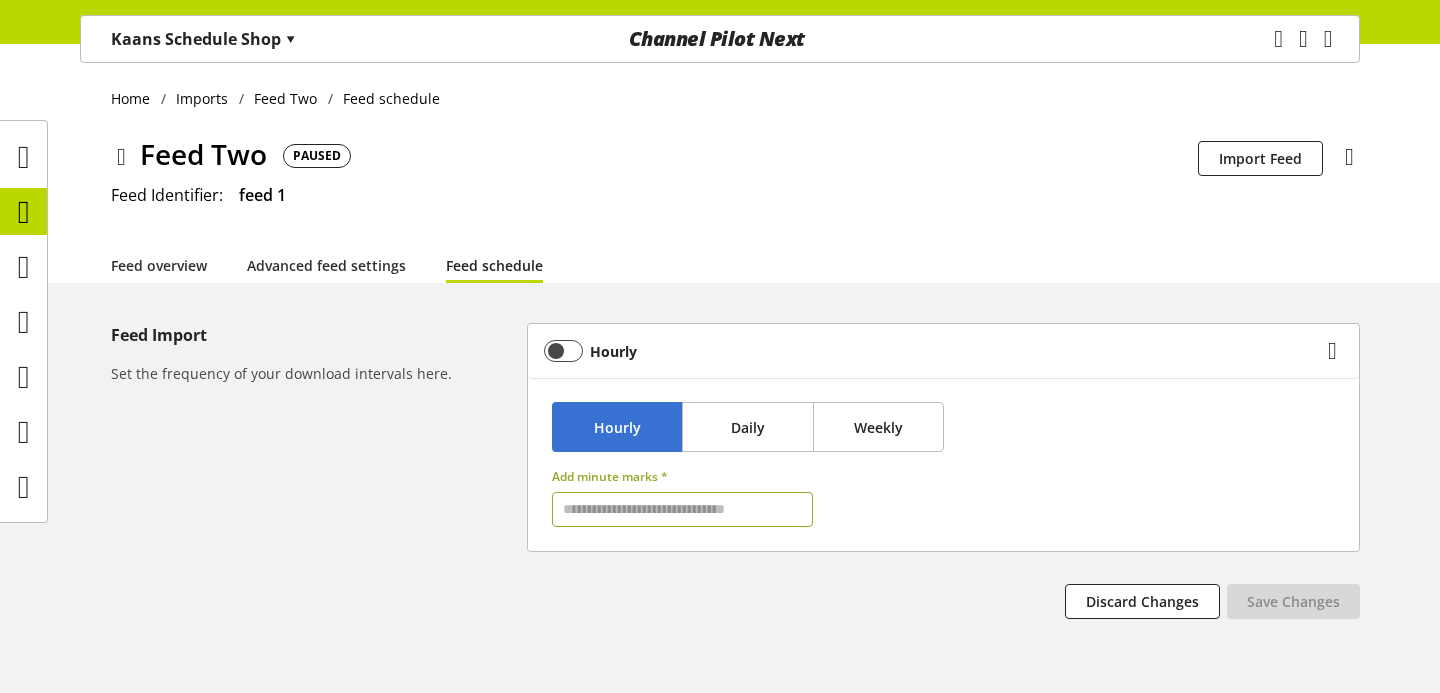 click at bounding box center [682, 509] 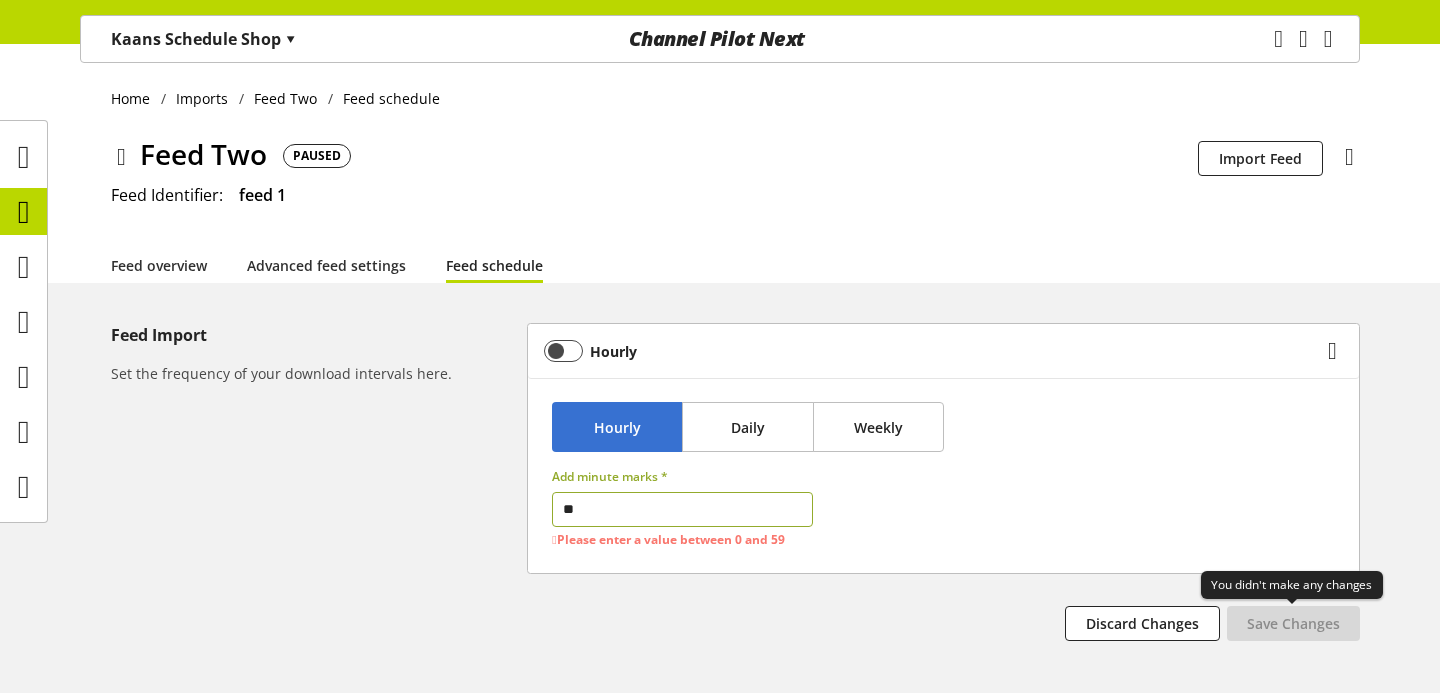 type on "*" 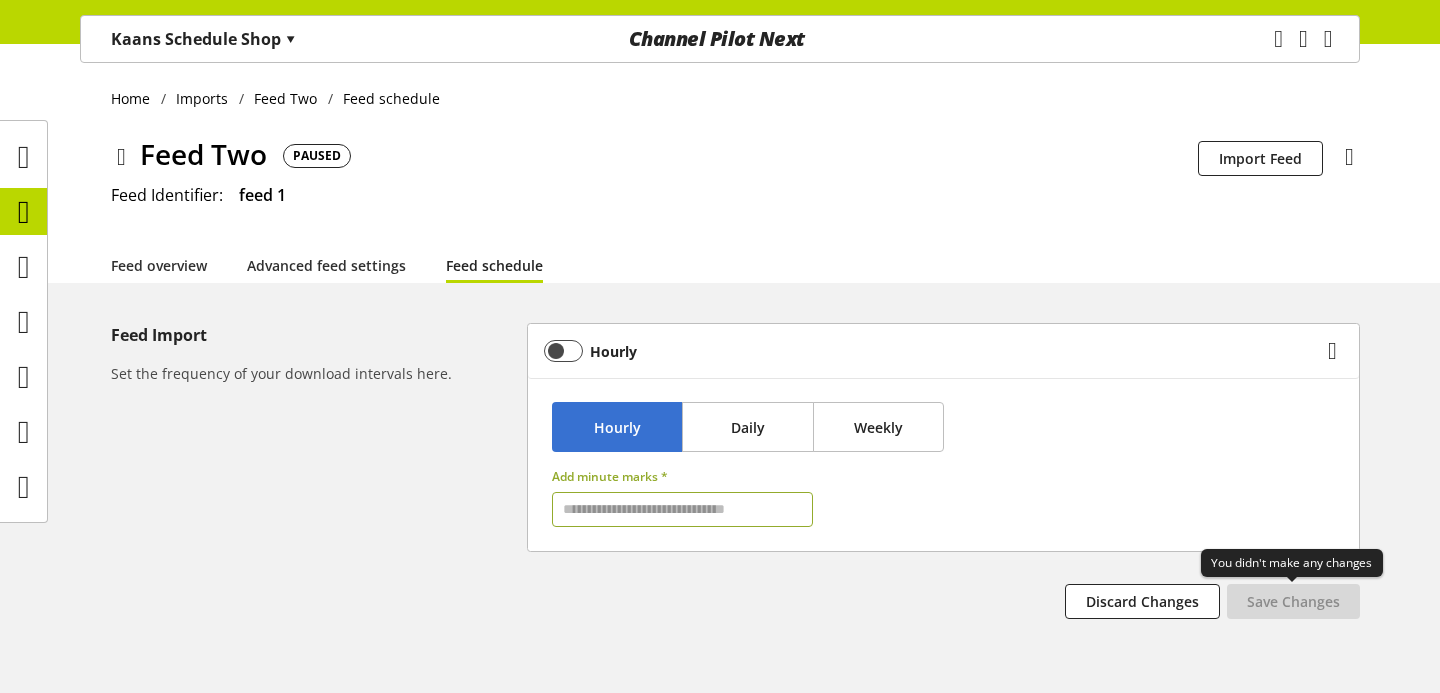 type on "*" 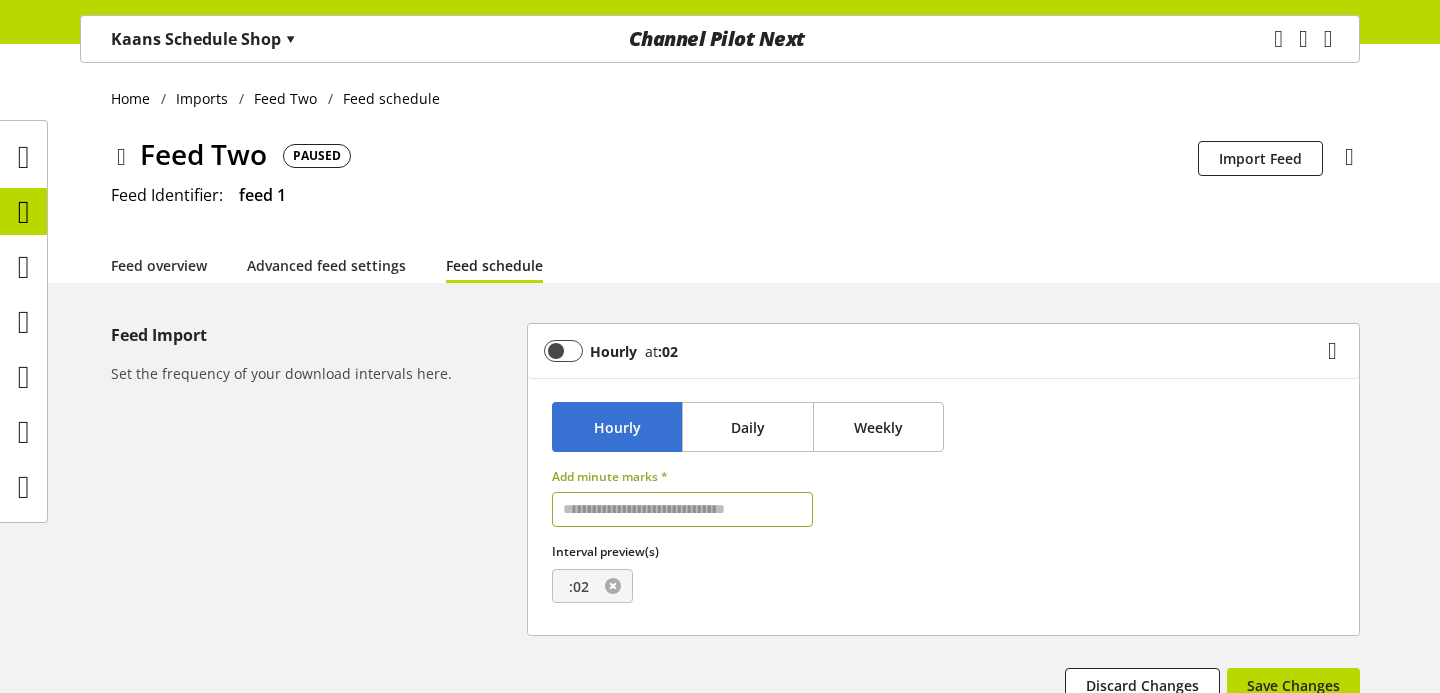 click at bounding box center (613, 586) 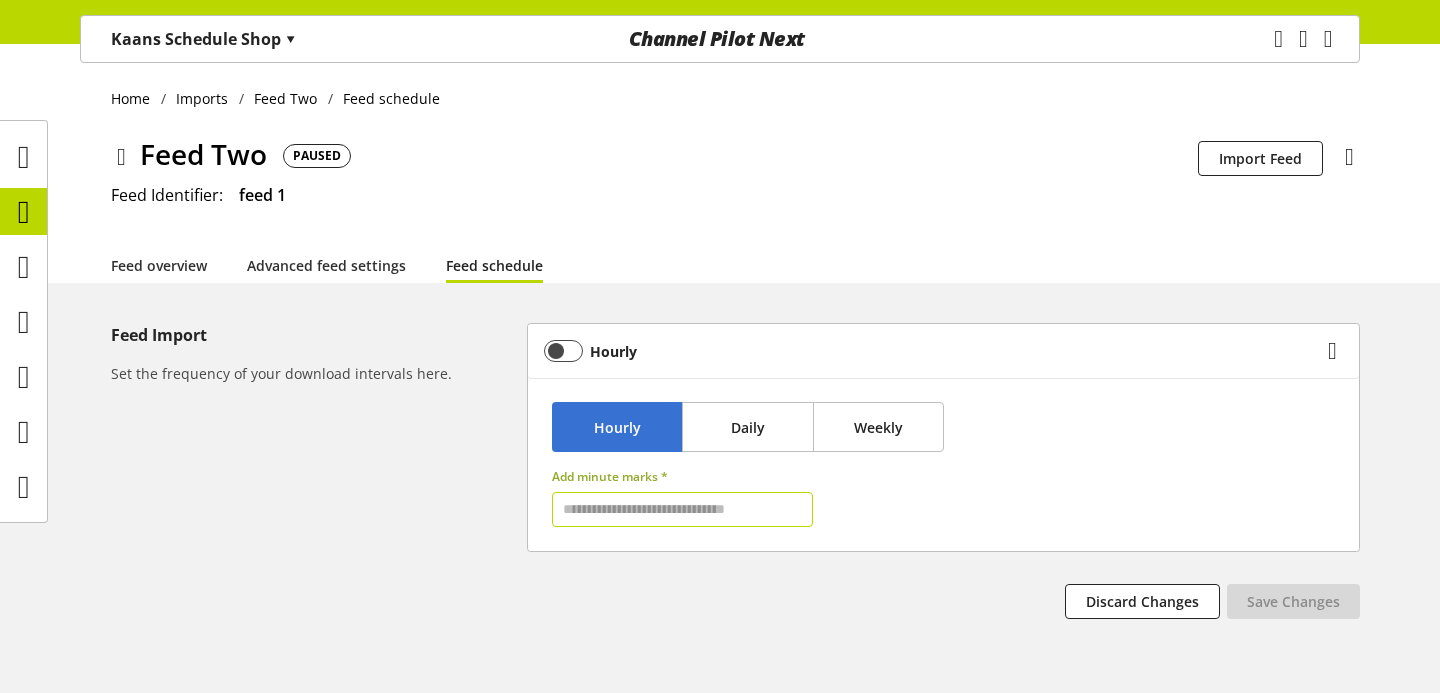click at bounding box center [682, 509] 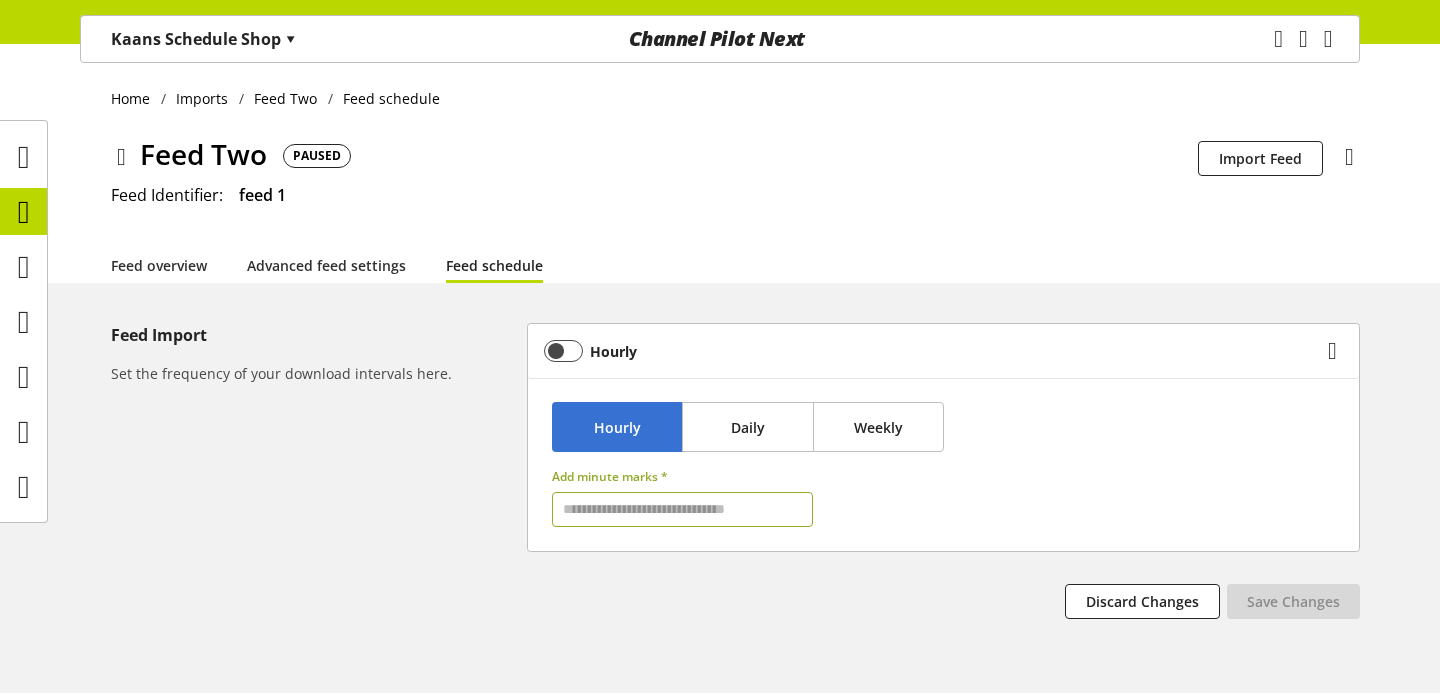 type on "*" 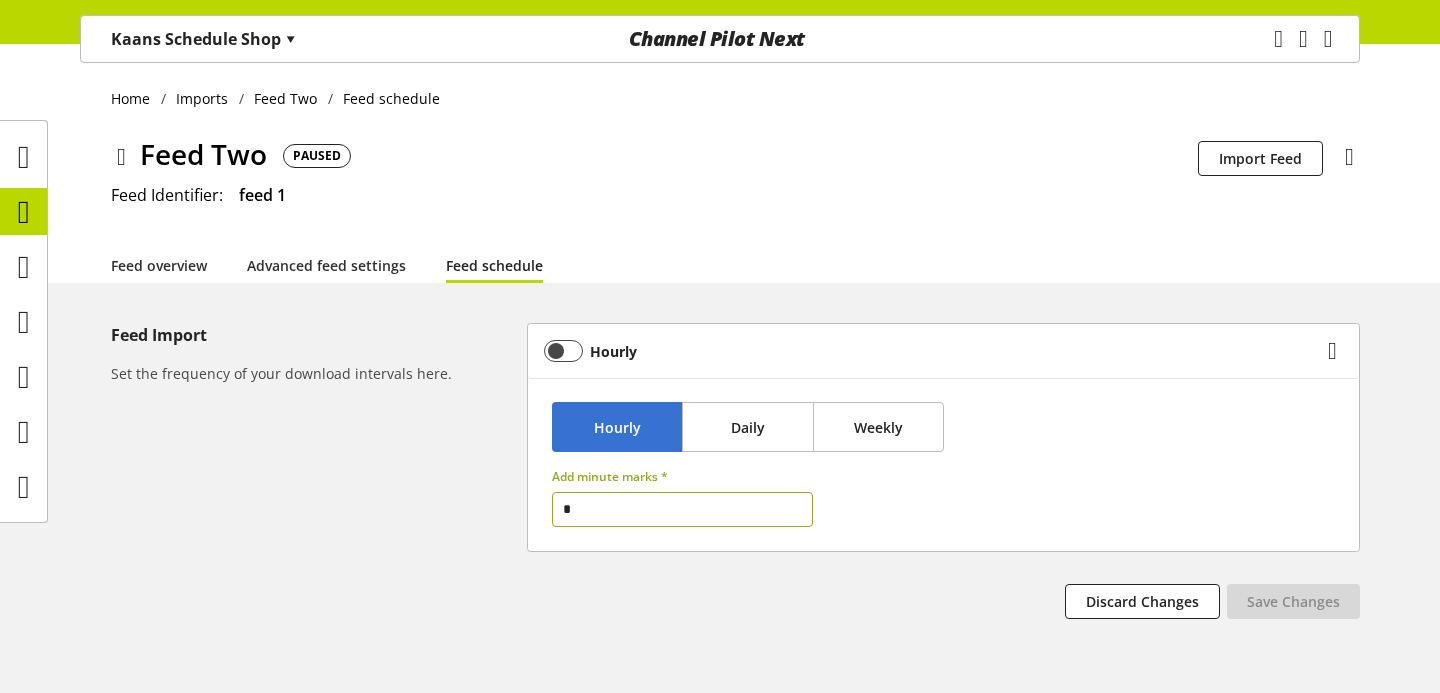 type 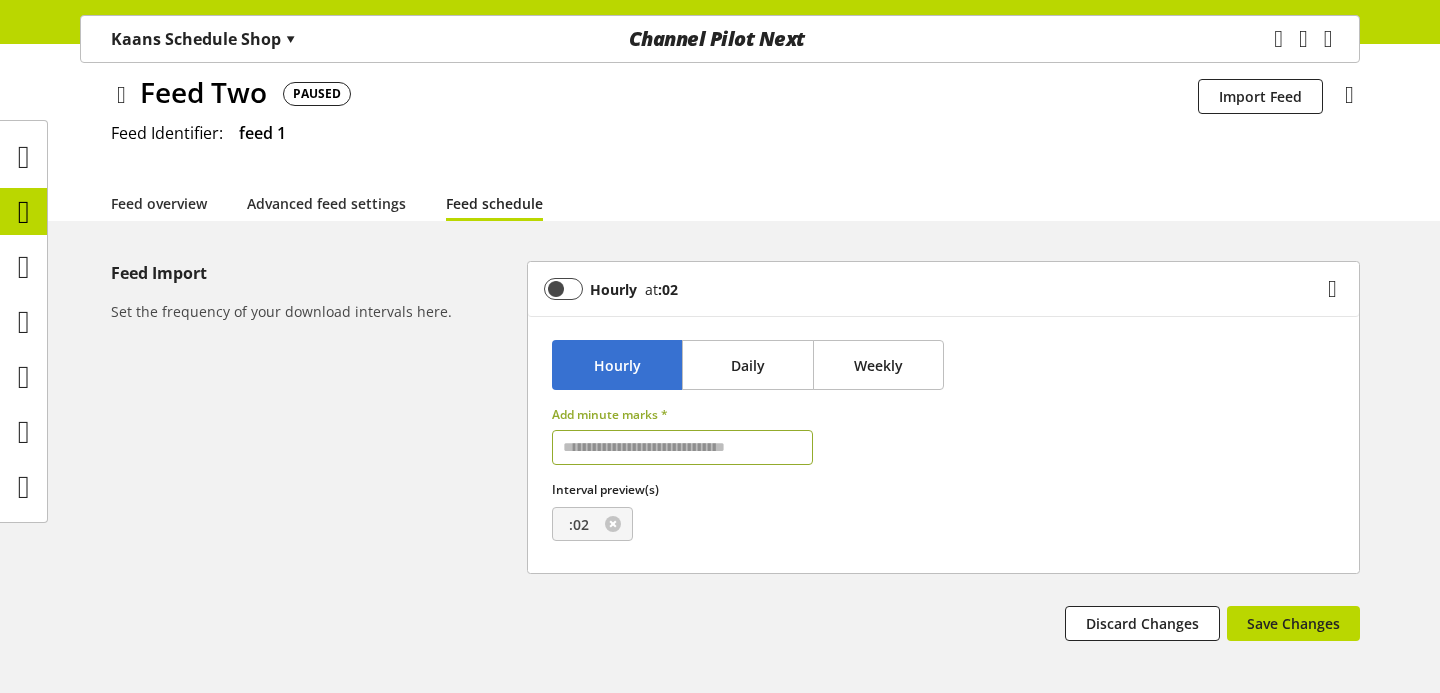 scroll, scrollTop: 137, scrollLeft: 0, axis: vertical 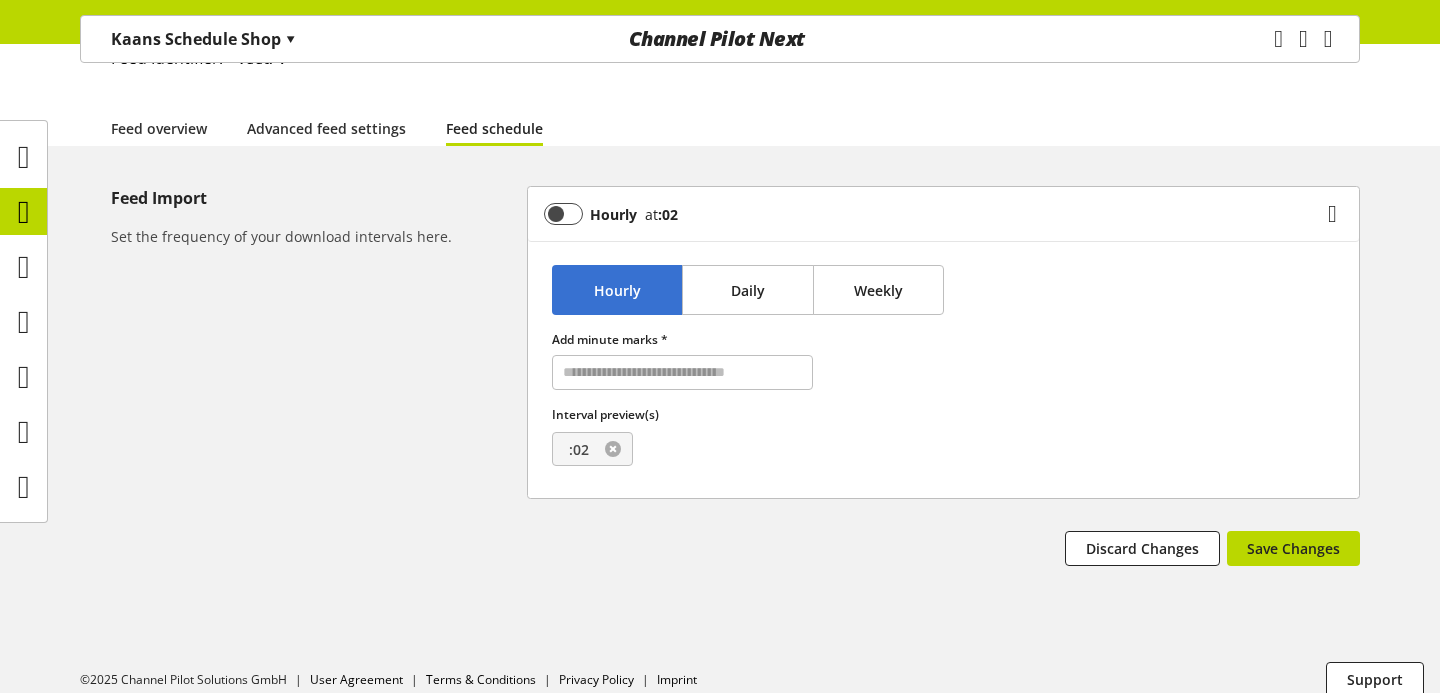 click at bounding box center (613, 449) 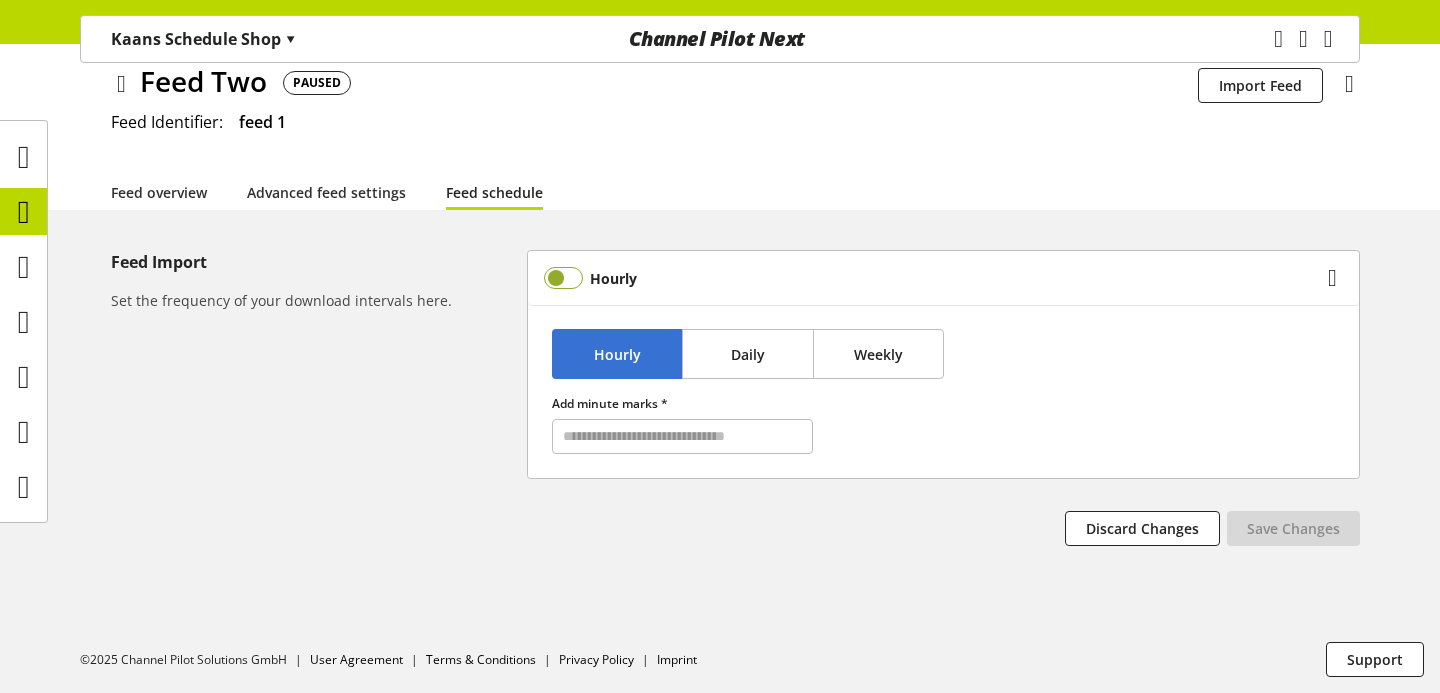 click at bounding box center (563, 278) 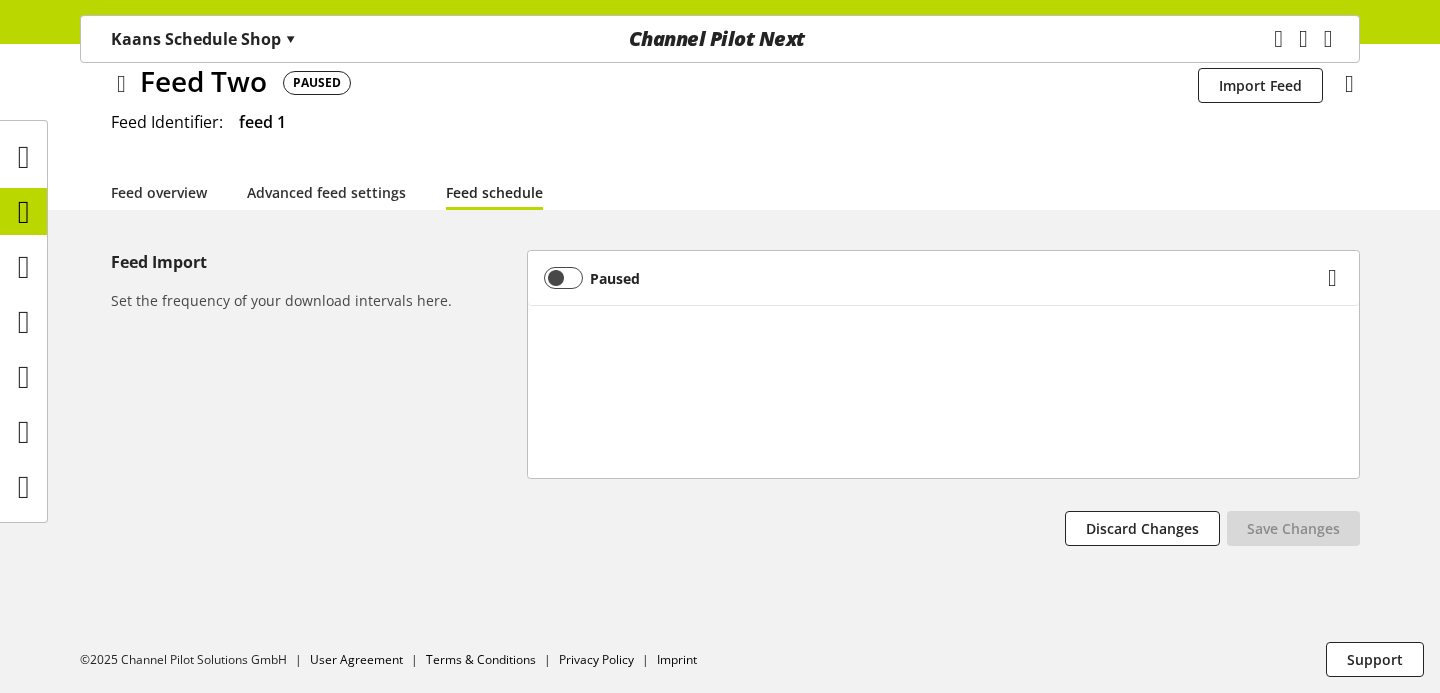 scroll, scrollTop: 0, scrollLeft: 0, axis: both 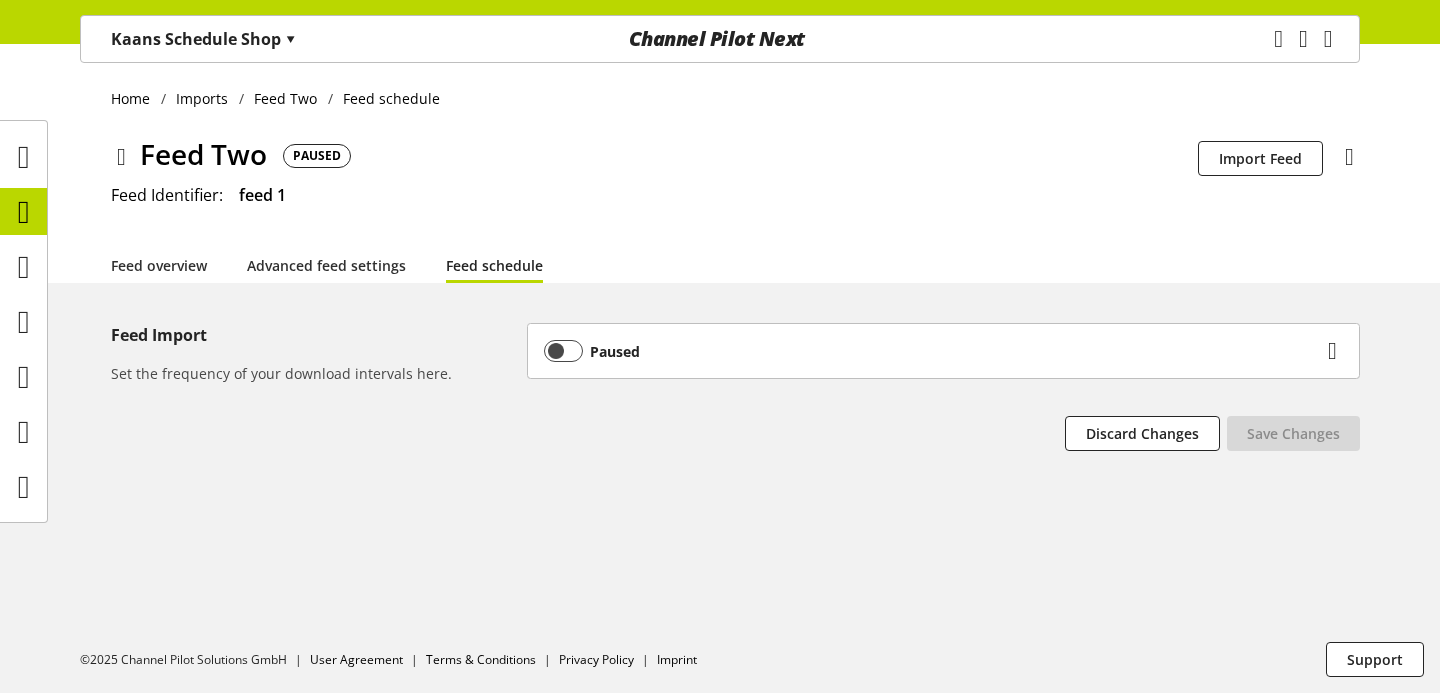 click on "Paused" at bounding box center [943, 351] 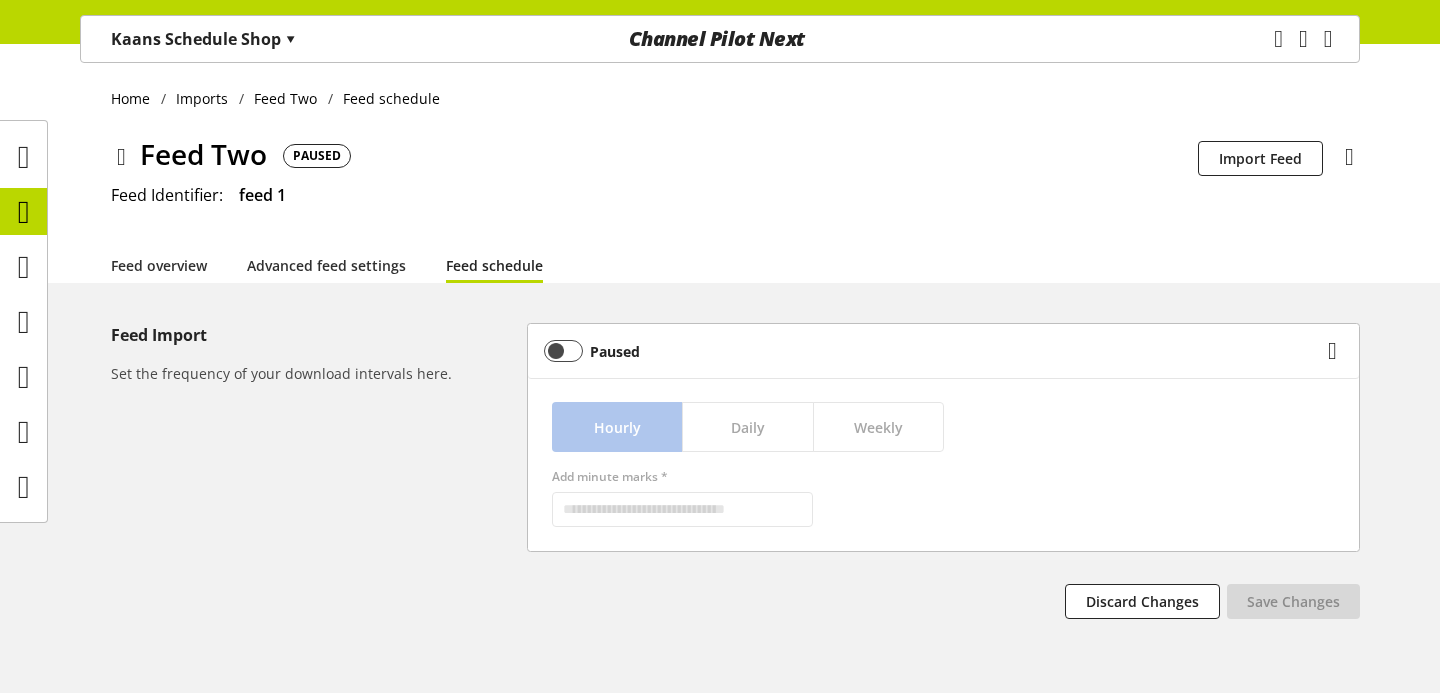 click on "Hourly Daily Weekly Add minute marks *" at bounding box center [943, 464] 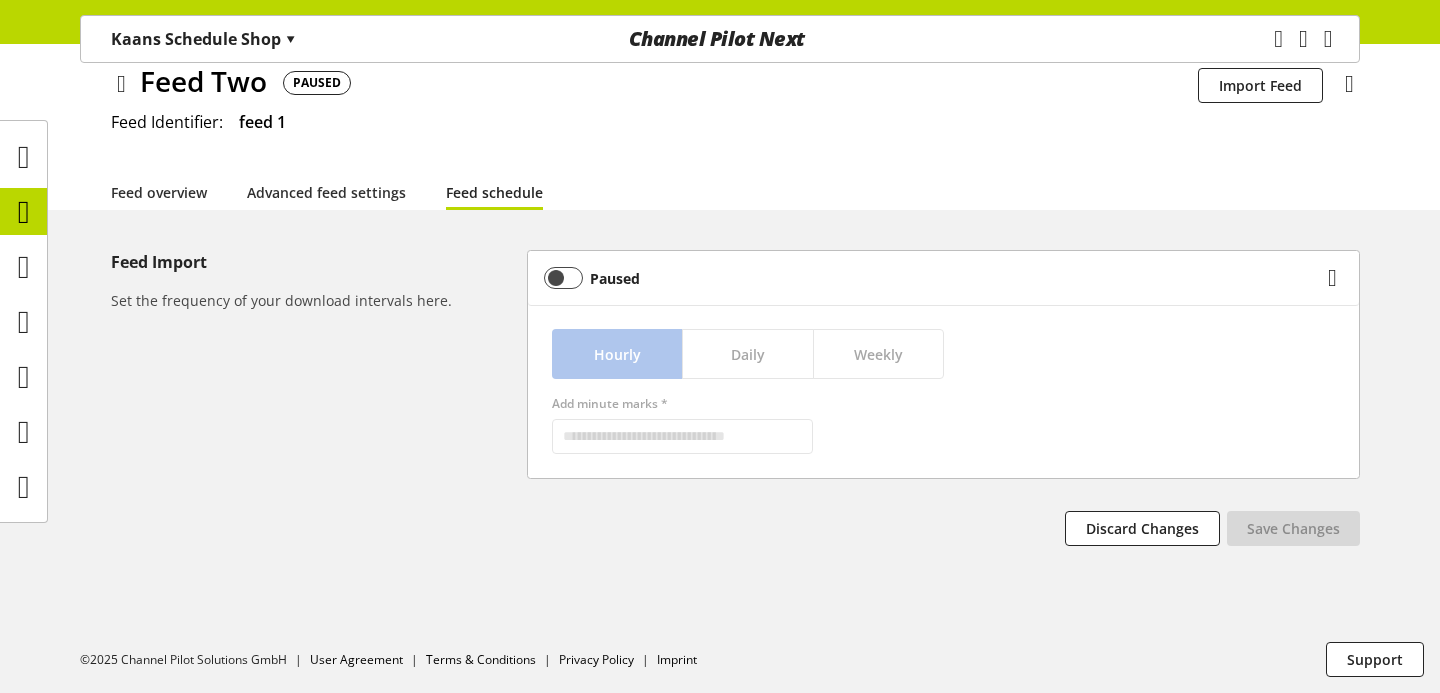 click on "Paused" at bounding box center [933, 278] 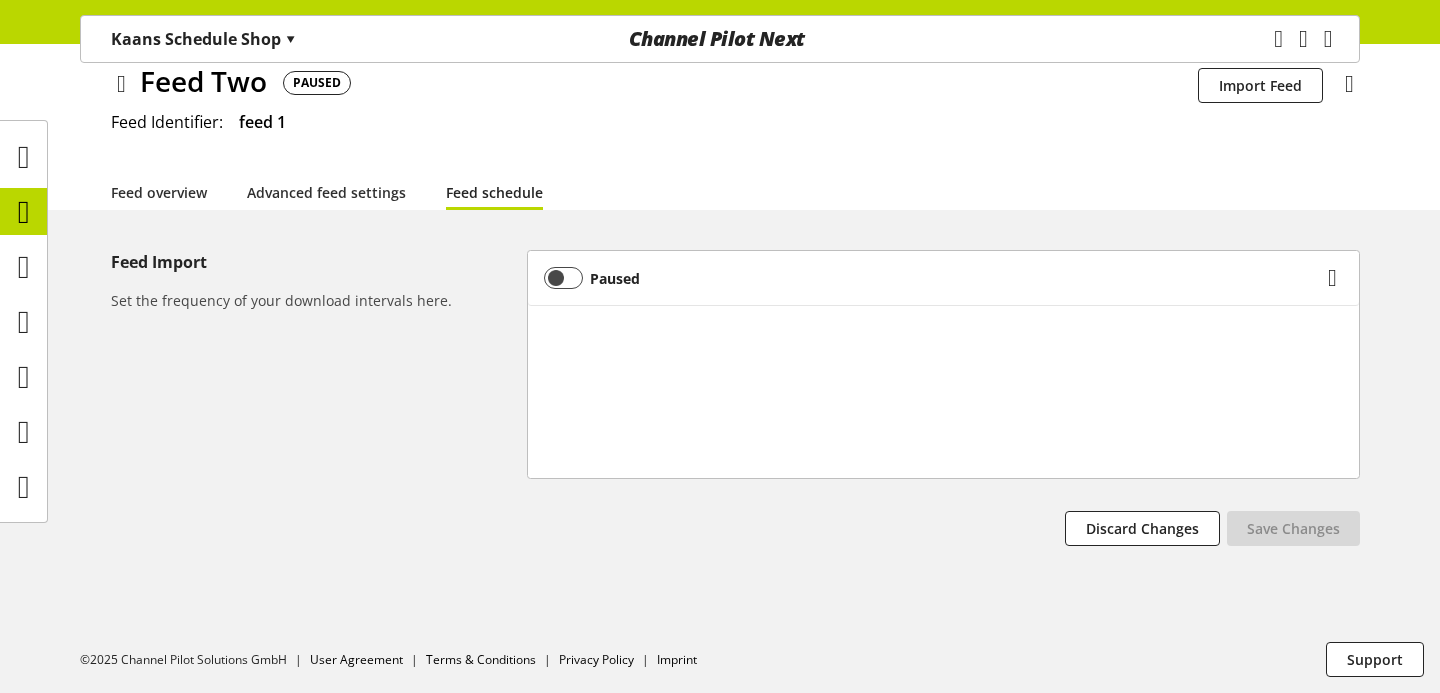 scroll, scrollTop: 0, scrollLeft: 0, axis: both 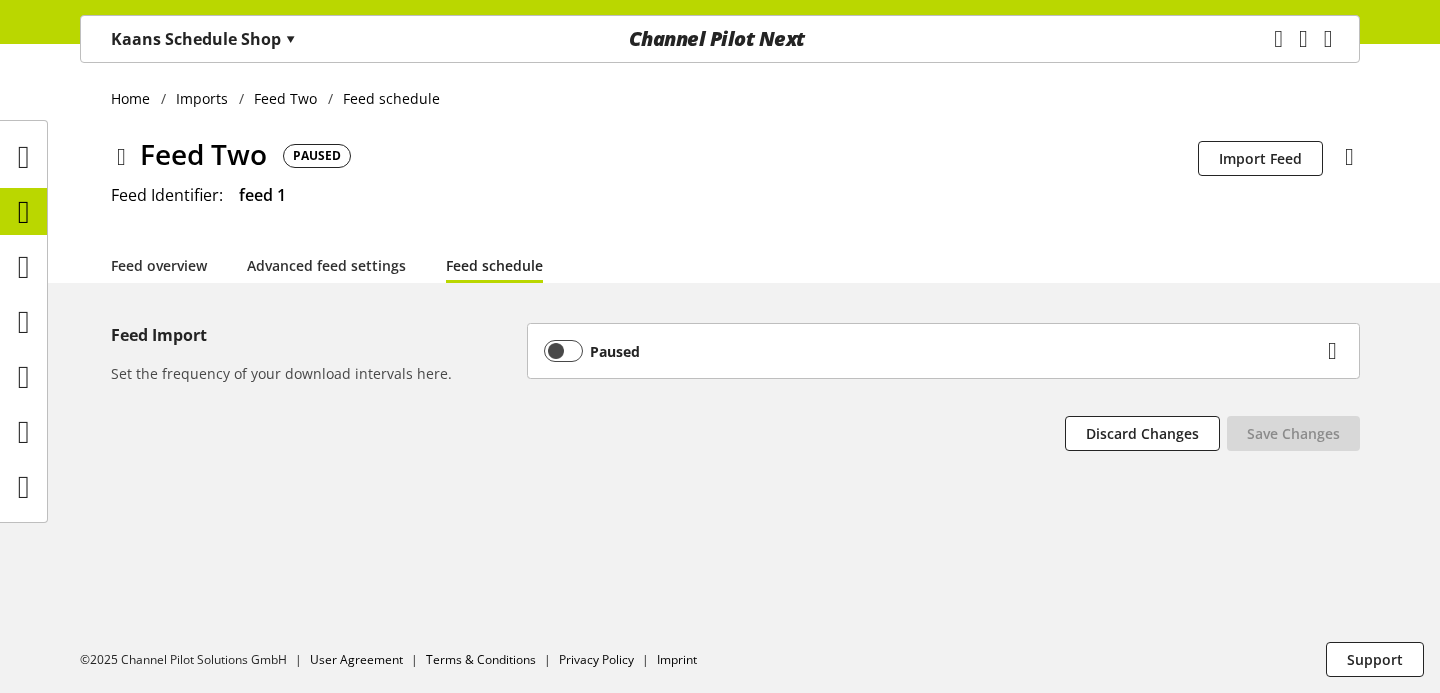click on "Paused" at bounding box center (943, 351) 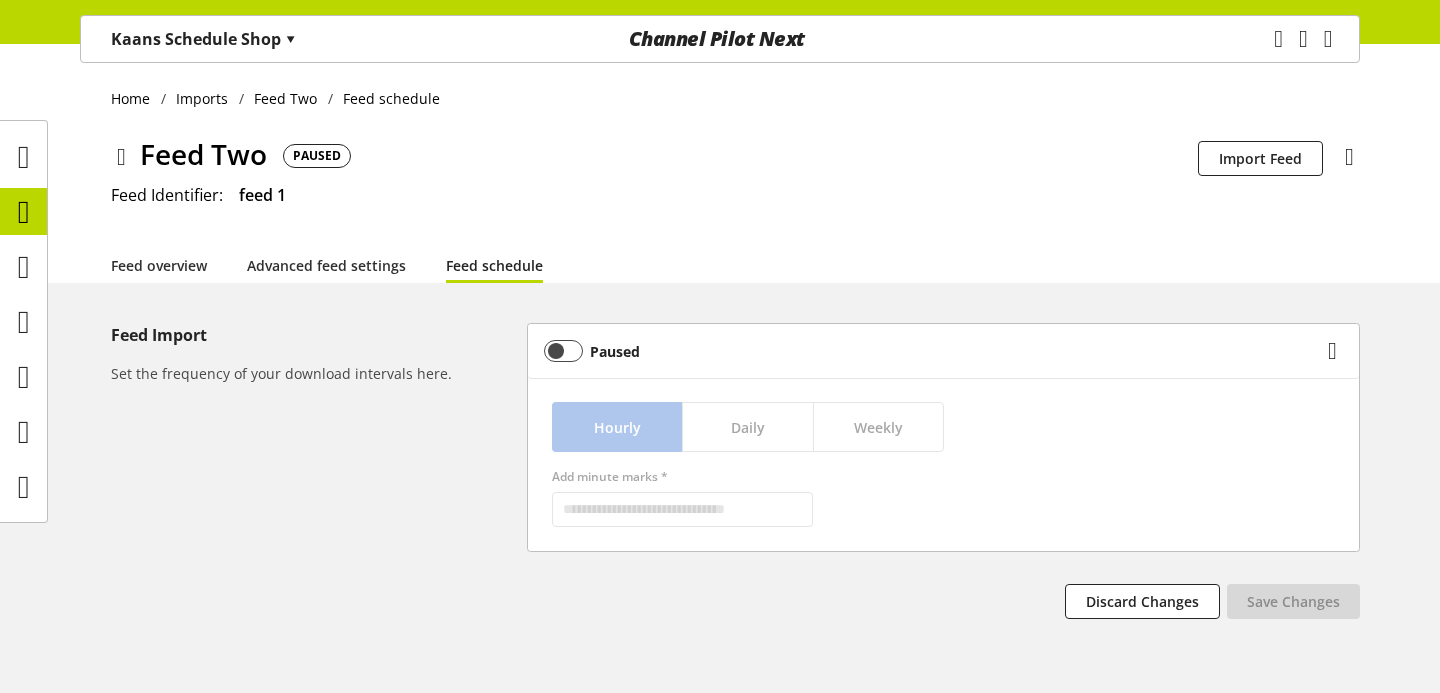click on "Paused" at bounding box center [933, 351] 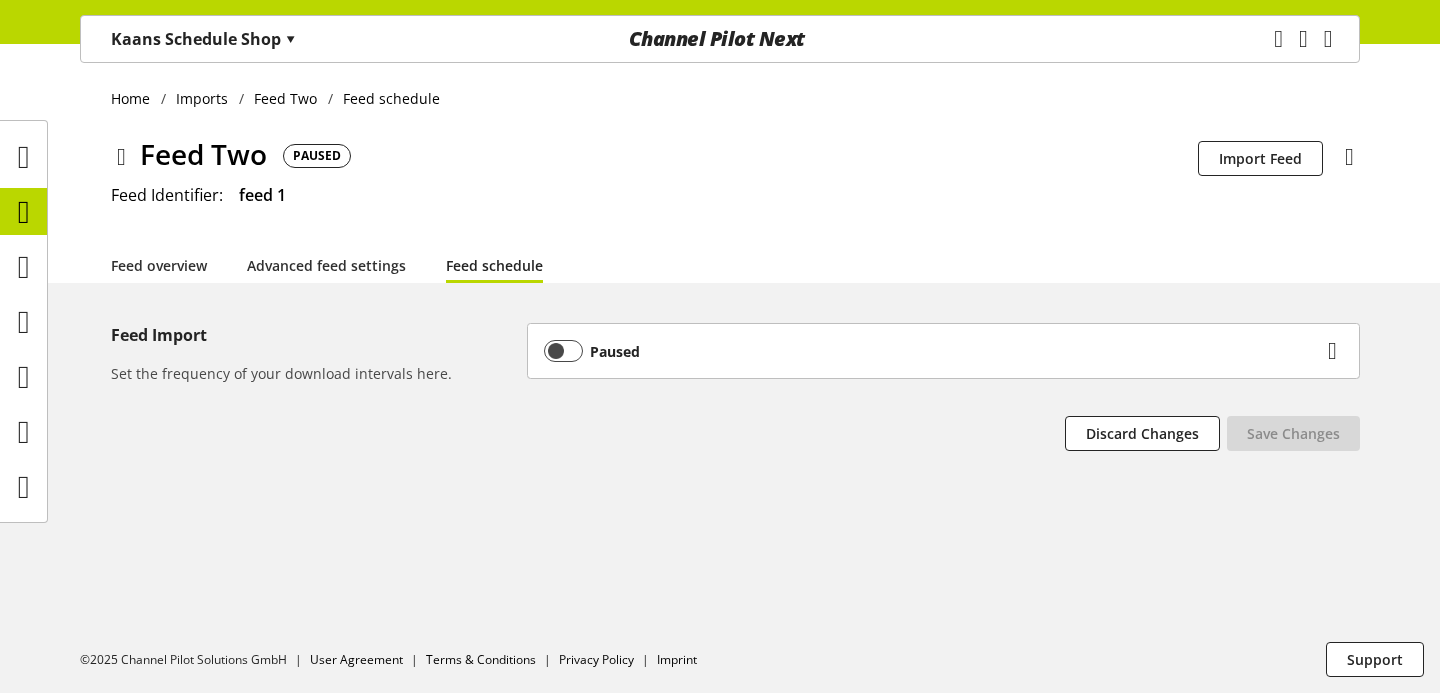 click at bounding box center [1332, 351] 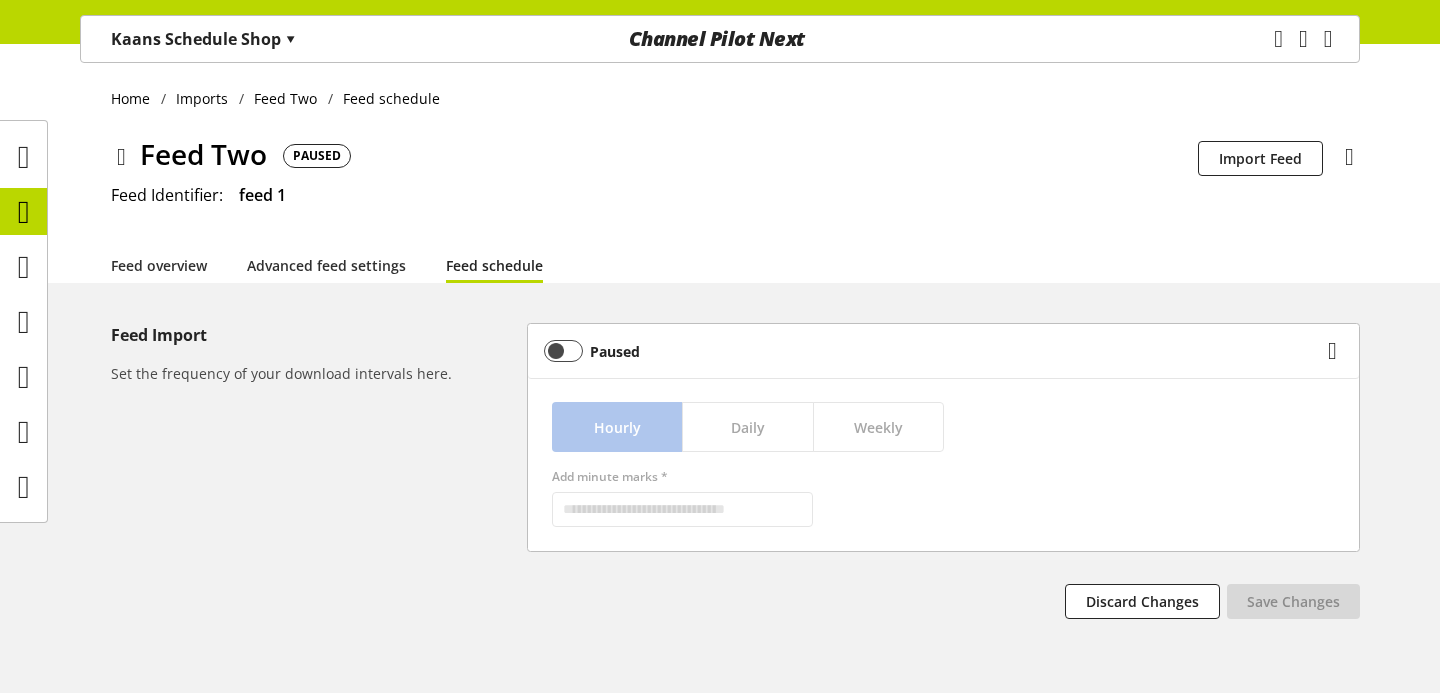 click on "Paused" at bounding box center [933, 351] 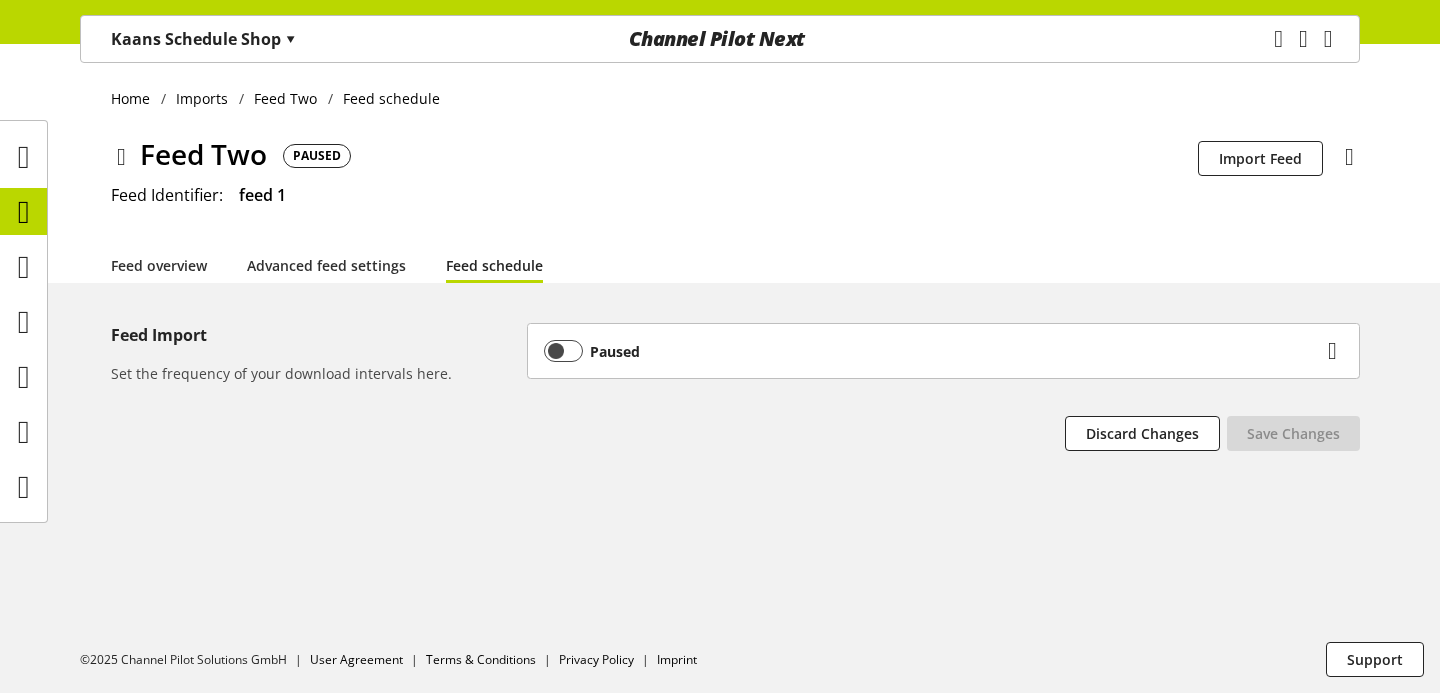 click on "Paused" at bounding box center (933, 351) 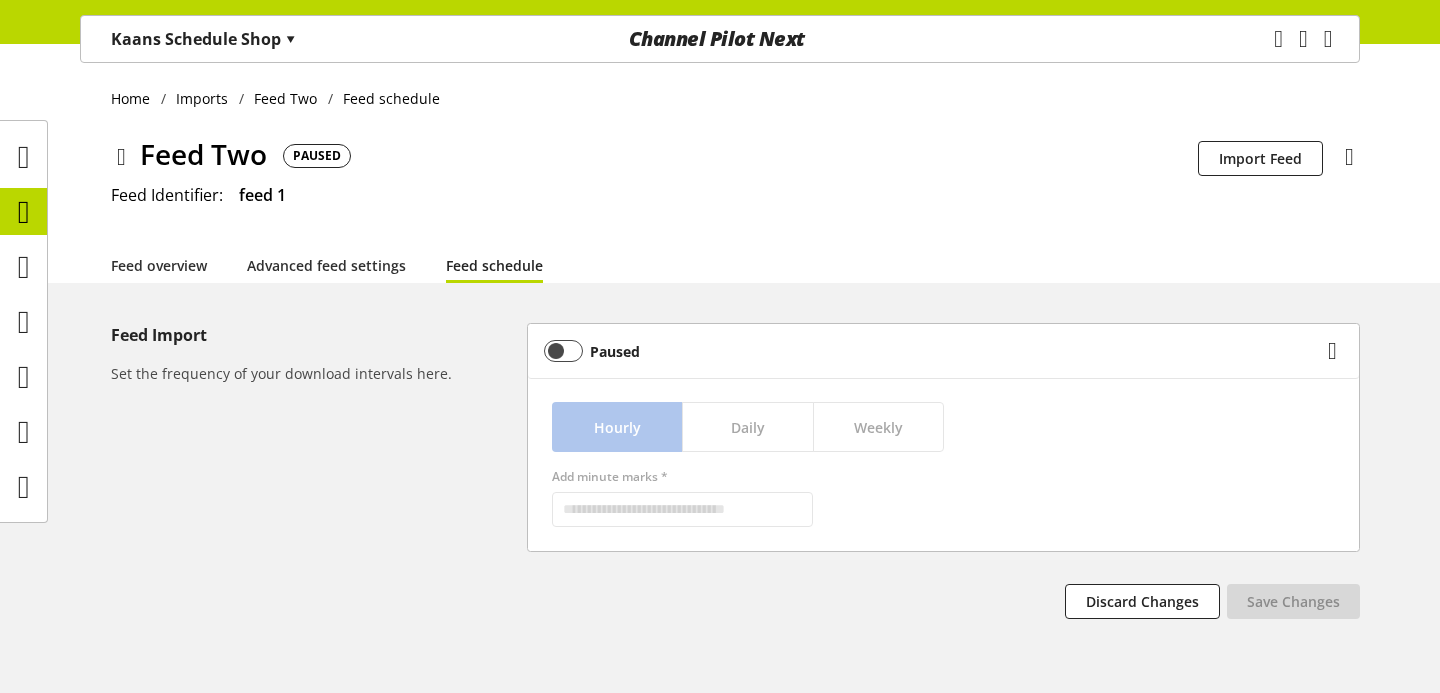 click on "Paused" at bounding box center [933, 351] 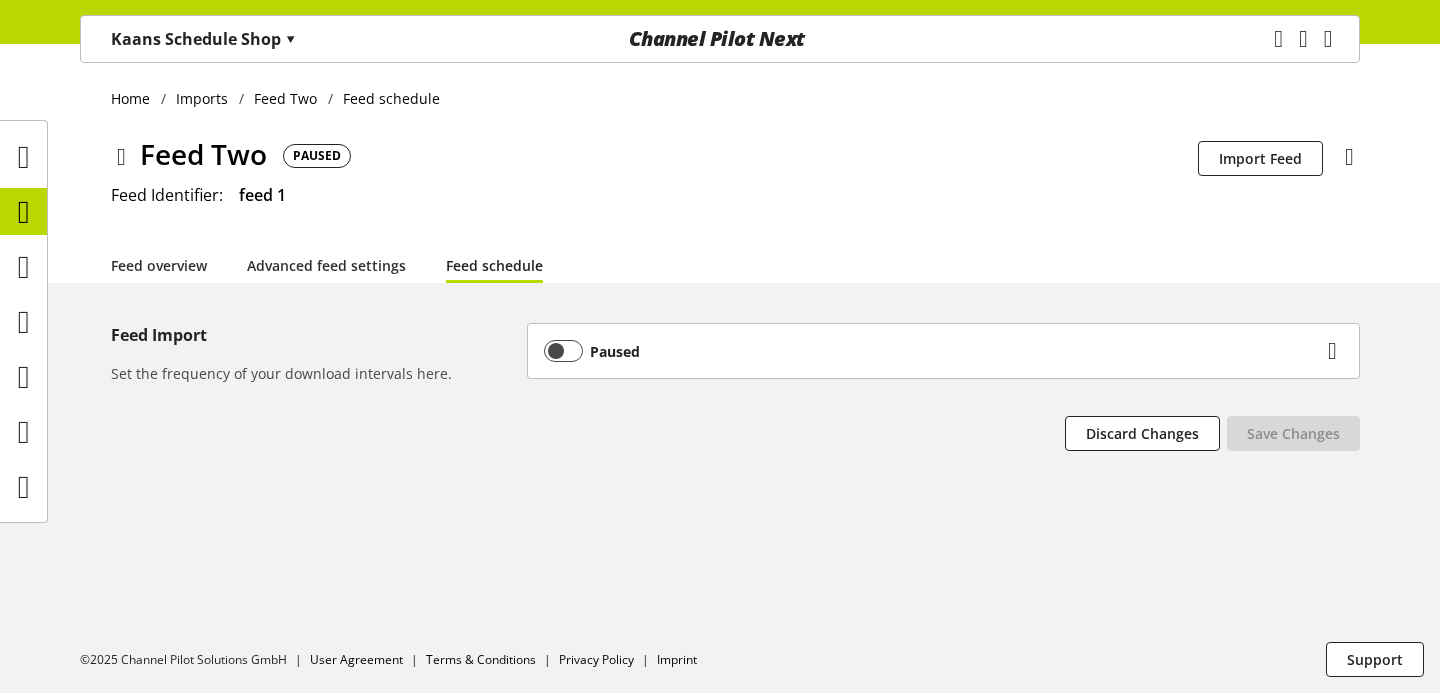 click on "Paused" at bounding box center (933, 351) 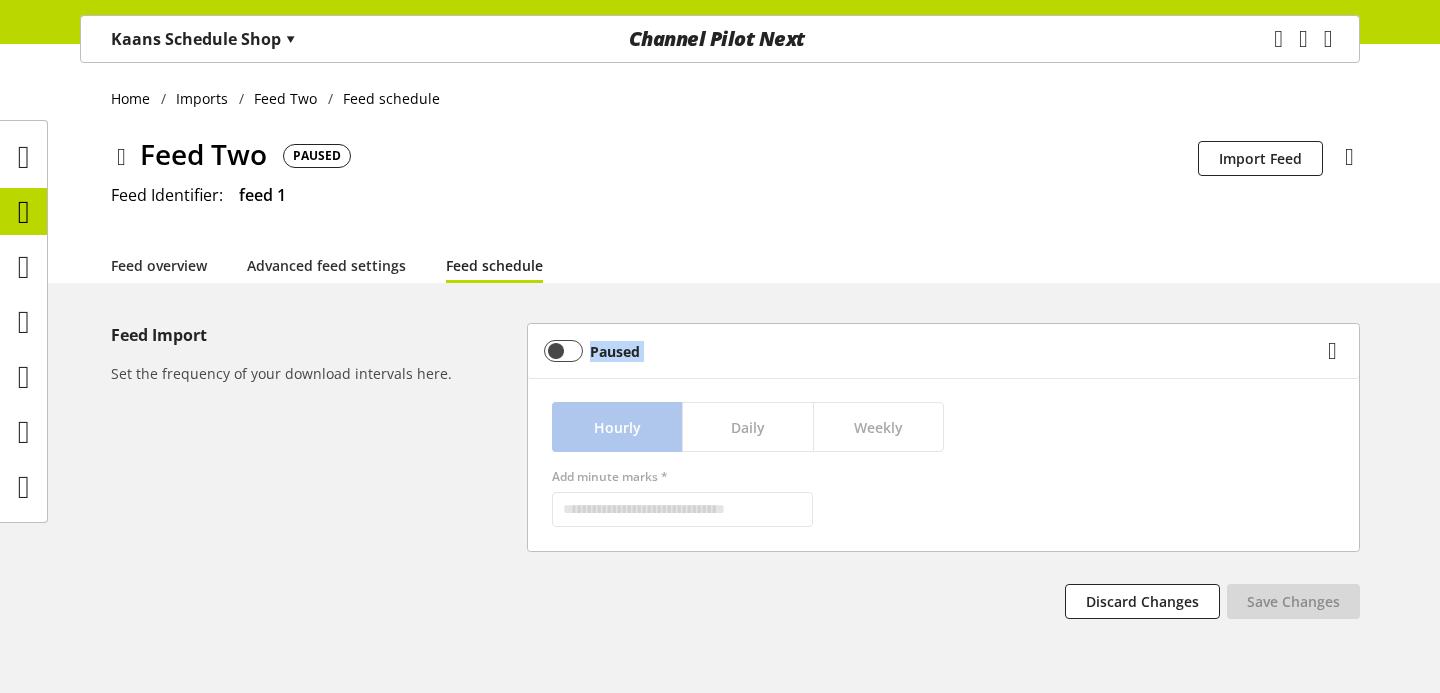 click on "Paused" at bounding box center [933, 351] 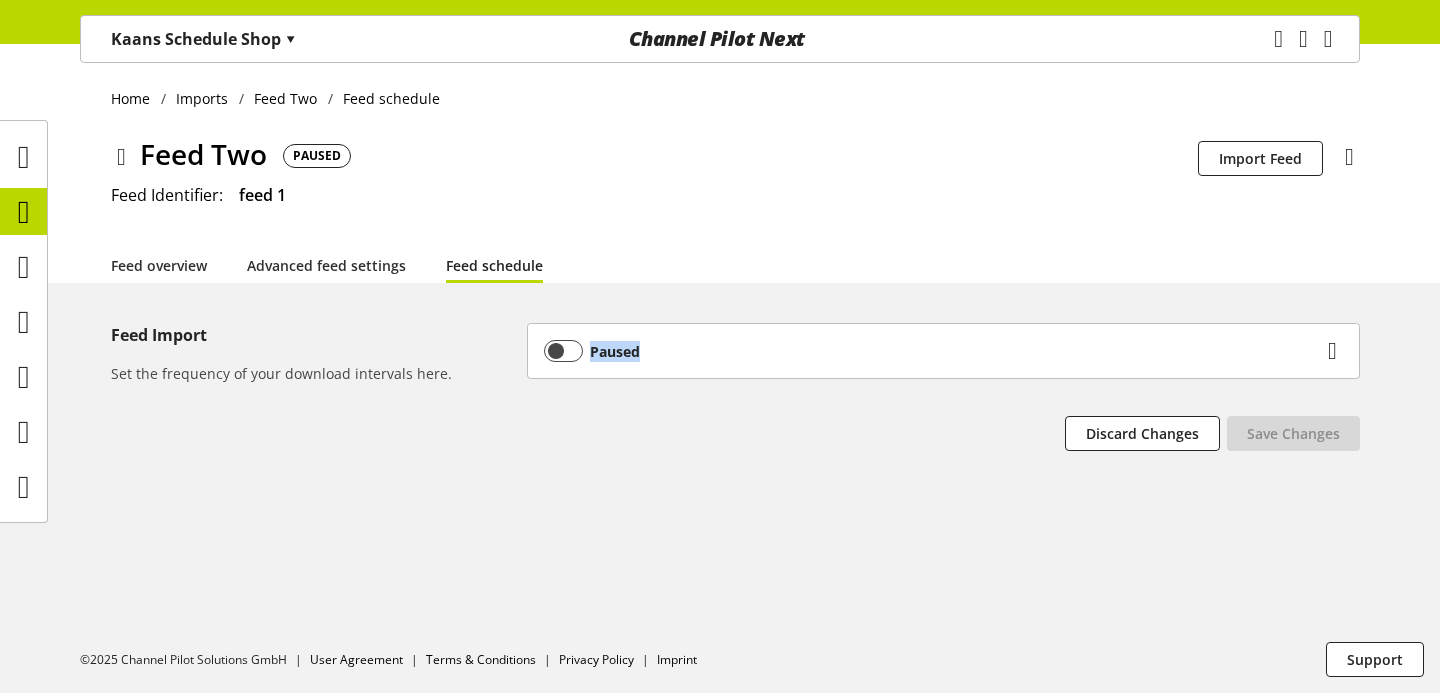 click at bounding box center [1332, 351] 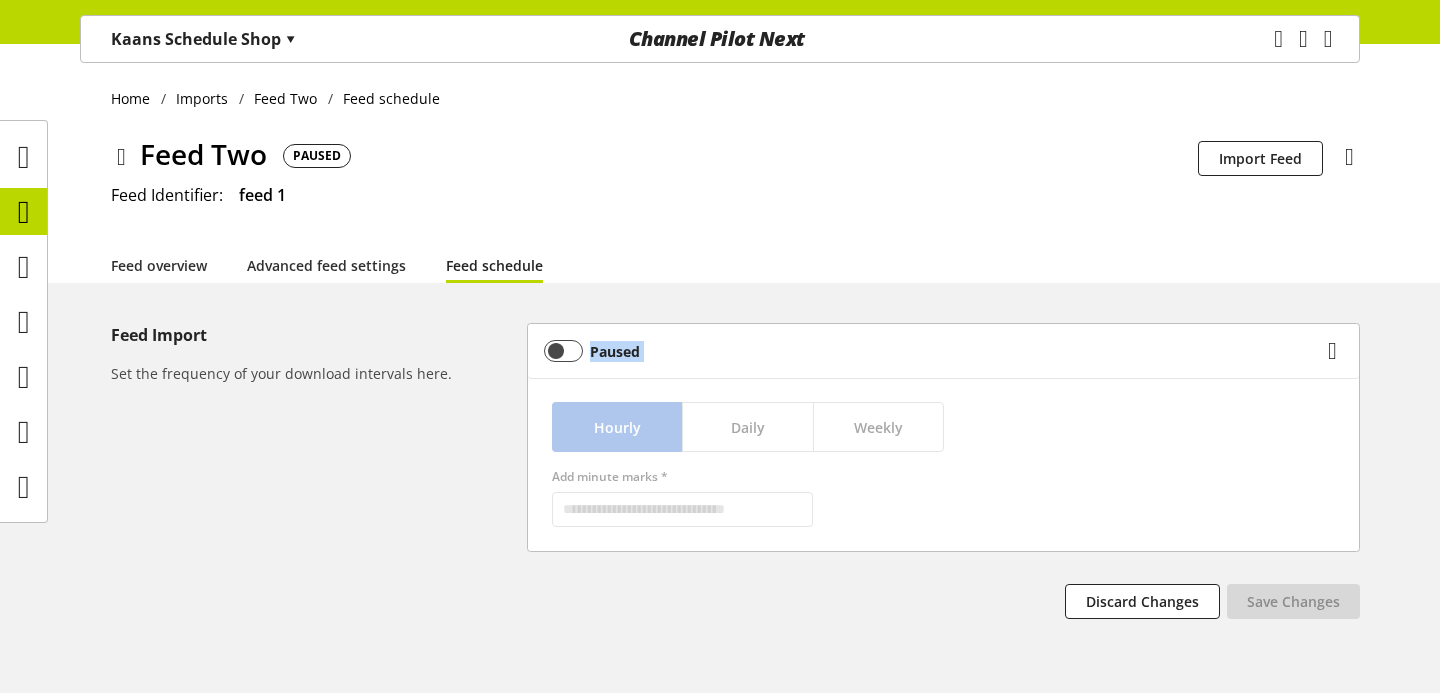 click at bounding box center [1332, 351] 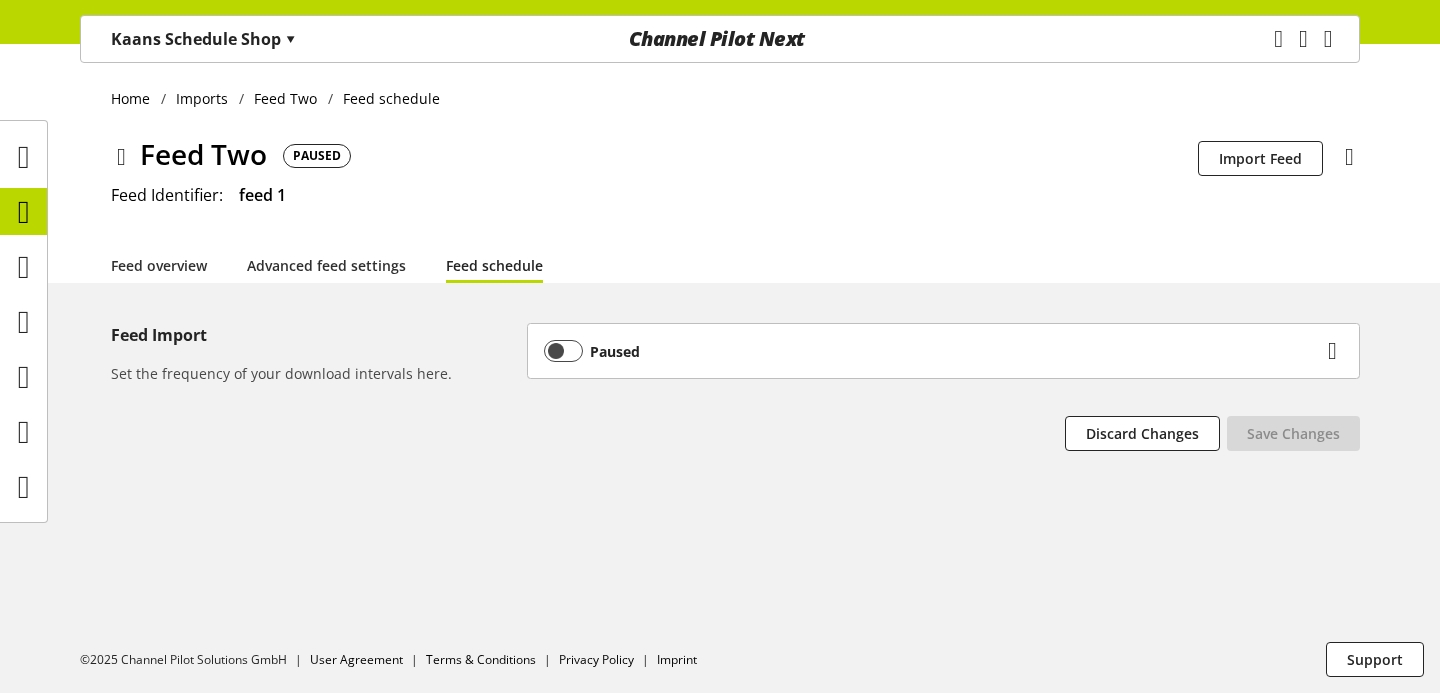 click on "Paused" at bounding box center [933, 351] 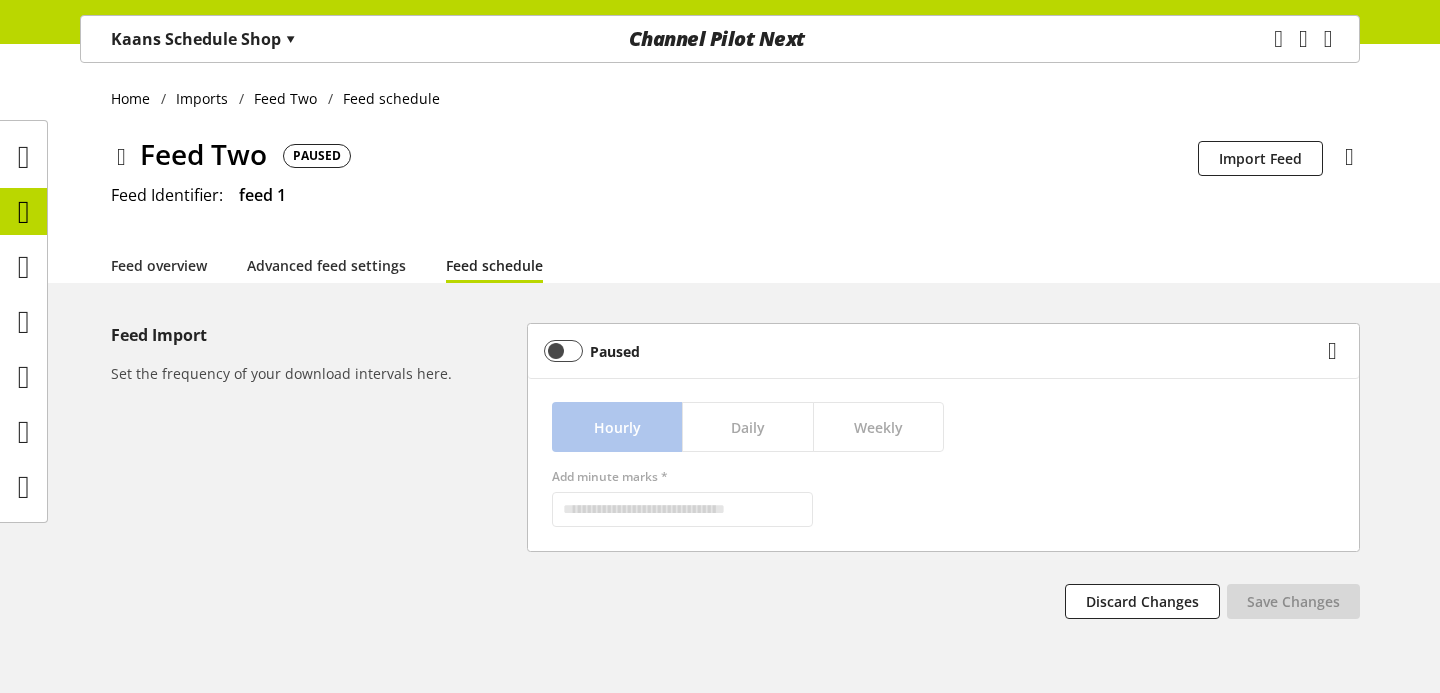 click on "Paused" at bounding box center [933, 351] 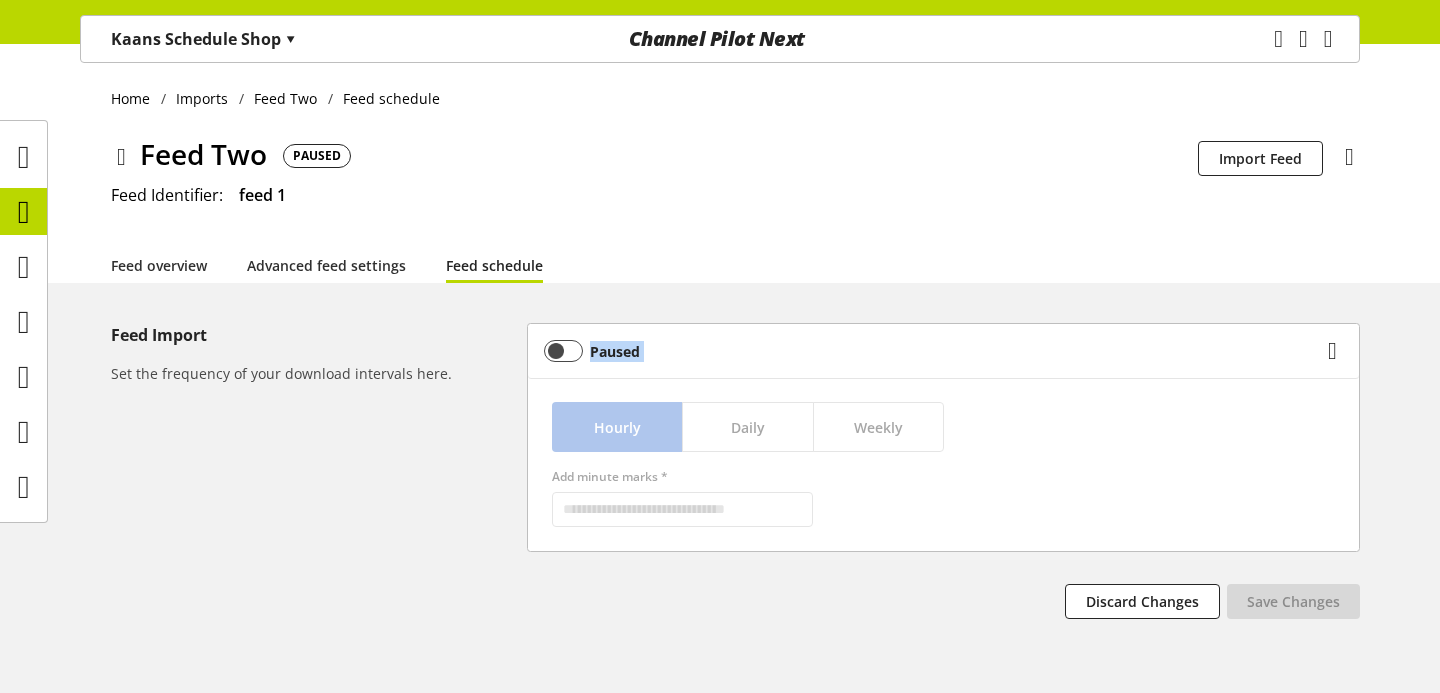 click on "Paused" at bounding box center (933, 351) 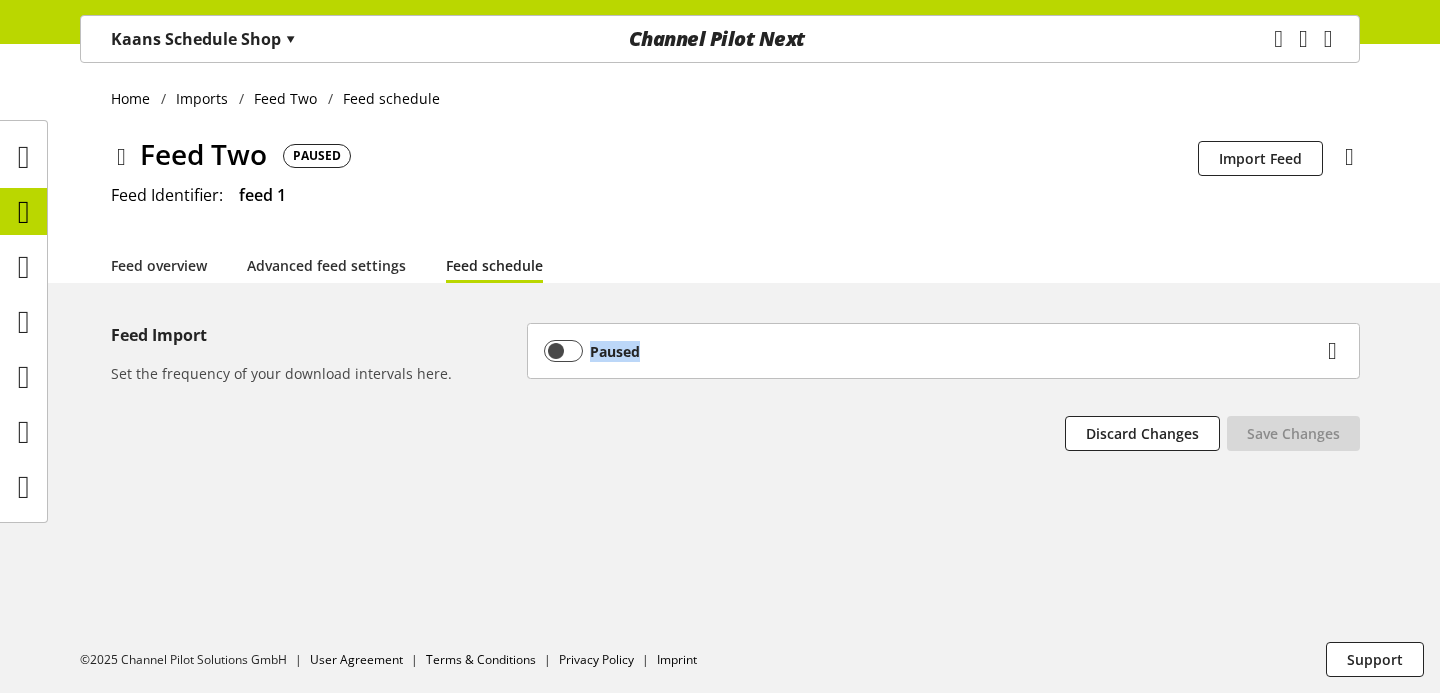 click on "Feed overview Advanced feed settings Feed schedule" at bounding box center [735, 265] 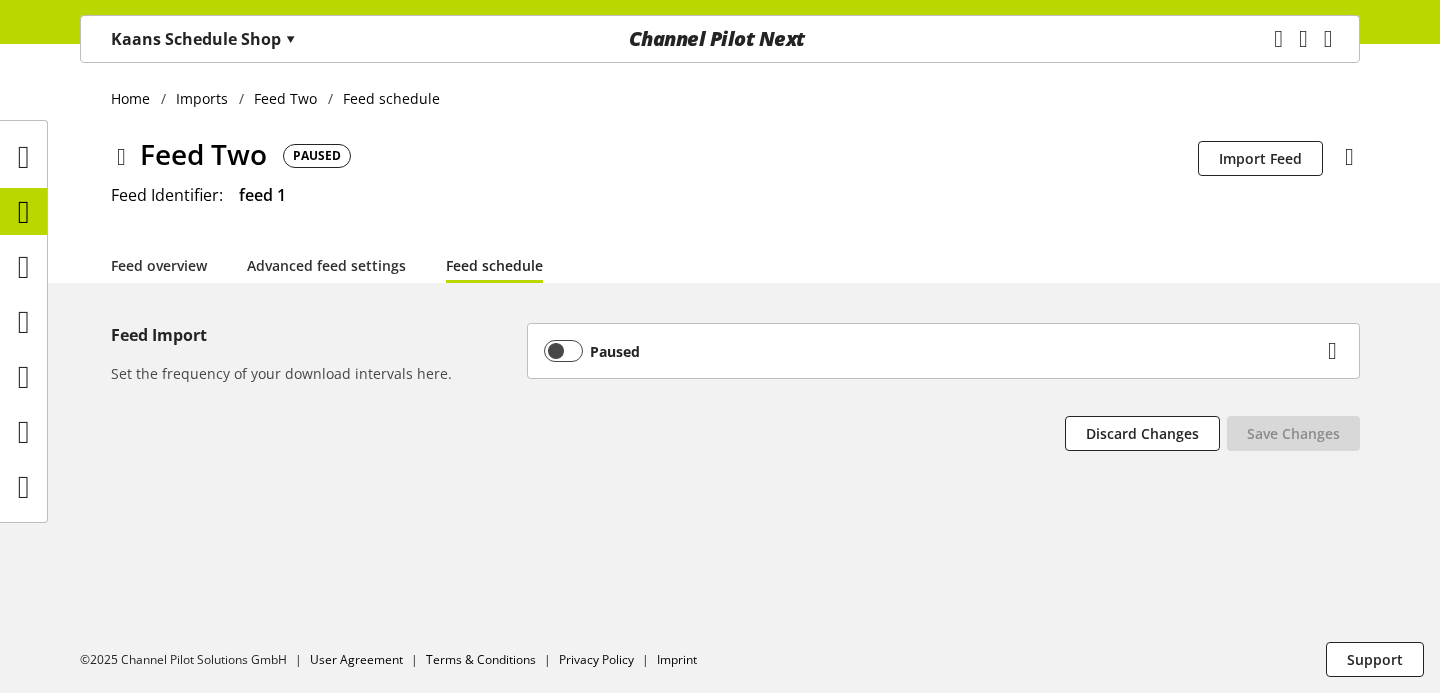 click on "Paused" at bounding box center (933, 351) 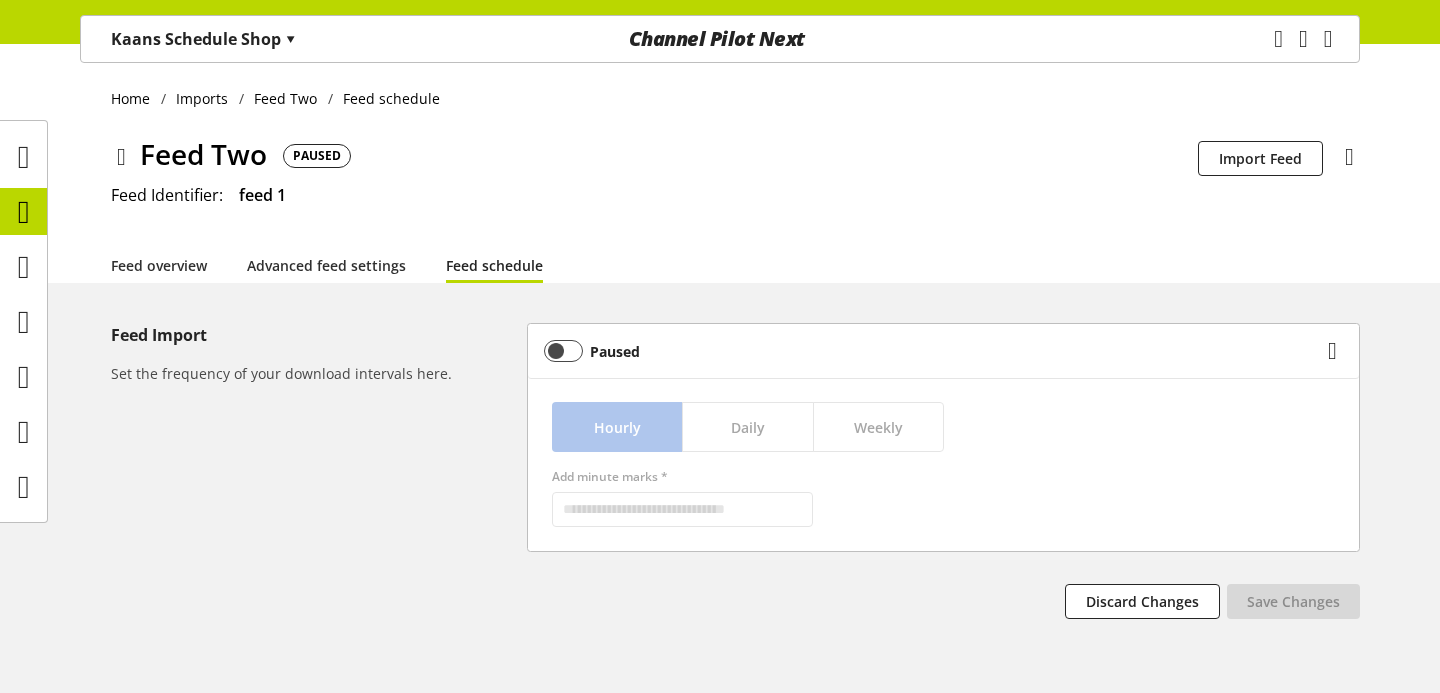 click on "Paused" at bounding box center (933, 351) 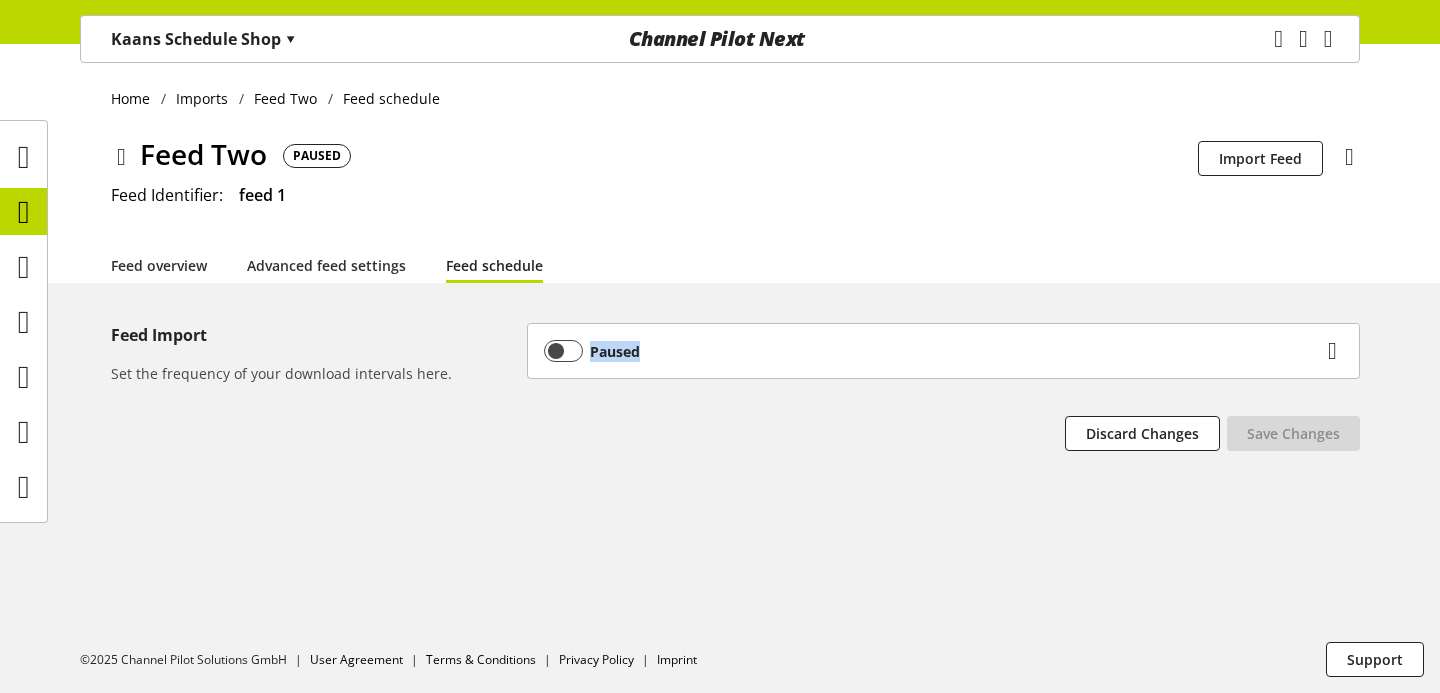 click on "Paused" at bounding box center [933, 351] 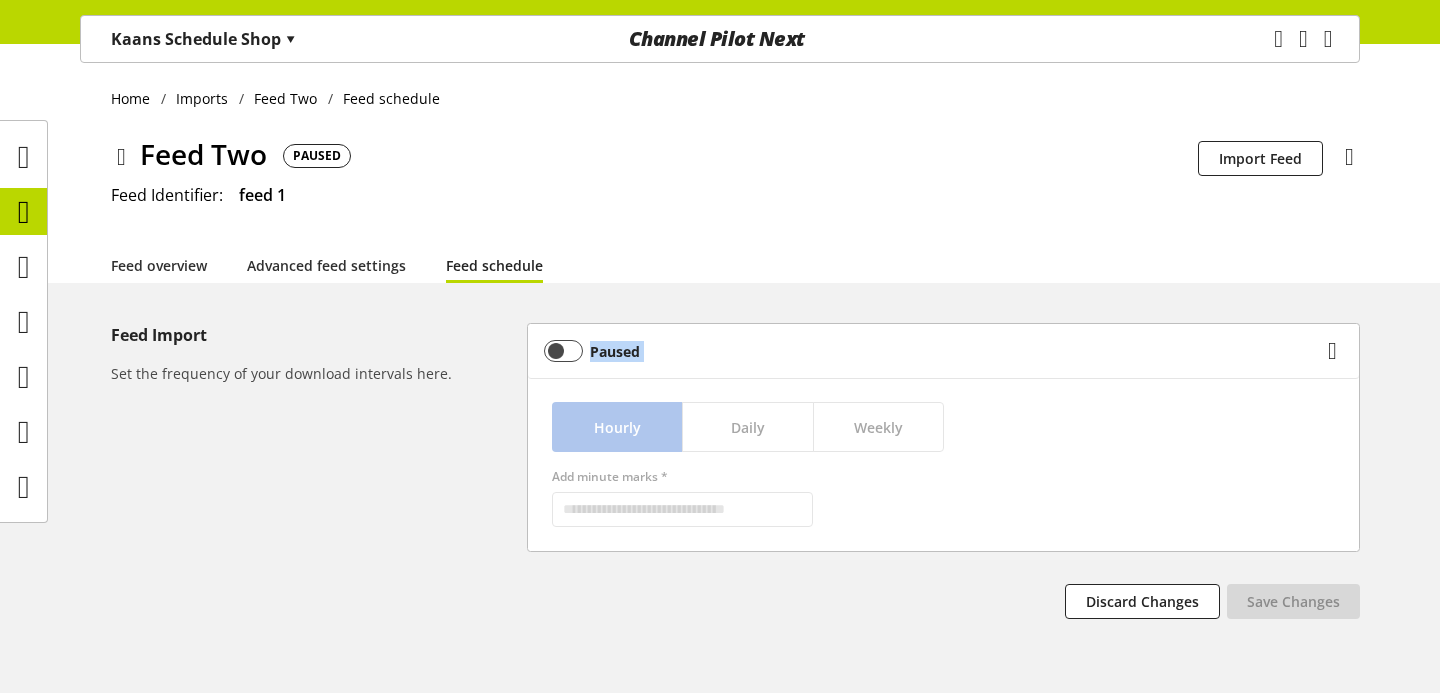 click on "Paused" at bounding box center (933, 351) 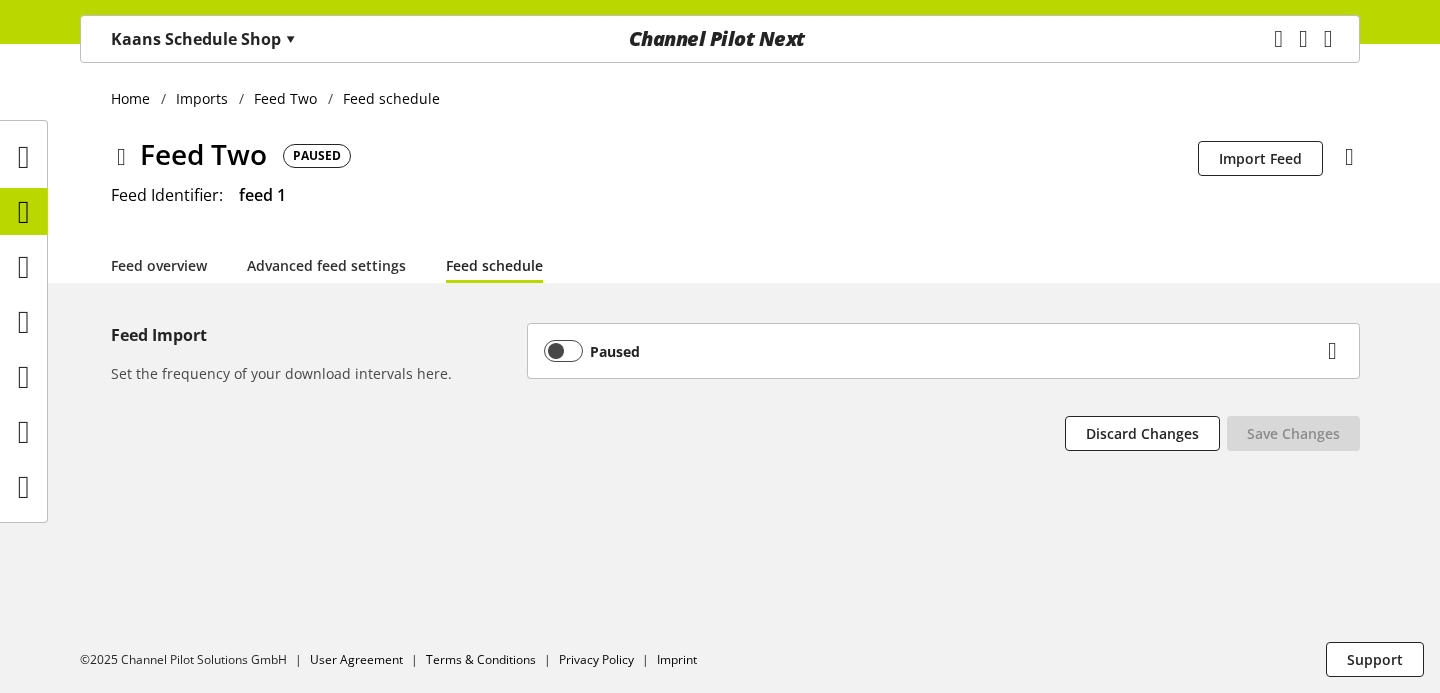 click on "Home Imports Feed Two Feed schedule Feed Two PAUSED Schedulability is disabled for this feed Import Feed You don't have permission to delete the feed Delete feed Feed Identifier: feed 1 Feed overview Advanced feed settings Feed schedule Feed Import Set the frequency of your download intervals here. Paused Hourly Daily Weekly Add minute marks * Discard Changes Please fill all required fields Save Changes" at bounding box center (720, 368) 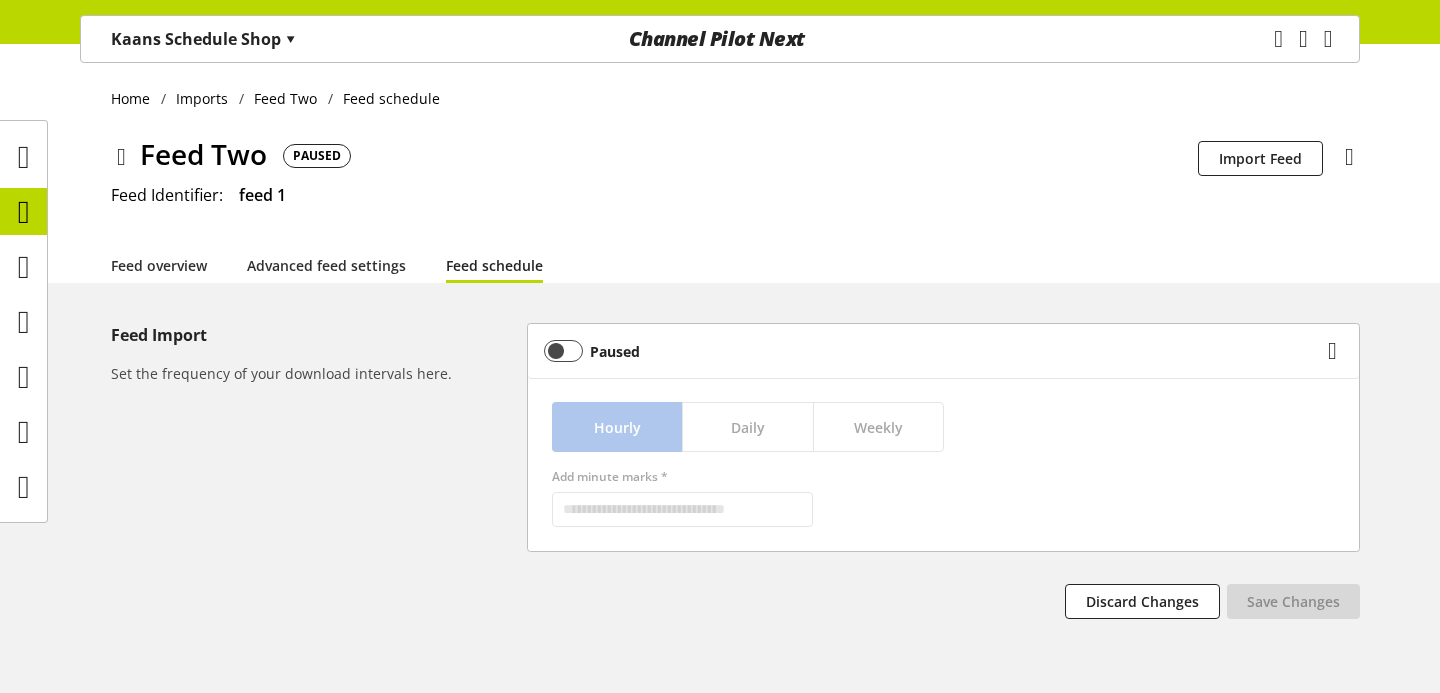 click on "Paused" at bounding box center (933, 351) 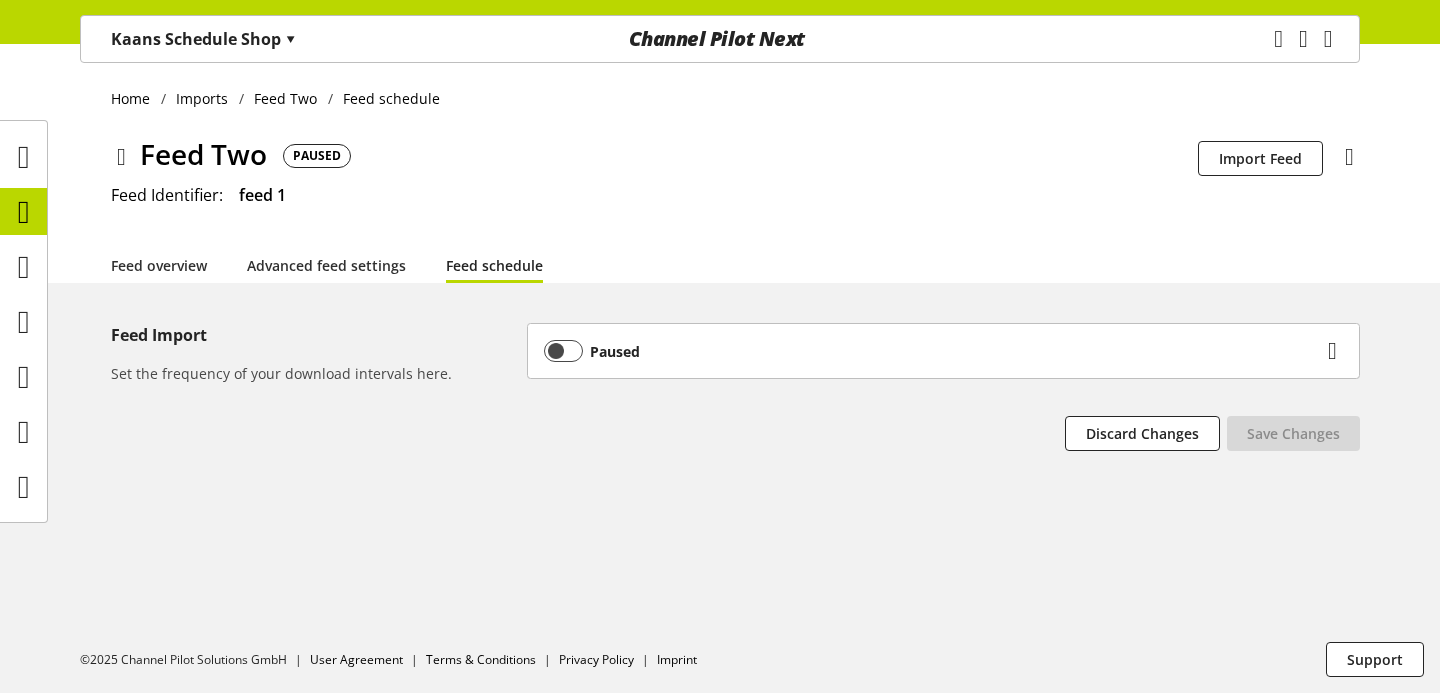 click on "Paused" at bounding box center (933, 351) 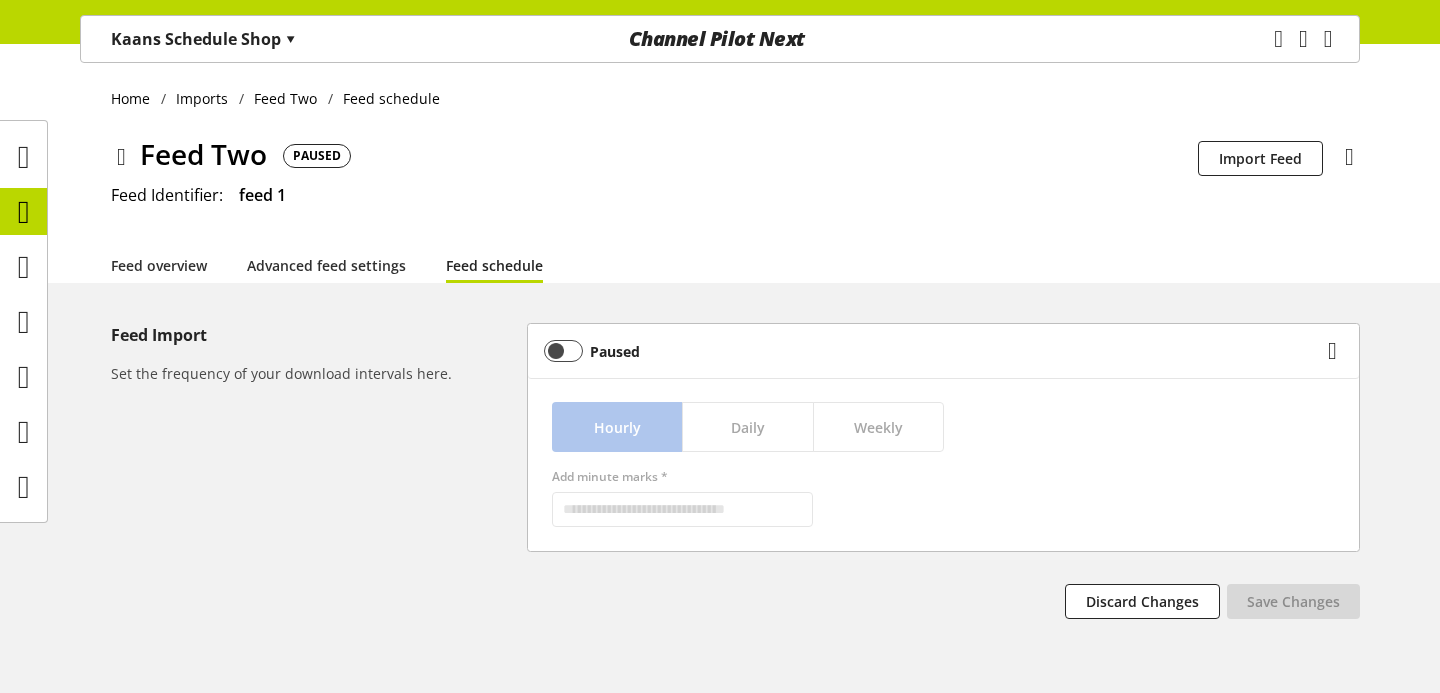 click on "Paused" at bounding box center [933, 351] 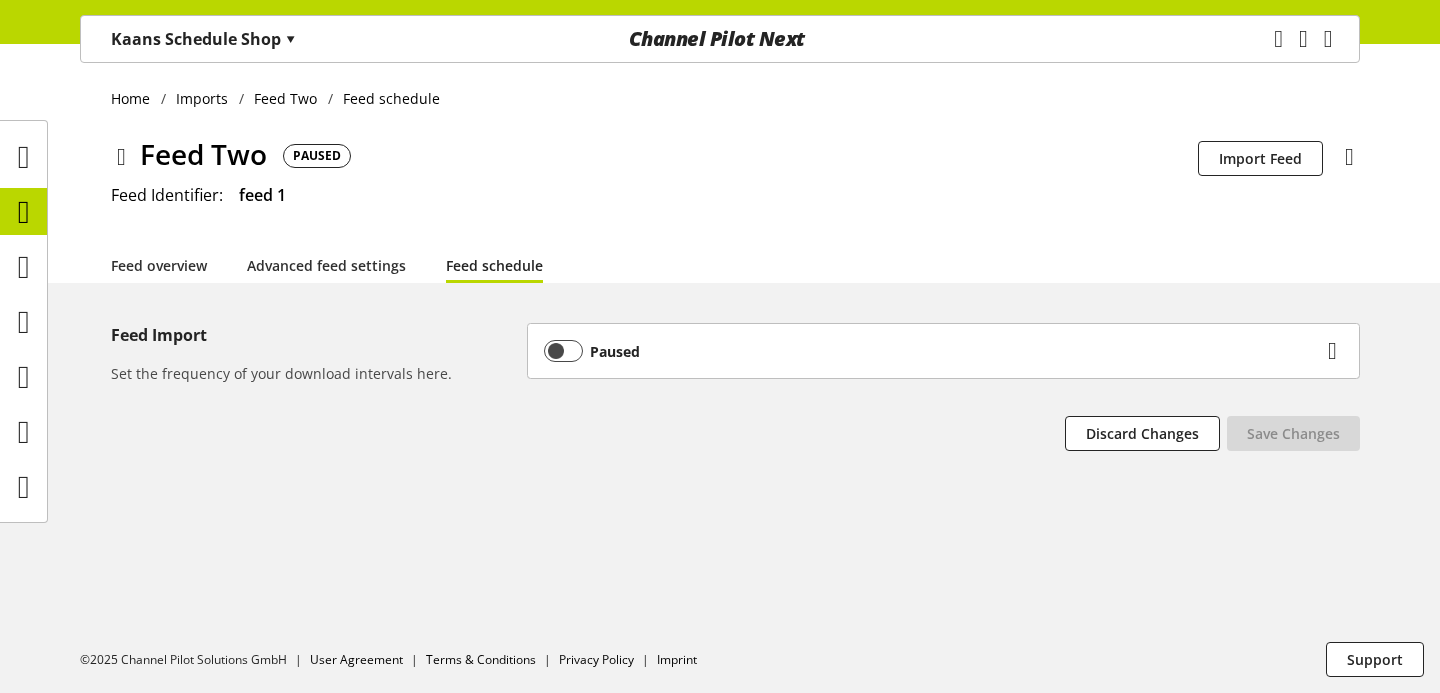click on "Feed overview Advanced feed settings Feed schedule" at bounding box center [735, 265] 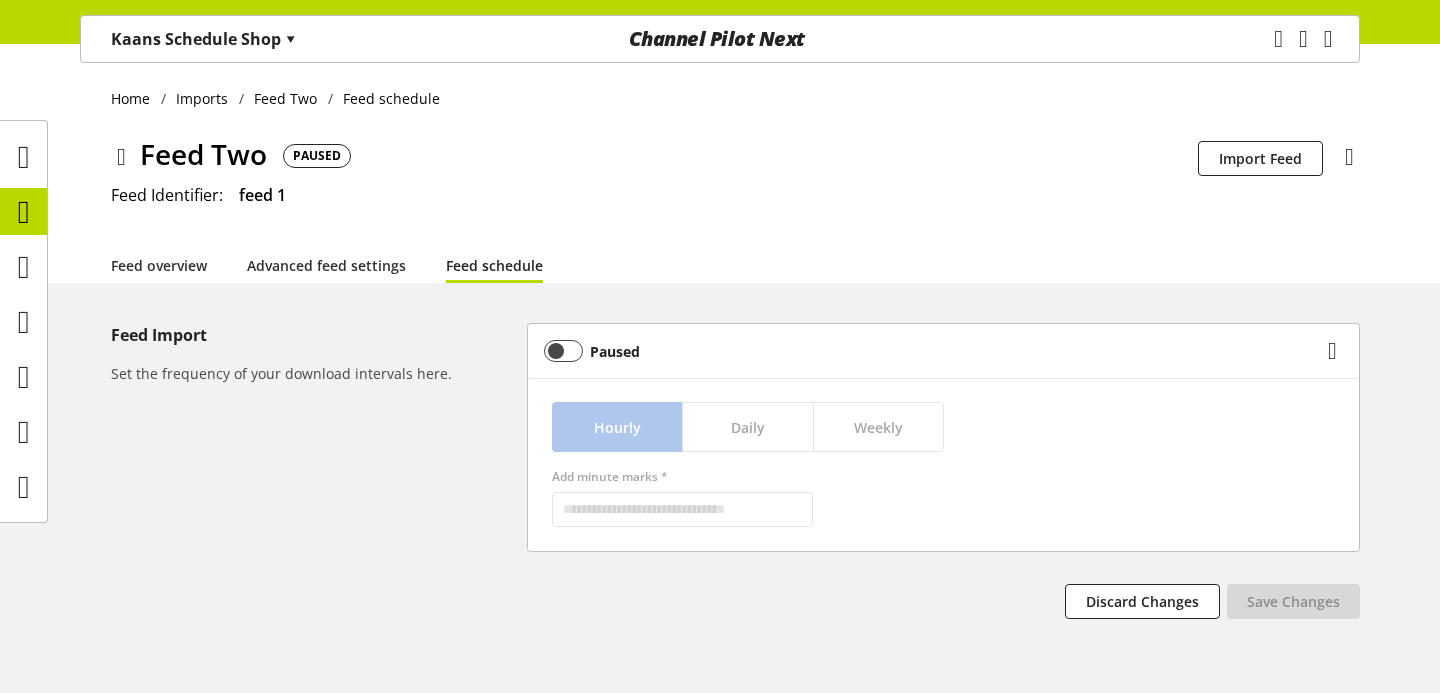 click on "Home Imports Feed Two Feed schedule Feed Two PAUSED Schedulability is disabled for this feed Import Feed You don't have permission to delete the feed Delete feed Feed Identifier: feed 1 Feed overview Advanced feed settings Feed schedule Feed Import Set the frequency of your download intervals here. Paused Hourly Daily Weekly Add minute marks * Discard Changes Please fill all required fields Save Changes" at bounding box center (720, 405) 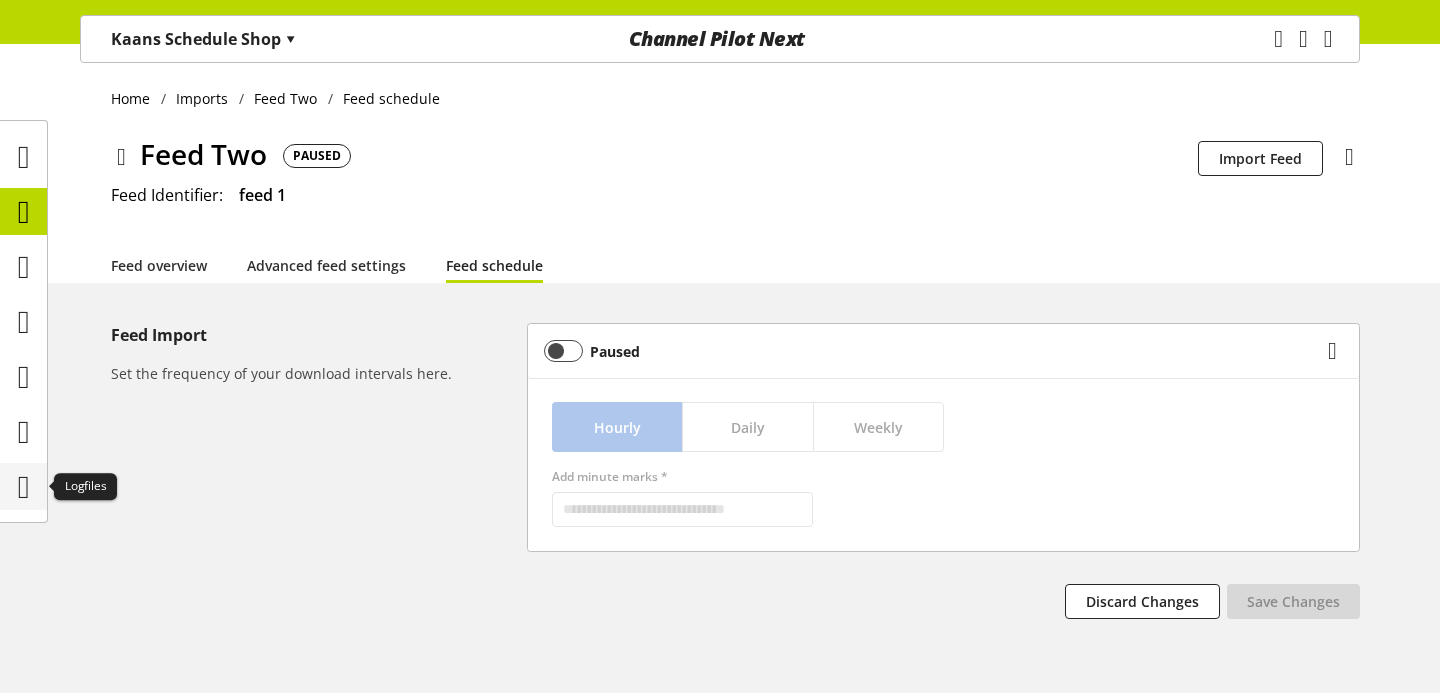 click at bounding box center [24, 487] 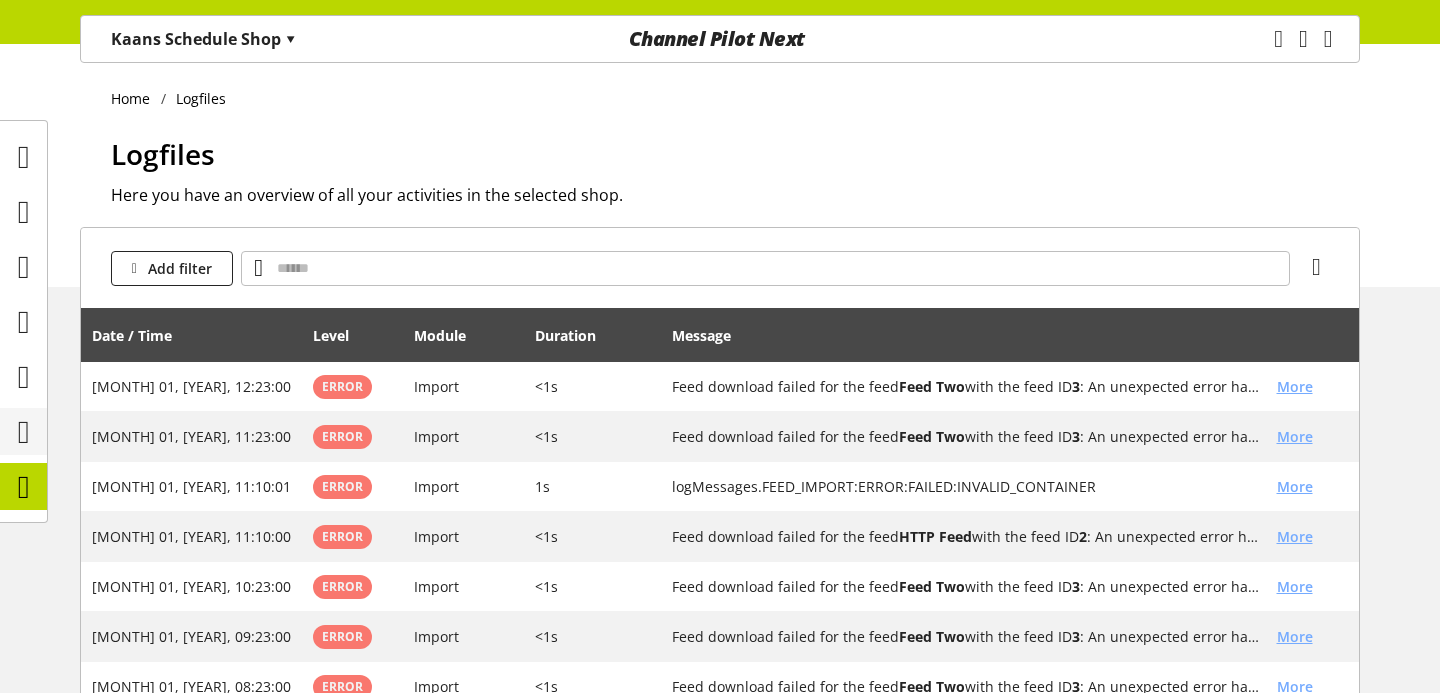 click at bounding box center (24, 432) 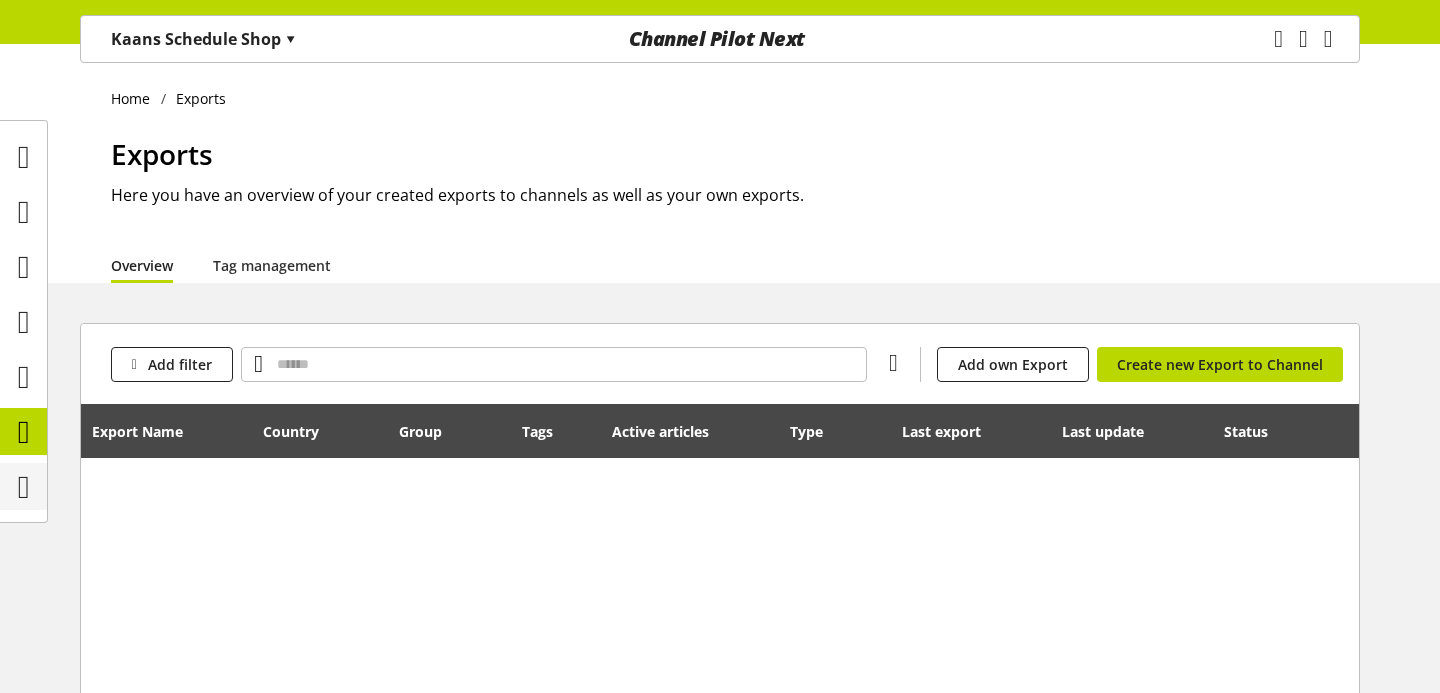 click at bounding box center [24, 487] 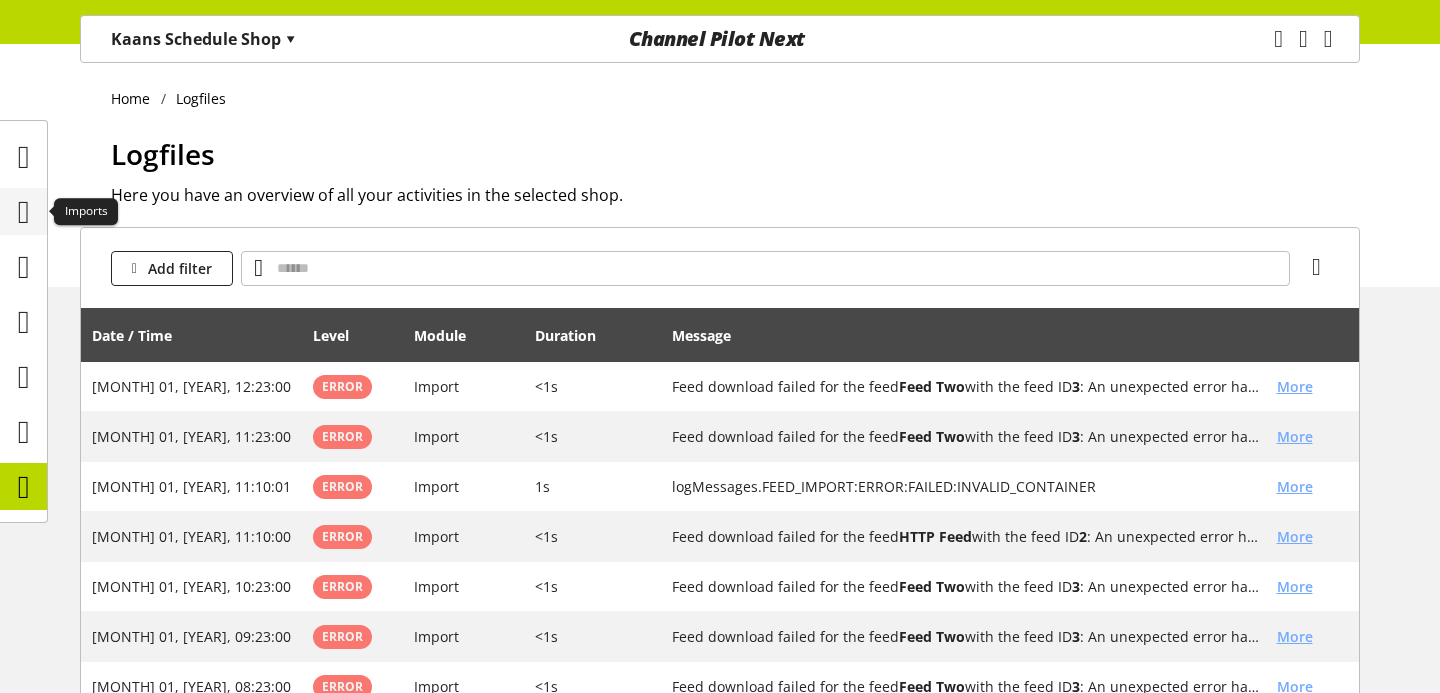 click at bounding box center (24, 212) 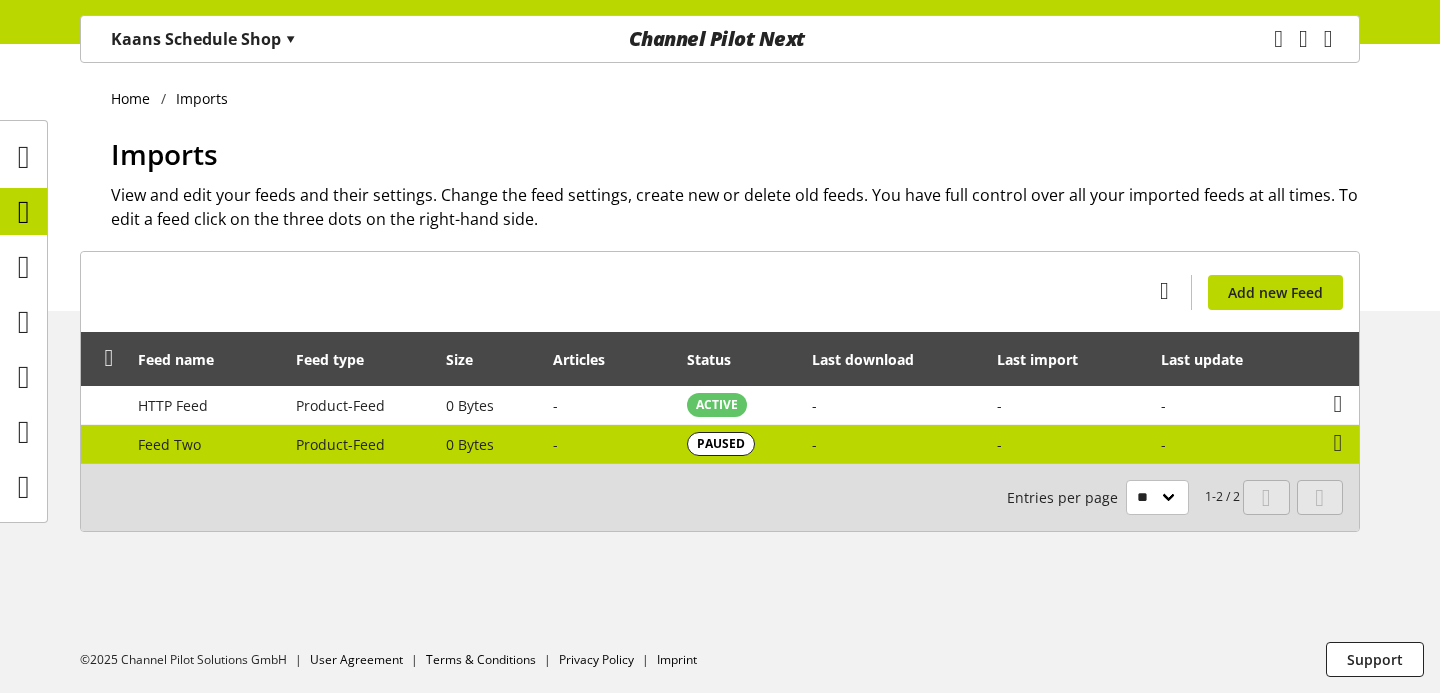 click on "PAUSED" at bounding box center [738, 444] 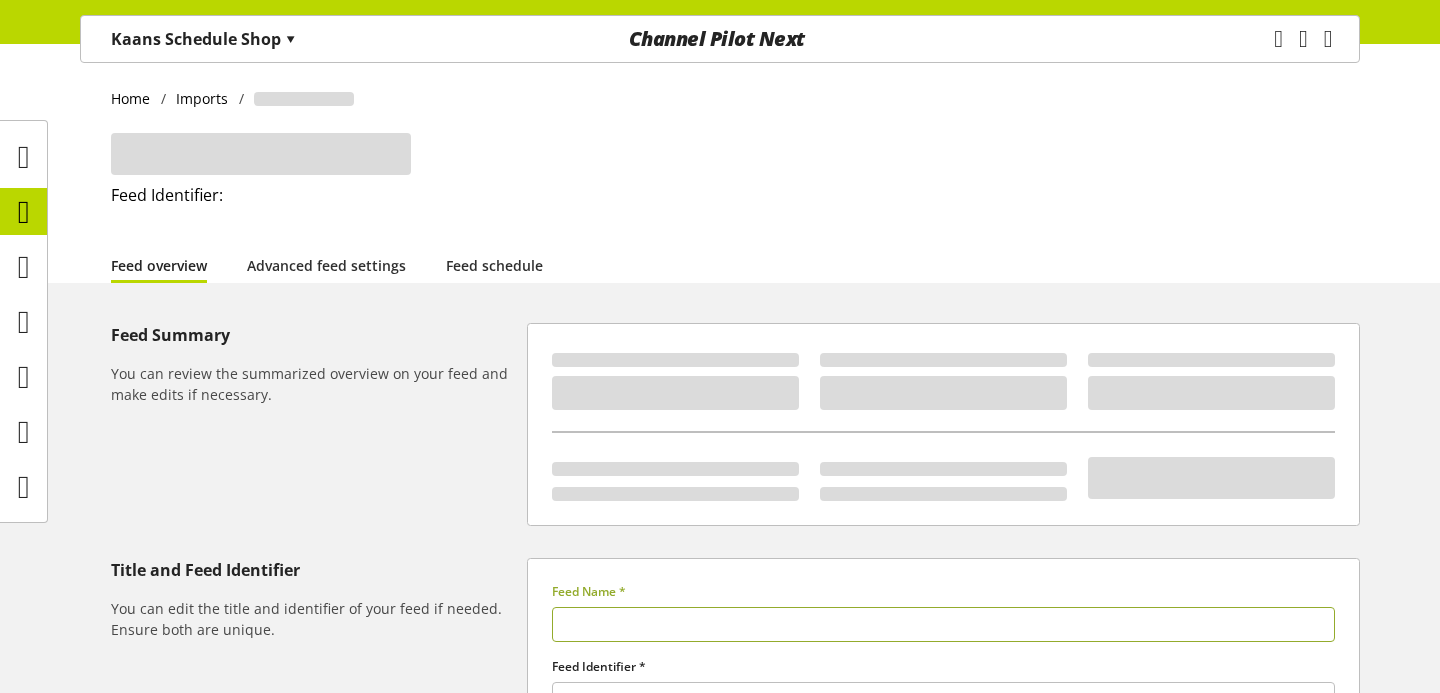 type on "********" 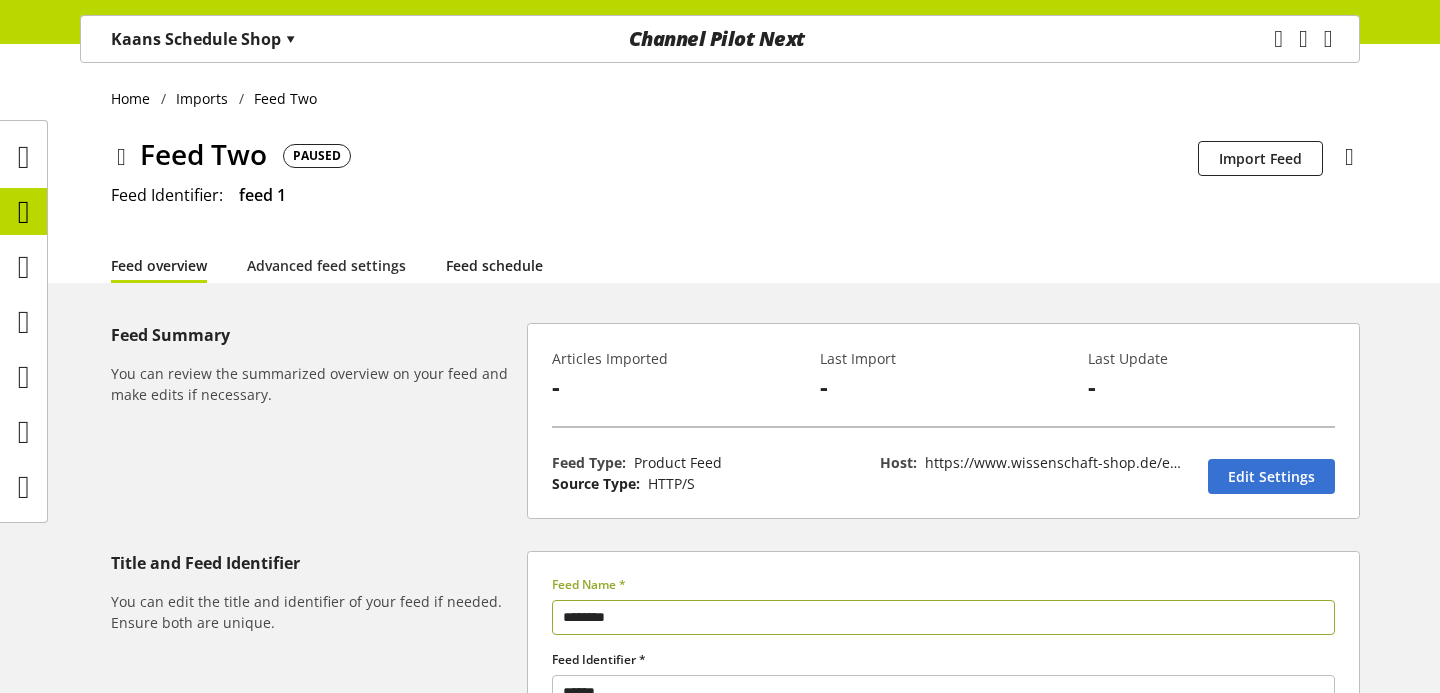 click on "Feed schedule" at bounding box center (494, 265) 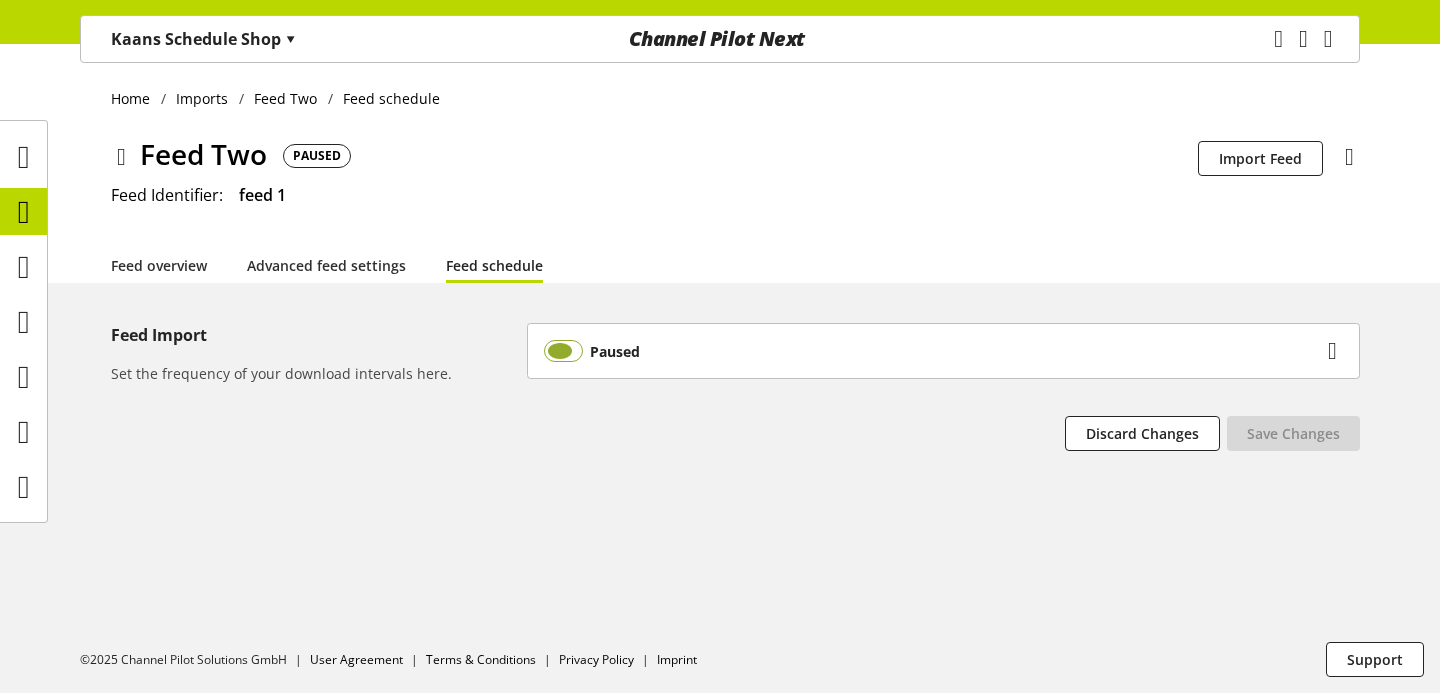 click at bounding box center (563, 351) 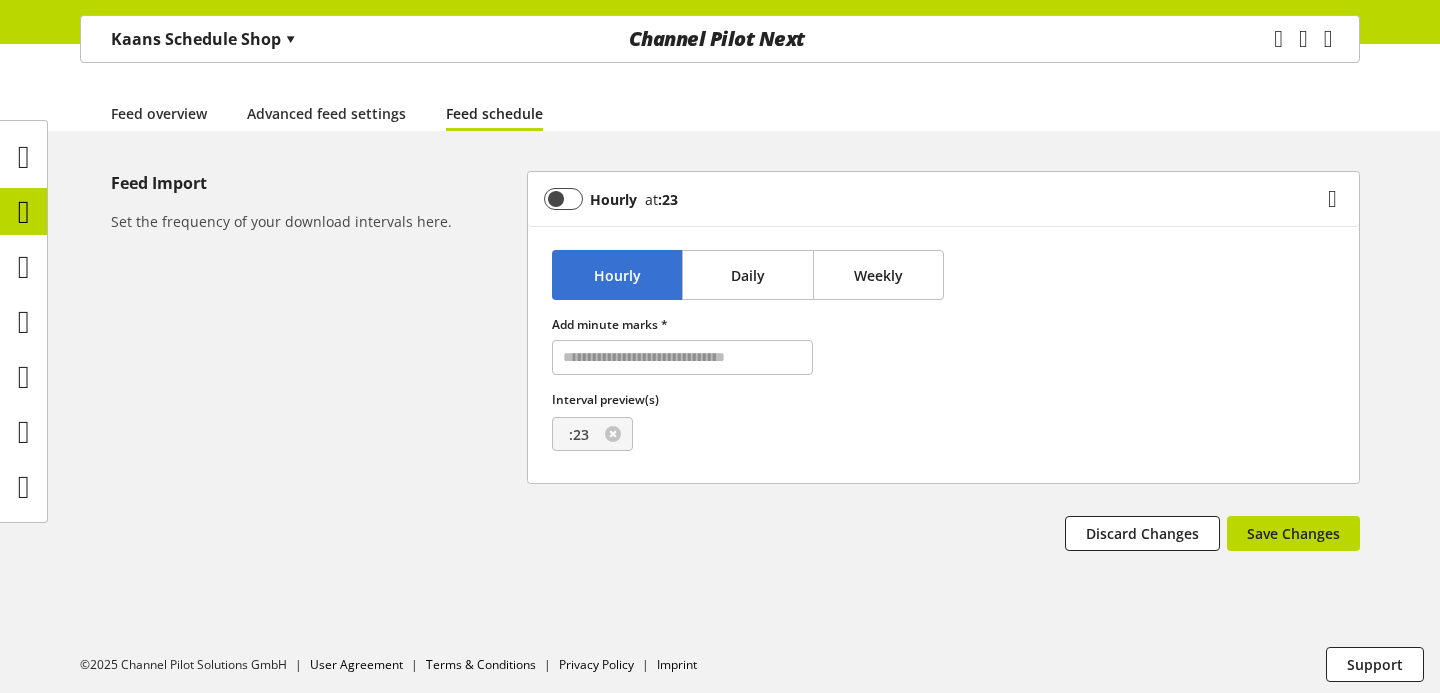 scroll, scrollTop: 153, scrollLeft: 0, axis: vertical 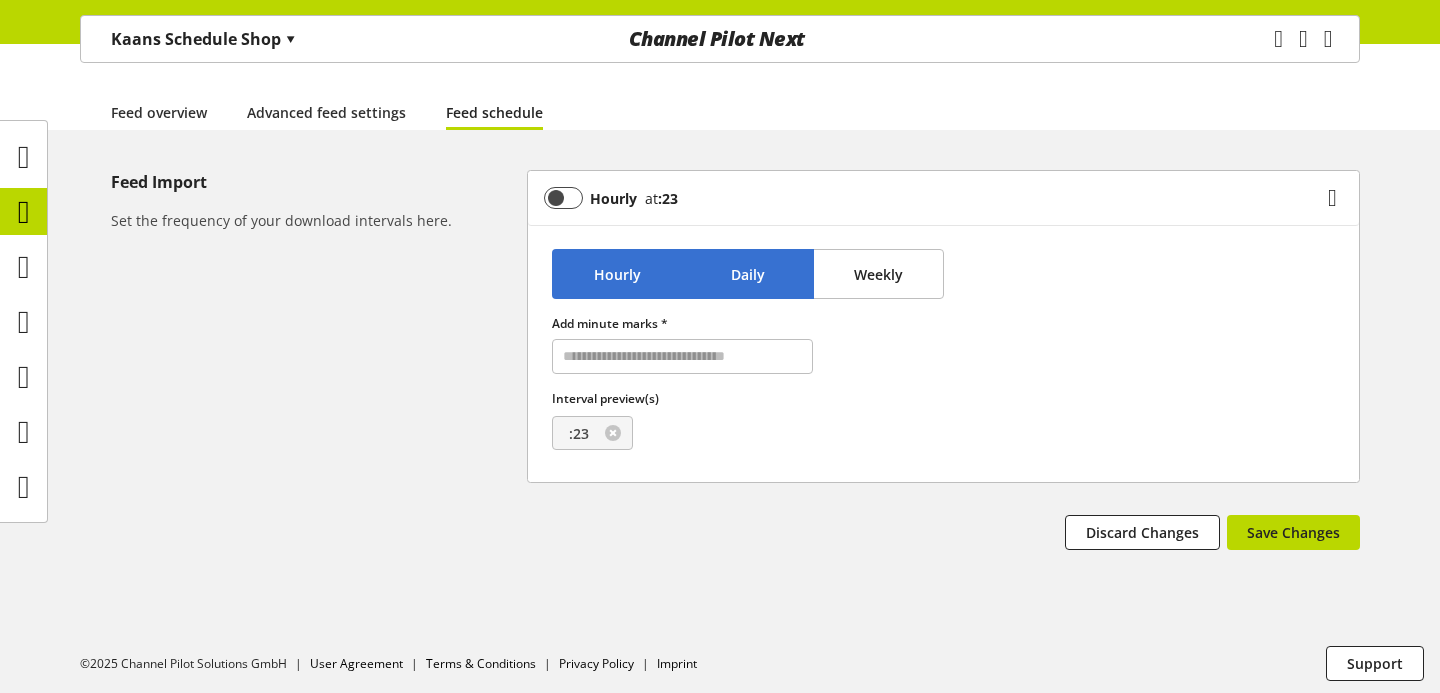 click on "Daily" at bounding box center (748, 274) 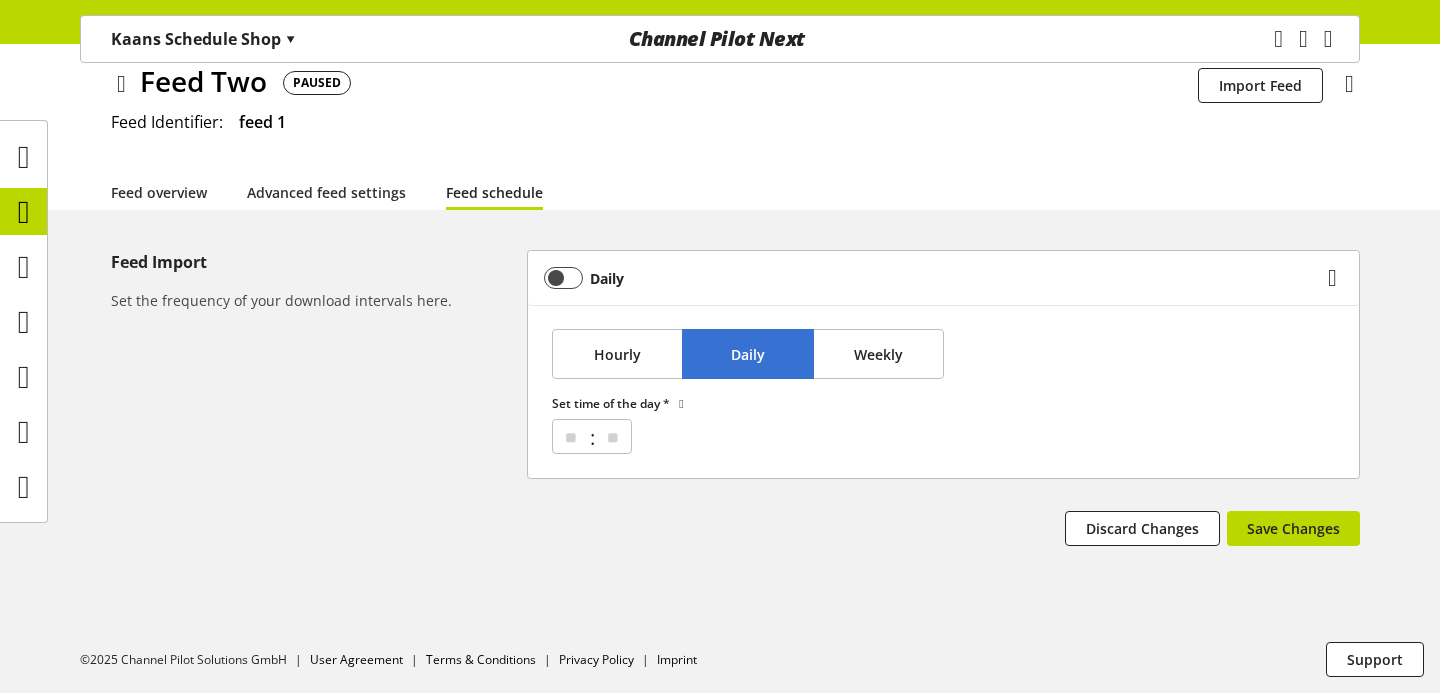 scroll, scrollTop: 73, scrollLeft: 0, axis: vertical 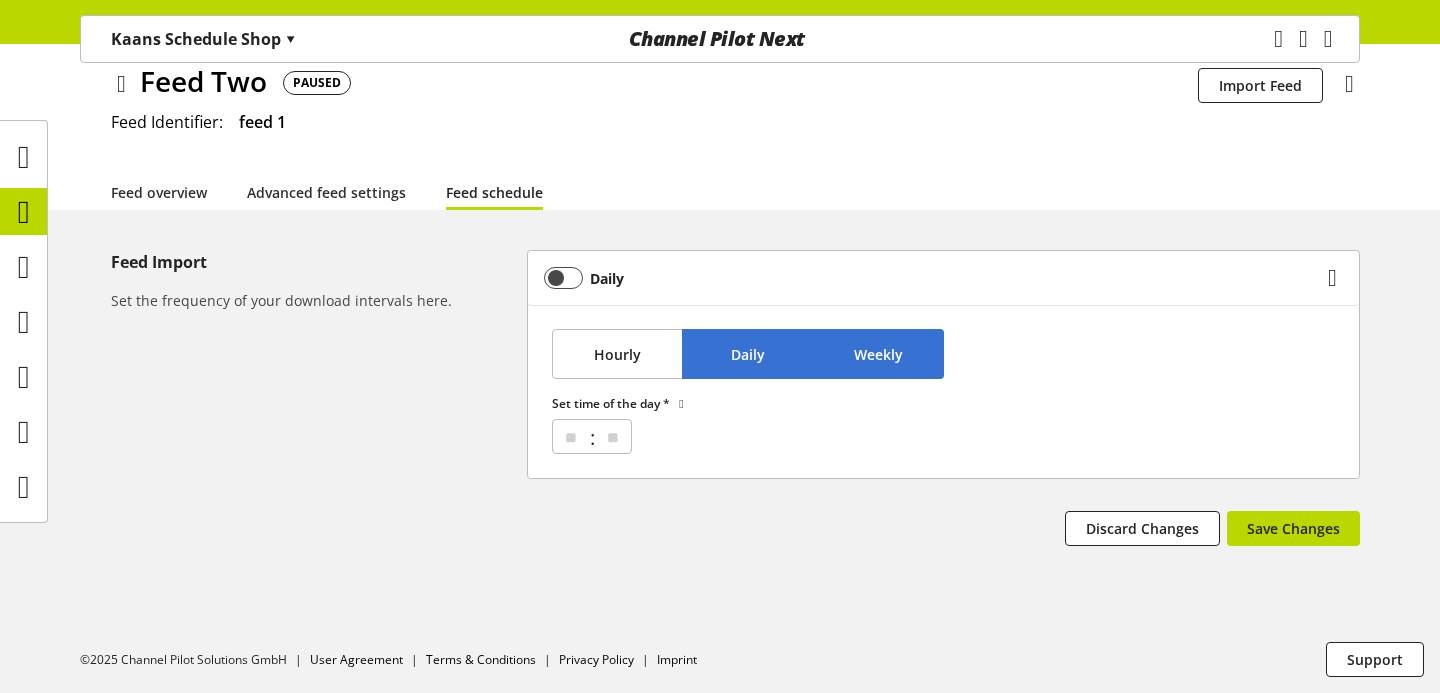 click on "Weekly" at bounding box center [878, 354] 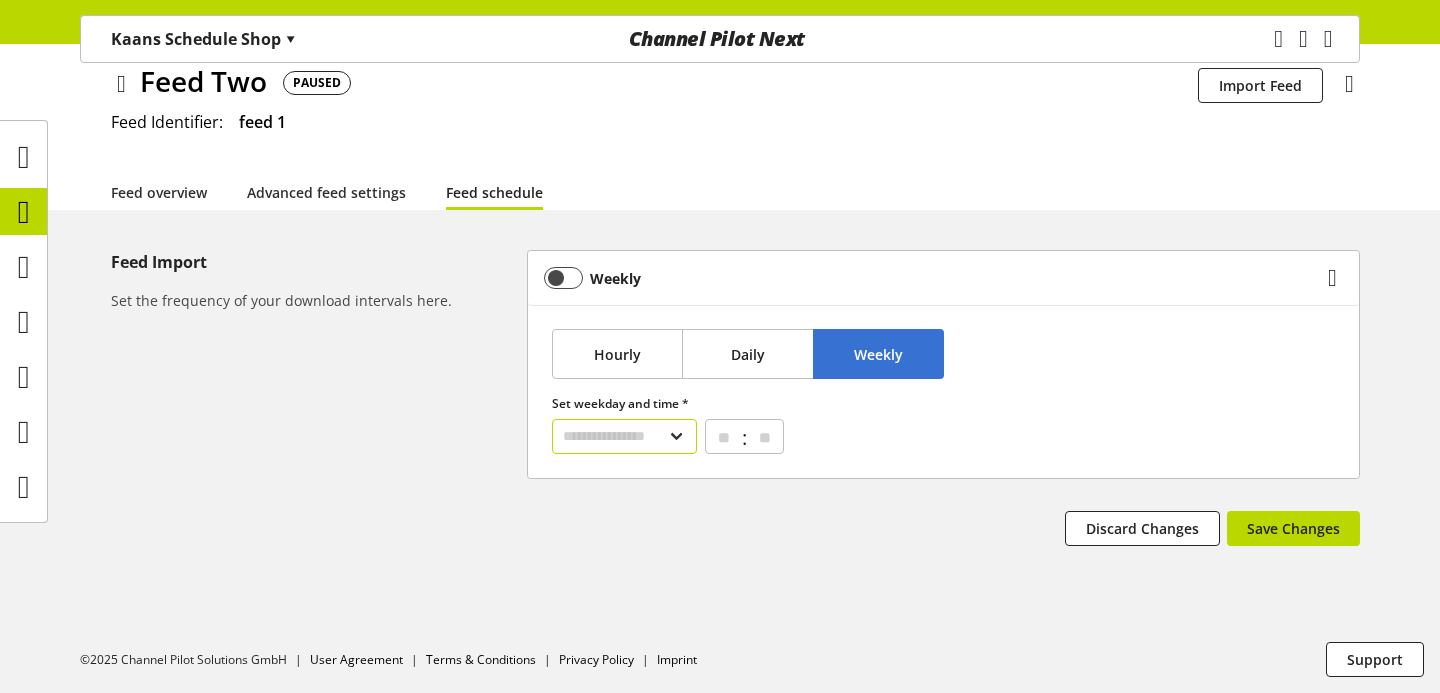 click on "**********" at bounding box center [624, 436] 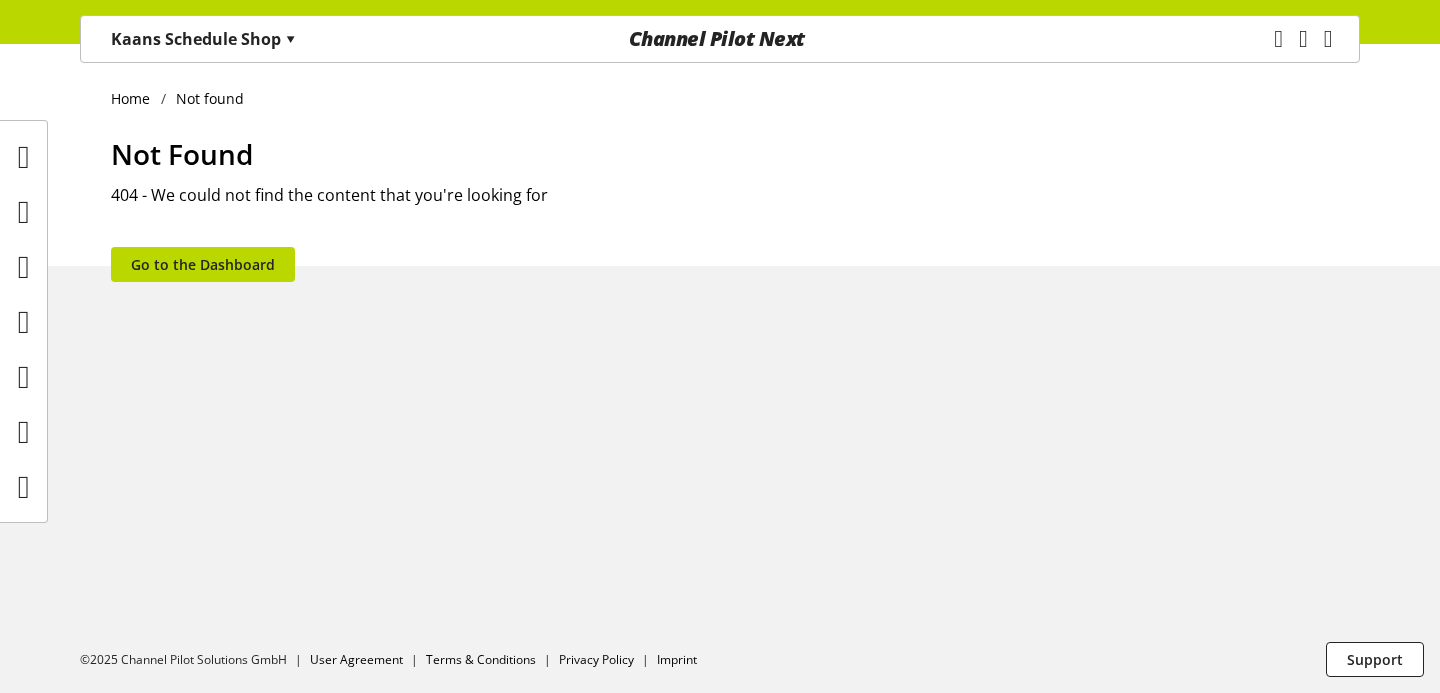 scroll, scrollTop: 0, scrollLeft: 0, axis: both 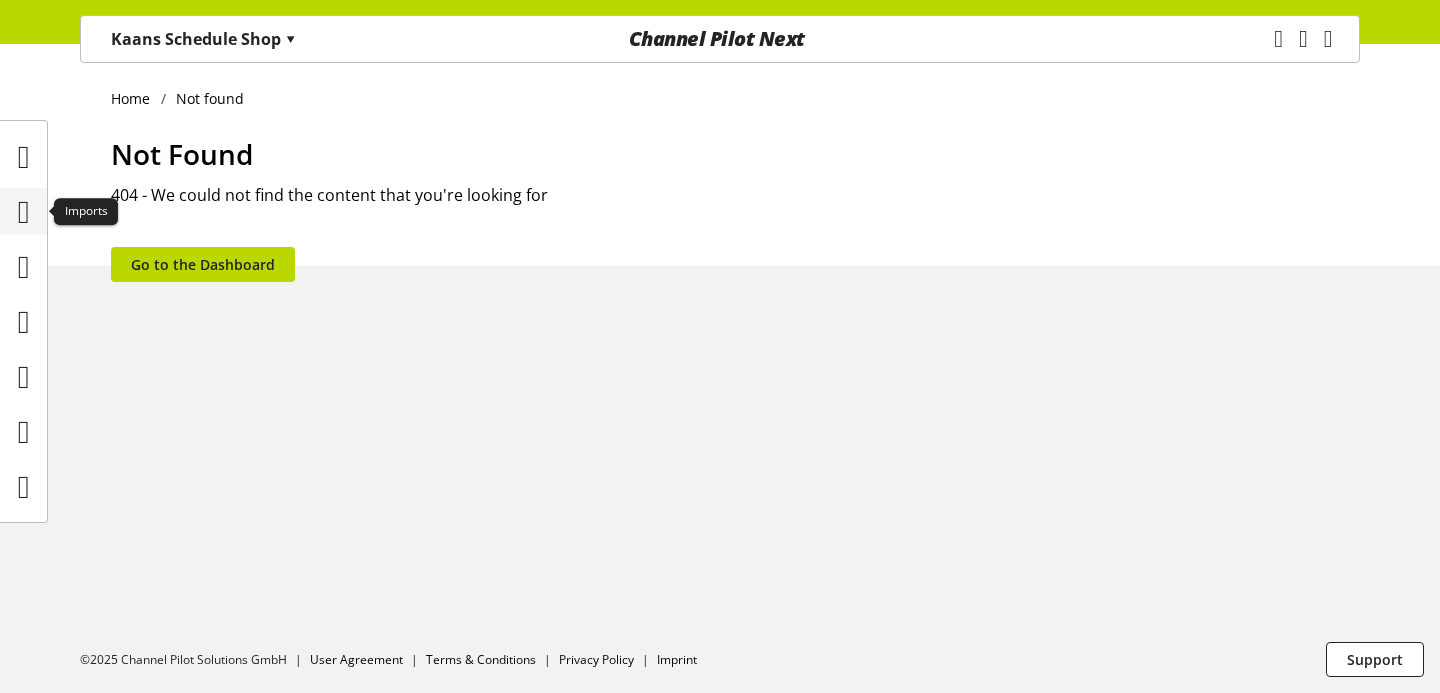 click at bounding box center (24, 212) 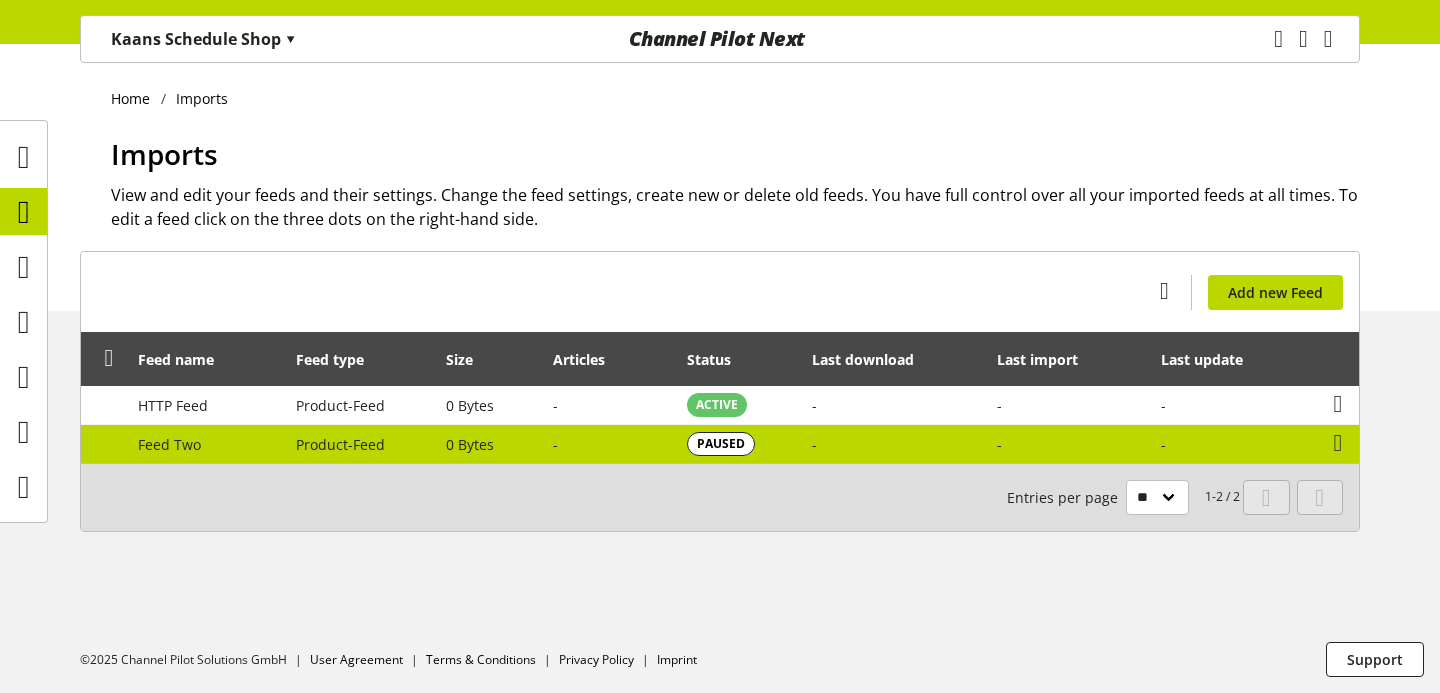 click on "-" at bounding box center [1069, 444] 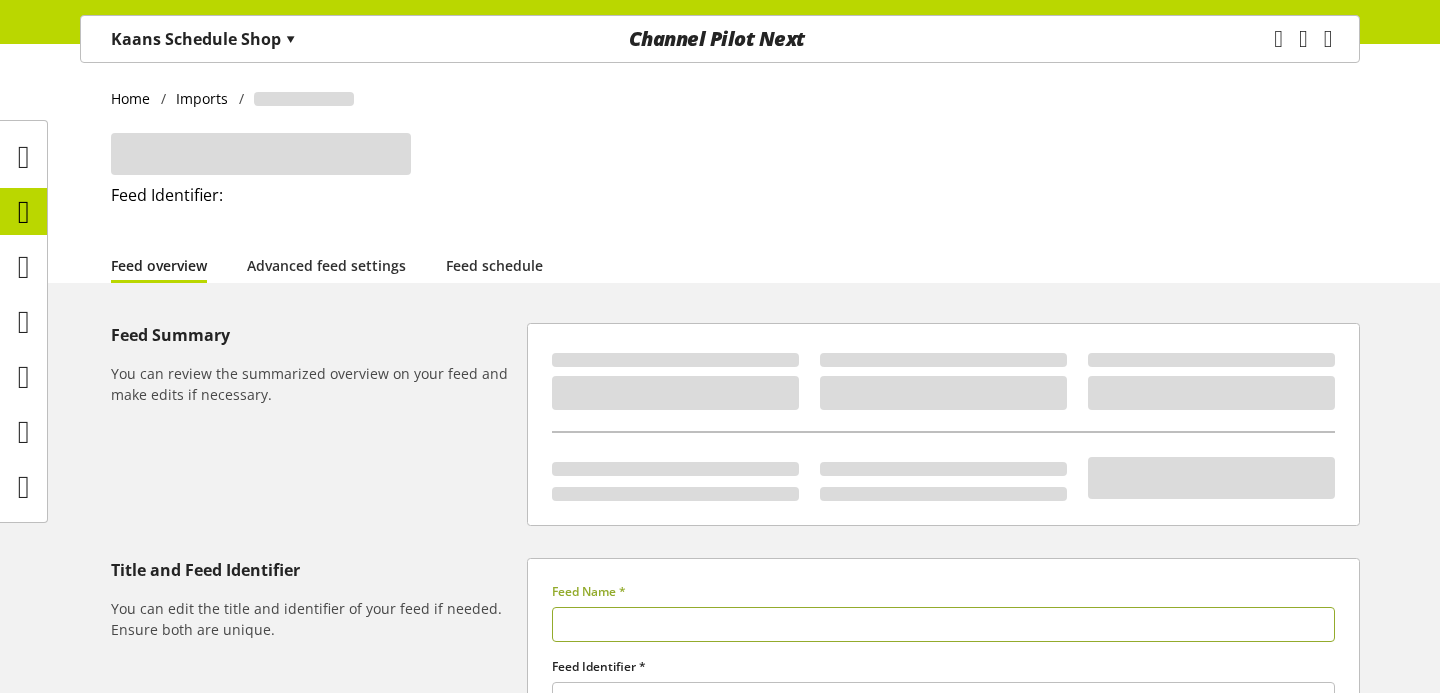 type on "********" 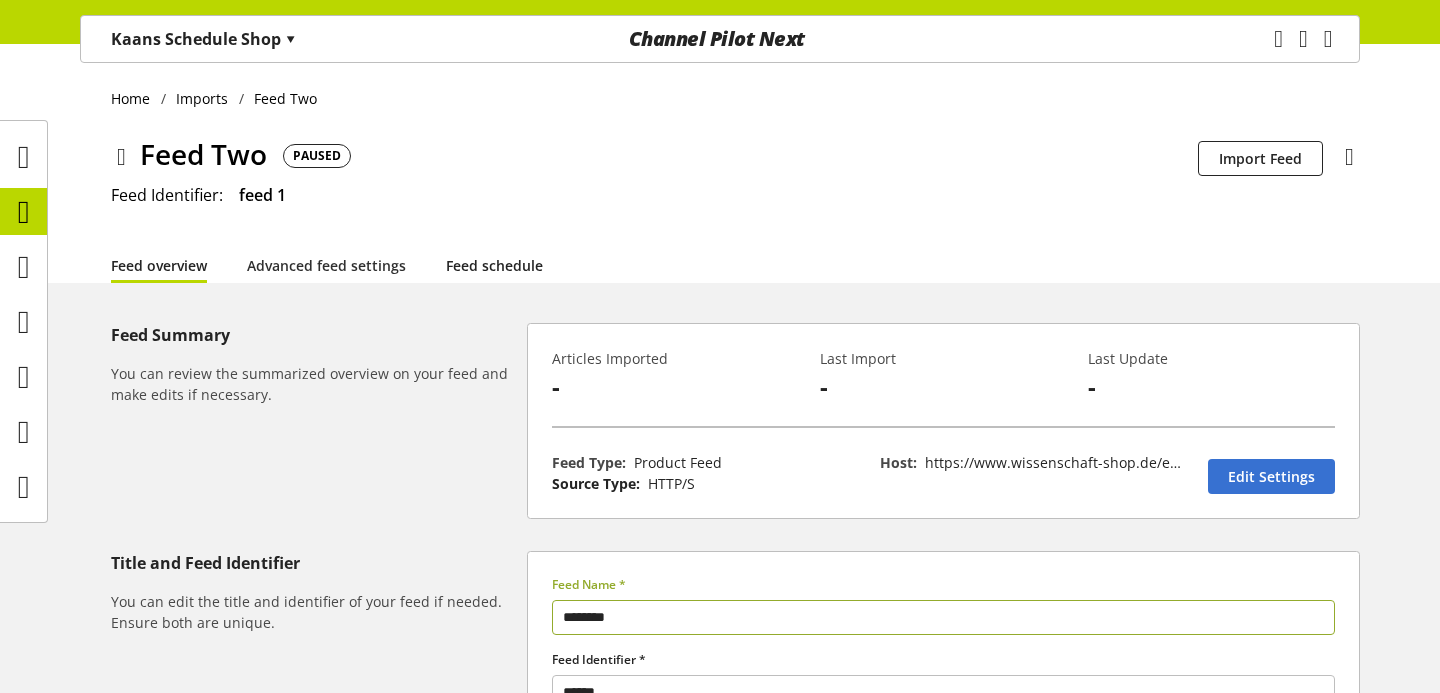 click on "Feed schedule" at bounding box center [494, 265] 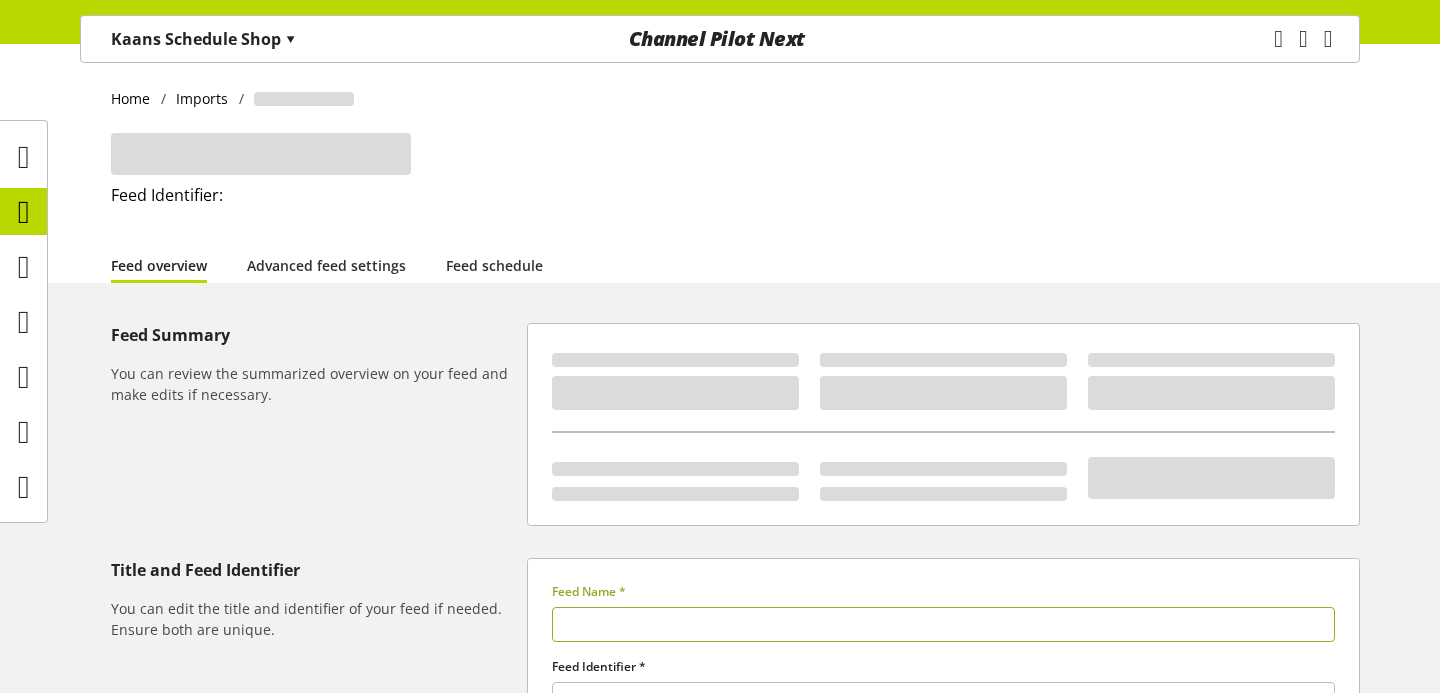 type on "********" 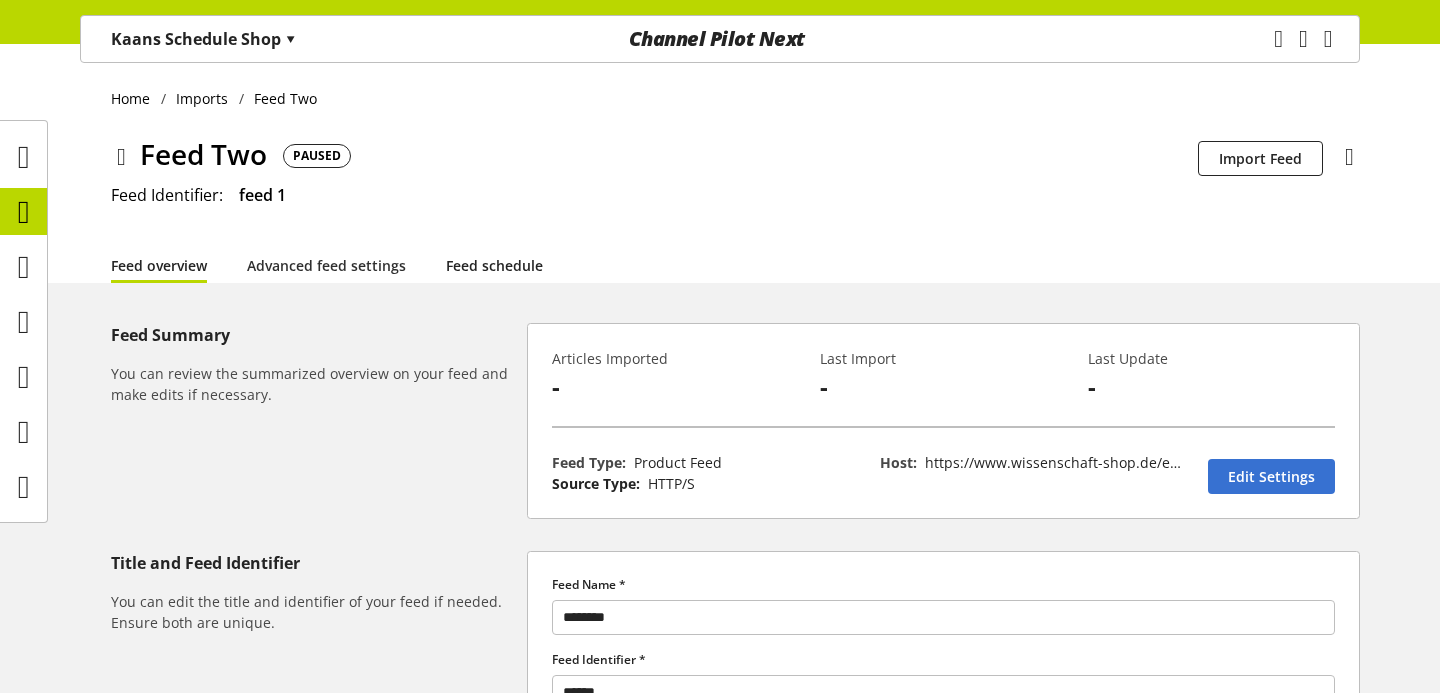 click on "Feed schedule" at bounding box center (494, 265) 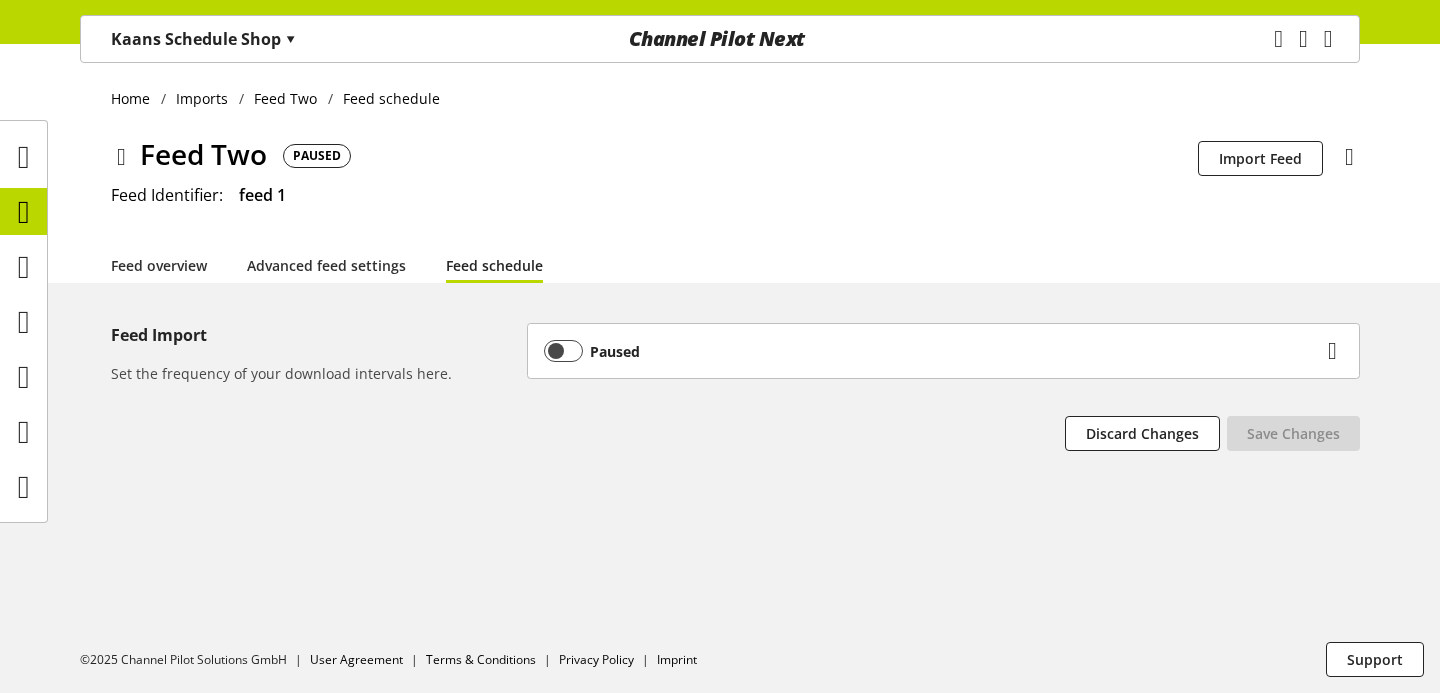 click on "Paused Hourly Daily Weekly Add minute marks * Interval preview(s) :23" at bounding box center (943, 351) 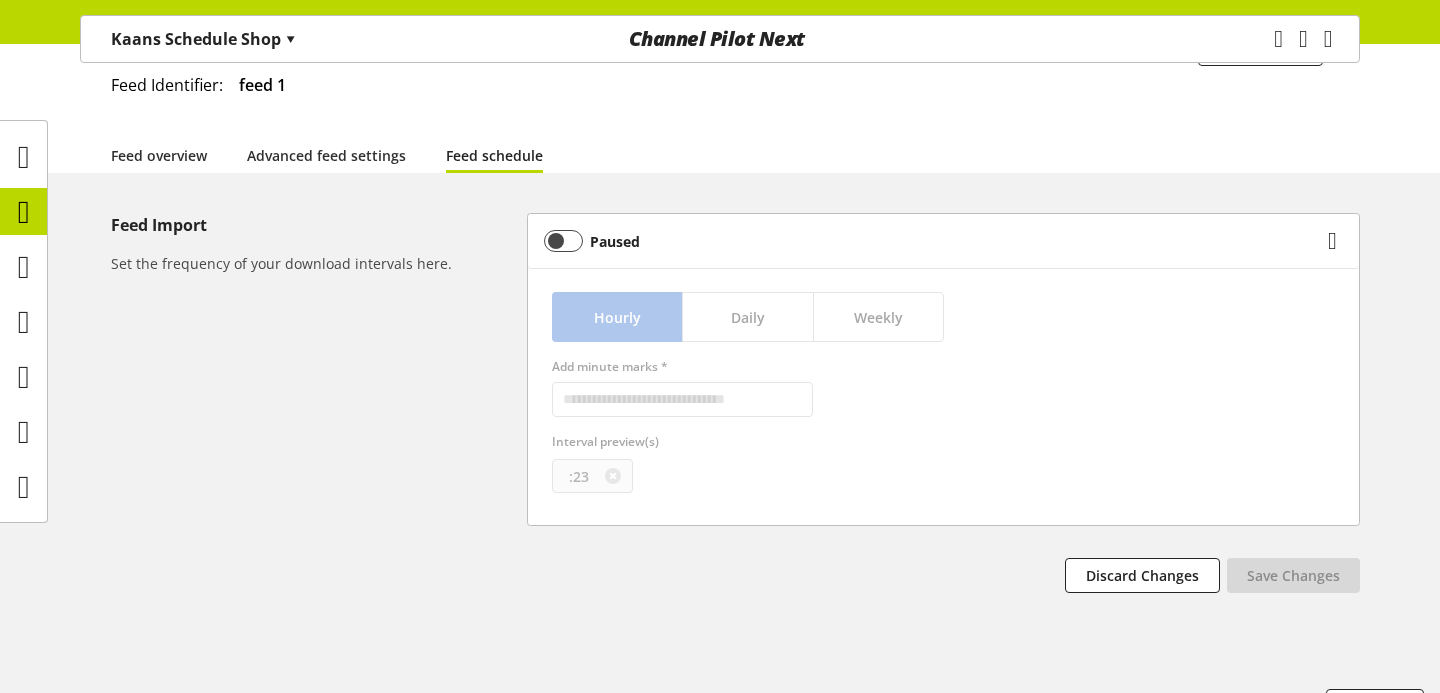scroll, scrollTop: 111, scrollLeft: 0, axis: vertical 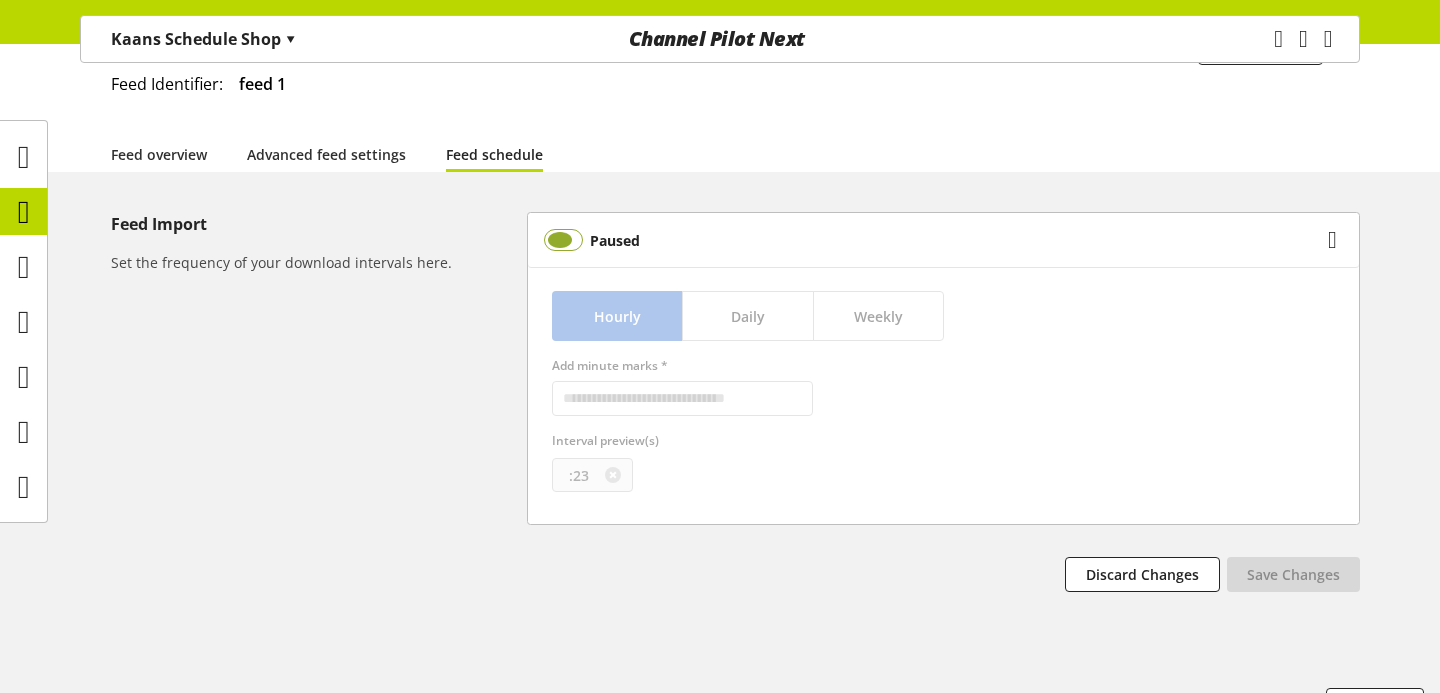 click at bounding box center [563, 240] 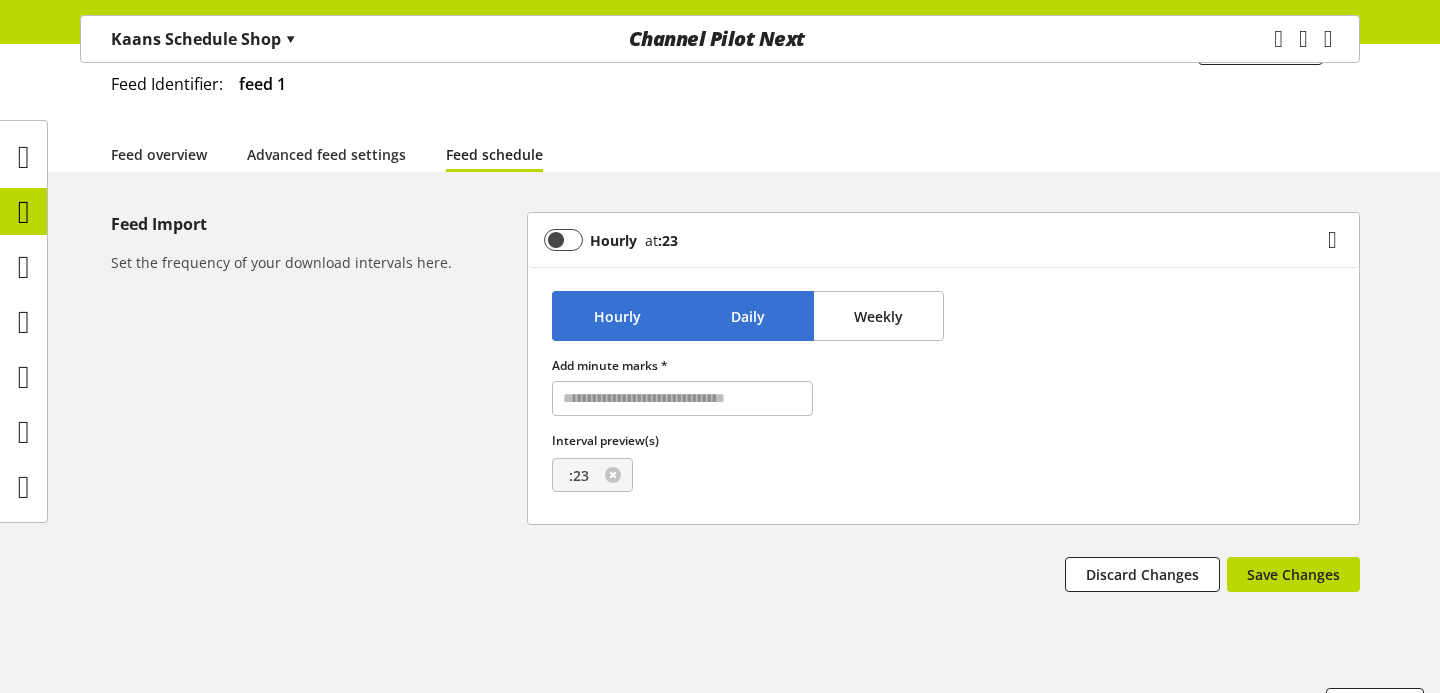click on "Daily" at bounding box center (747, 316) 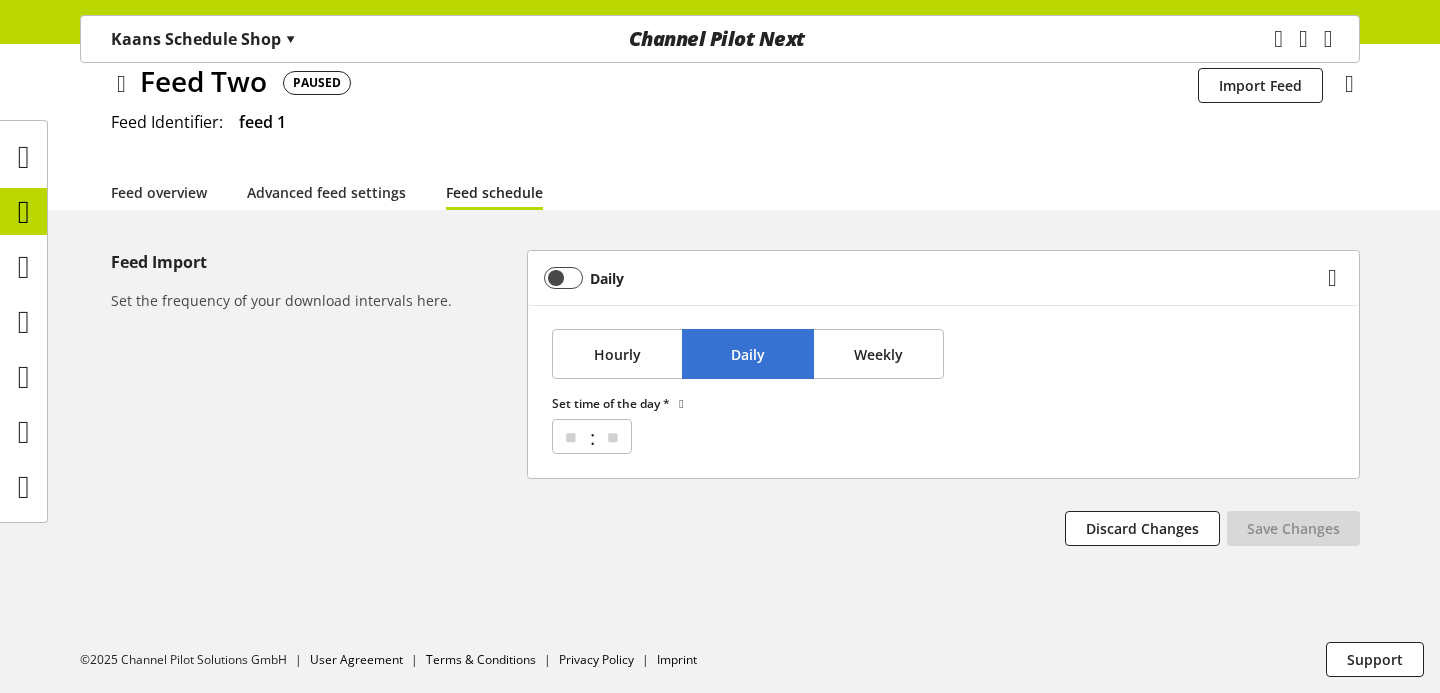 scroll, scrollTop: 73, scrollLeft: 0, axis: vertical 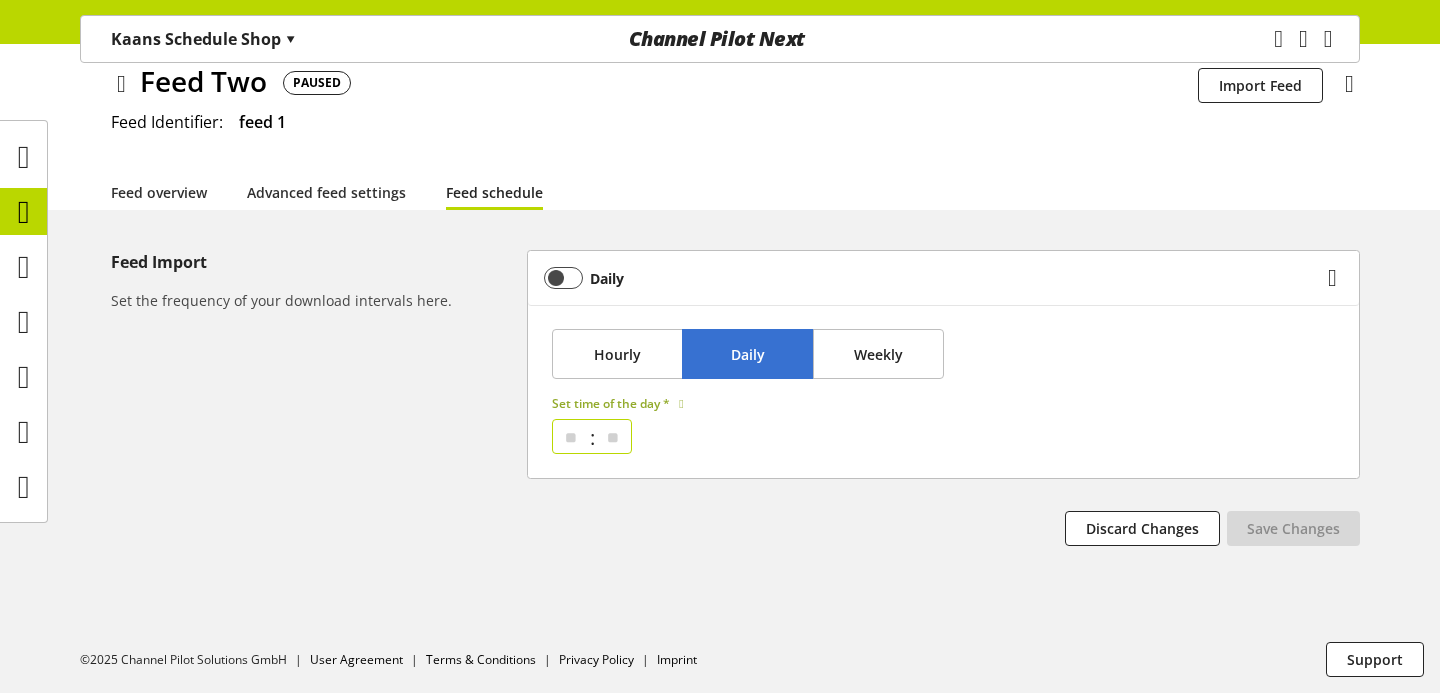 click on "** ** ** ** ** ** ** ** ** ** ** ** ** ** ** ** ** ** ** ** ** ** ** ** **" at bounding box center [571, 436] 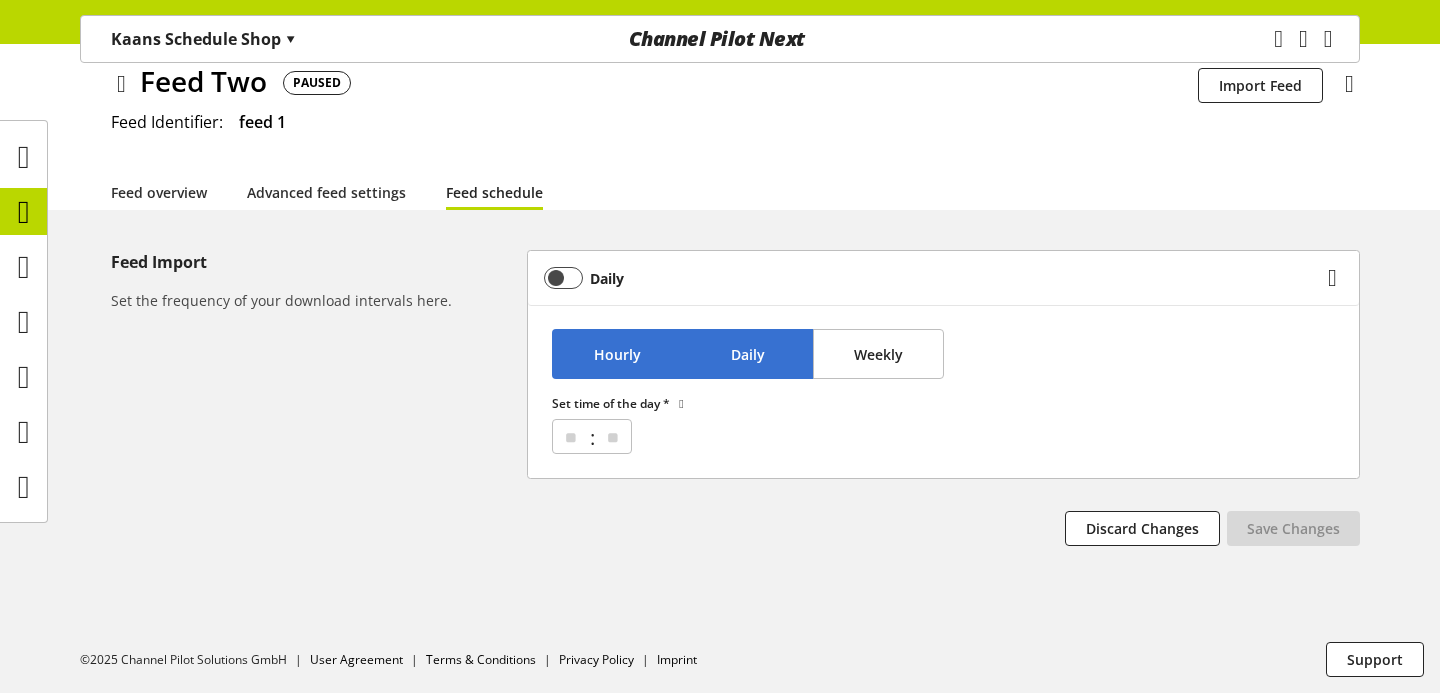 click on "Hourly" at bounding box center [617, 354] 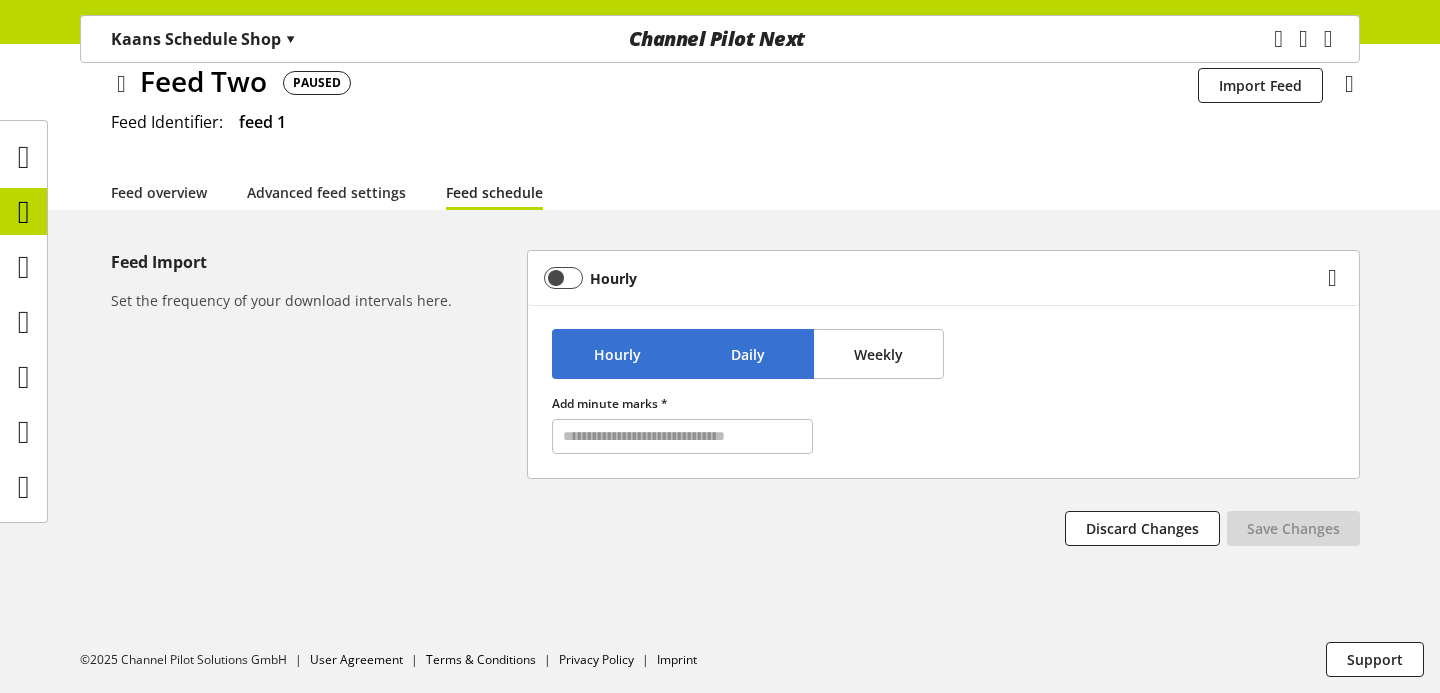 click on "Daily" at bounding box center [747, 354] 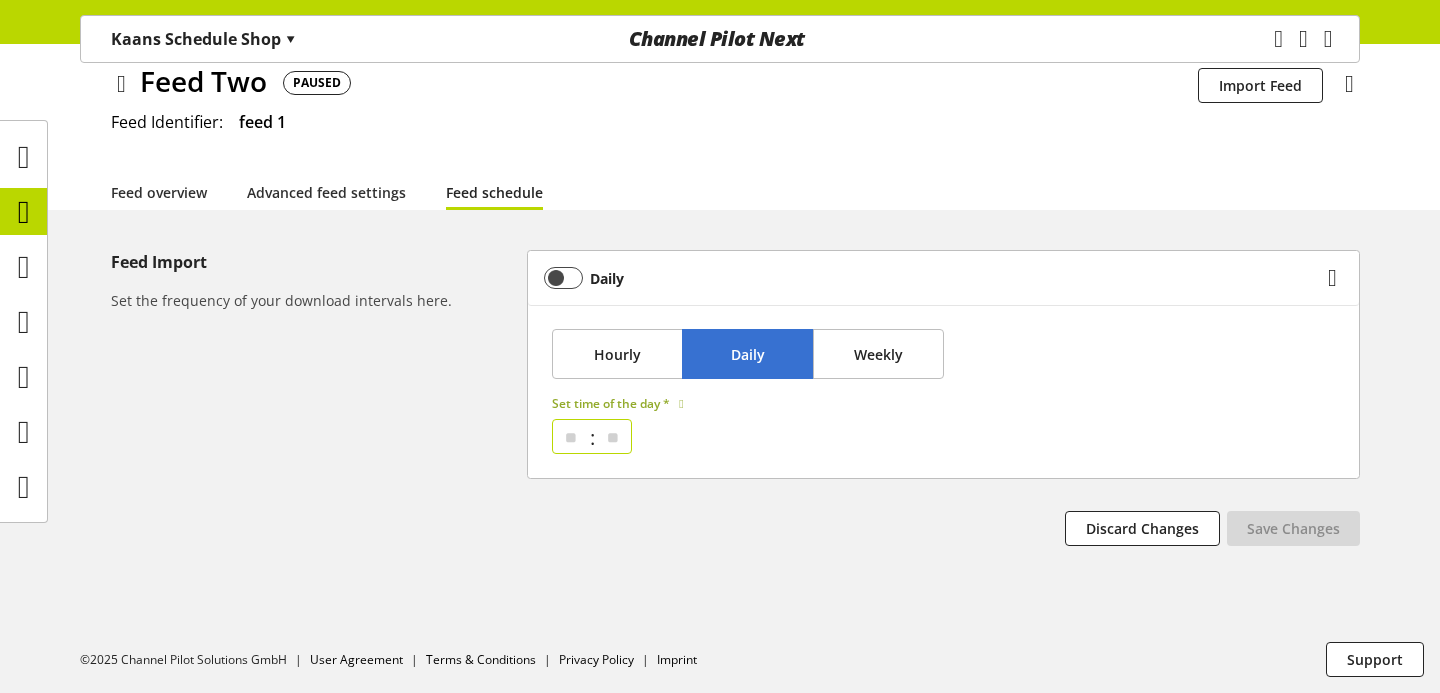 click on "** ** ** ** ** ** ** ** ** ** ** ** ** ** ** ** ** ** ** ** ** ** ** ** **" at bounding box center (571, 436) 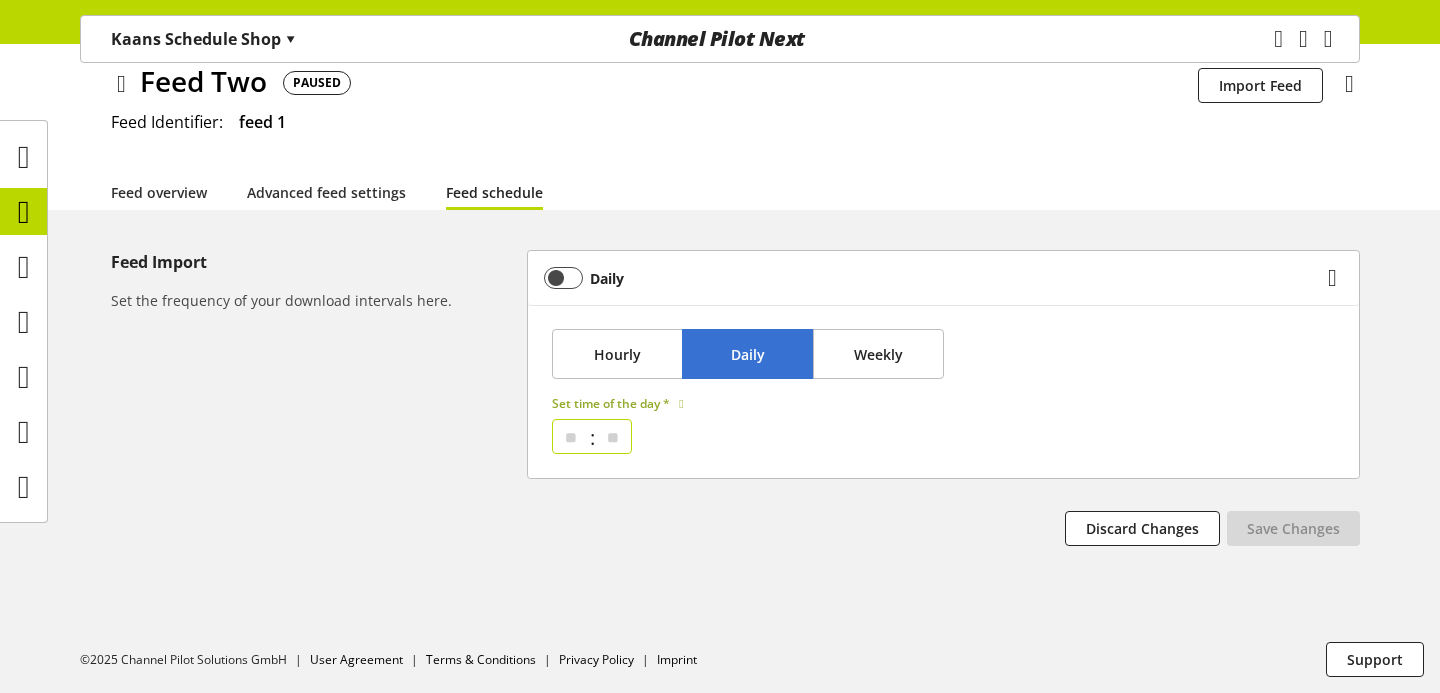 click on "** ** ** ** ** ** ** ** ** ** ** ** ** ** ** ** ** ** ** ** ** ** ** ** ** ** ** ** ** ** ** ** ** ** ** ** ** ** ** ** ** ** ** ** ** ** ** ** ** ** ** ** ** ** ** ** ** ** ** ** **" at bounding box center (612, 436) 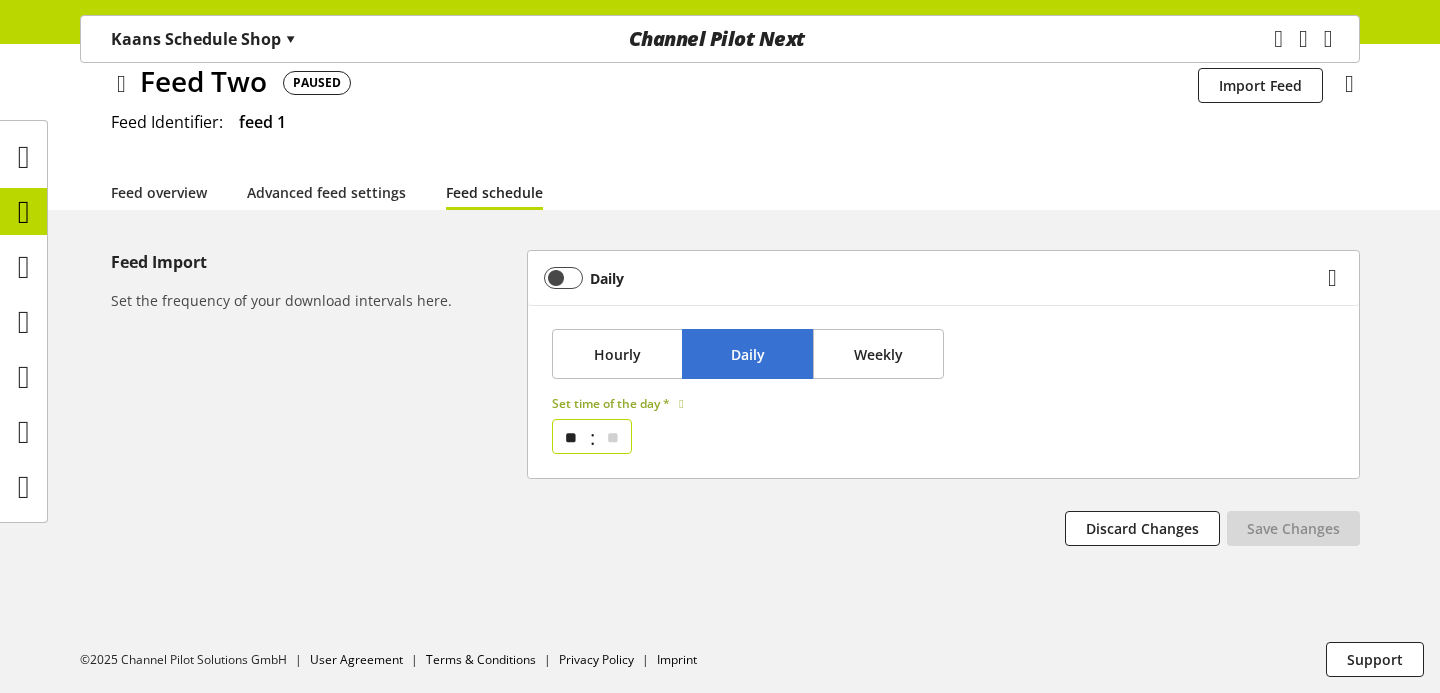 select on "*" 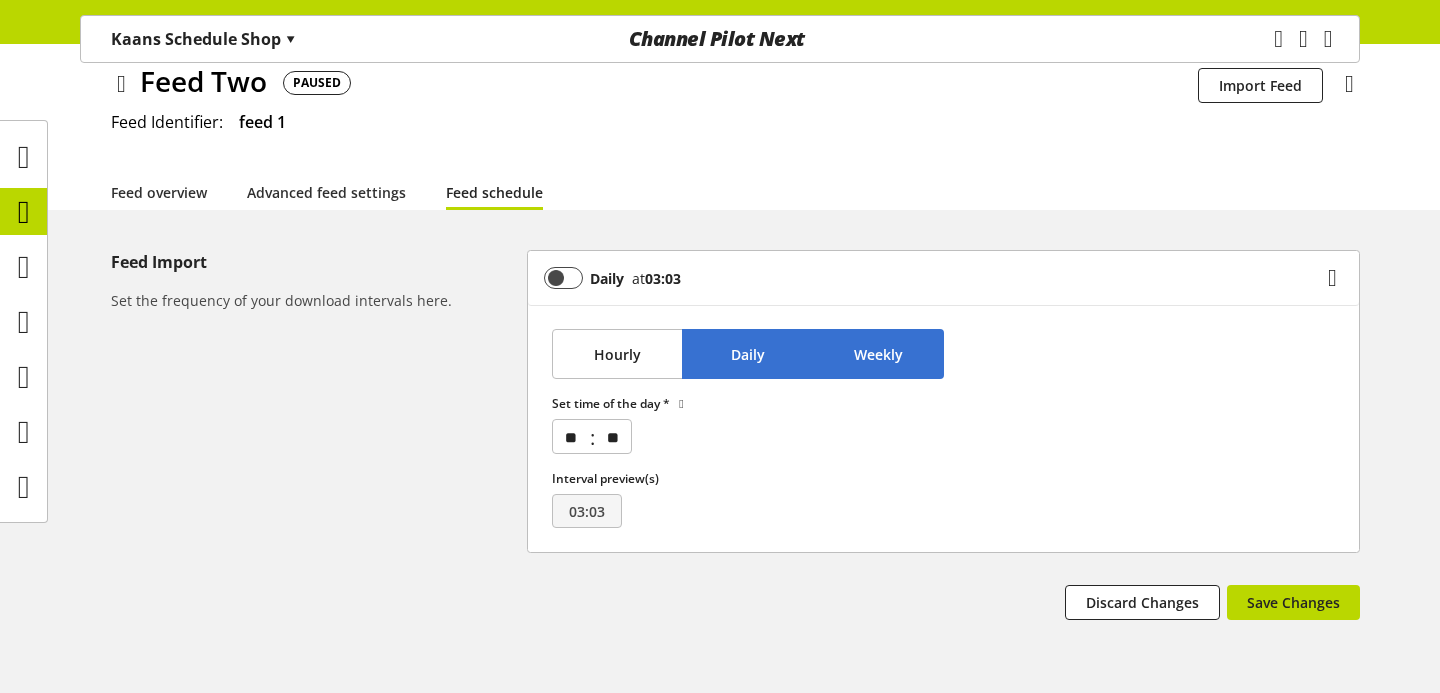 click on "Weekly" at bounding box center (878, 354) 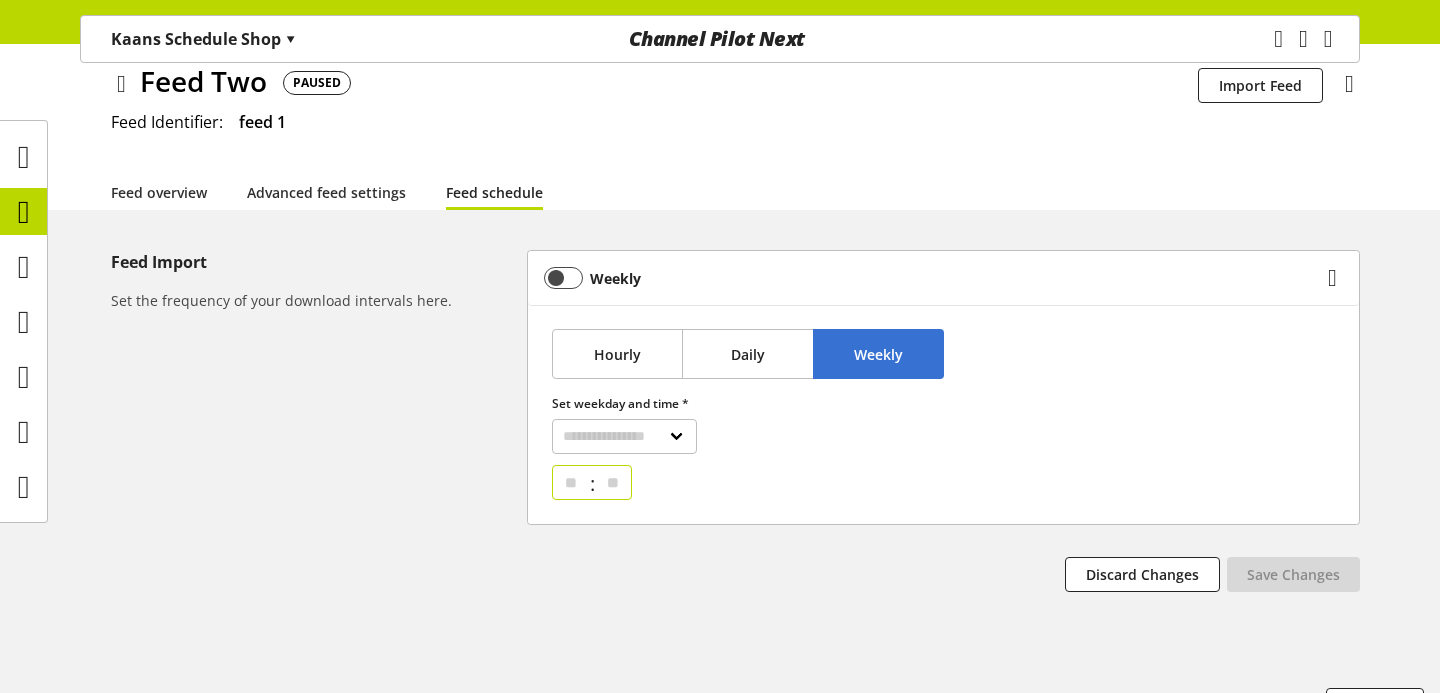 click on "** ** ** ** ** ** ** ** ** ** ** ** ** ** ** ** ** ** ** ** ** ** ** ** ** ** ** ** ** ** ** ** ** ** ** ** ** ** ** ** ** ** ** ** ** ** ** ** ** ** ** ** ** ** ** ** ** ** ** ** **" at bounding box center (612, 482) 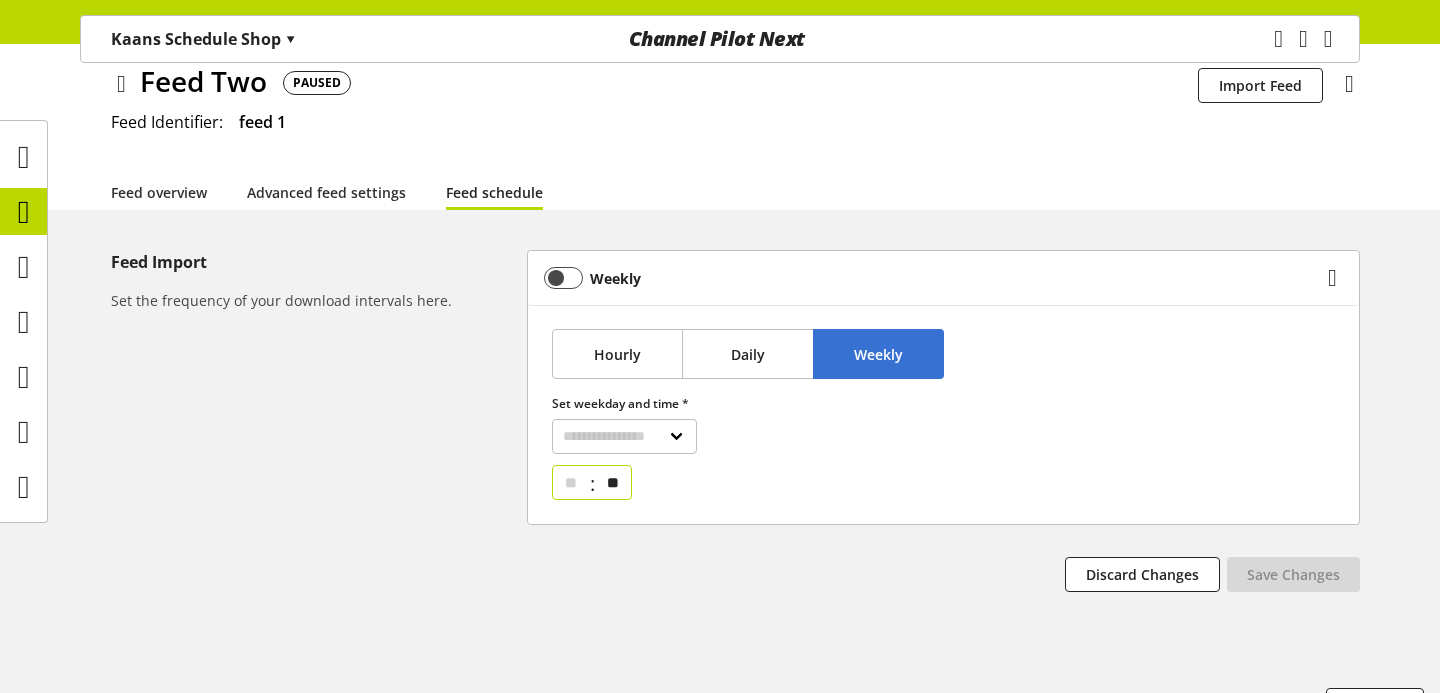 select on "*" 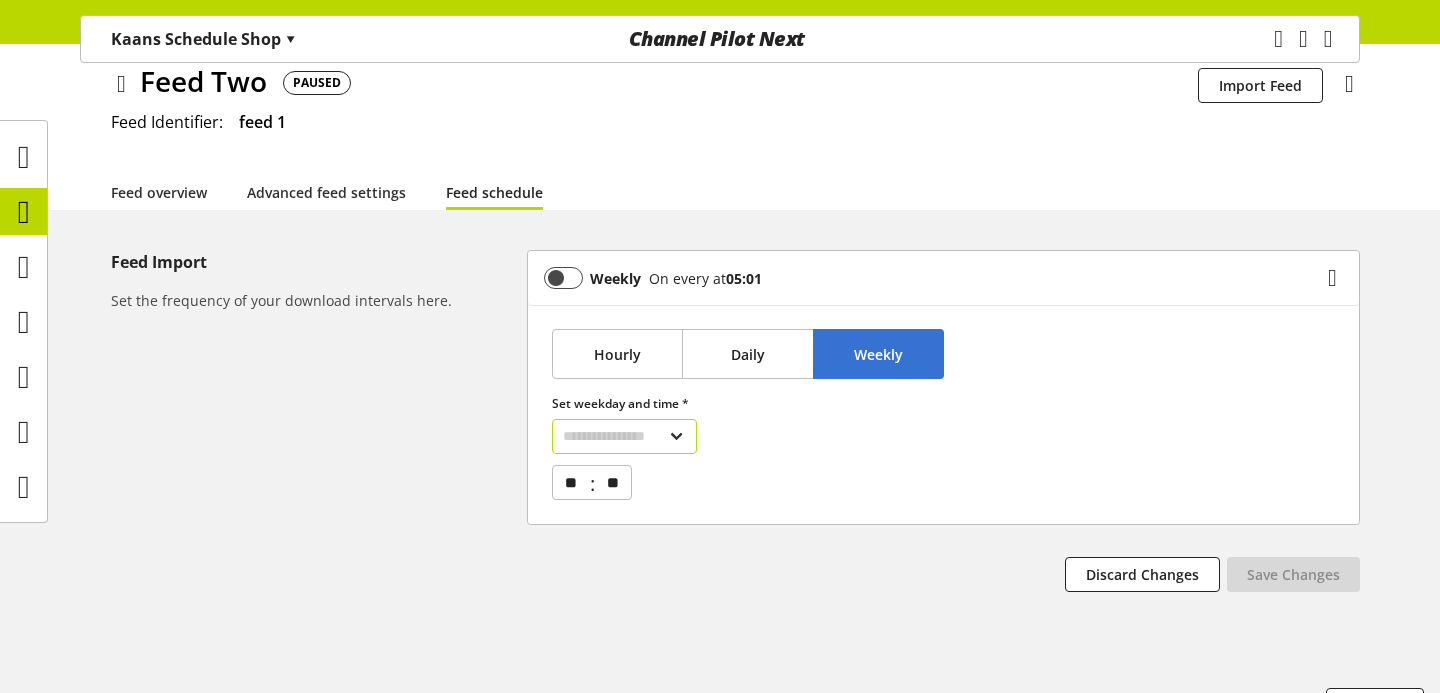 click on "**********" at bounding box center (624, 436) 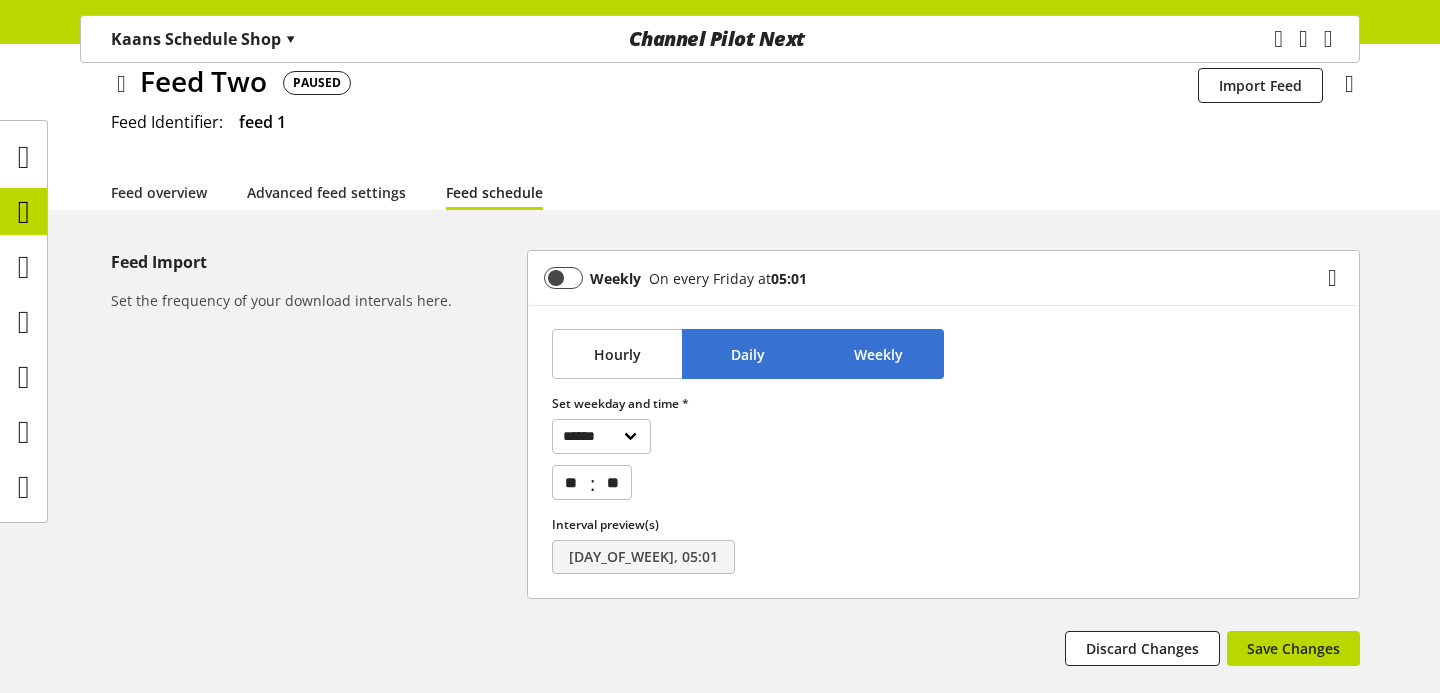 click on "Daily" at bounding box center (748, 354) 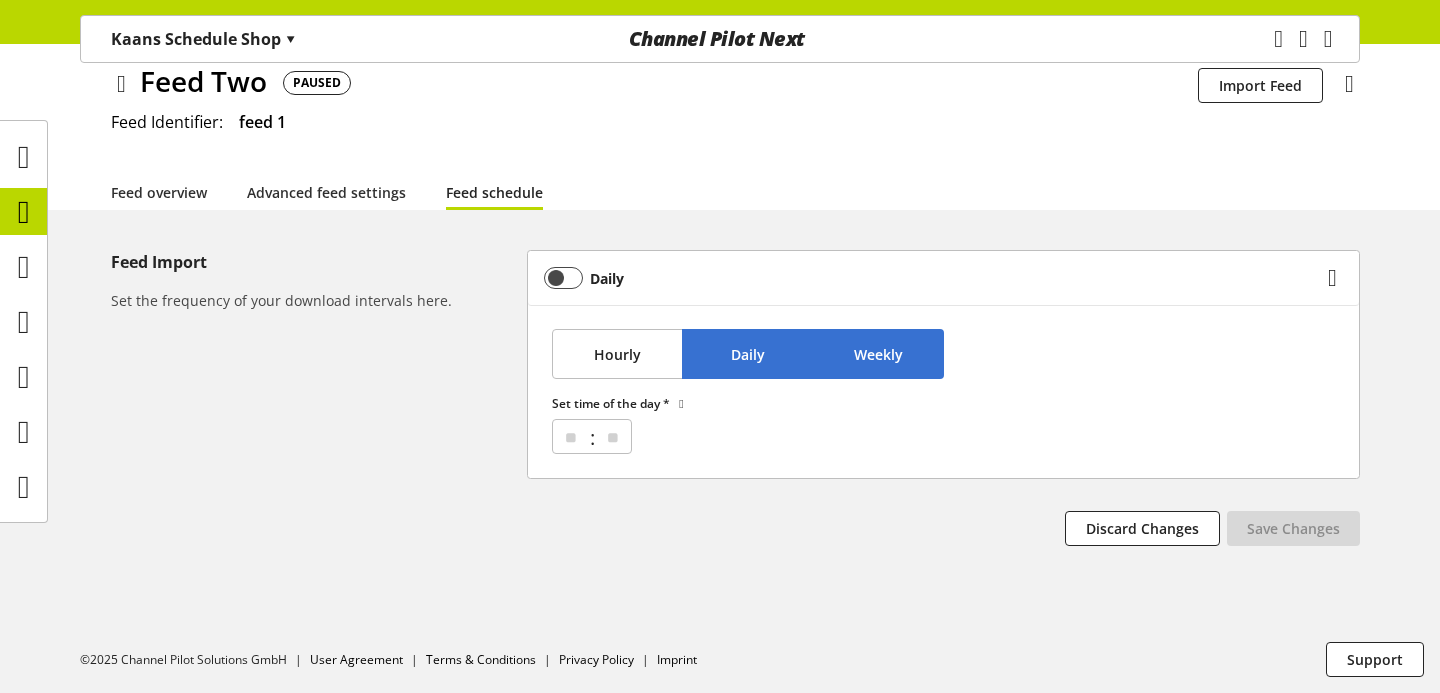 click on "Weekly" at bounding box center [878, 354] 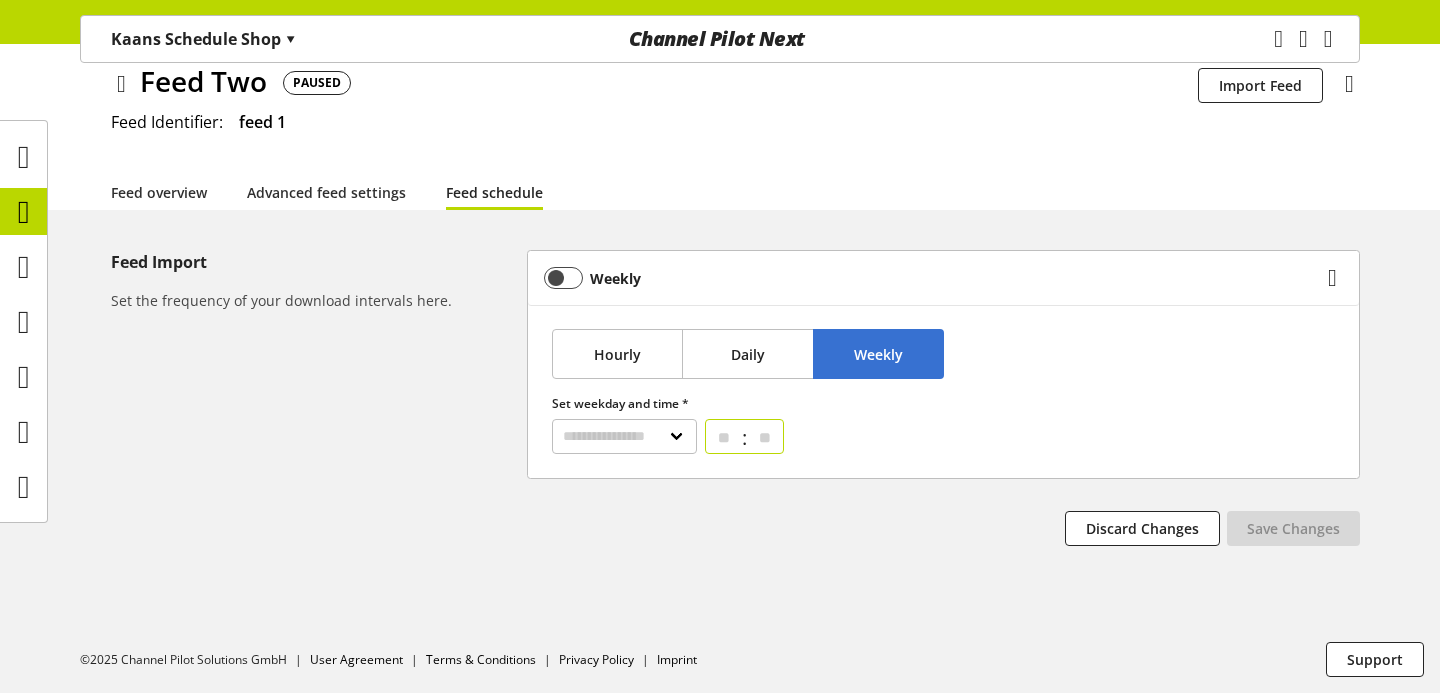 click on "** ** ** ** ** ** ** ** ** ** ** ** ** ** ** ** ** ** ** ** ** ** ** ** **" at bounding box center [724, 436] 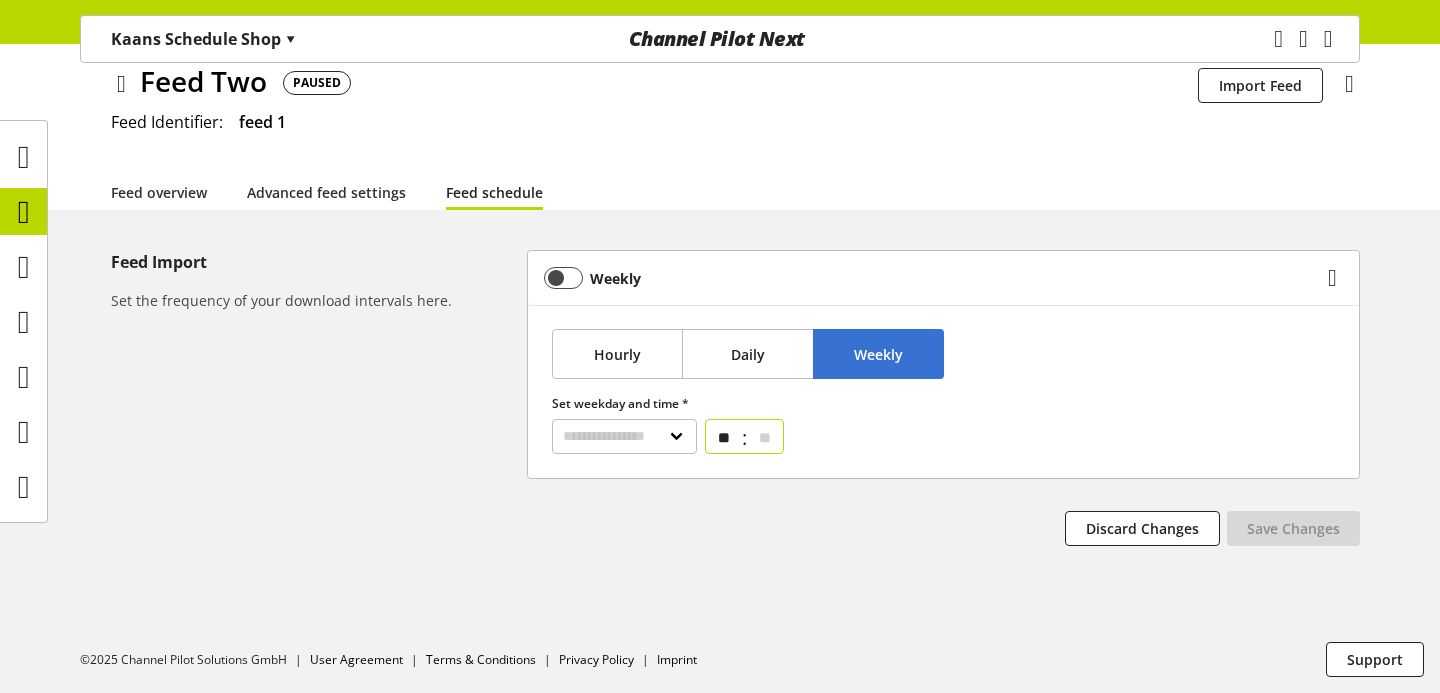 click on "** ** ** ** ** ** ** ** ** ** ** ** ** ** ** ** ** ** ** ** ** ** ** ** ** ** ** ** ** ** ** ** ** ** ** ** ** ** ** ** ** ** ** ** ** ** ** ** ** ** ** ** ** ** ** ** ** ** ** ** **" at bounding box center [765, 436] 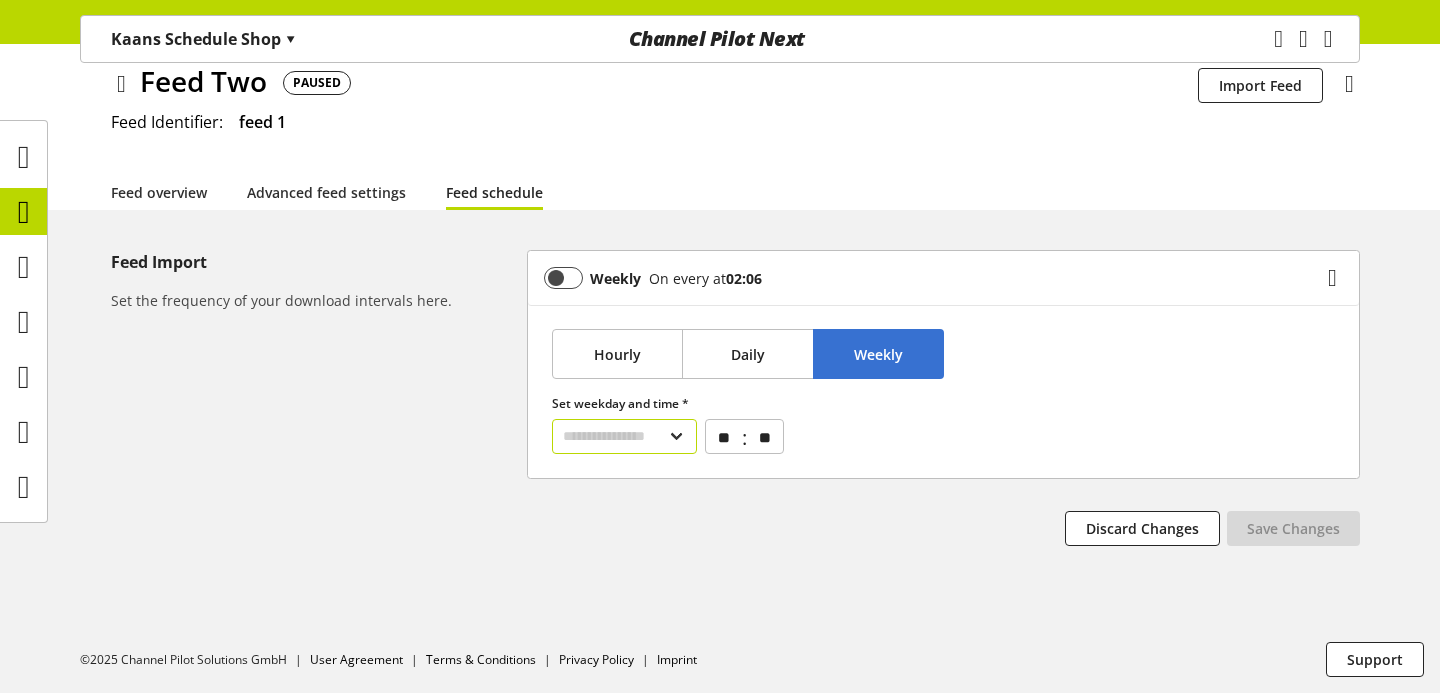 click on "**********" at bounding box center (624, 436) 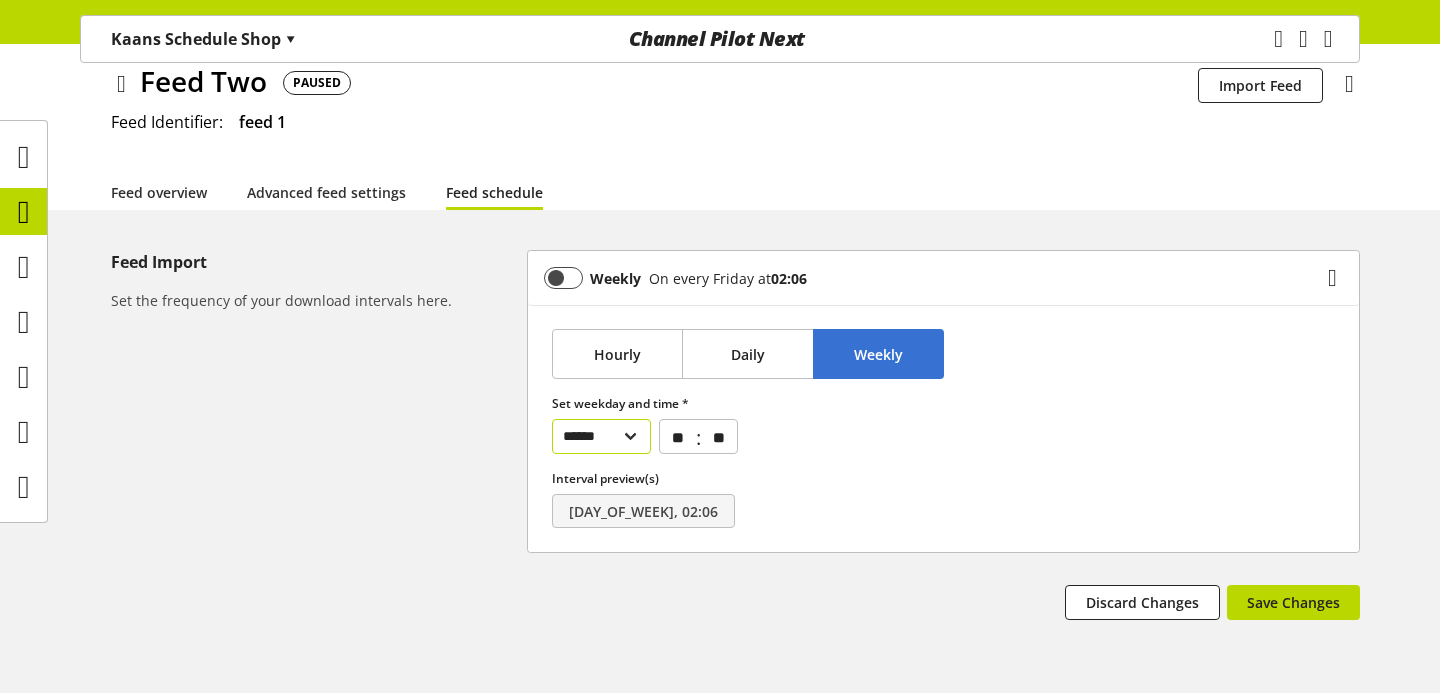 click on "****** ******* ********* ******** ****** ******** ******" at bounding box center (601, 436) 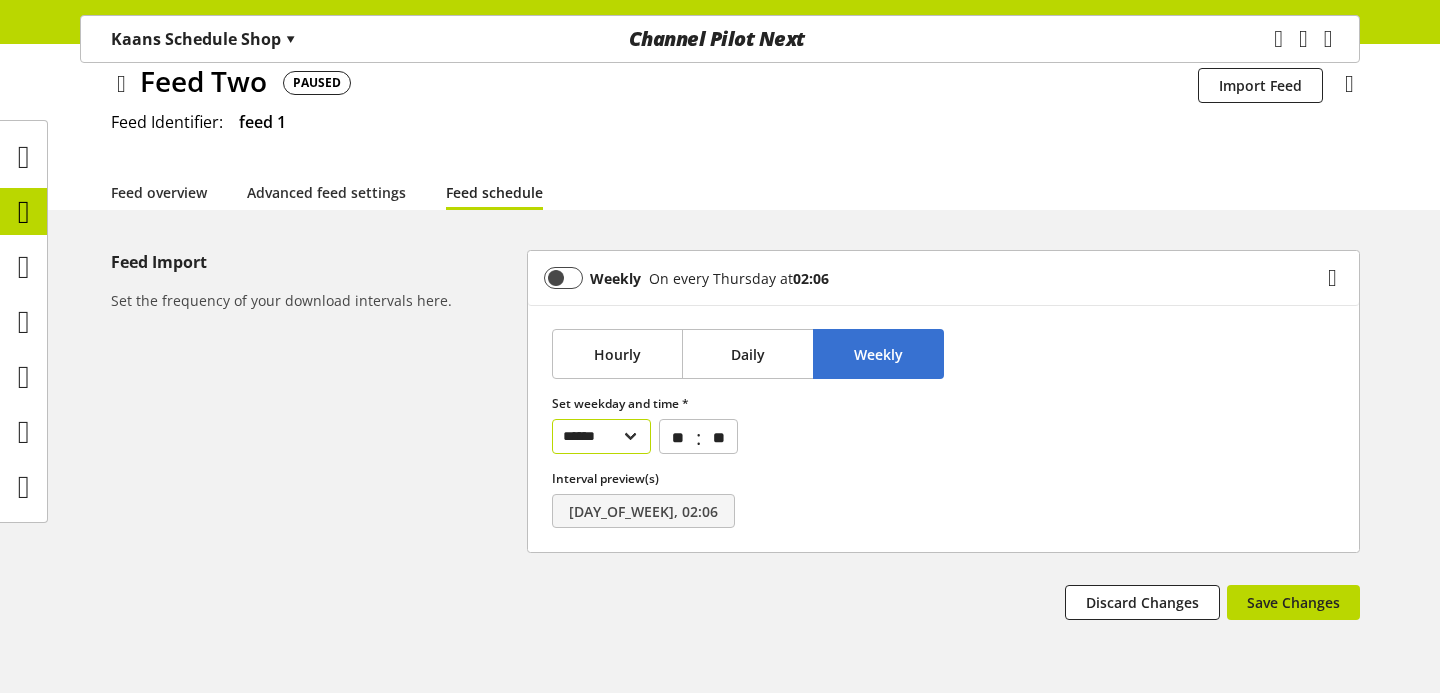 click on "****** ******* ********* ******** ****** ******** ******" at bounding box center [601, 436] 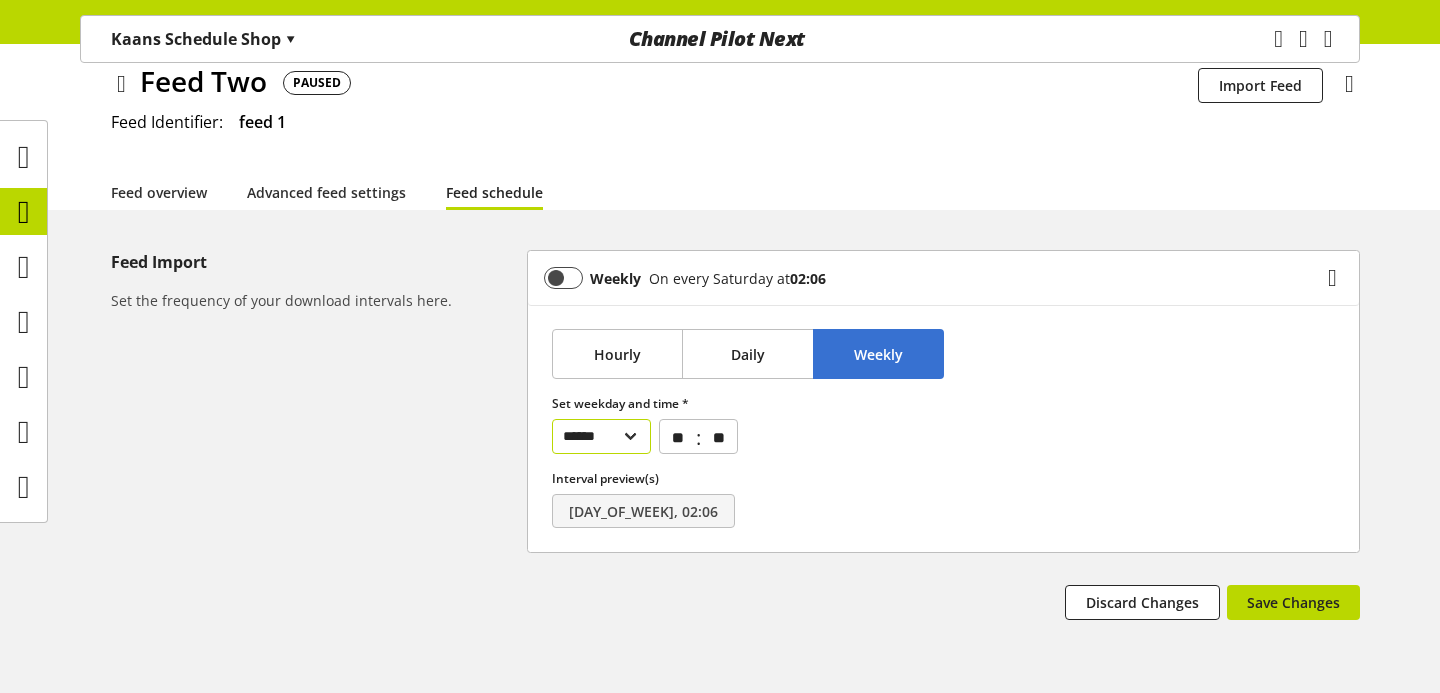 click on "****** ******* ********* ******** ****** ******** ******" at bounding box center (601, 436) 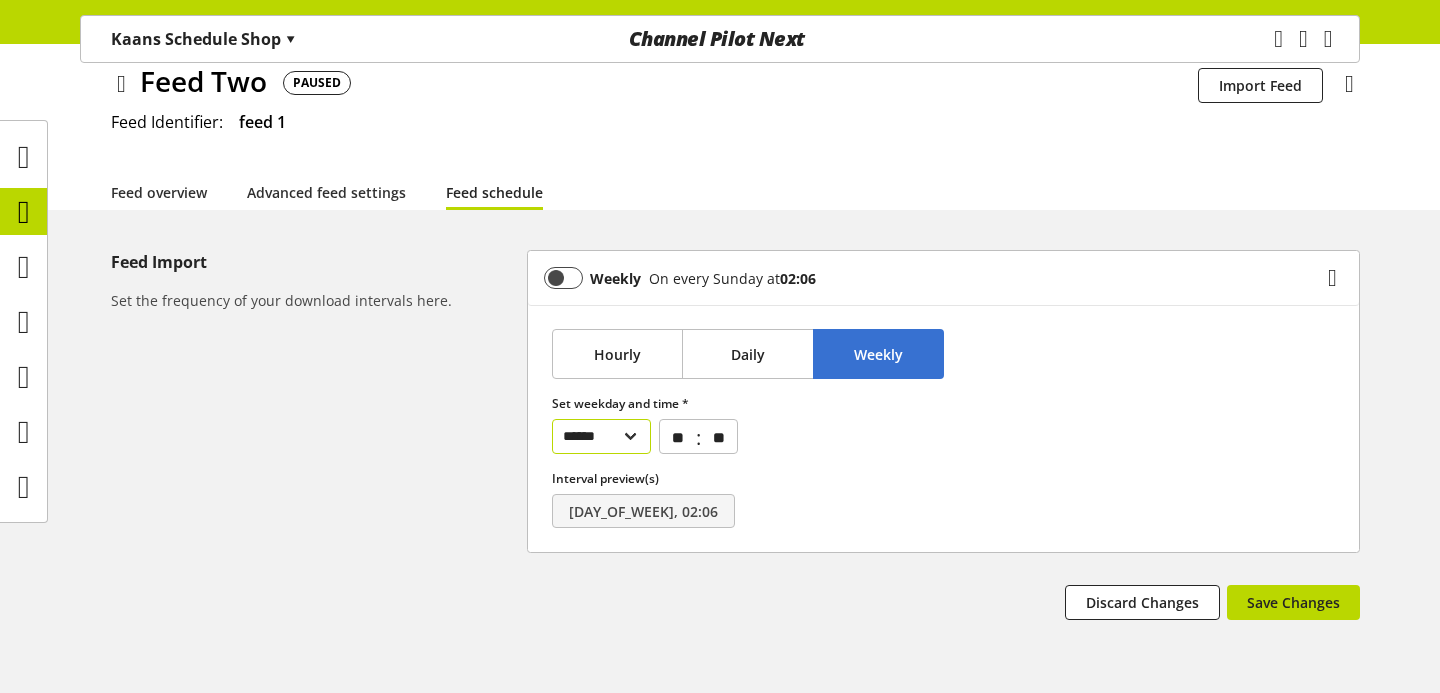 click on "****** ******* ********* ******** ****** ******** ******" at bounding box center [601, 436] 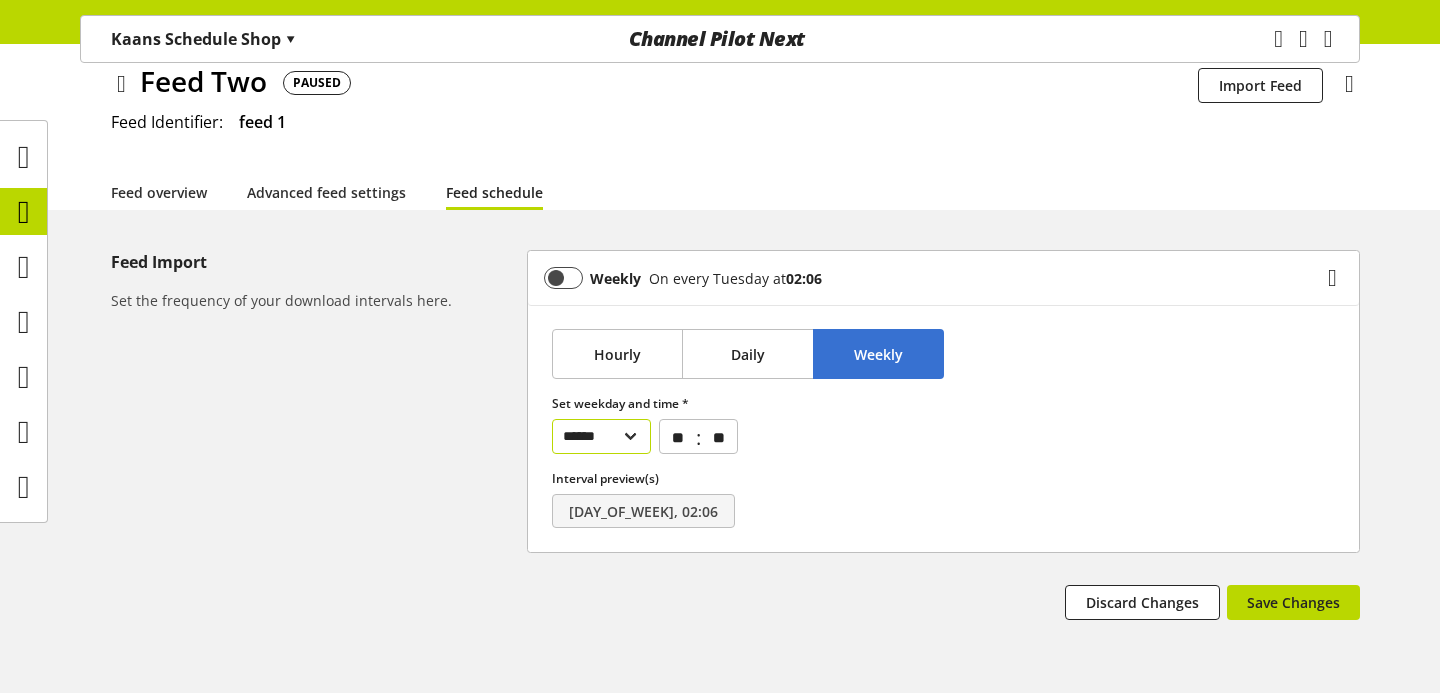 click on "****** ******* ********* ******** ****** ******** ******" at bounding box center [601, 436] 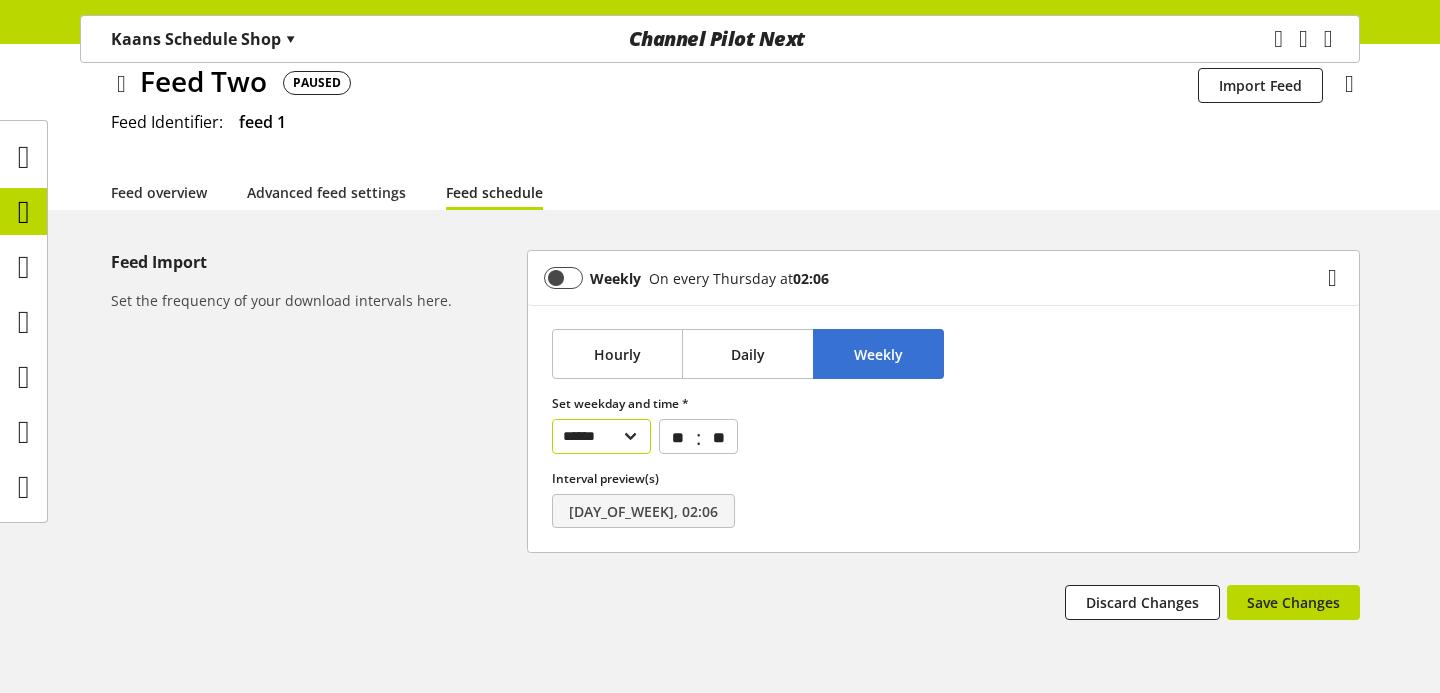 click on "****** ******* ********* ******** ****** ******** ******" at bounding box center (601, 436) 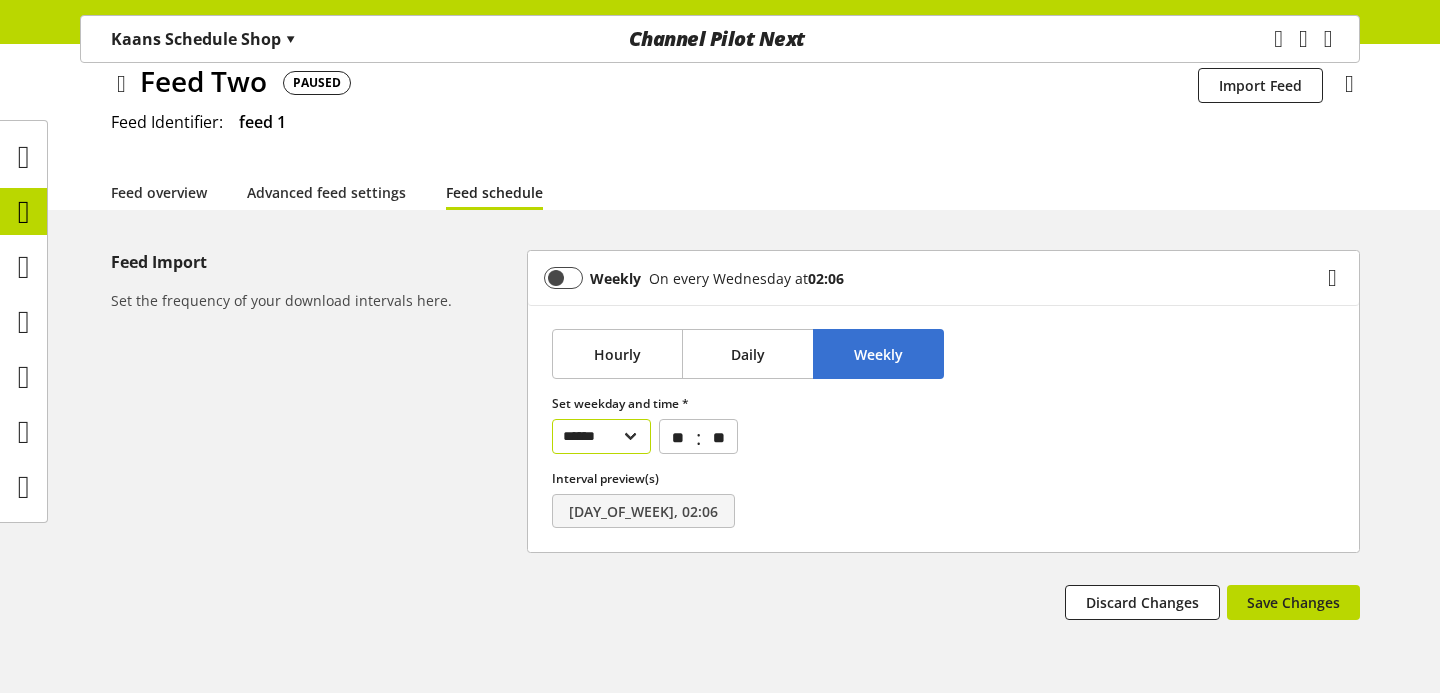 click on "****** ******* ********* ******** ****** ******** ******" at bounding box center [601, 436] 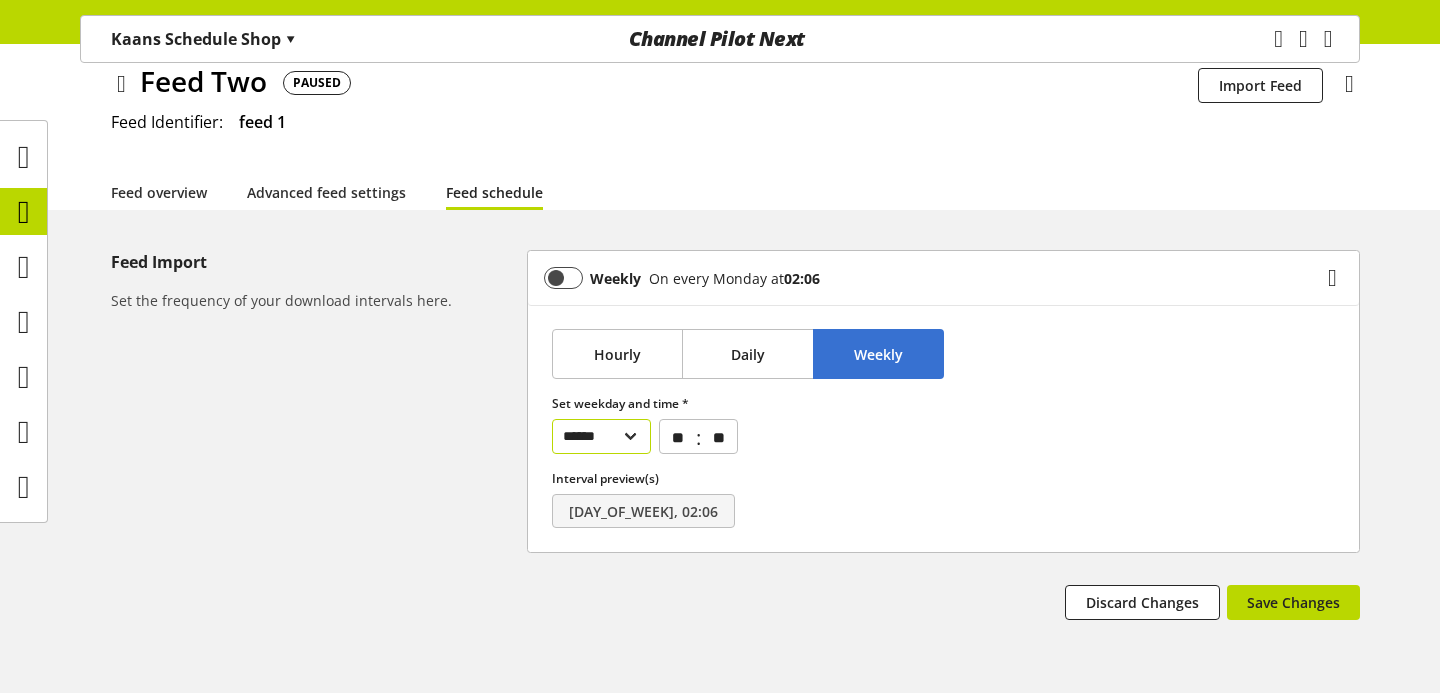 click on "****** ******* ********* ******** ****** ******** ******" at bounding box center (601, 436) 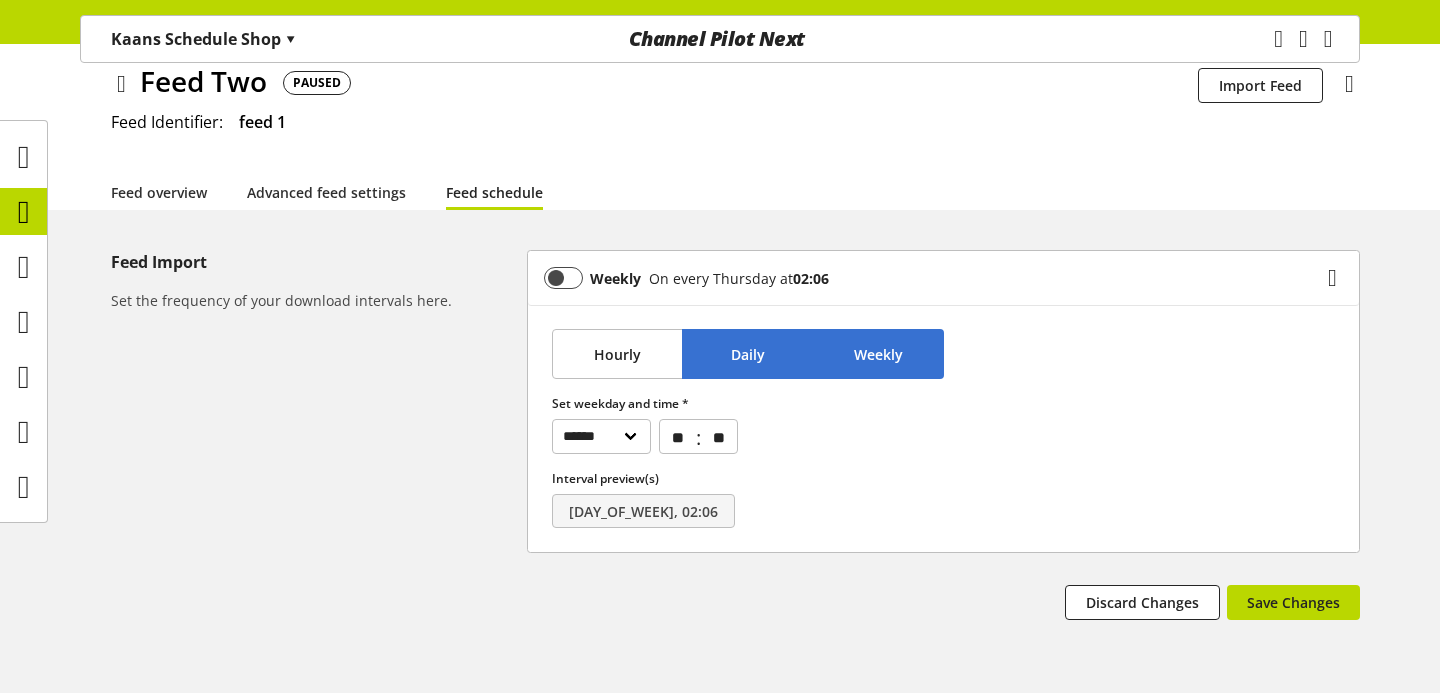 click on "Daily" at bounding box center (748, 354) 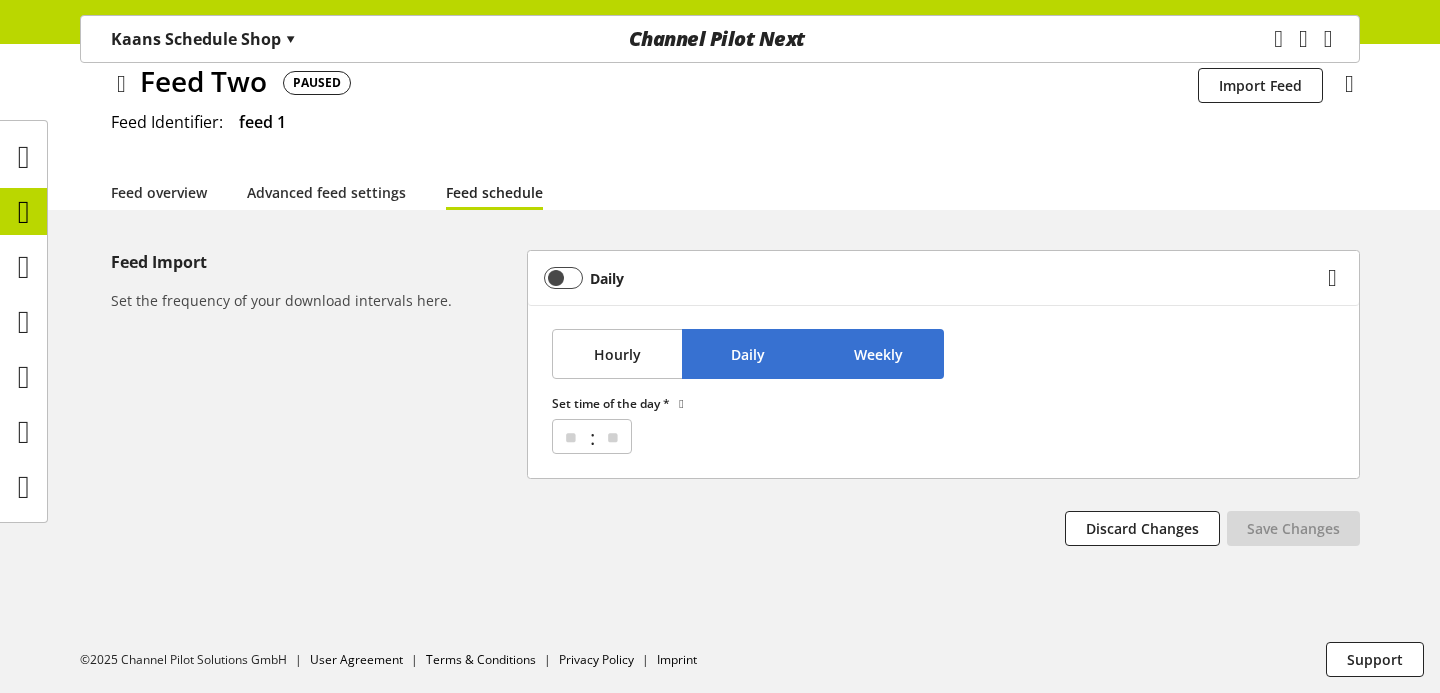 click on "Weekly" at bounding box center (878, 354) 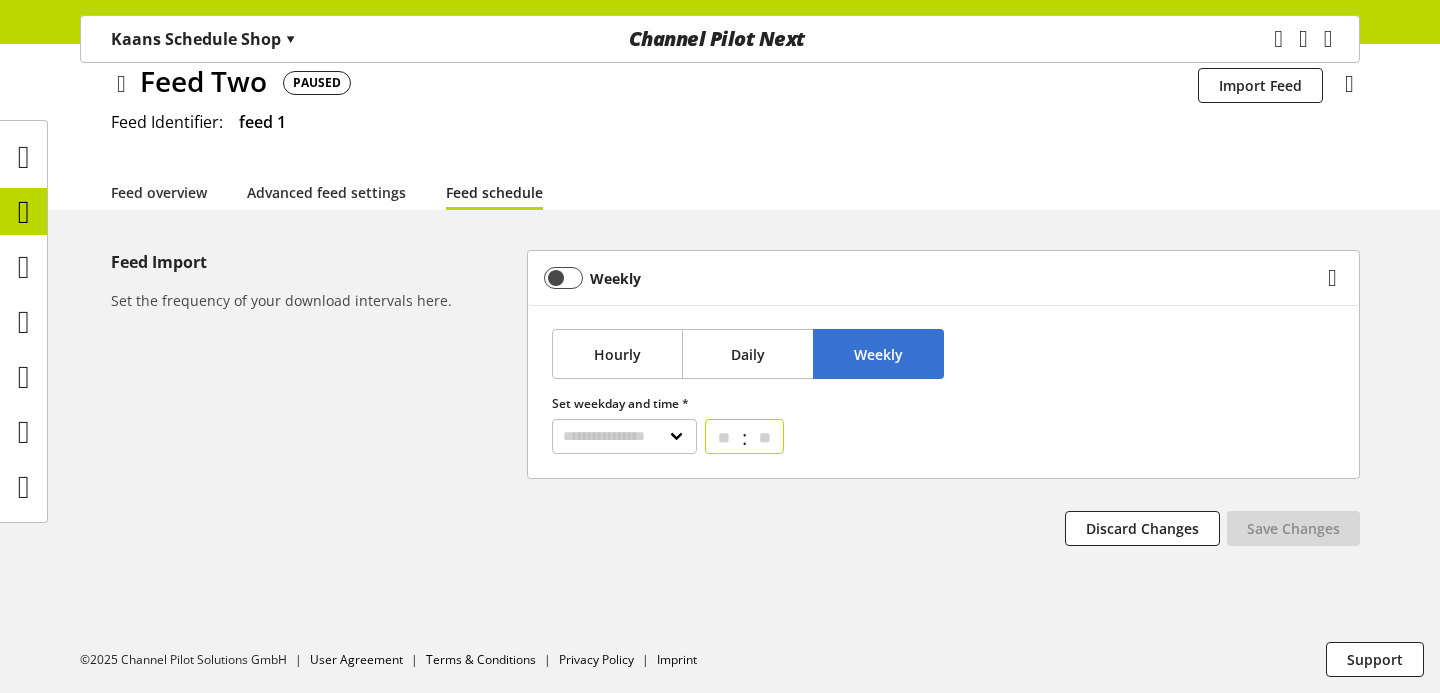 click on "** ** ** ** ** ** ** ** ** ** ** ** ** ** ** ** ** ** ** ** ** ** ** ** **" at bounding box center (724, 436) 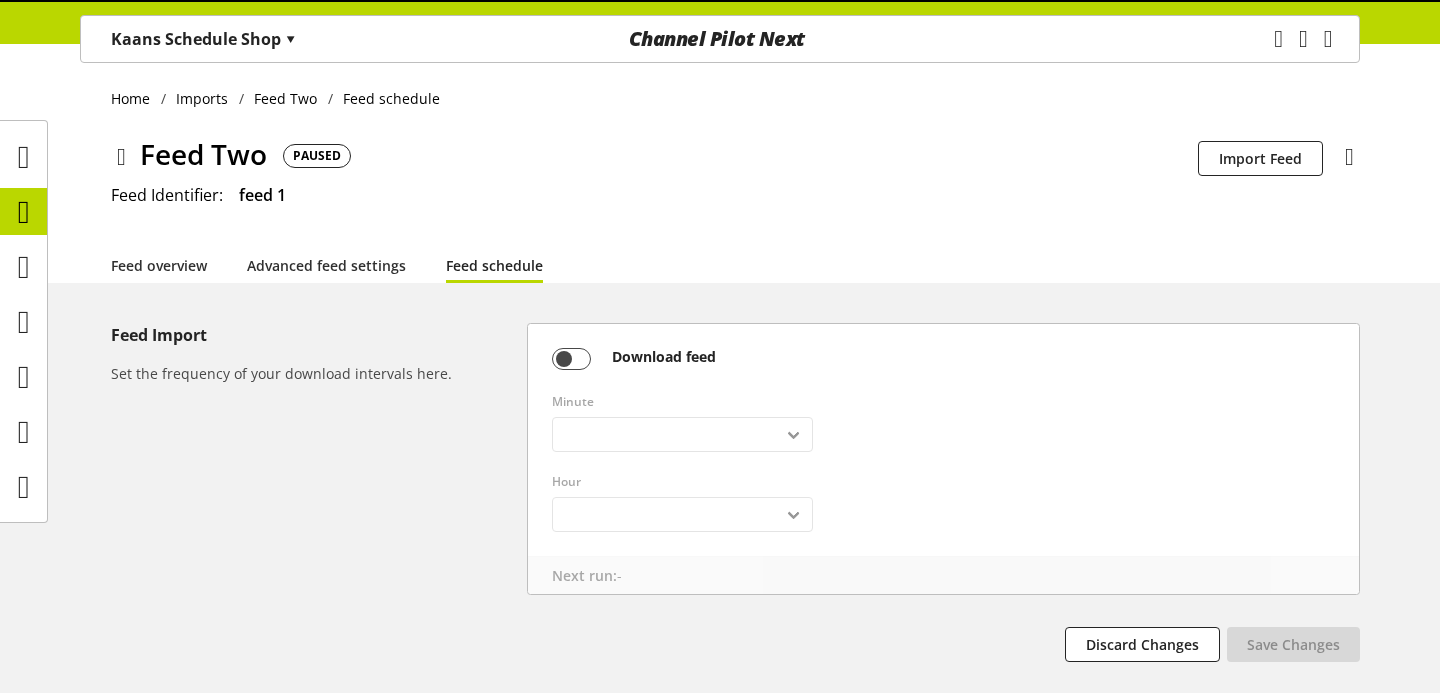 select 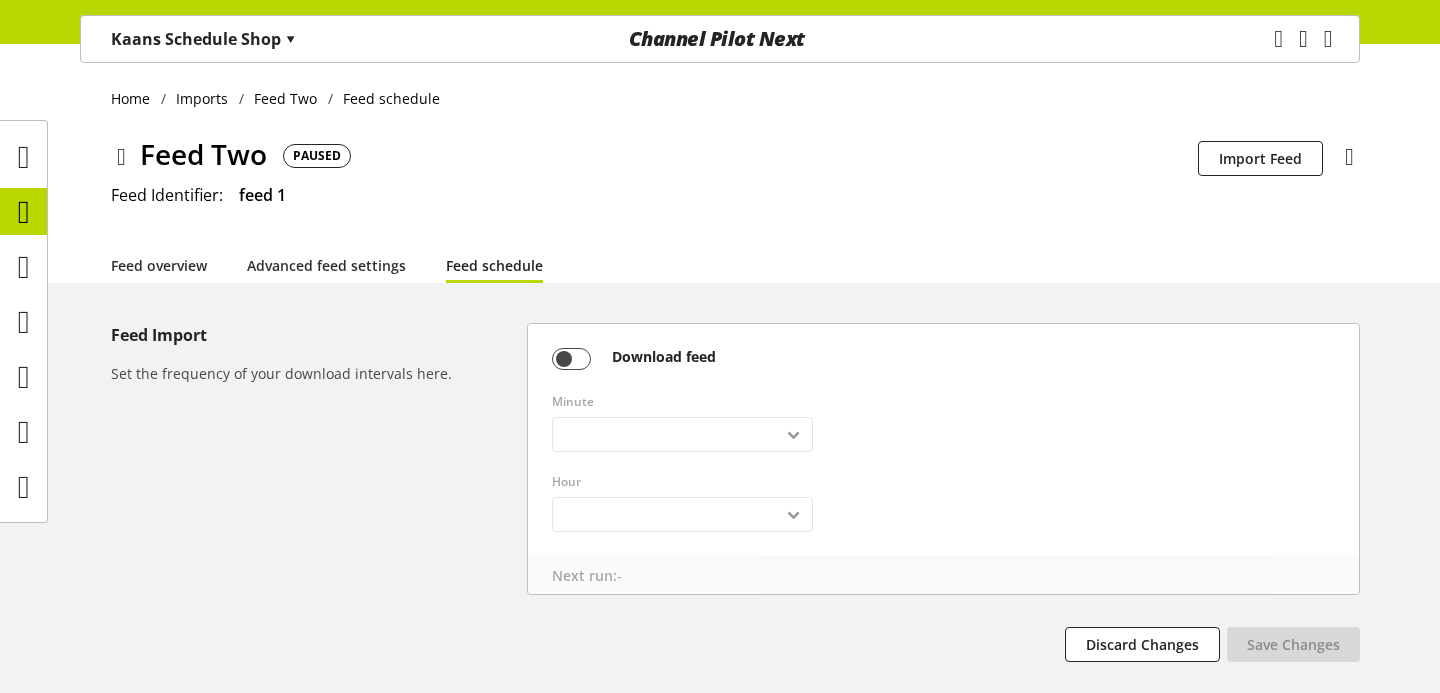 scroll, scrollTop: 0, scrollLeft: 0, axis: both 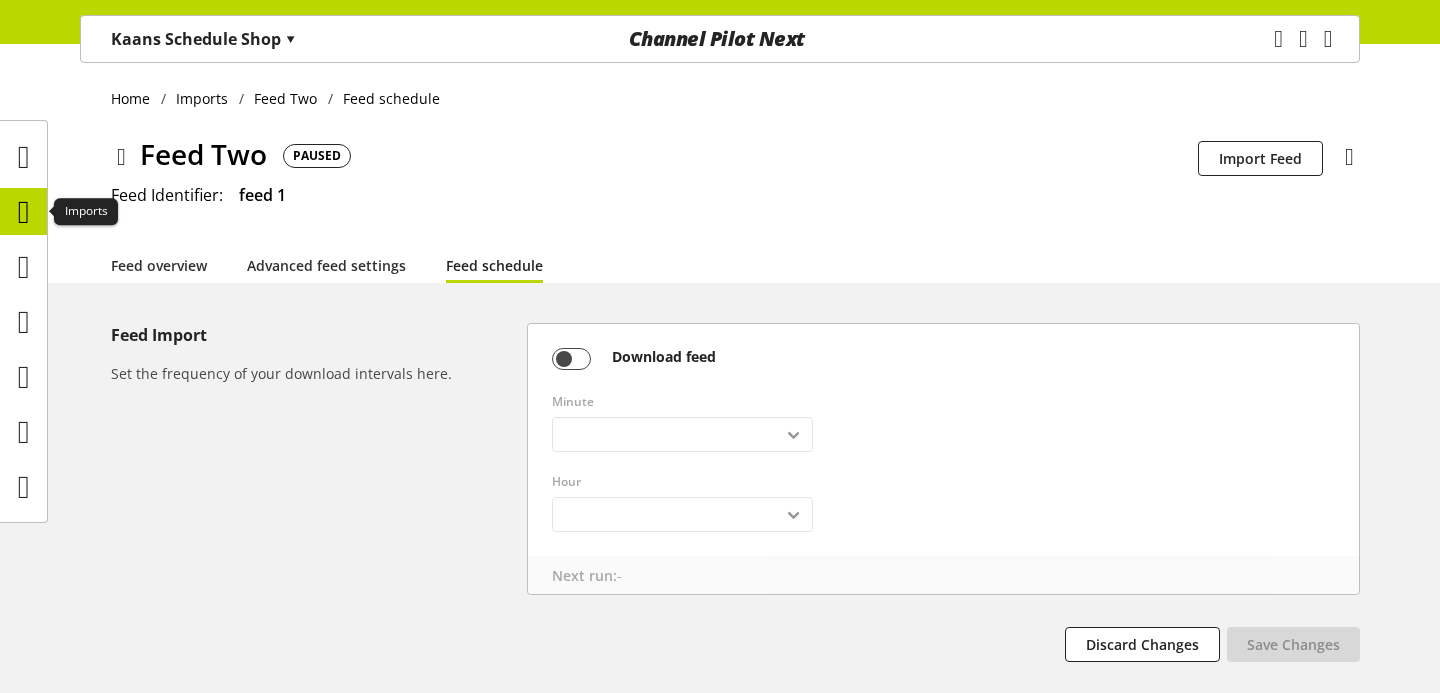 click at bounding box center [24, 212] 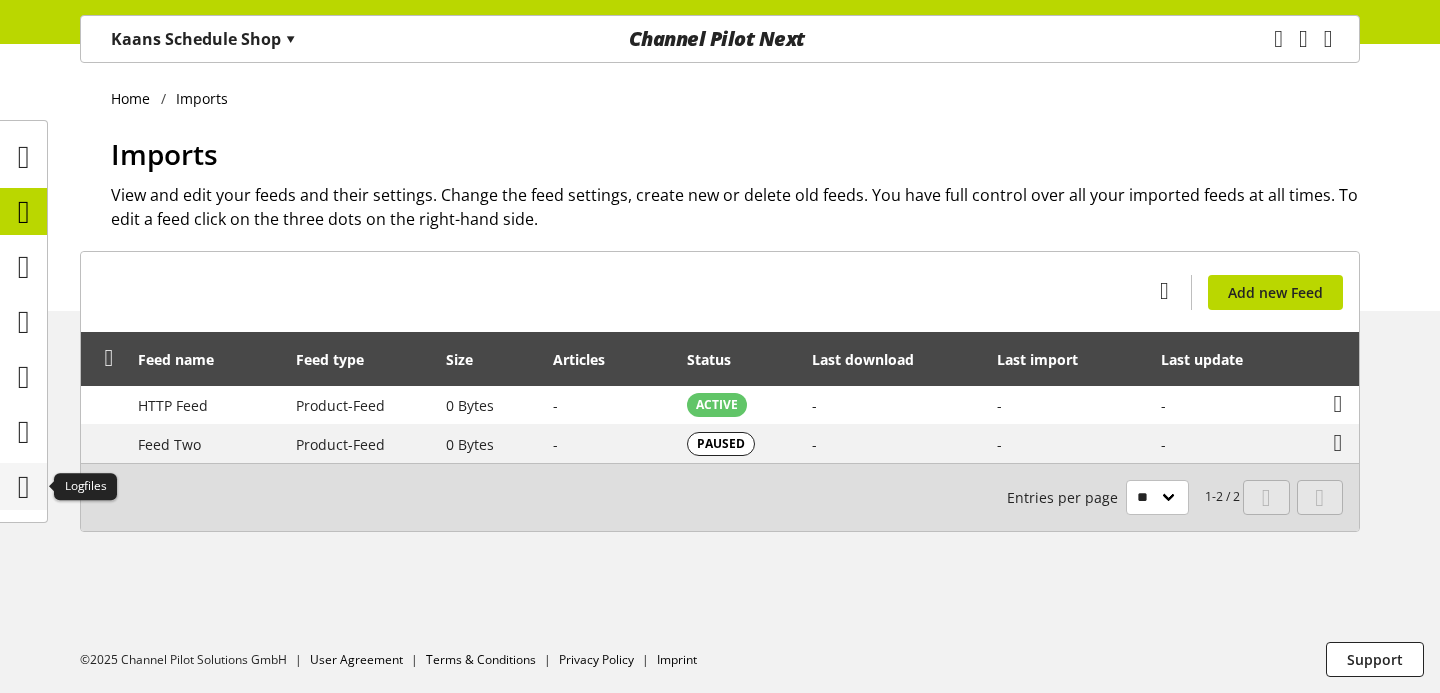 click at bounding box center [24, 487] 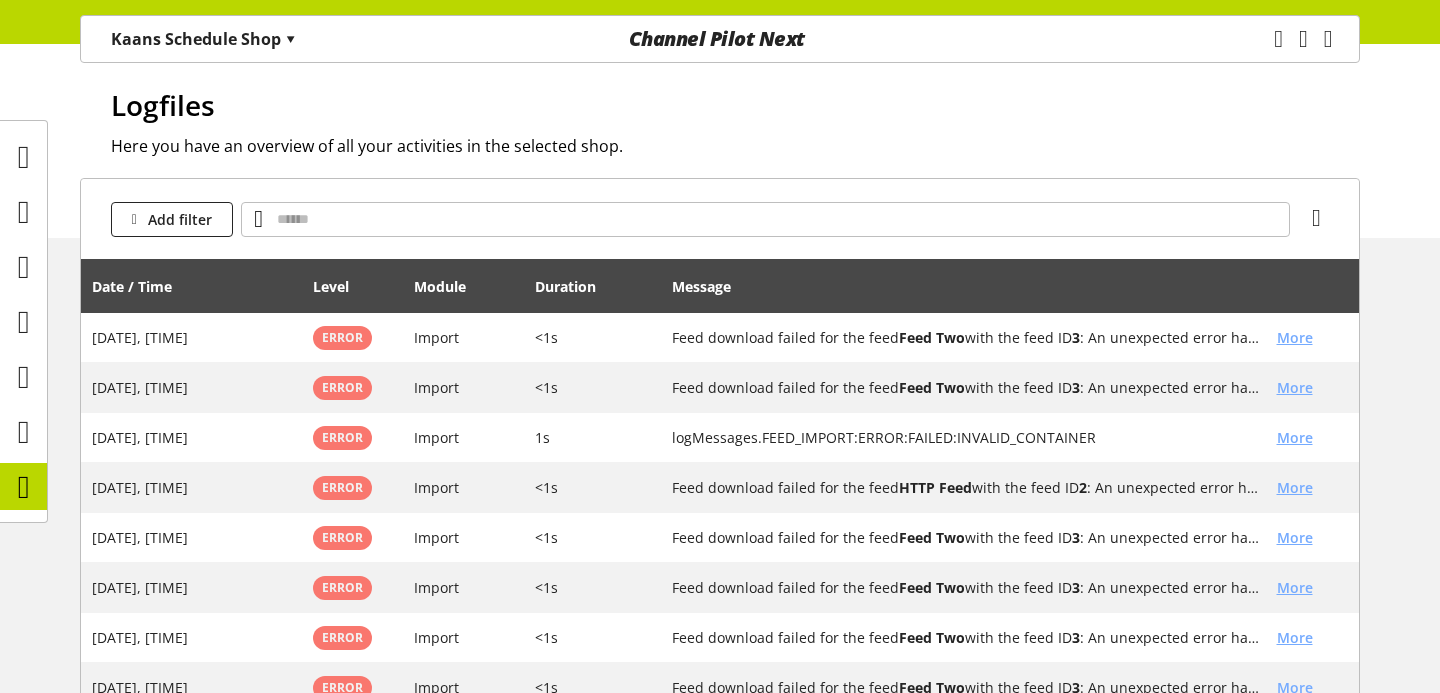 scroll, scrollTop: 60, scrollLeft: 0, axis: vertical 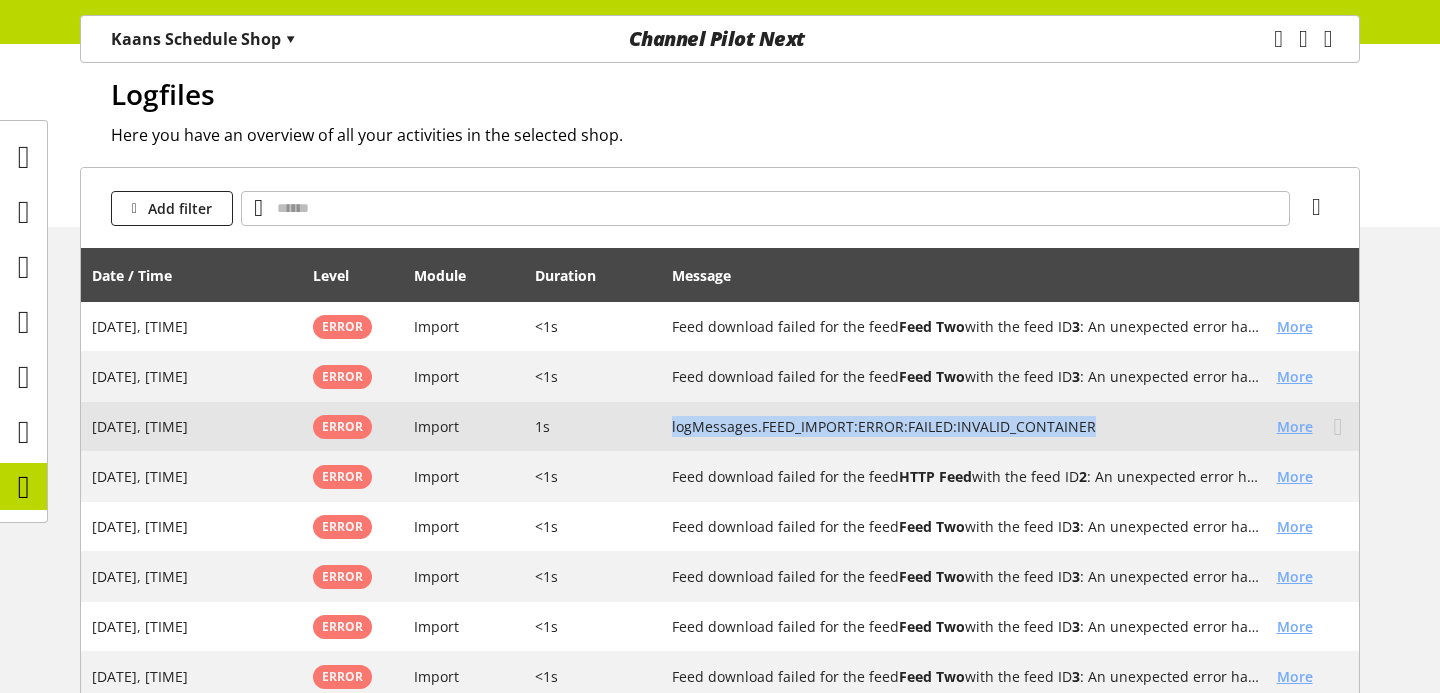 drag, startPoint x: 667, startPoint y: 429, endPoint x: 1101, endPoint y: 418, distance: 434.13937 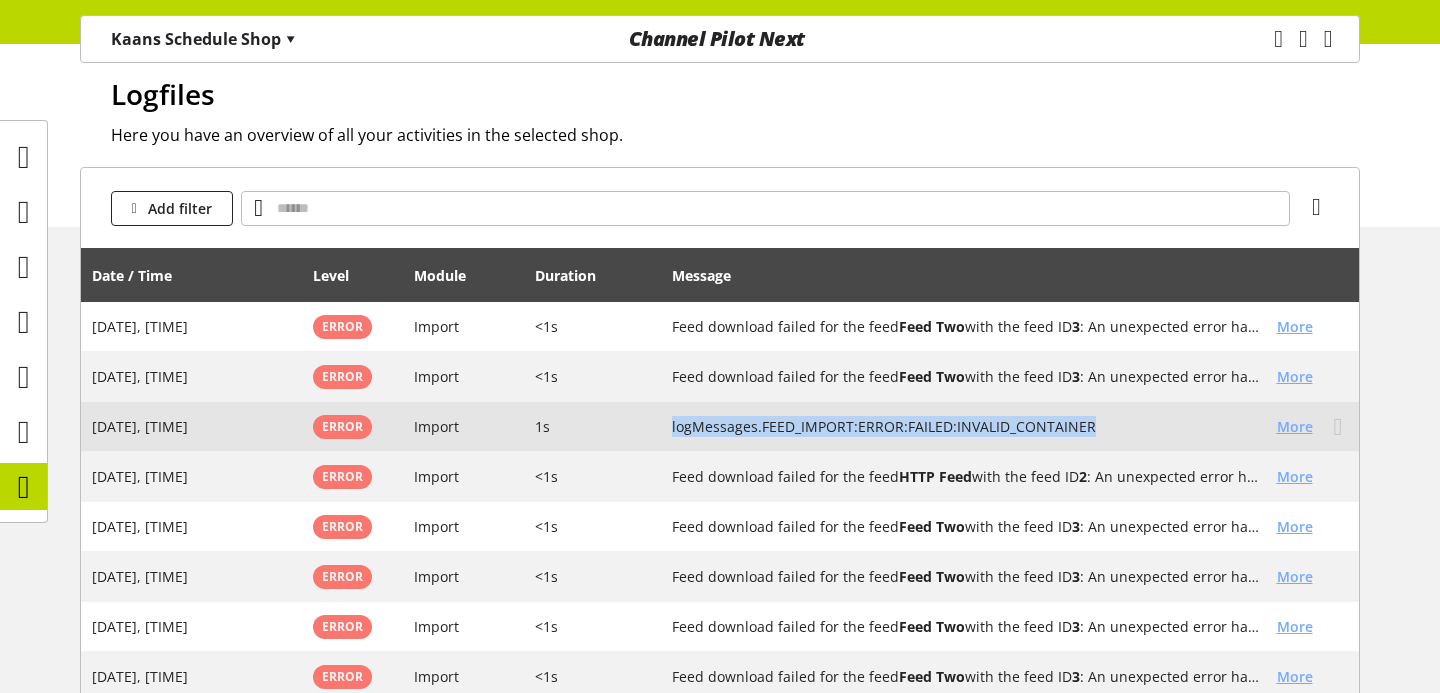 click on "logMessages.FEED_IMPORT:ERROR:FAILED:INVALID_CONTAINER" at bounding box center (967, 426) 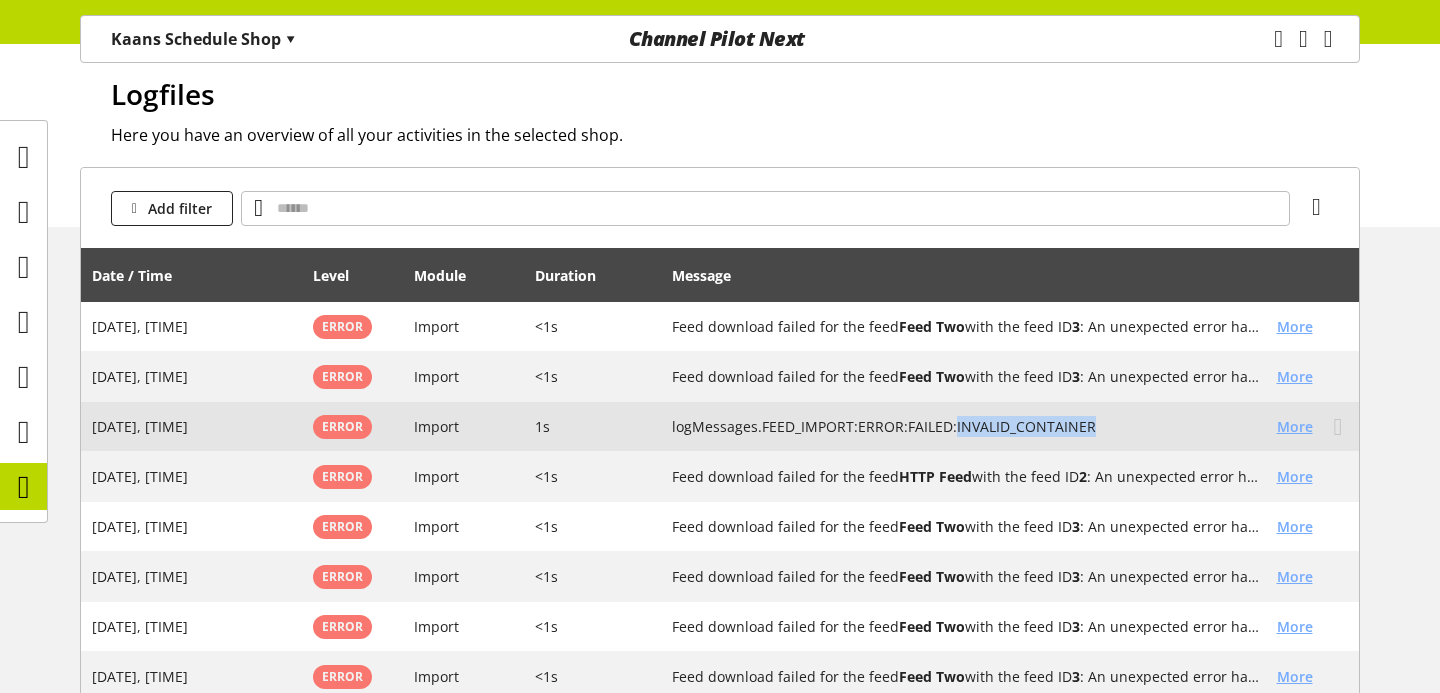 click on "logMessages.FEED_IMPORT:ERROR:FAILED:INVALID_CONTAINER" at bounding box center (967, 426) 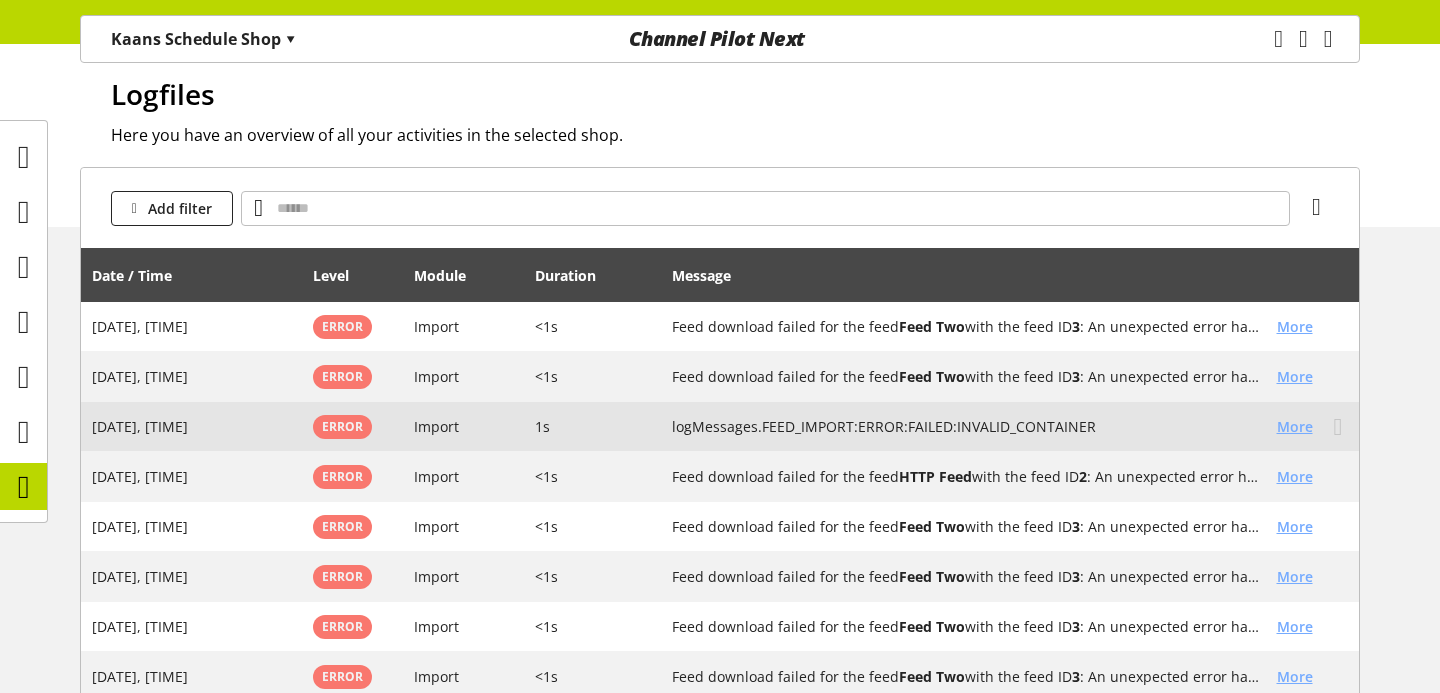 click on "logMessages.FEED_IMPORT:ERROR:FAILED:INVALID_CONTAINER More" at bounding box center (1010, 426) 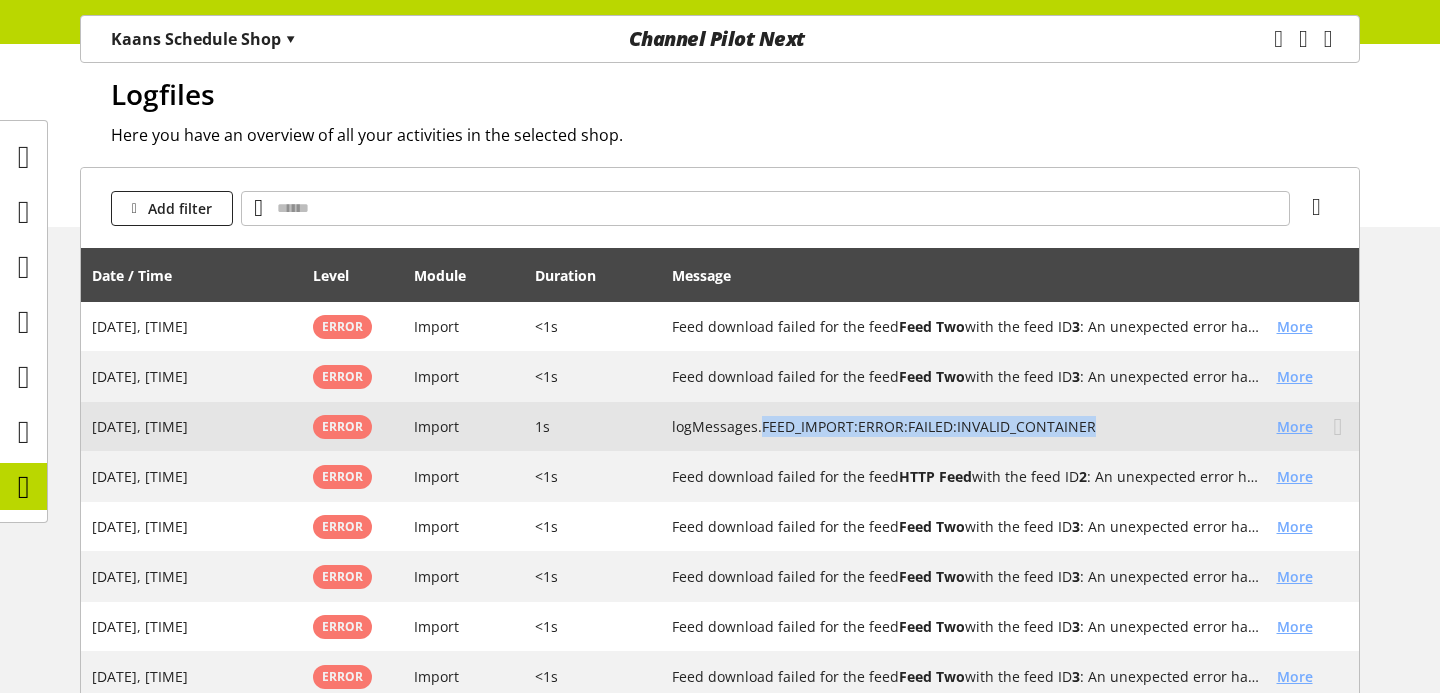 drag, startPoint x: 1099, startPoint y: 424, endPoint x: 761, endPoint y: 428, distance: 338.02368 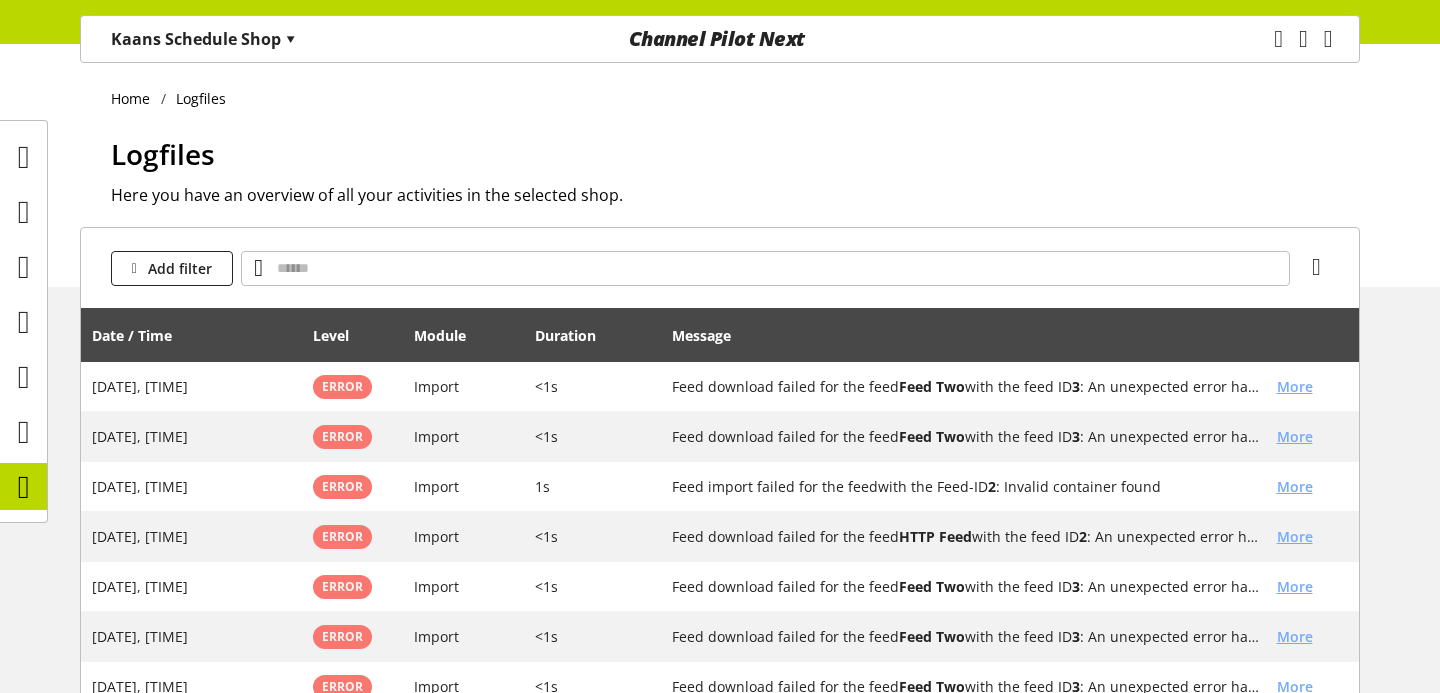 scroll, scrollTop: 0, scrollLeft: 0, axis: both 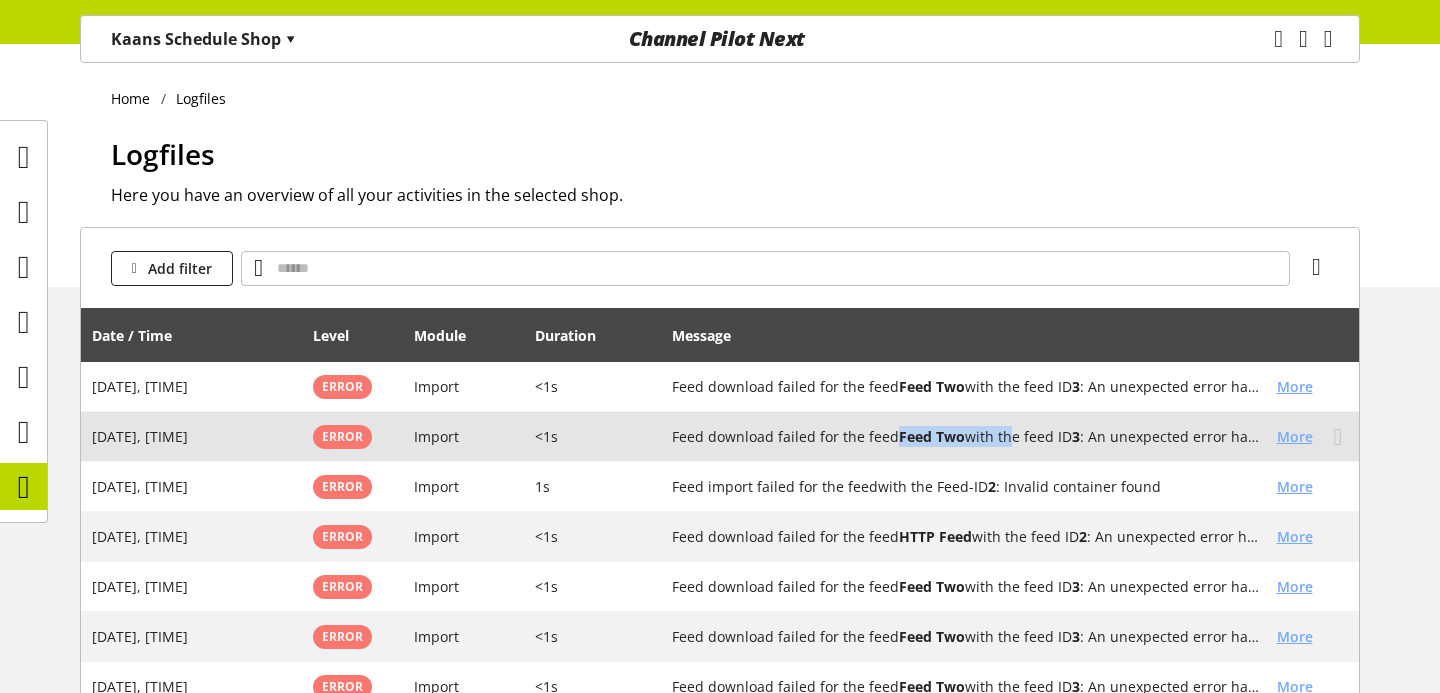 drag, startPoint x: 897, startPoint y: 440, endPoint x: 1004, endPoint y: 437, distance: 107.042046 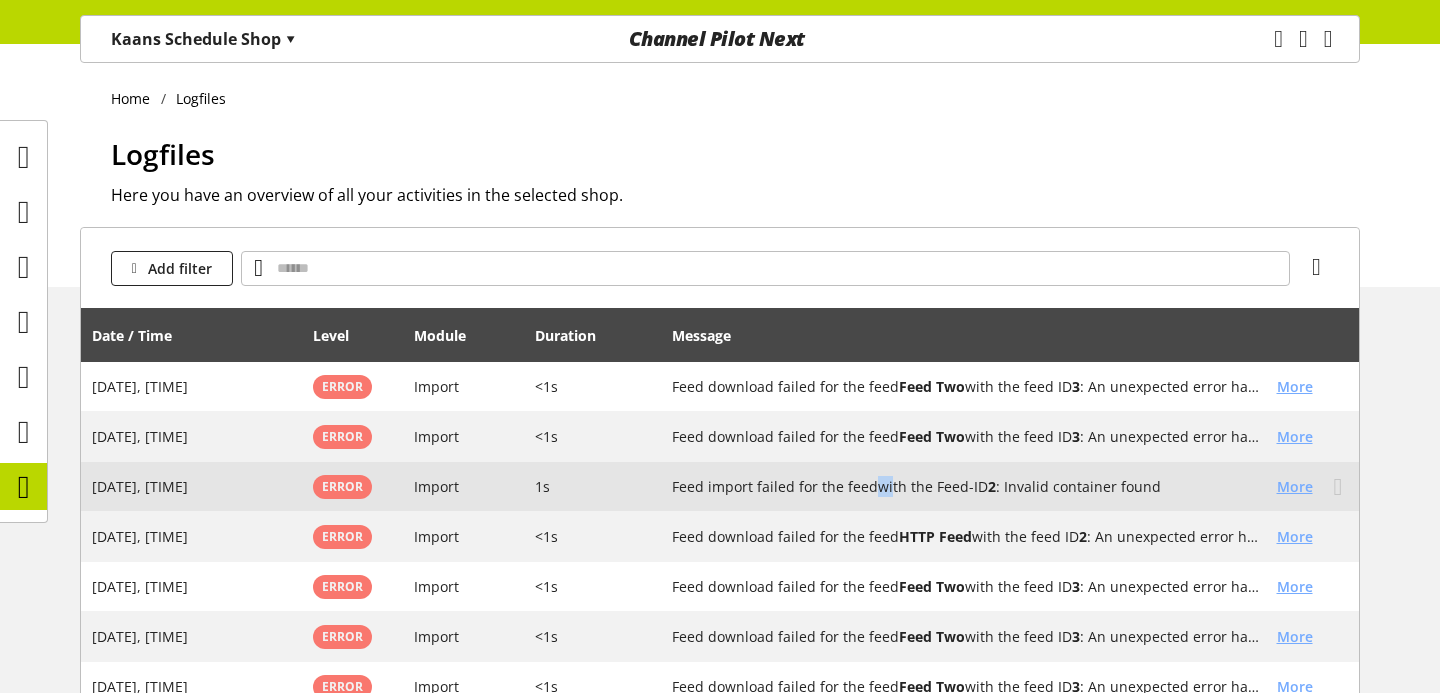 drag, startPoint x: 870, startPoint y: 486, endPoint x: 881, endPoint y: 489, distance: 11.401754 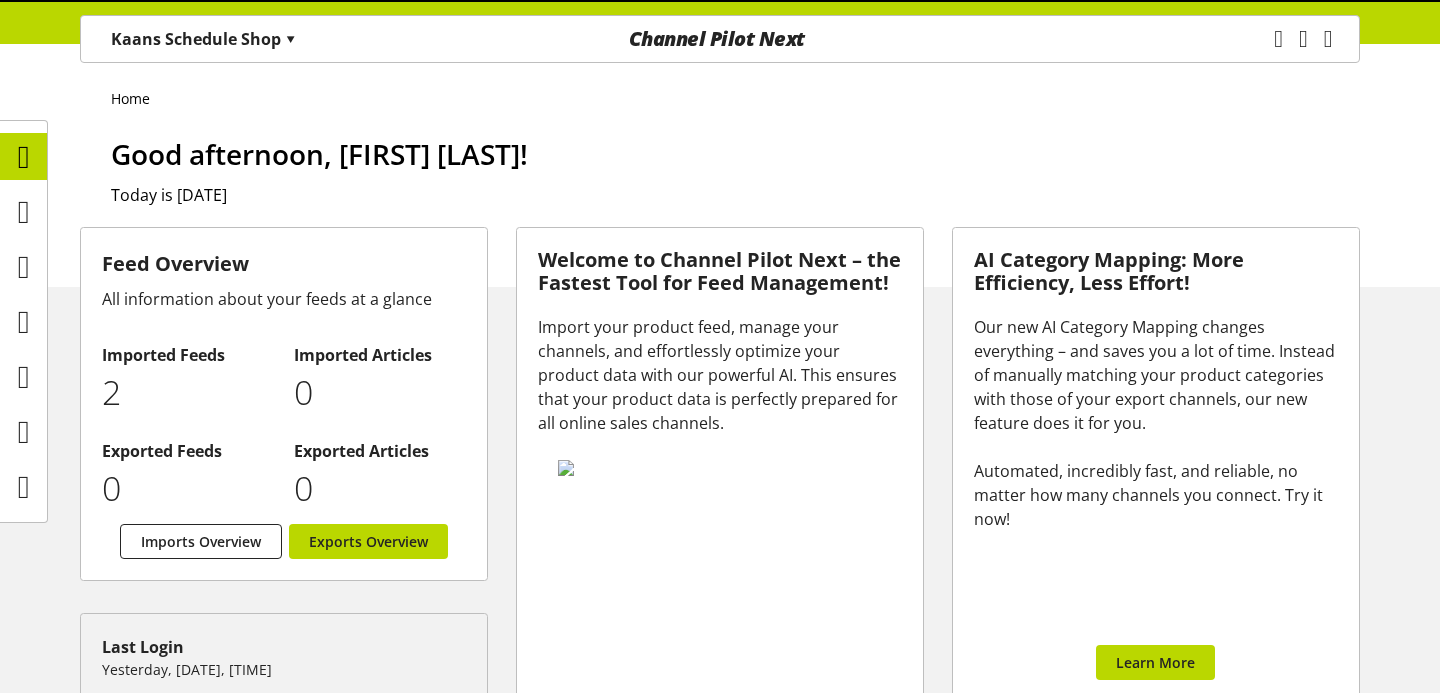 scroll, scrollTop: 0, scrollLeft: 0, axis: both 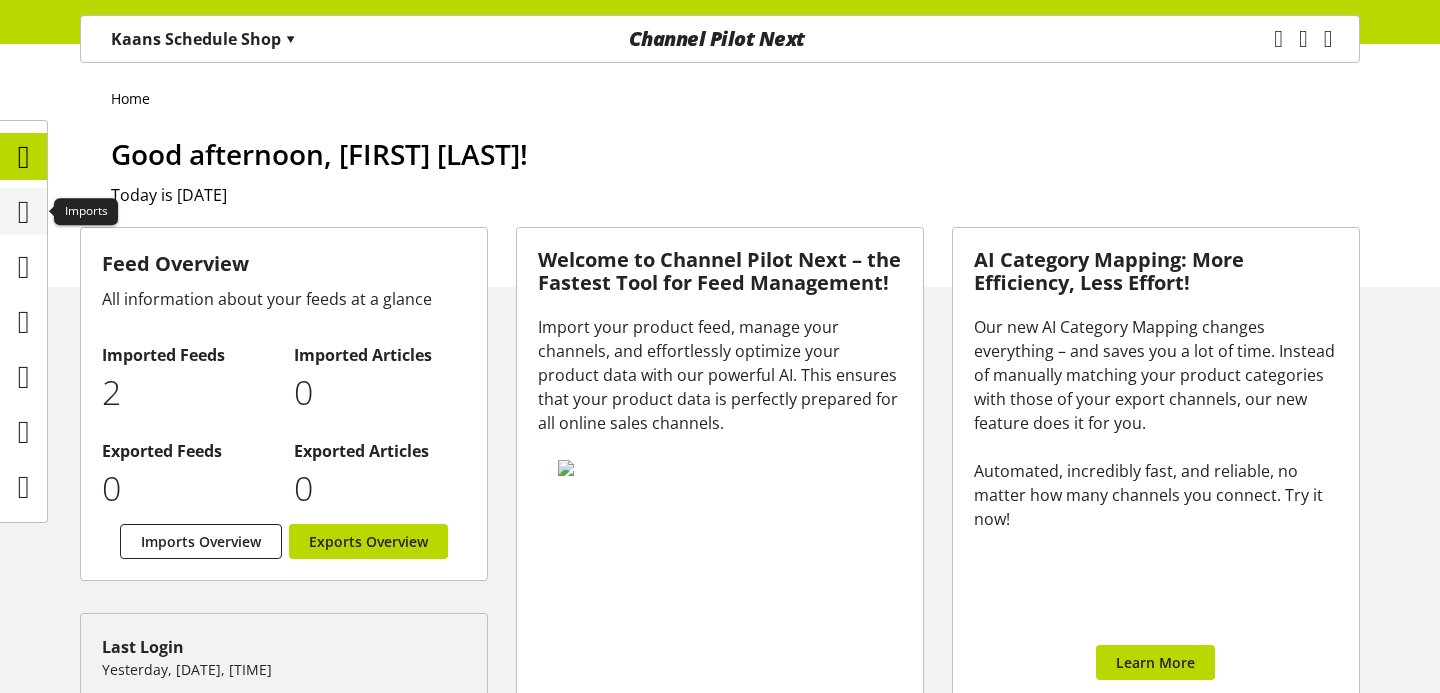 click at bounding box center [24, 212] 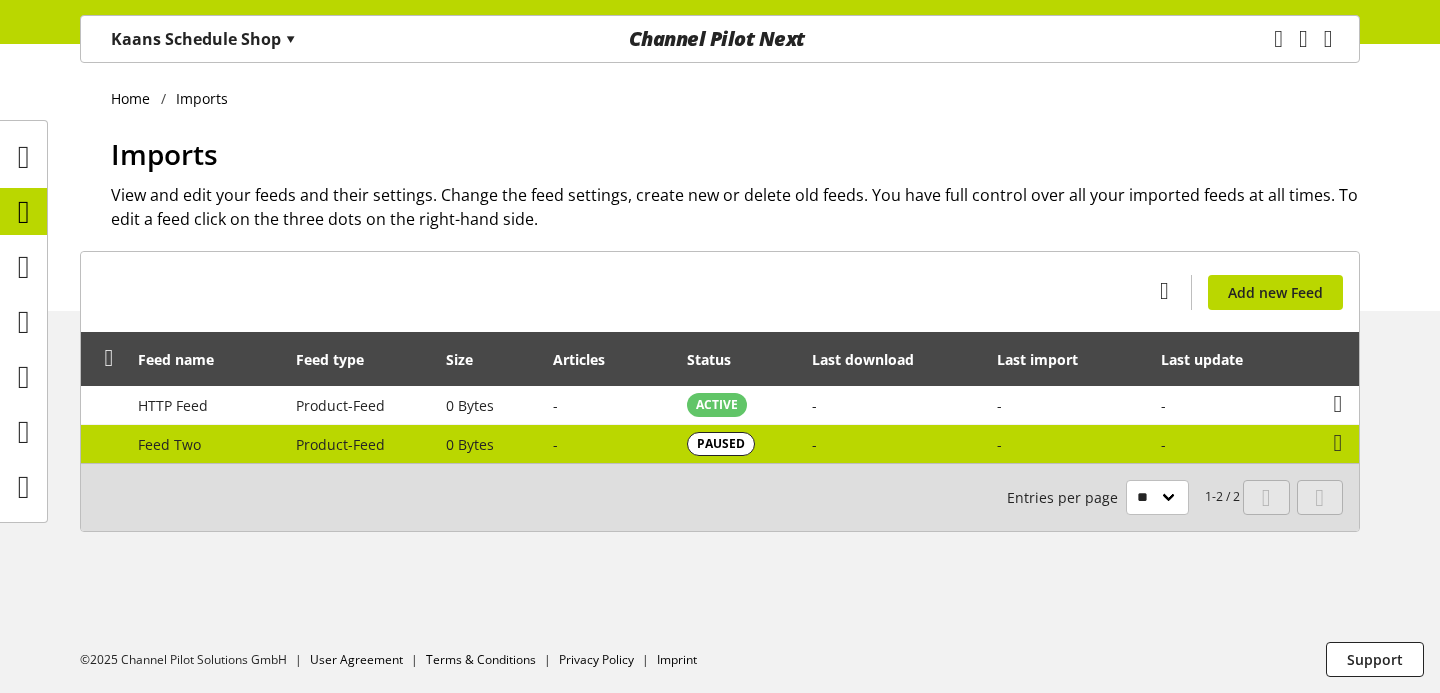 click on "-" at bounding box center (609, 444) 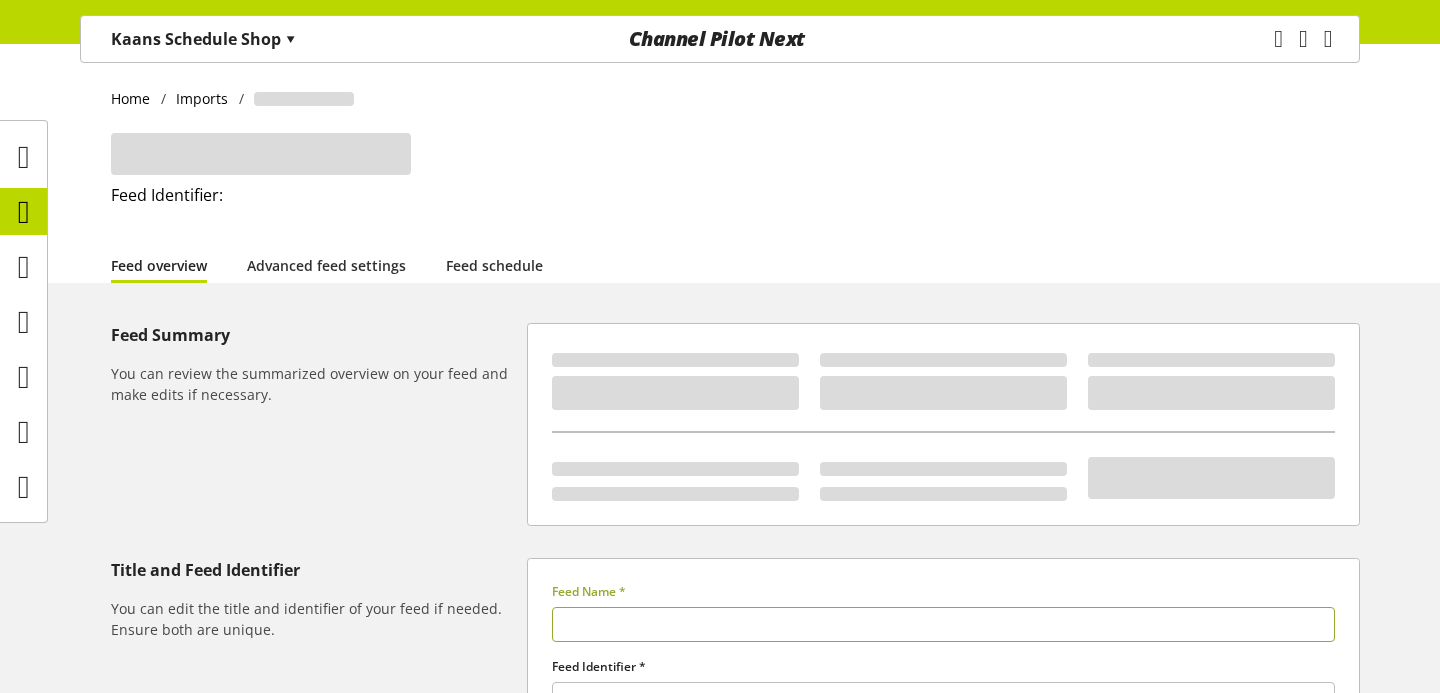 type on "********" 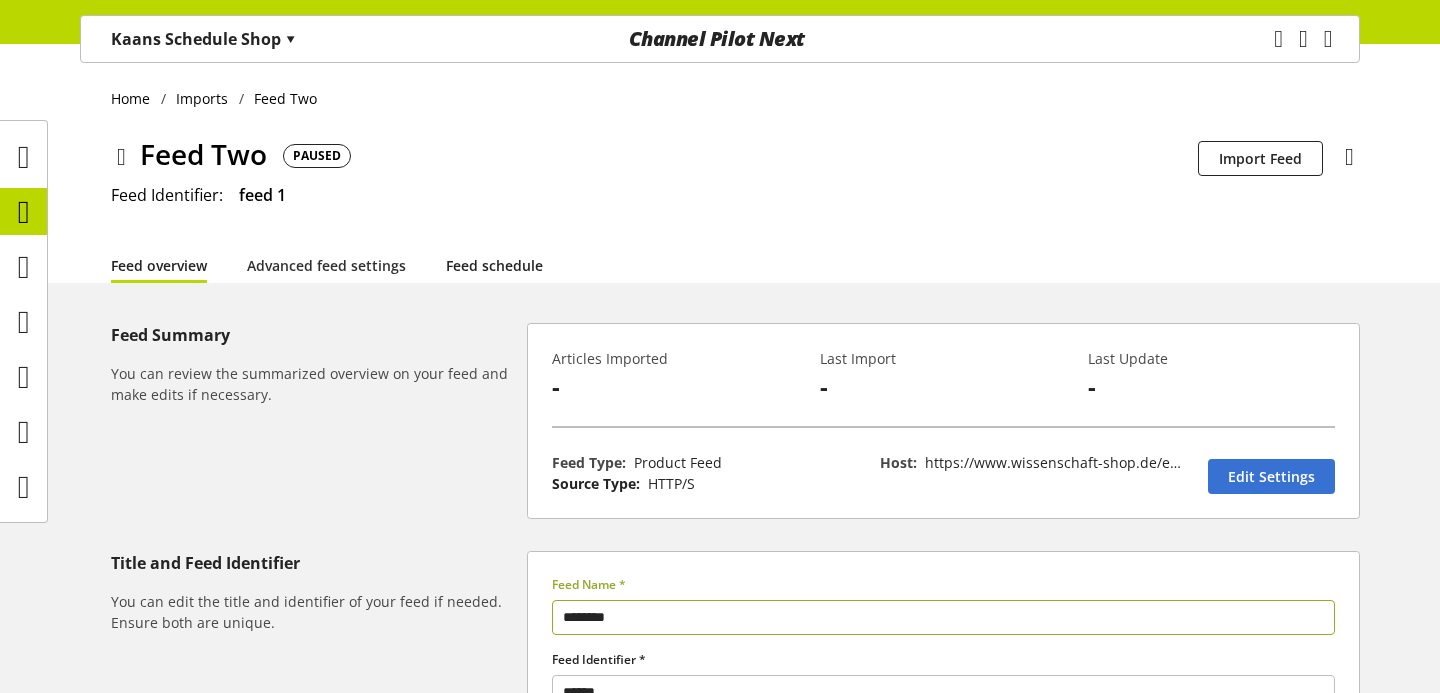 click on "Feed schedule" at bounding box center [494, 265] 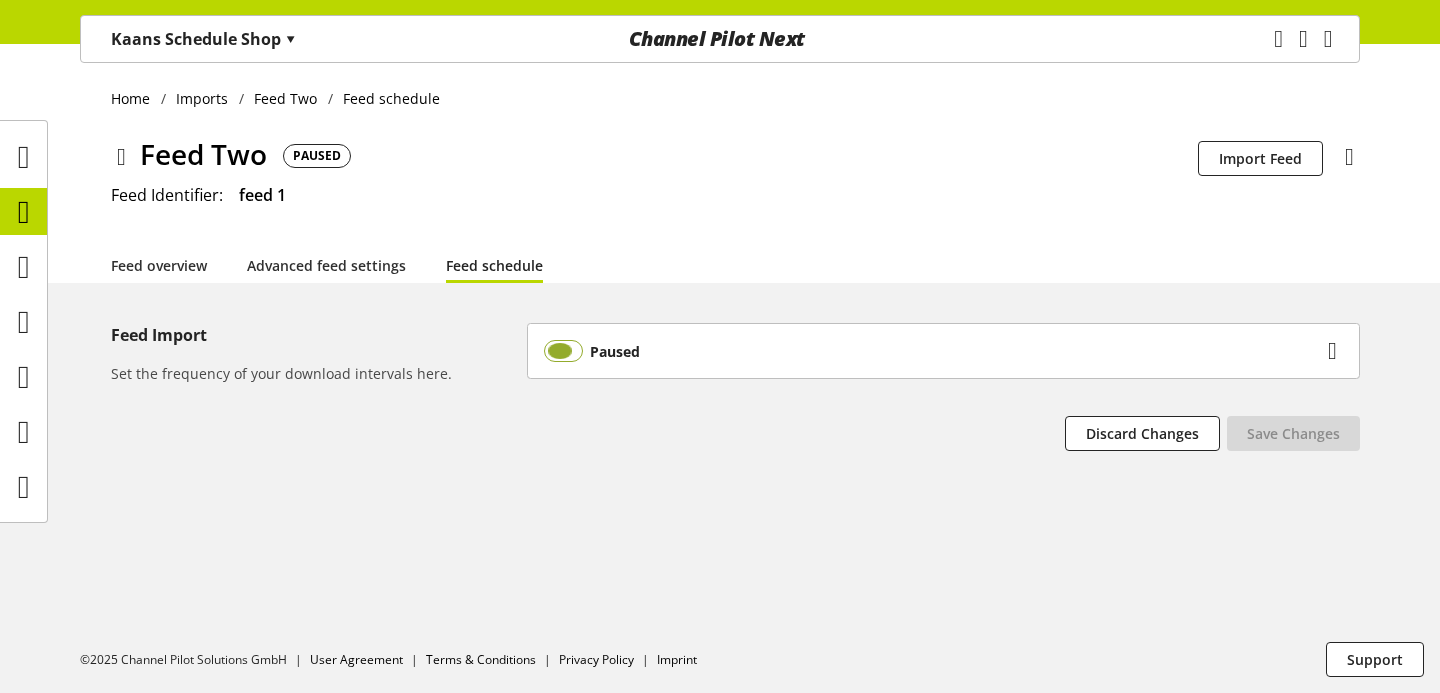 click at bounding box center [563, 351] 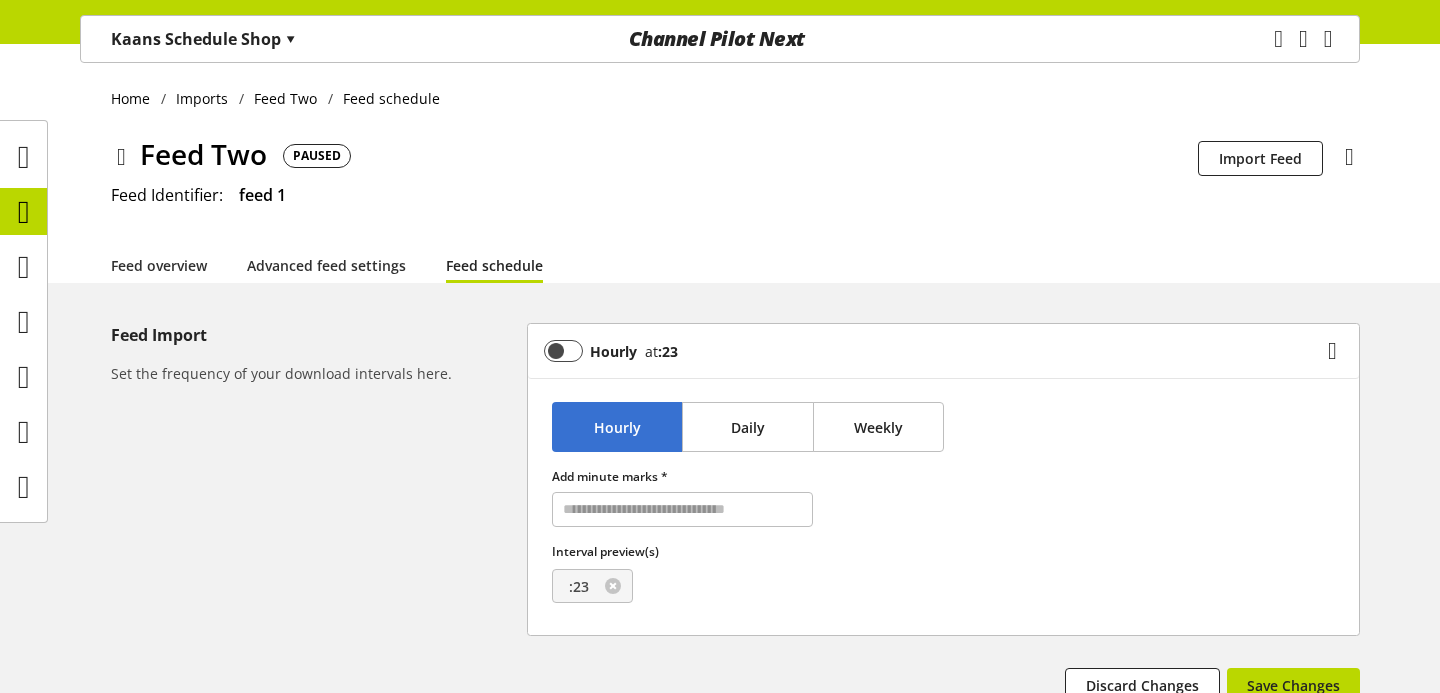 click on "Hourly at   :23" at bounding box center (943, 351) 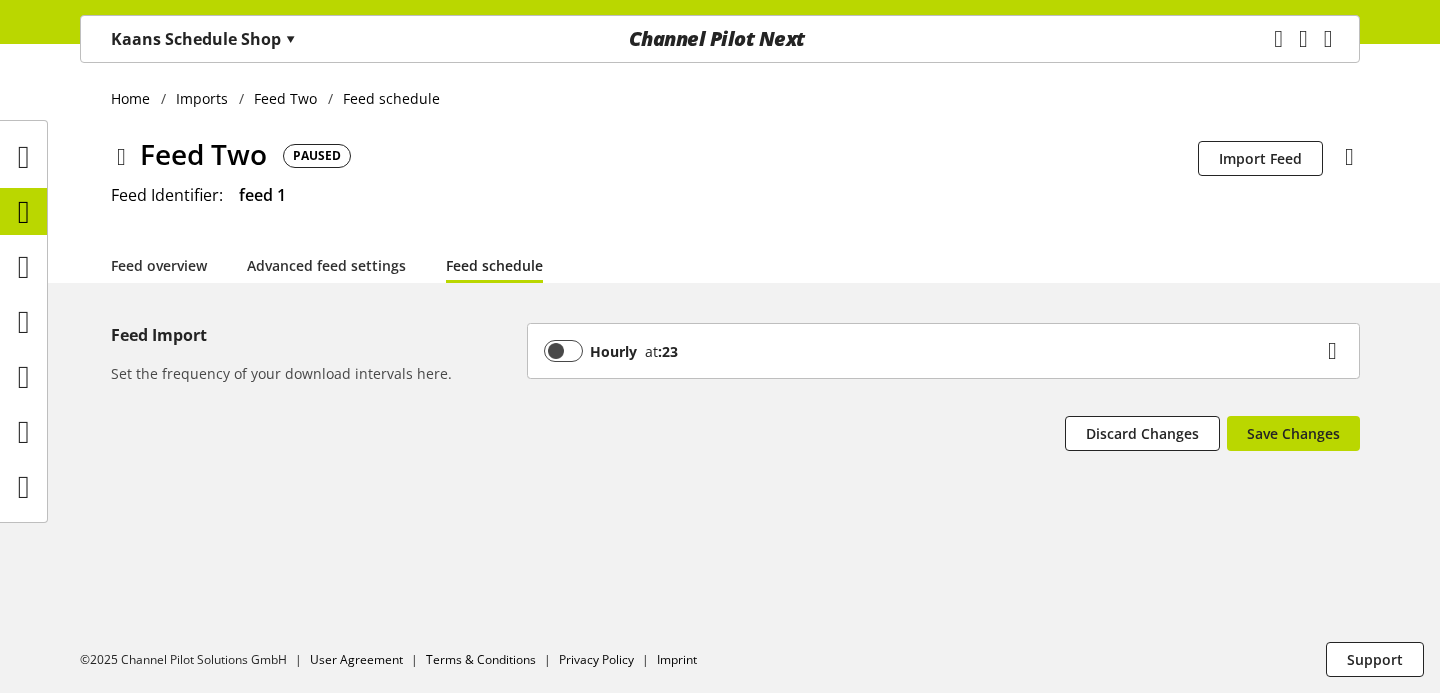 click on "Hourly at   :23" at bounding box center (943, 351) 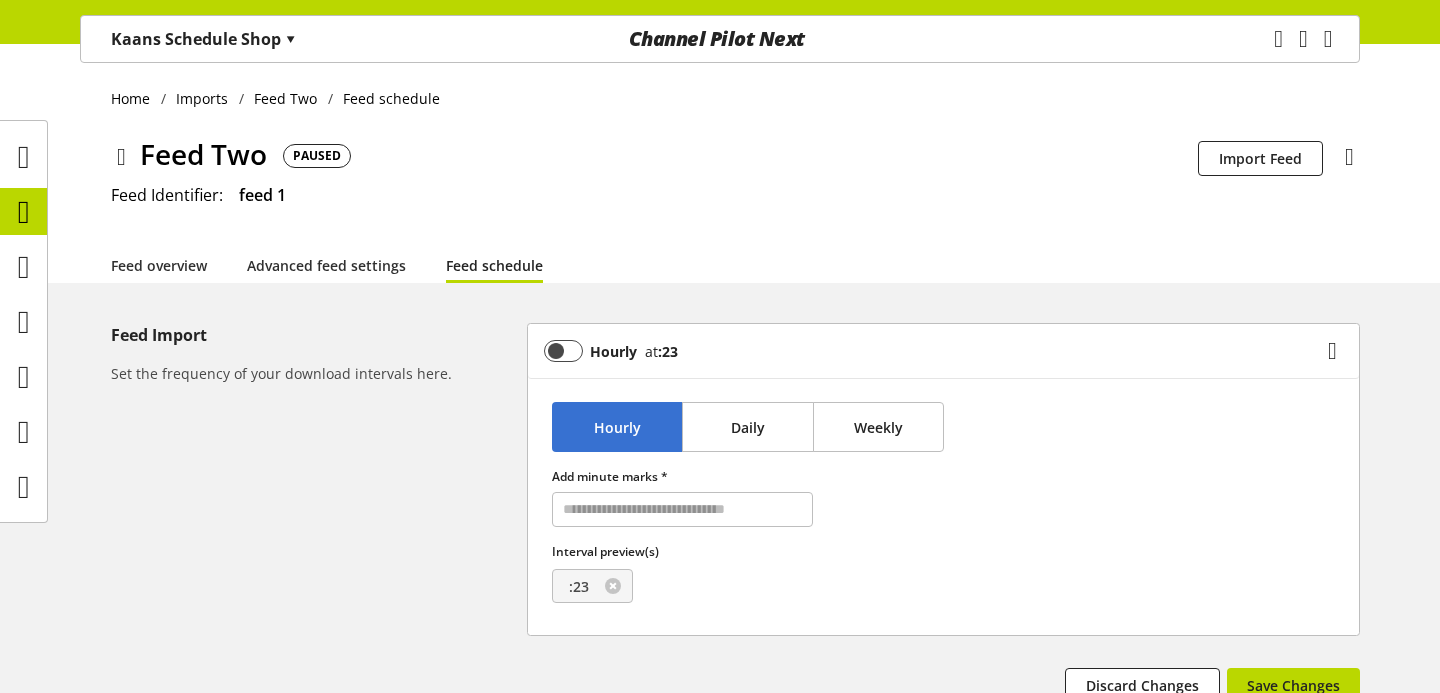 click on "Hourly at   :23" at bounding box center [933, 351] 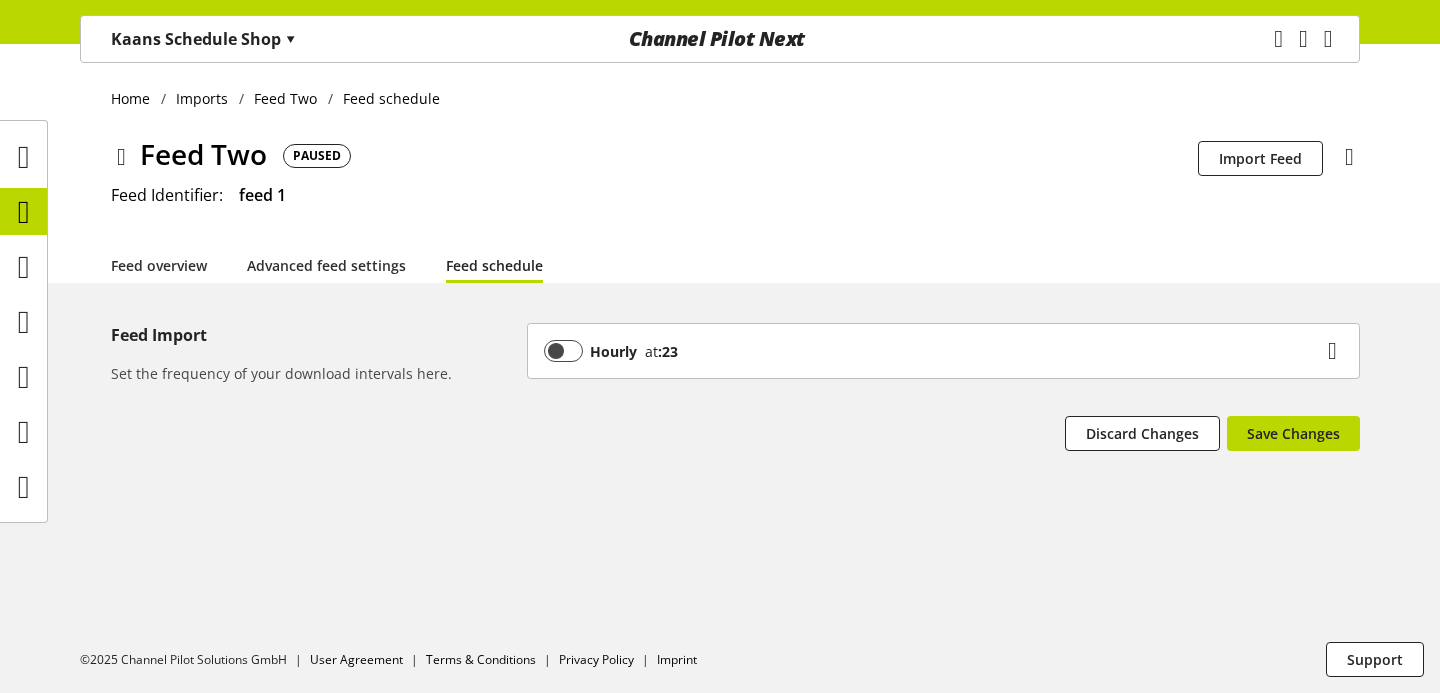 drag, startPoint x: 1363, startPoint y: 412, endPoint x: 995, endPoint y: 473, distance: 373.02145 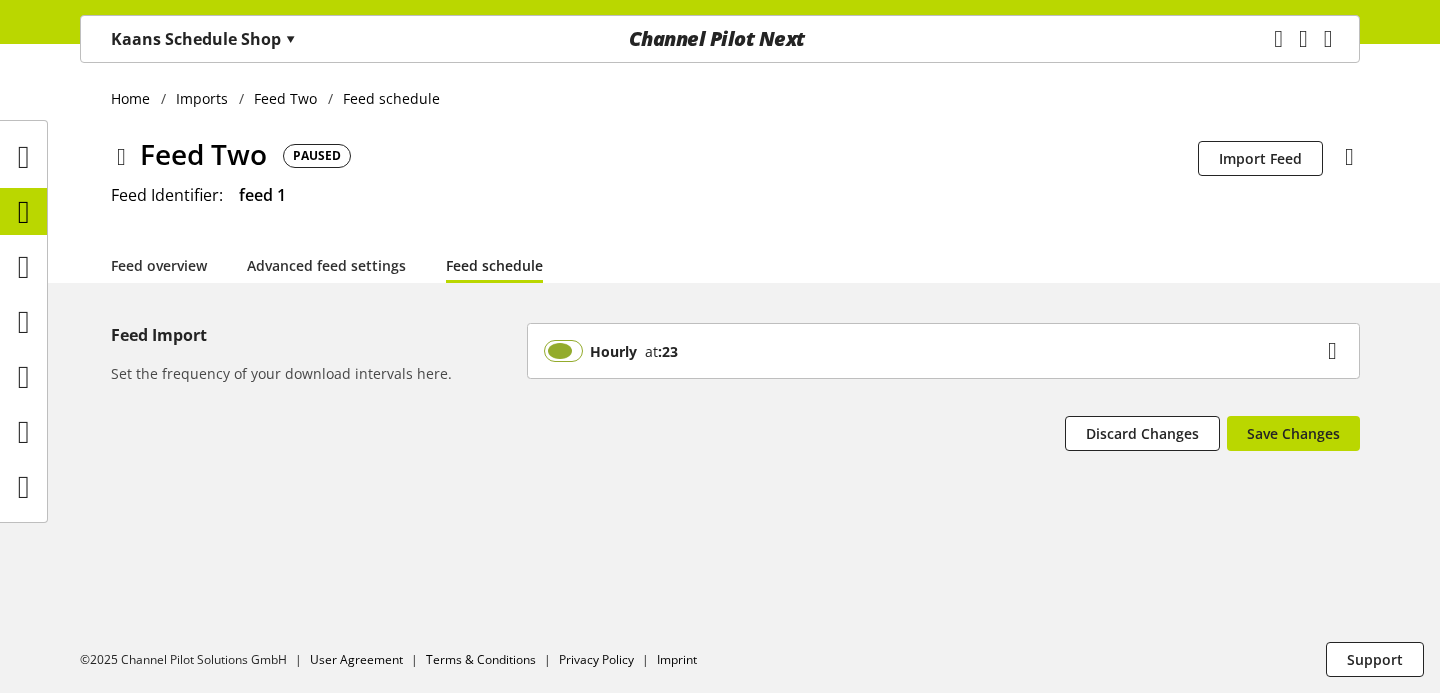 click at bounding box center [563, 351] 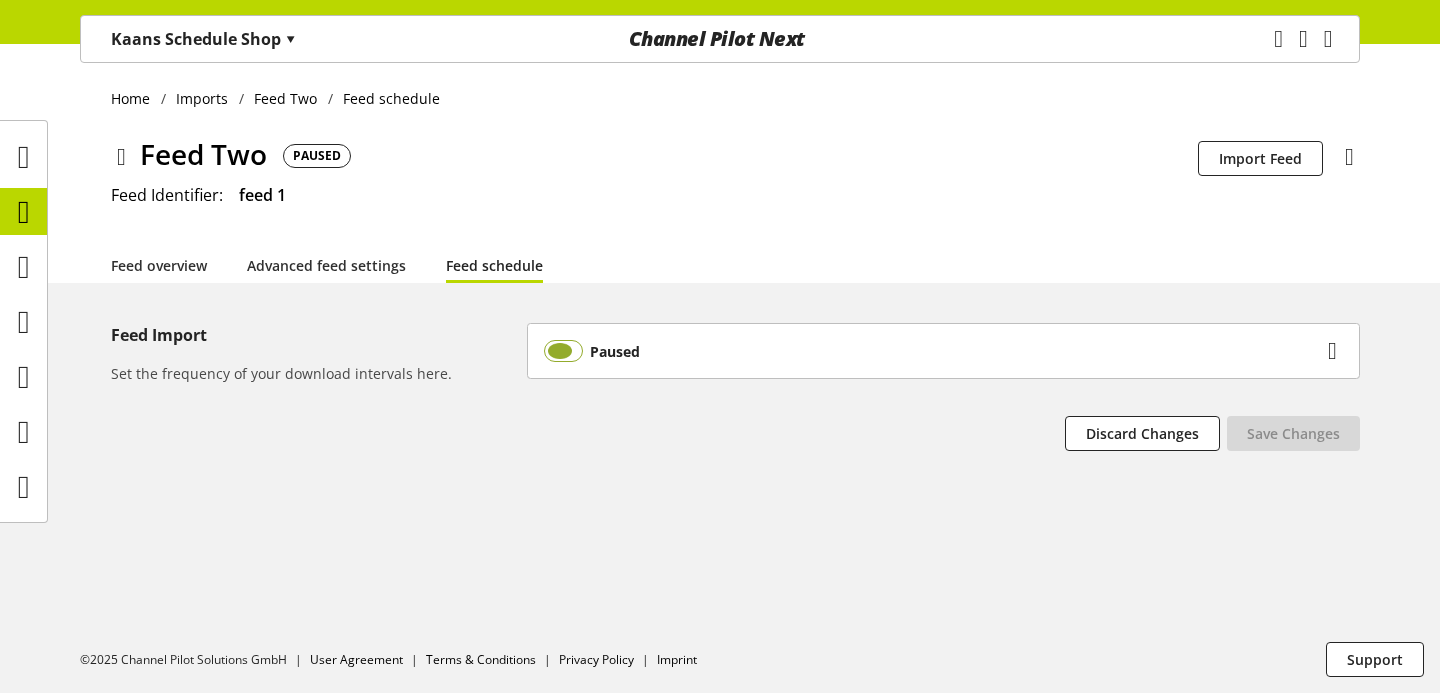 click at bounding box center (563, 351) 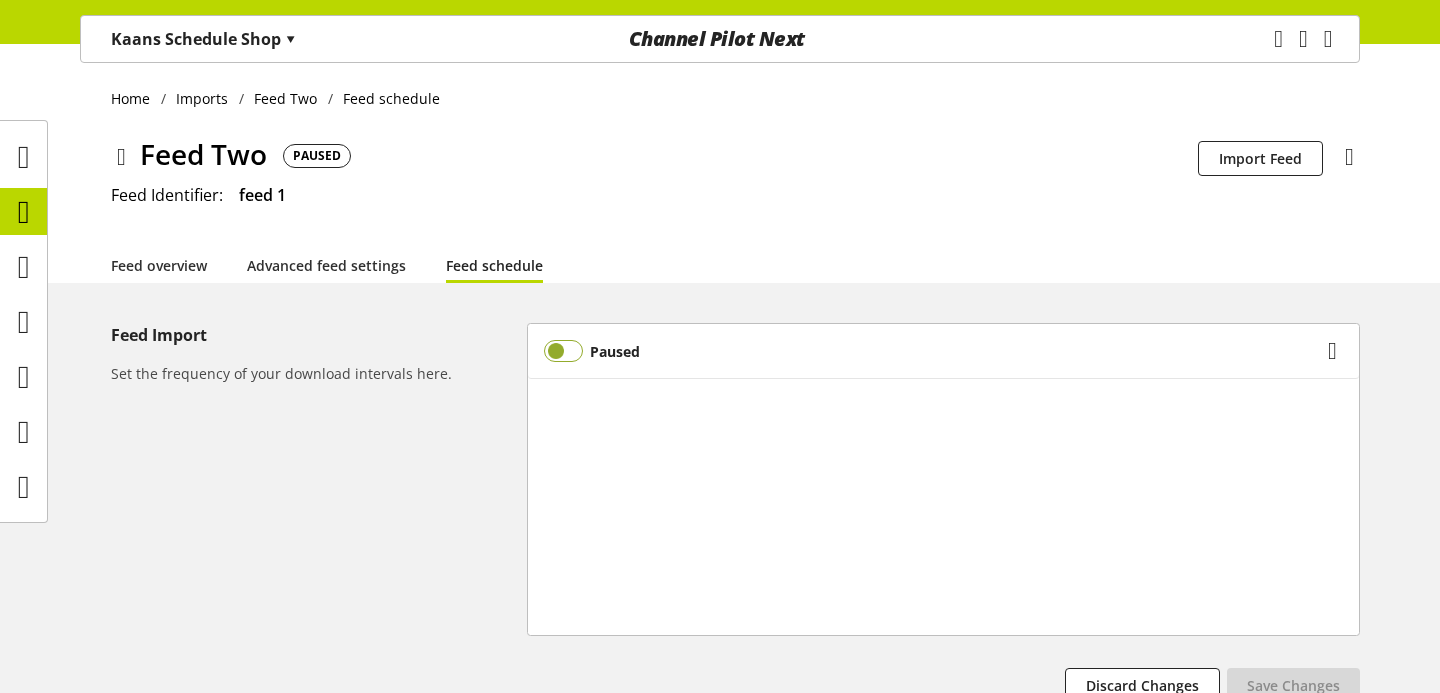 click at bounding box center (563, 351) 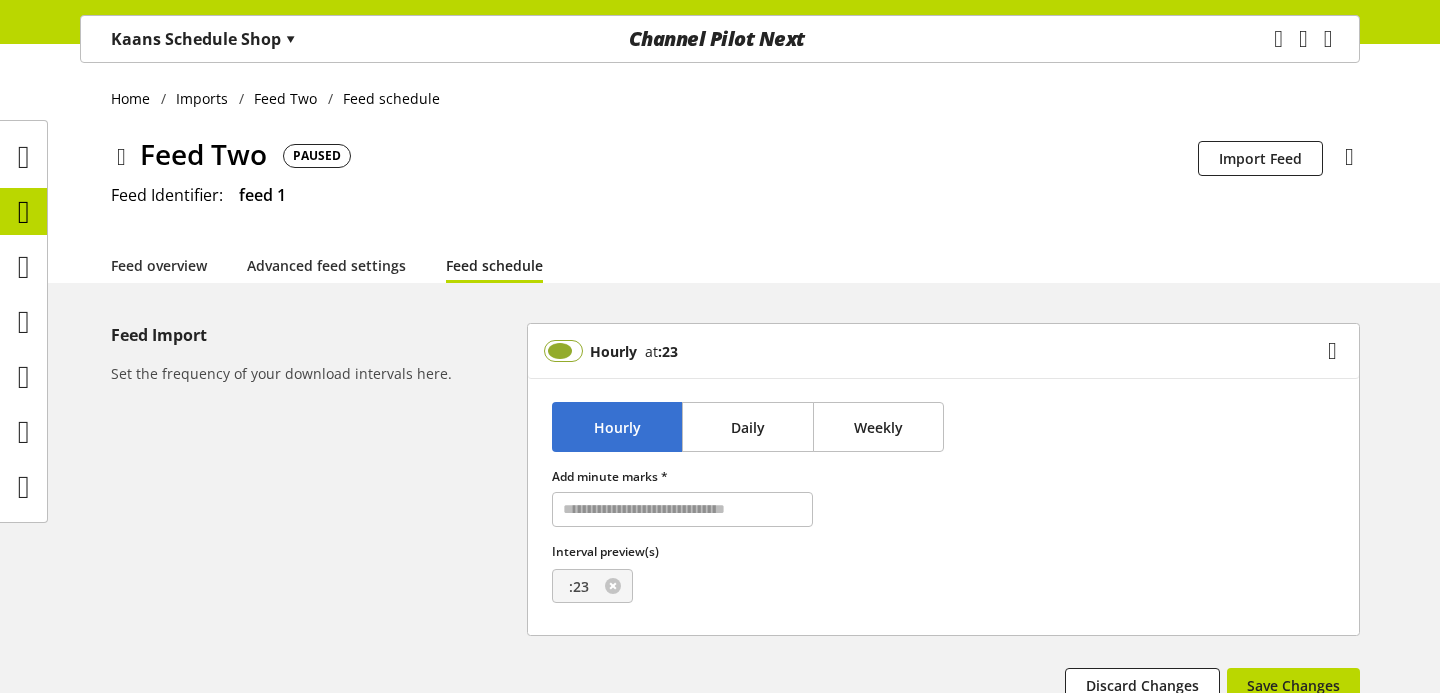 click at bounding box center [563, 351] 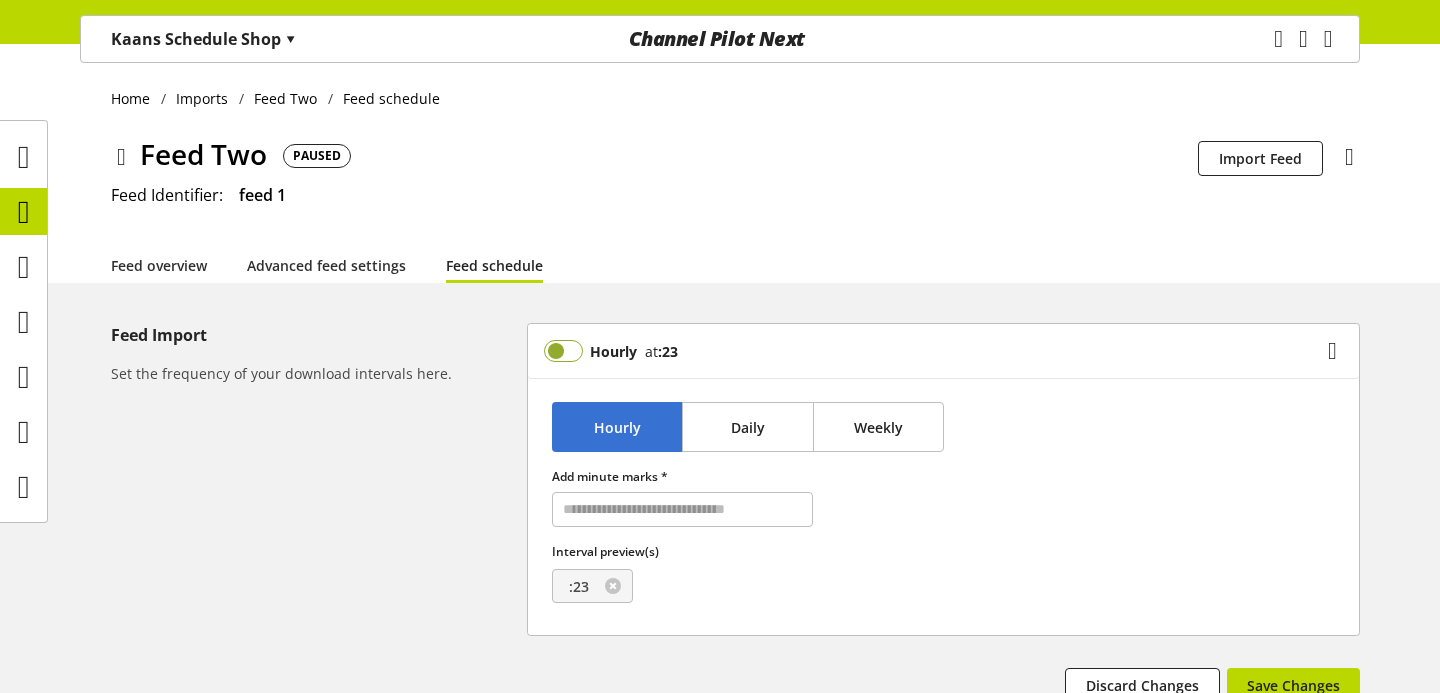 click at bounding box center [563, 351] 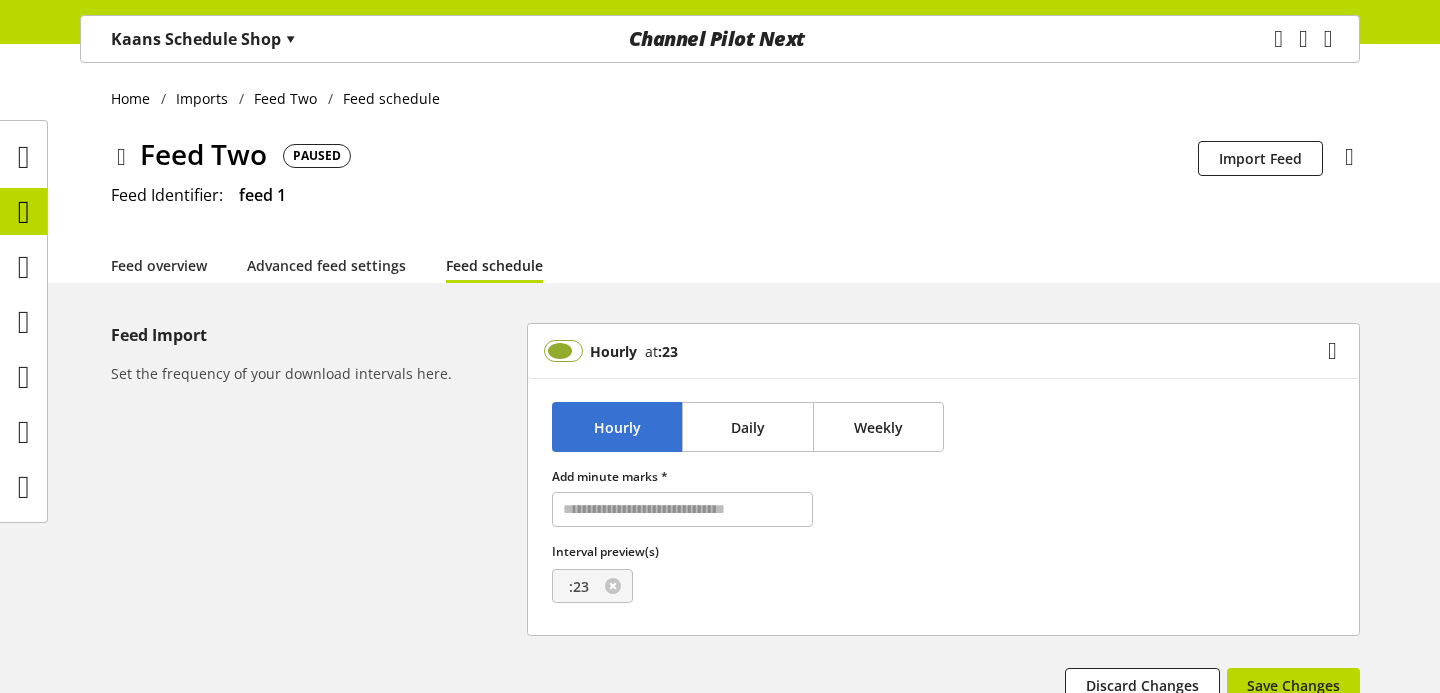 click at bounding box center [563, 351] 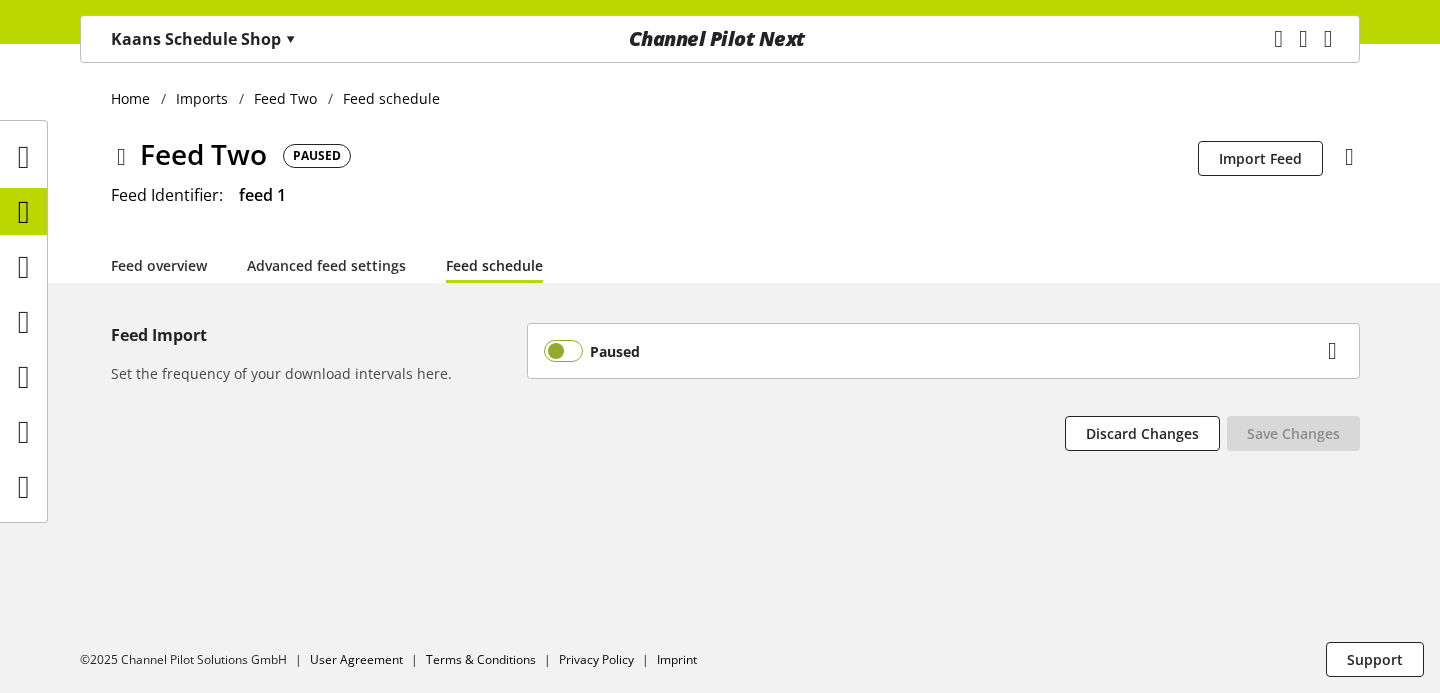 click at bounding box center [563, 351] 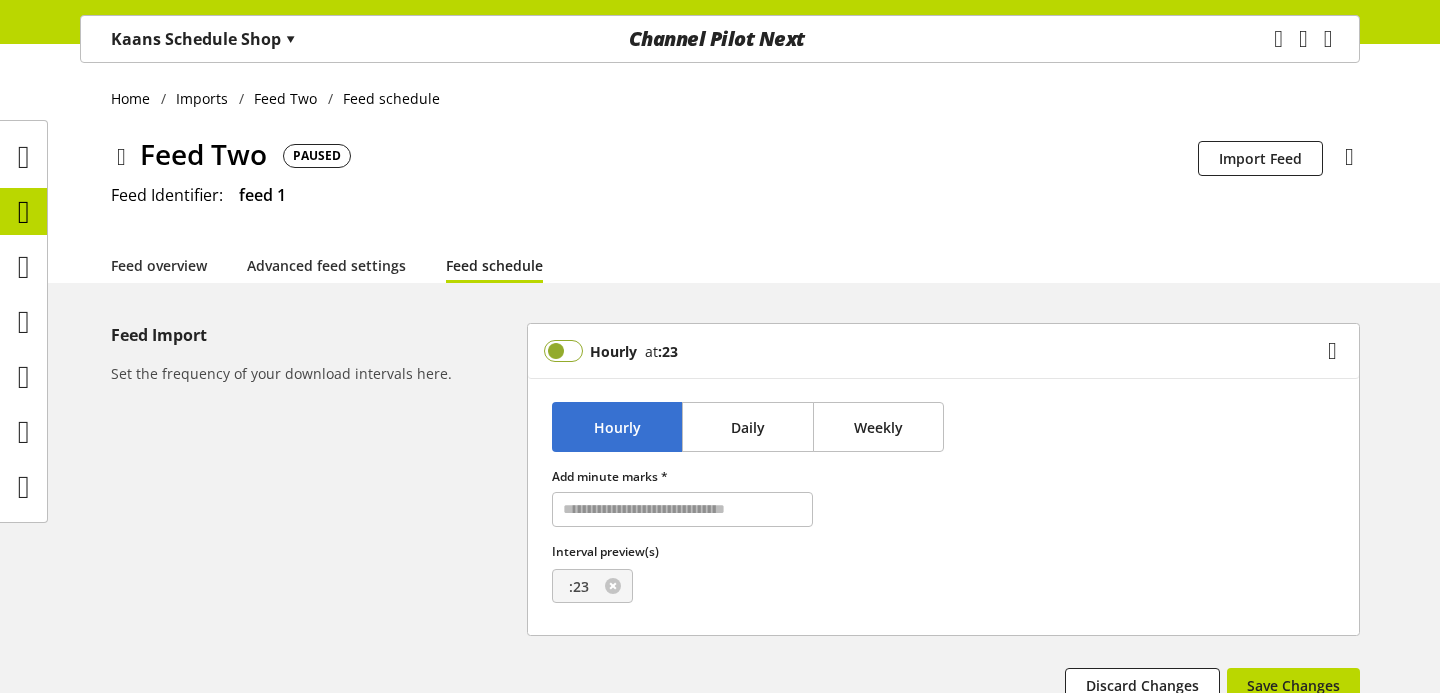 click at bounding box center [563, 351] 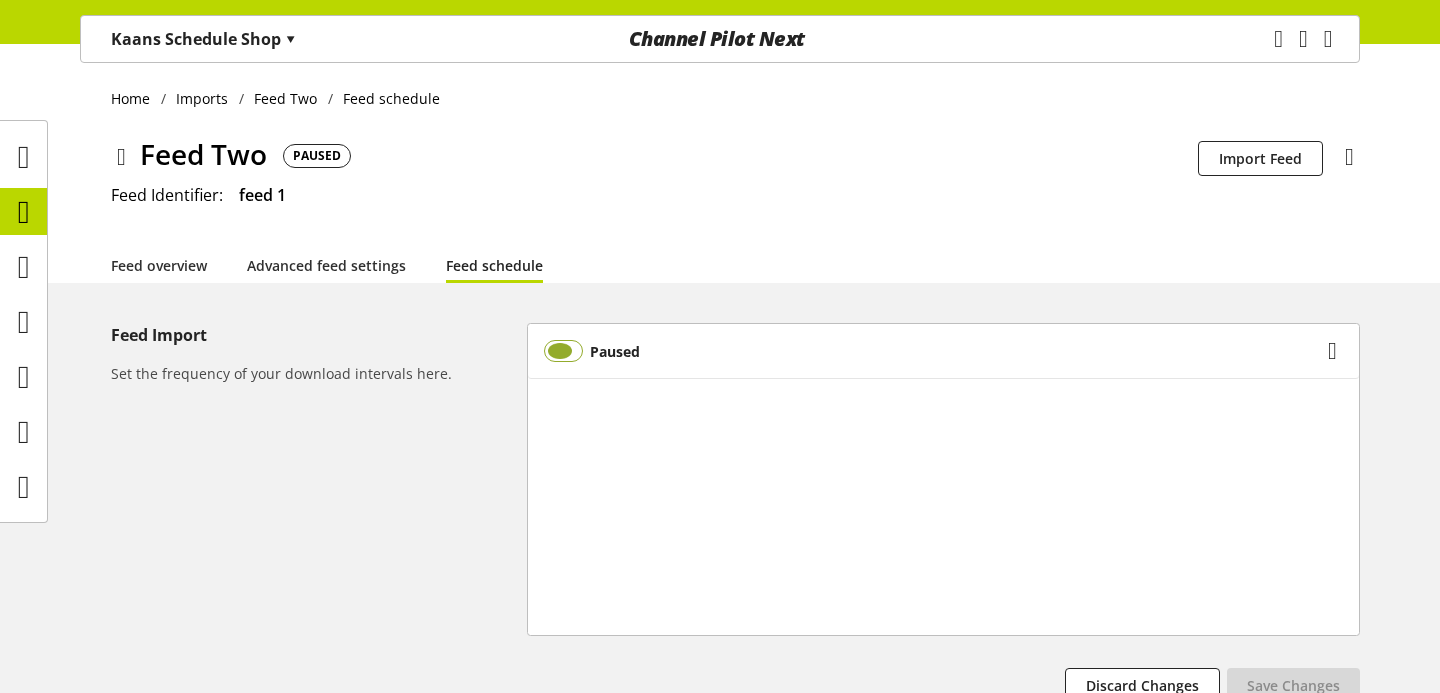 click at bounding box center [563, 351] 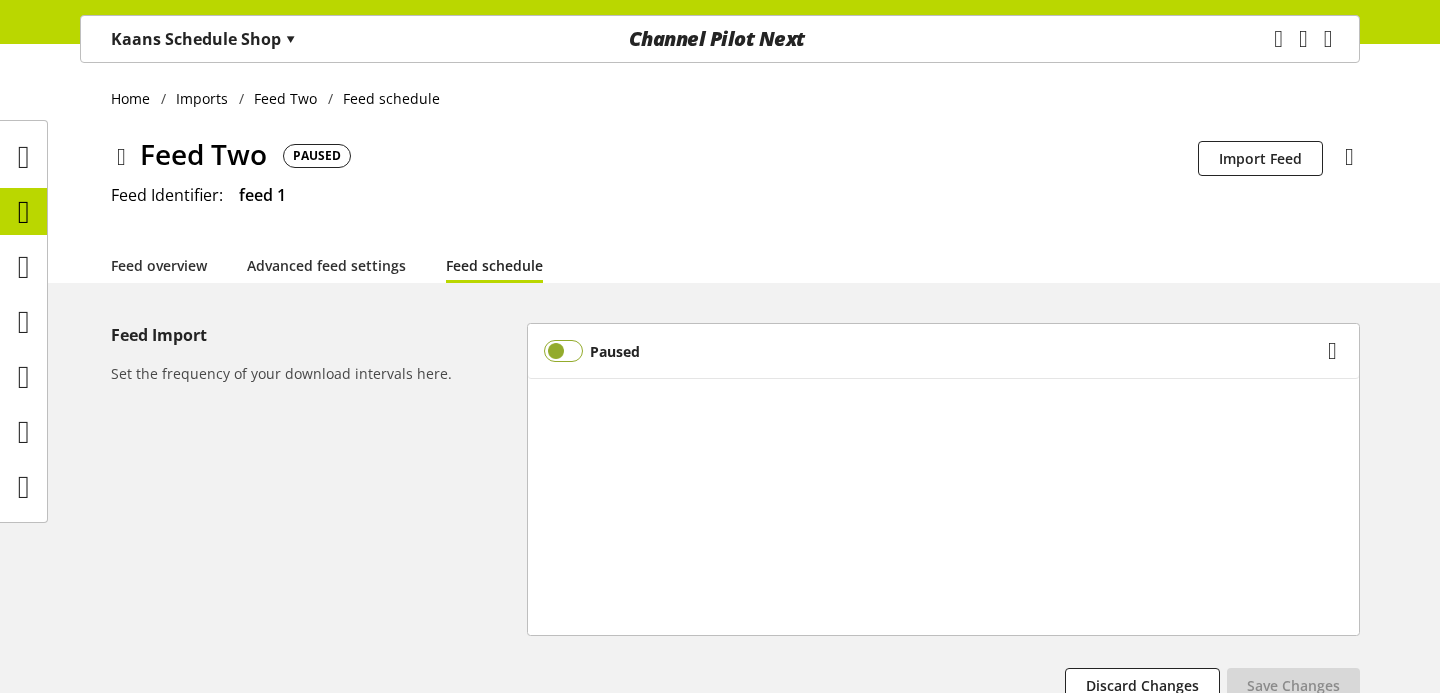 click at bounding box center [563, 351] 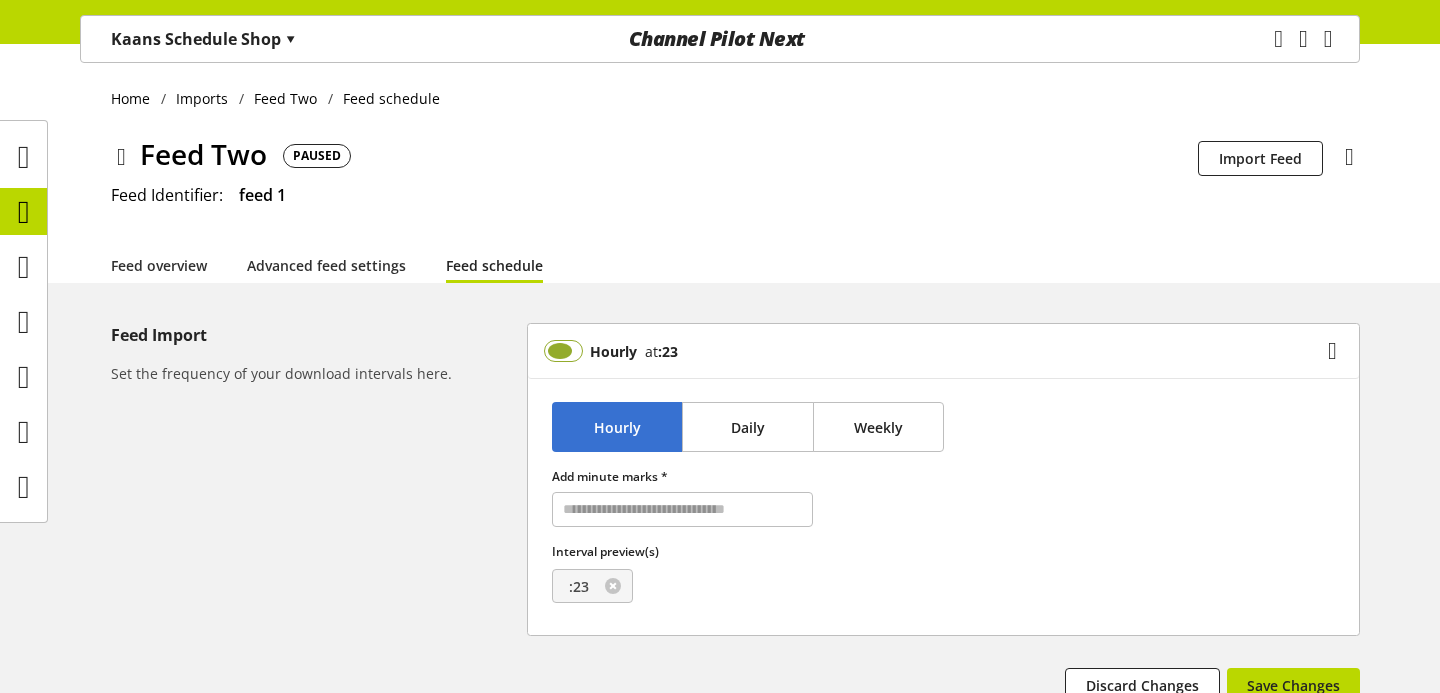 click at bounding box center [563, 351] 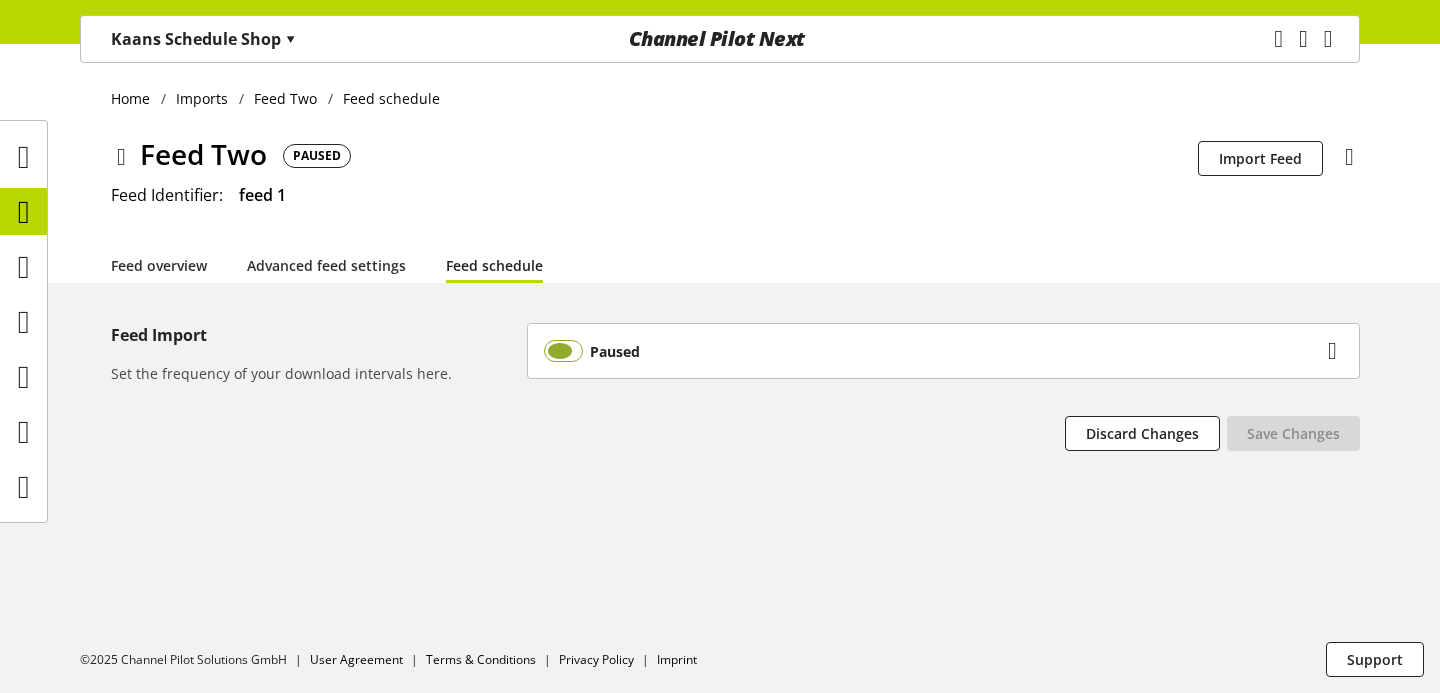 click at bounding box center (563, 351) 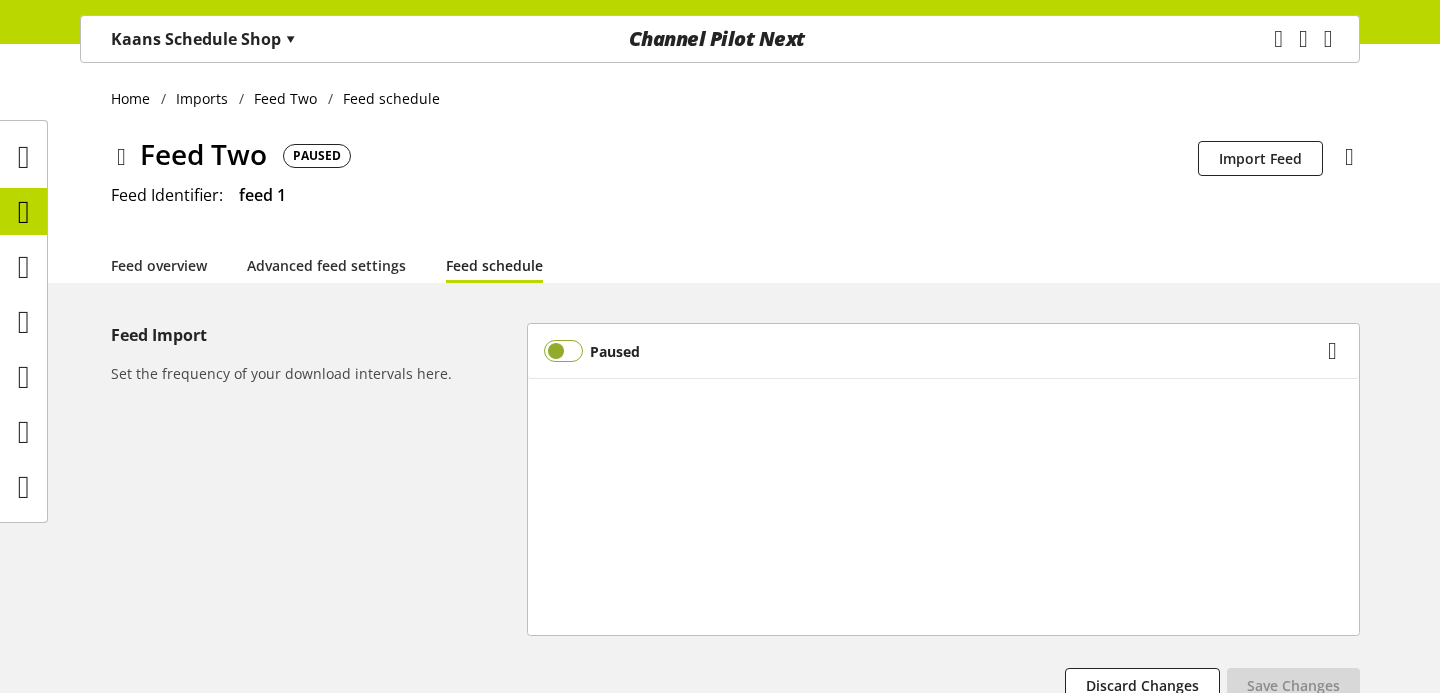 click at bounding box center [563, 351] 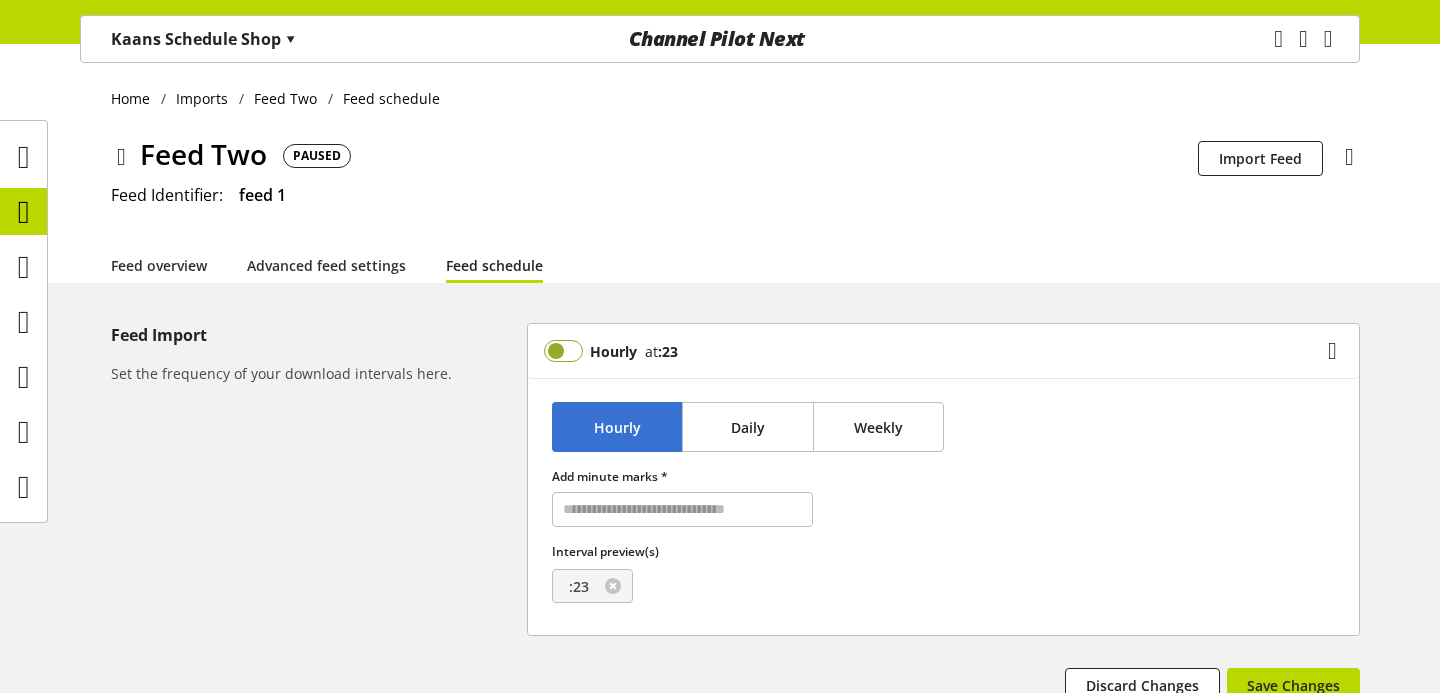click at bounding box center (563, 351) 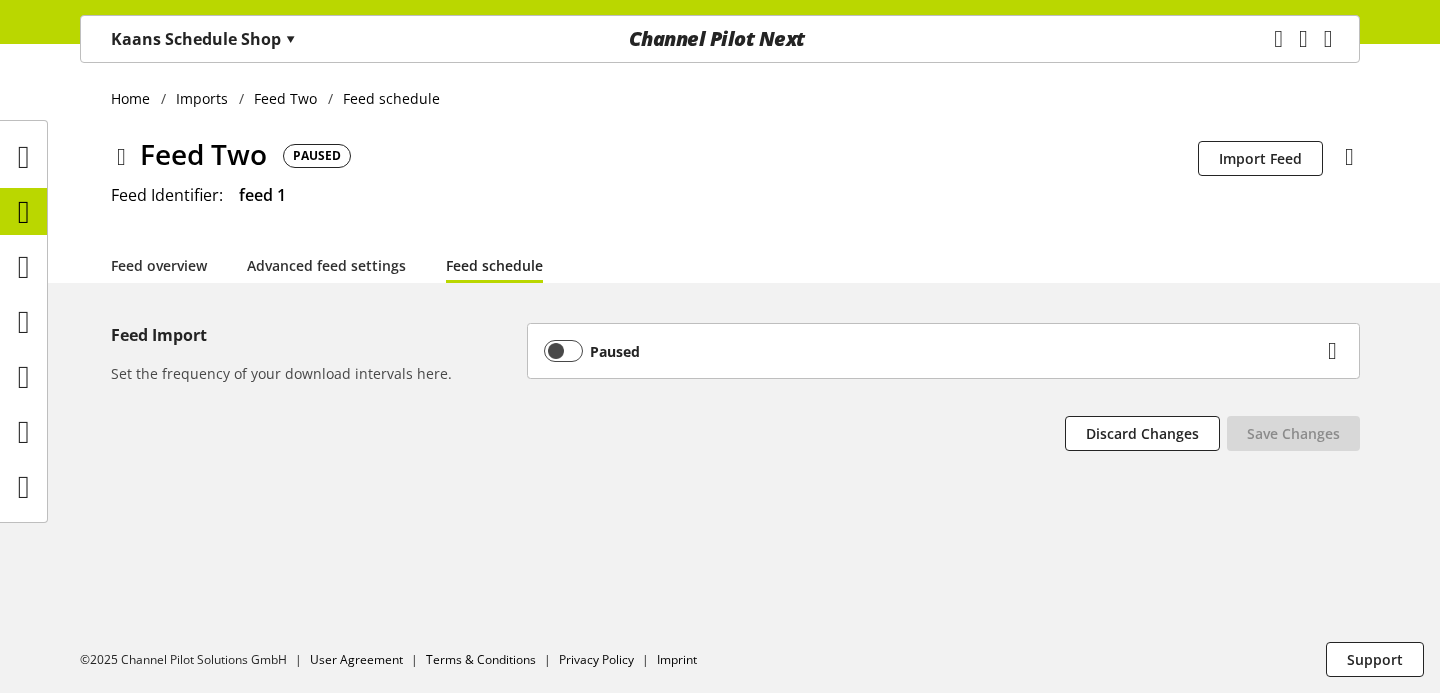 click on "Paused" at bounding box center (933, 351) 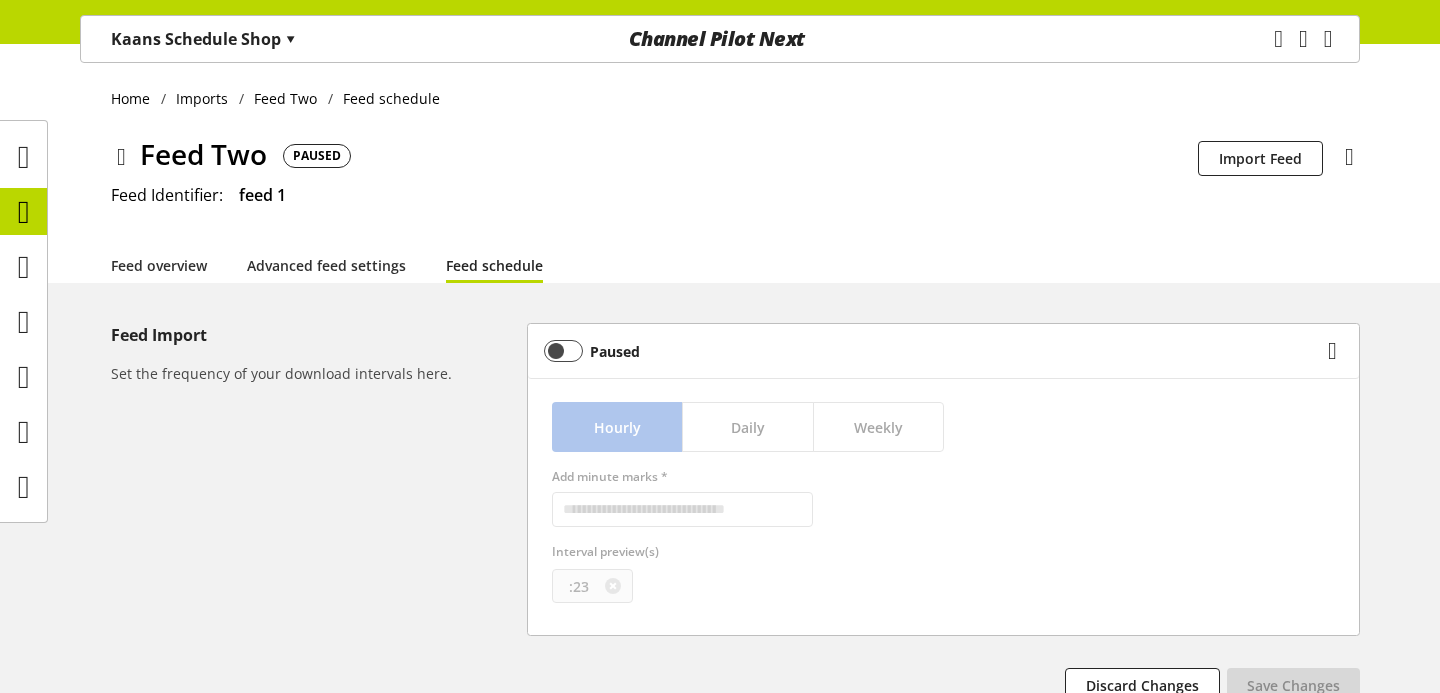 click on "Paused" at bounding box center [933, 351] 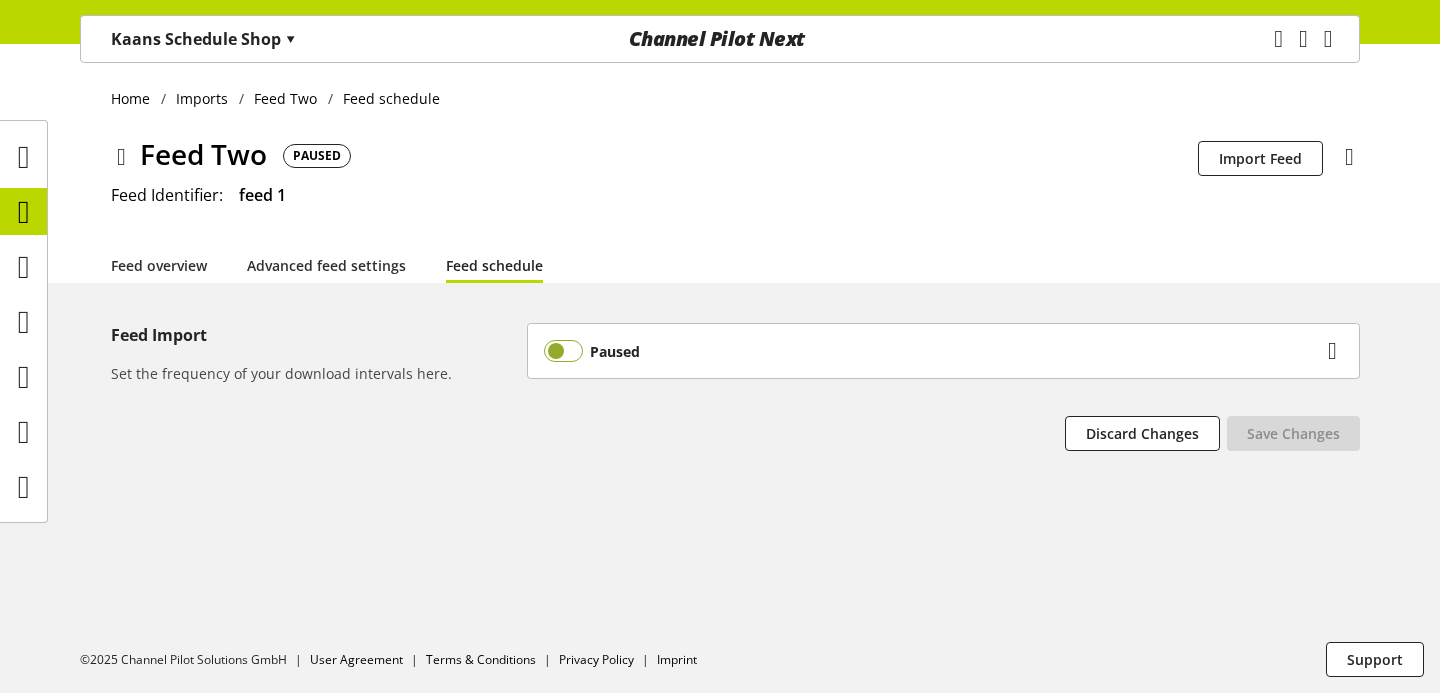 click at bounding box center [563, 351] 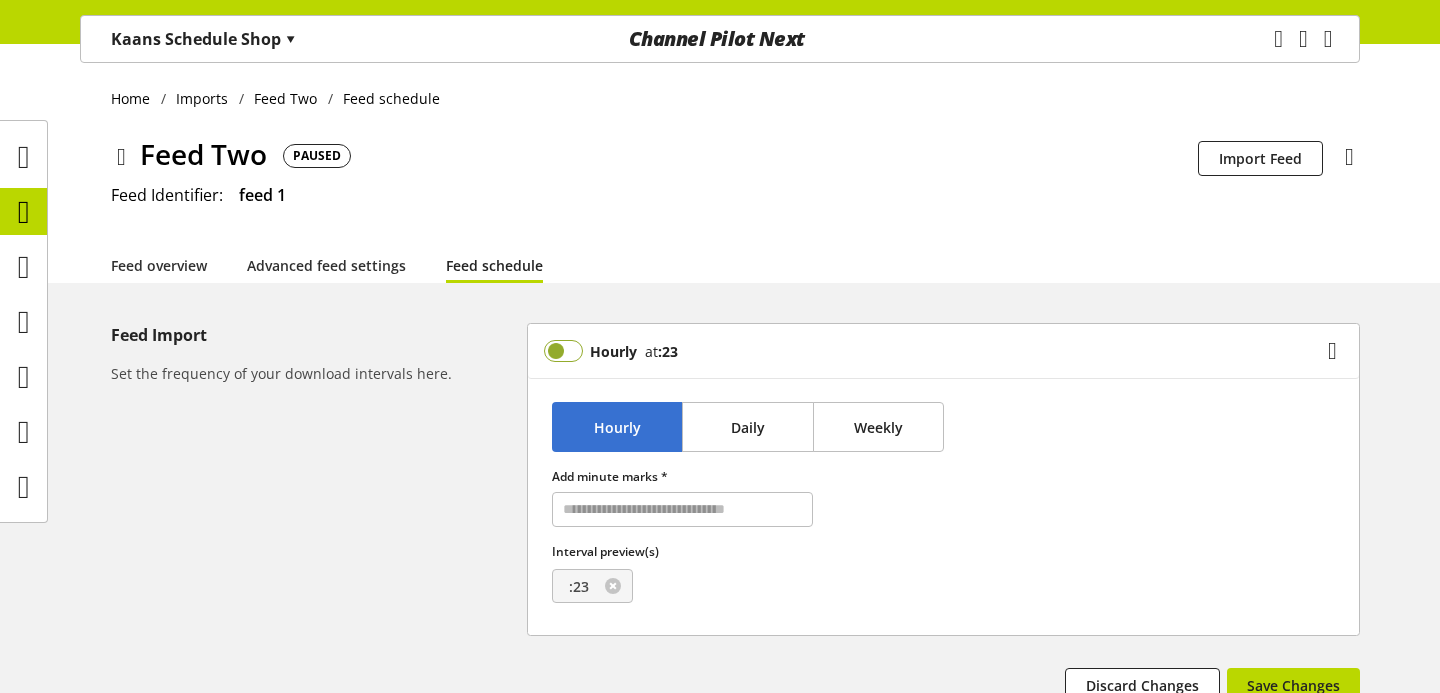 click at bounding box center (563, 351) 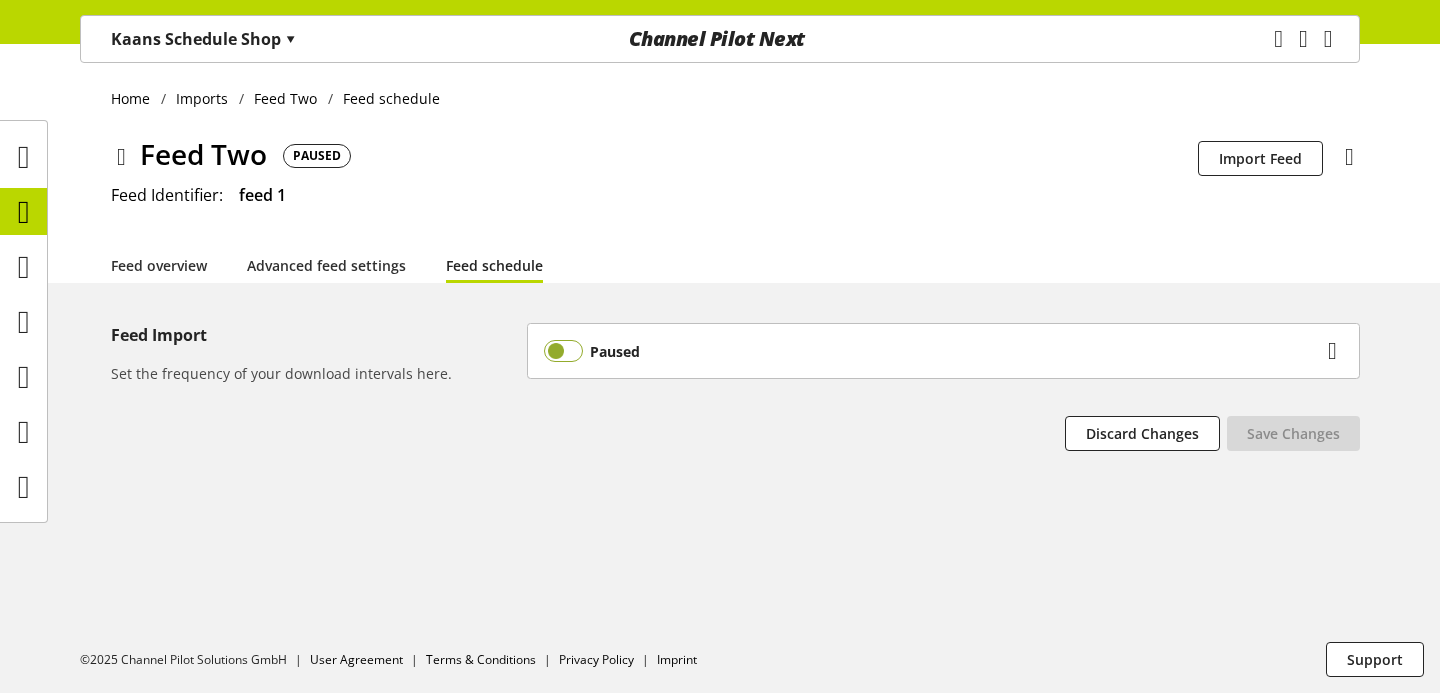 click at bounding box center (563, 351) 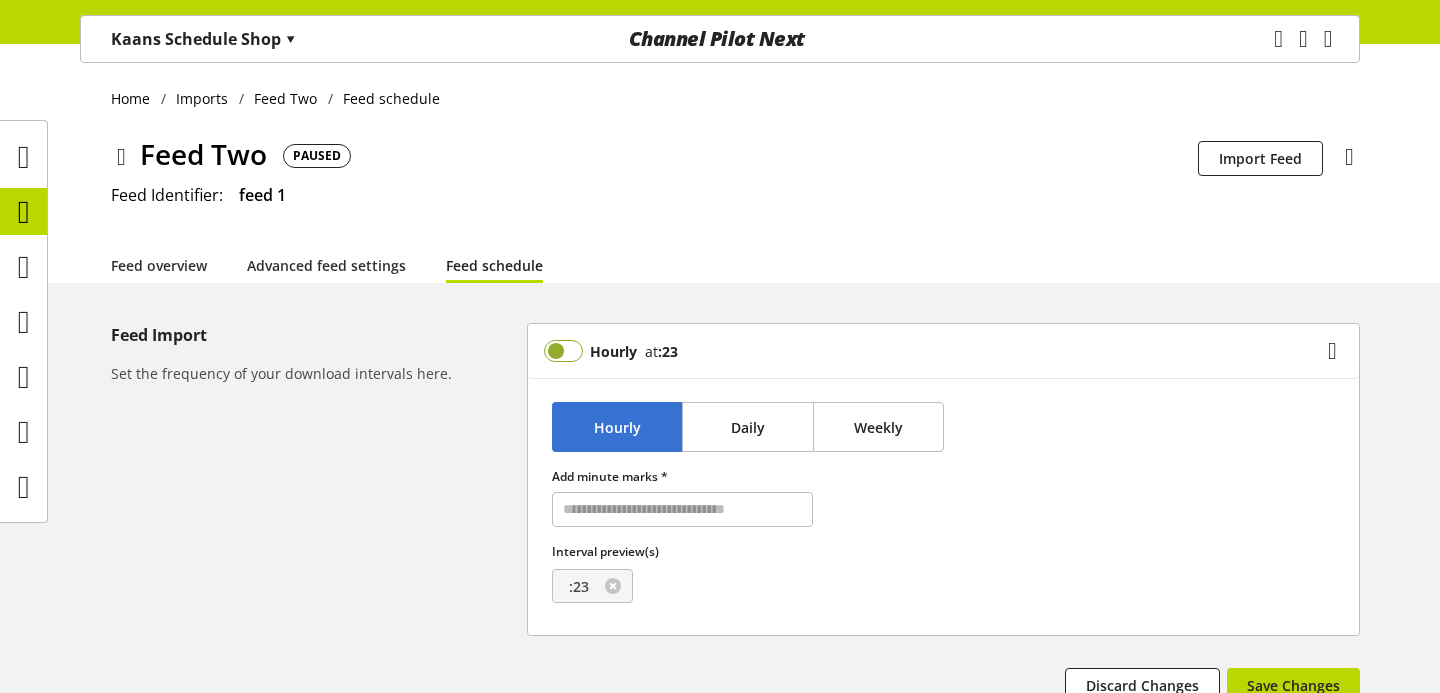 click at bounding box center [563, 351] 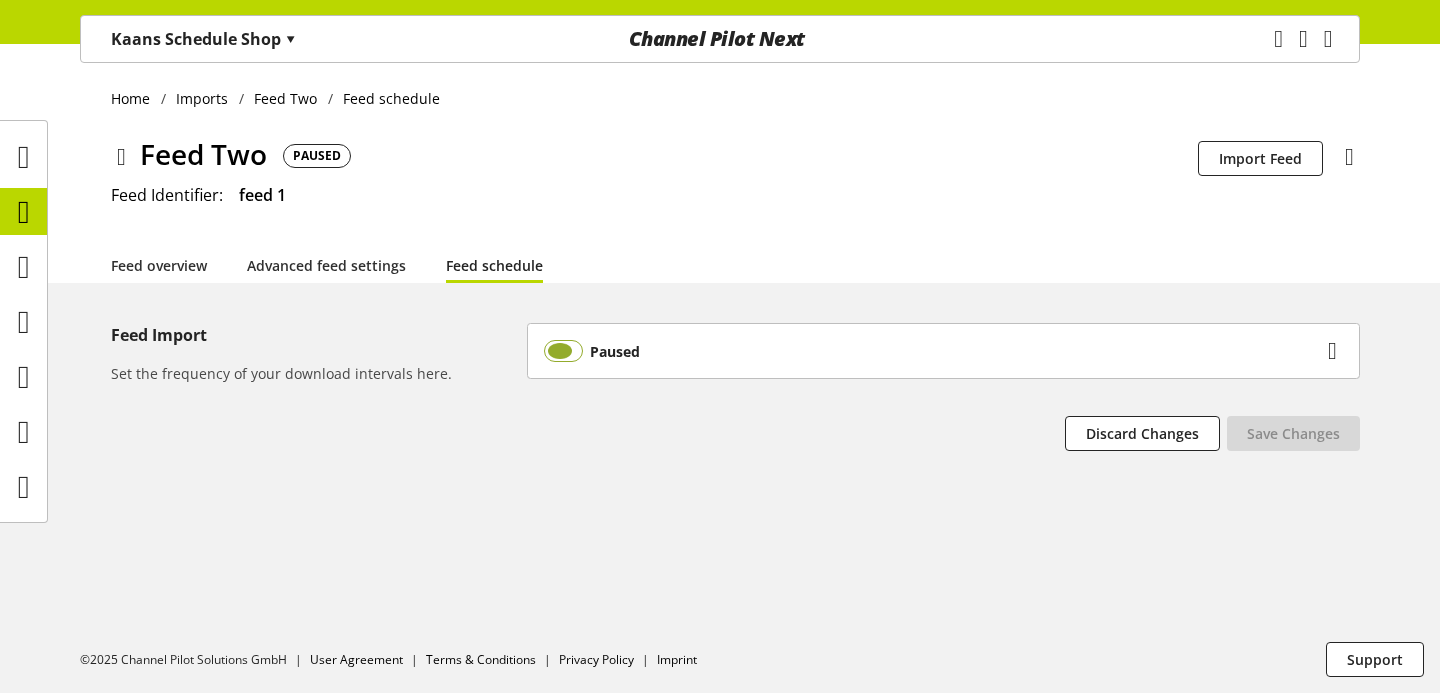 click at bounding box center (563, 351) 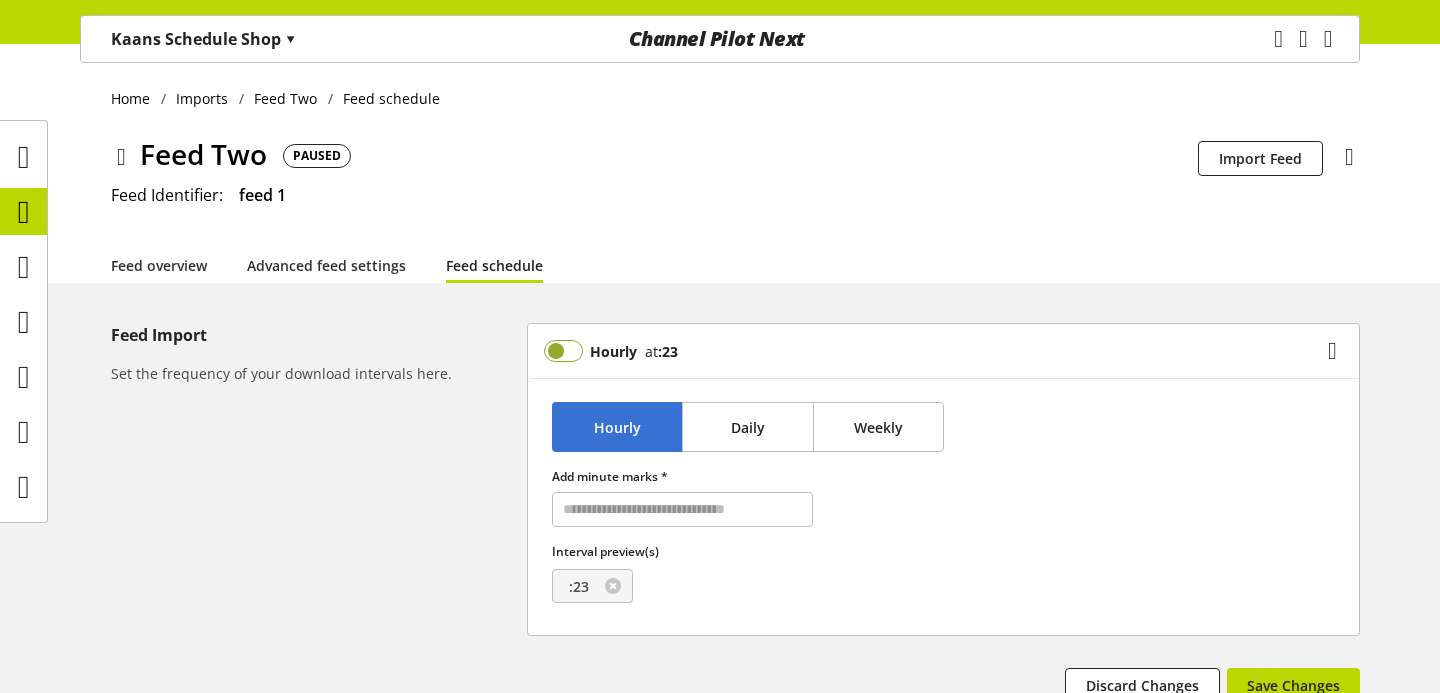click at bounding box center [563, 351] 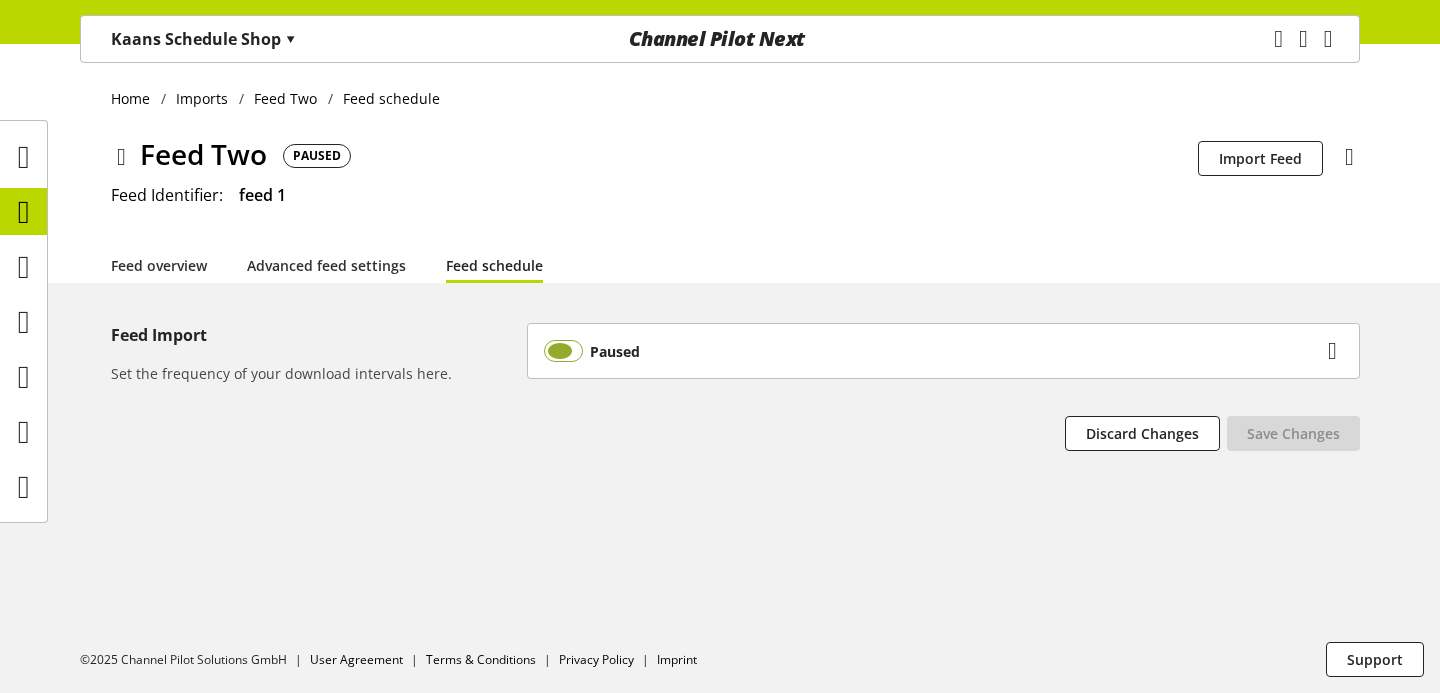 click at bounding box center (563, 351) 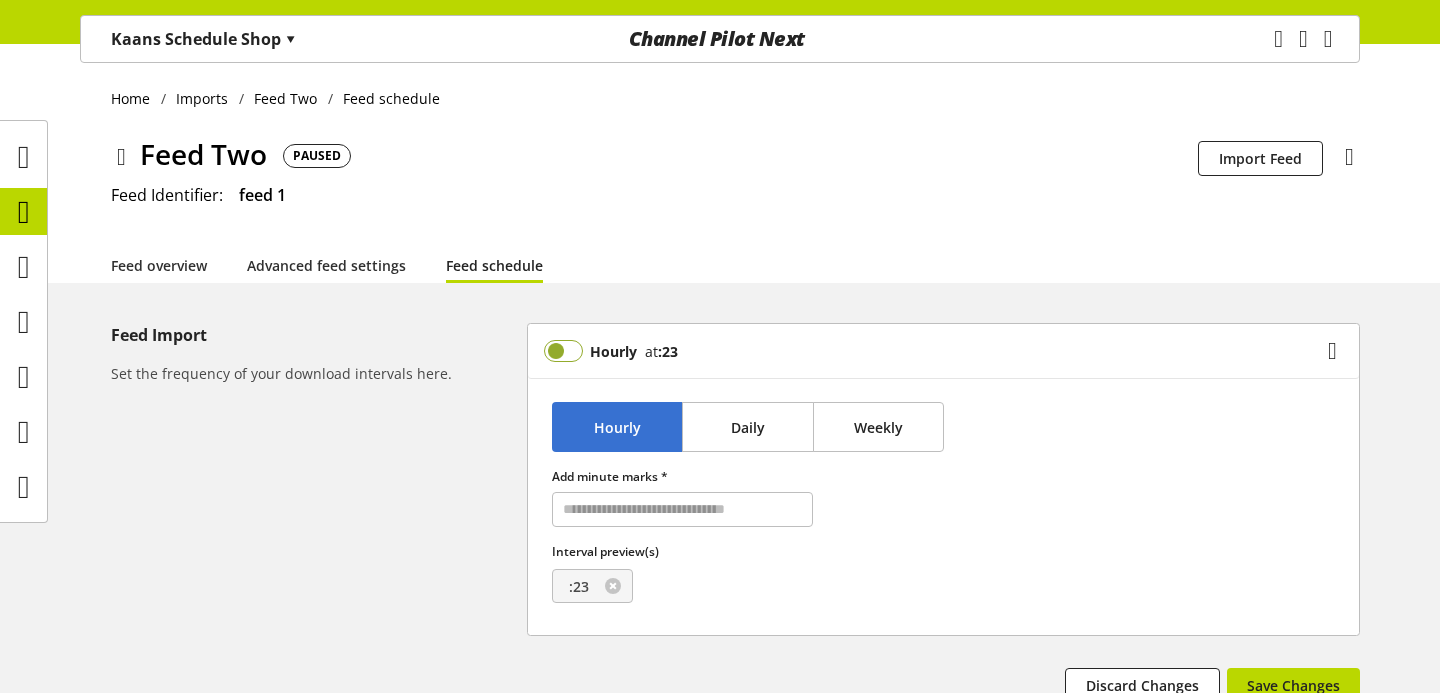 click at bounding box center (563, 351) 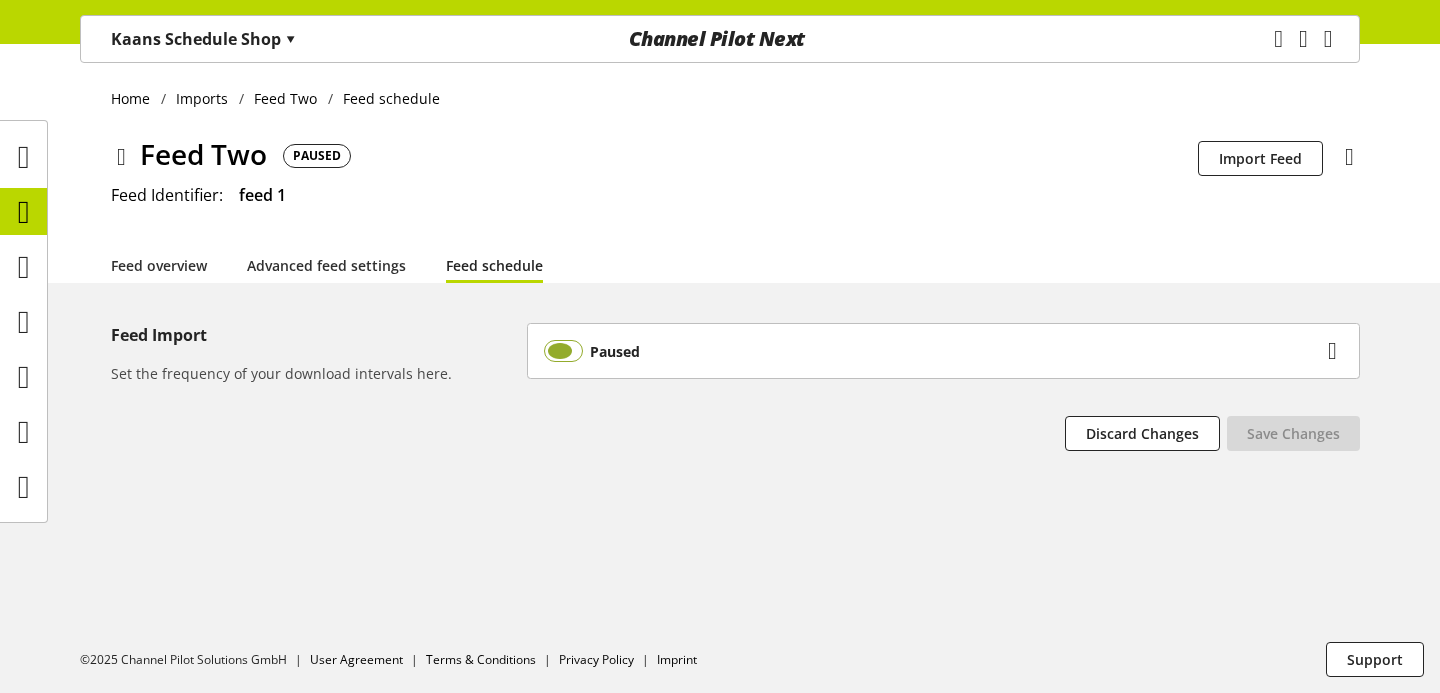 click at bounding box center [563, 351] 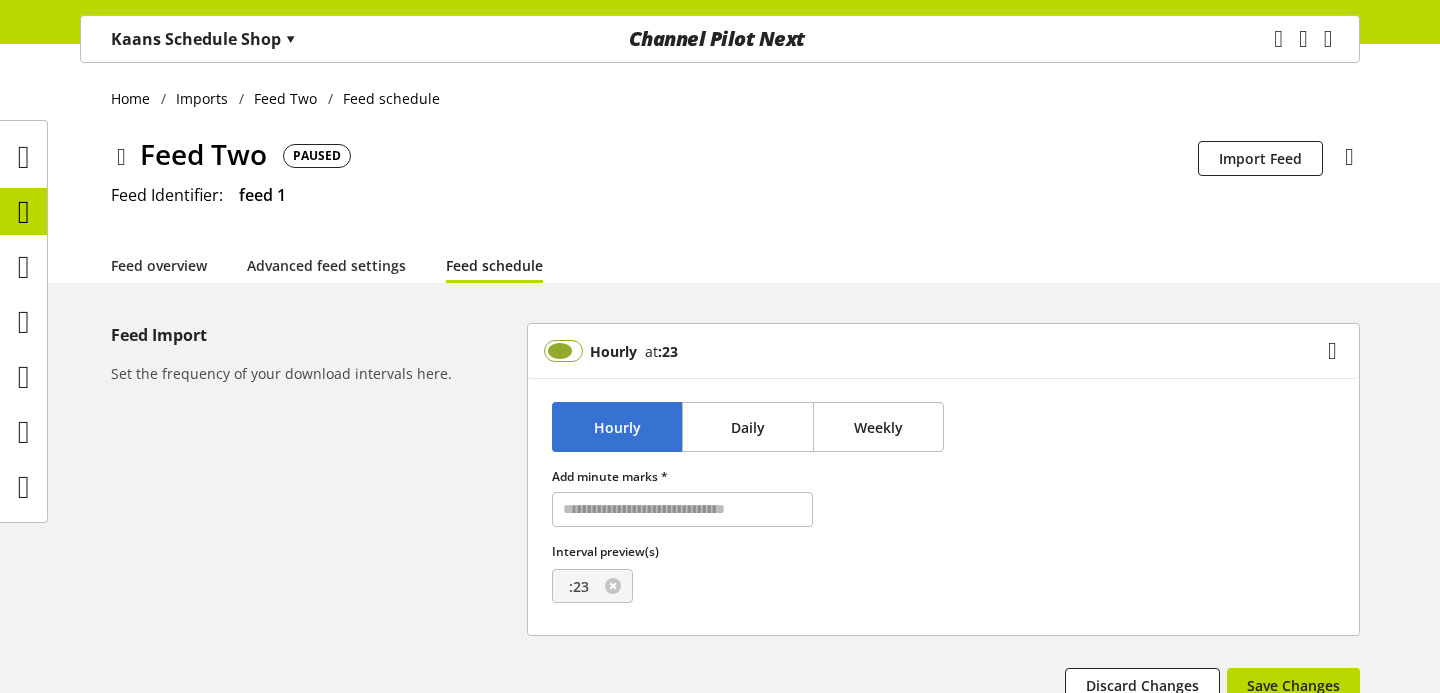 click at bounding box center (563, 351) 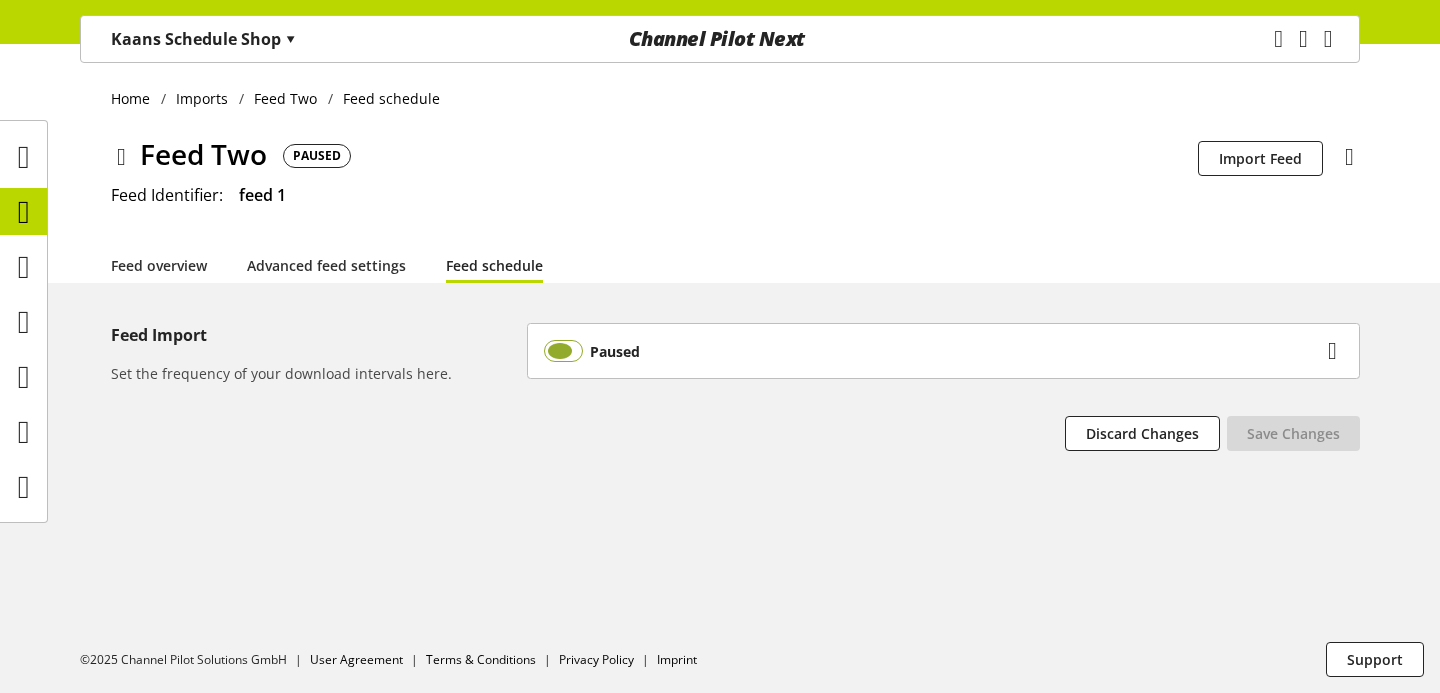 click at bounding box center [563, 351] 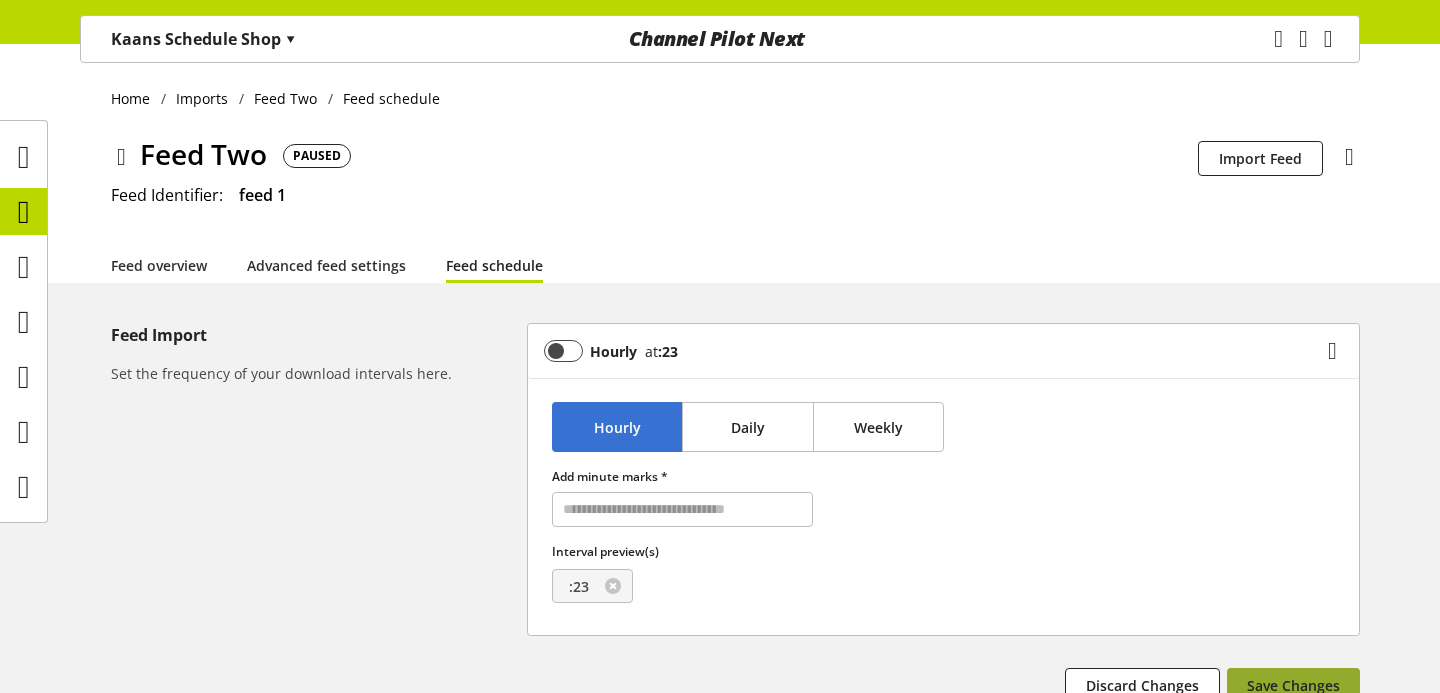 click on "Save Changes" at bounding box center (1293, 685) 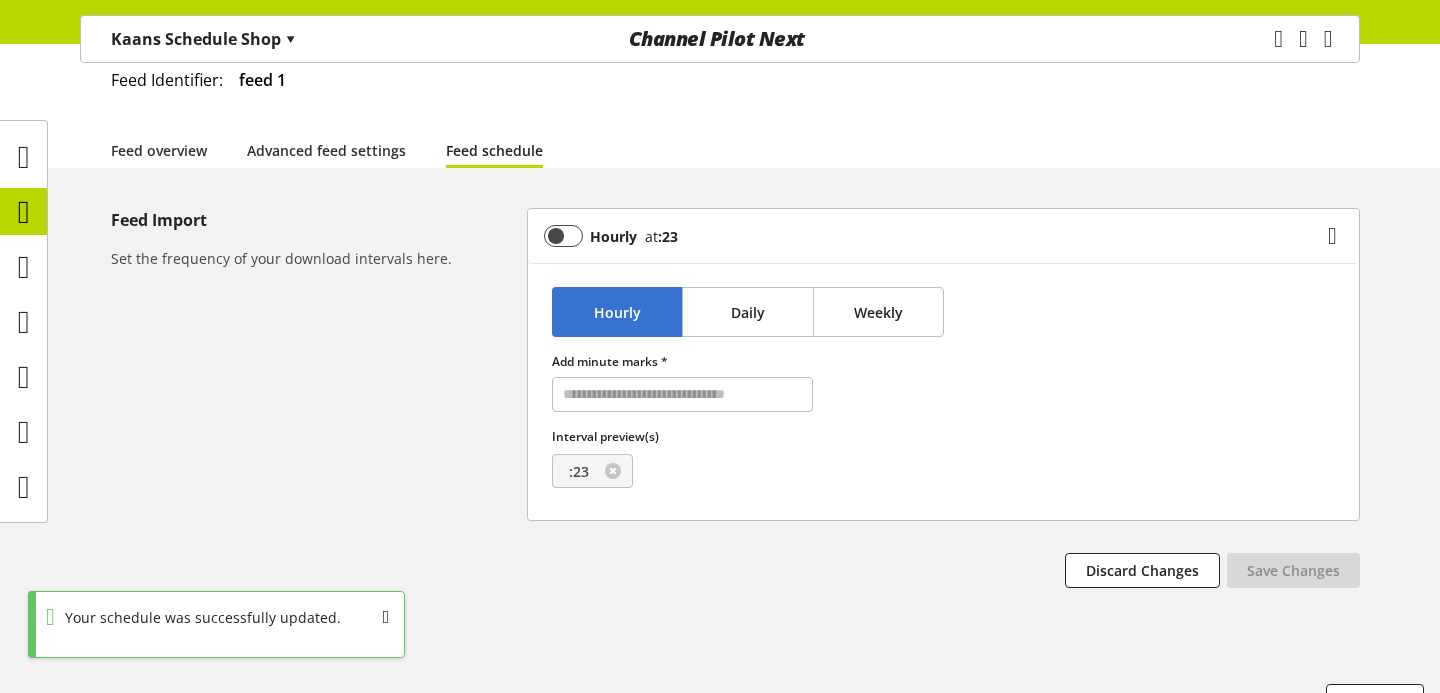 scroll, scrollTop: 111, scrollLeft: 0, axis: vertical 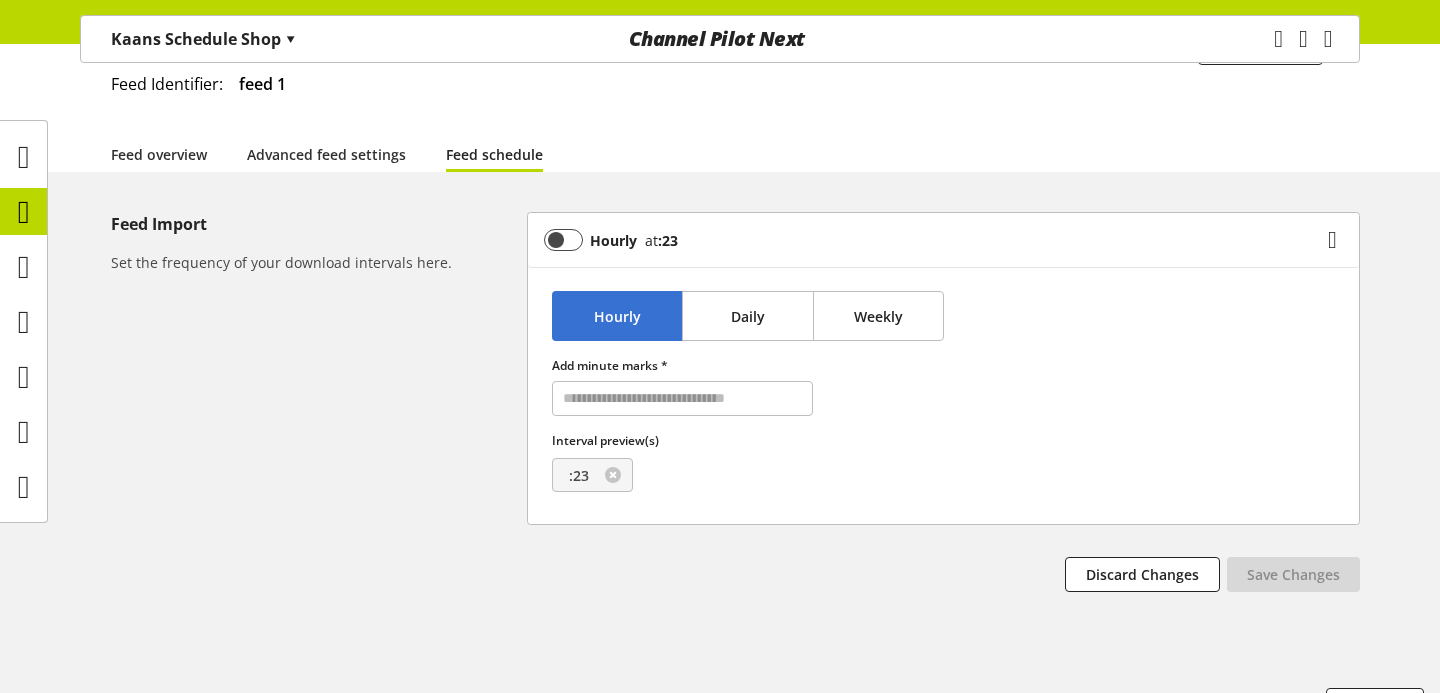click on "Hourly at   :23" at bounding box center [933, 240] 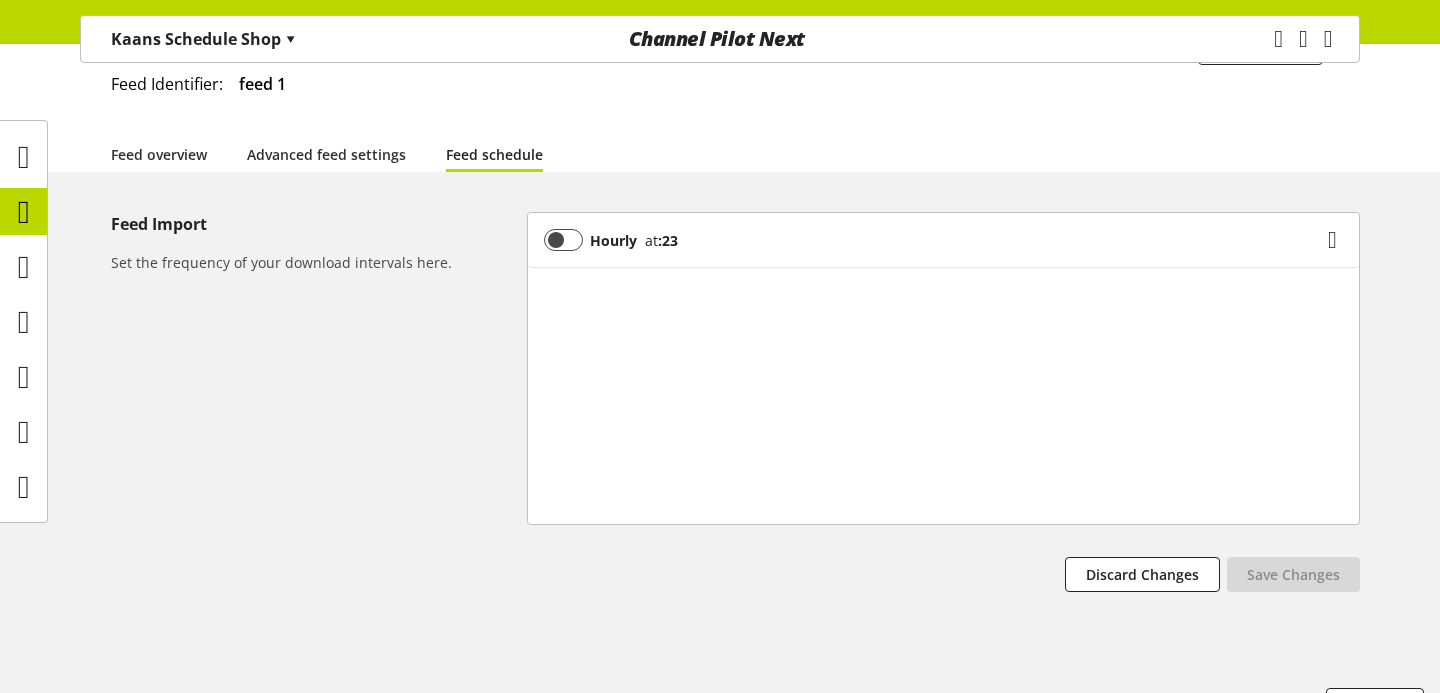 scroll, scrollTop: 0, scrollLeft: 0, axis: both 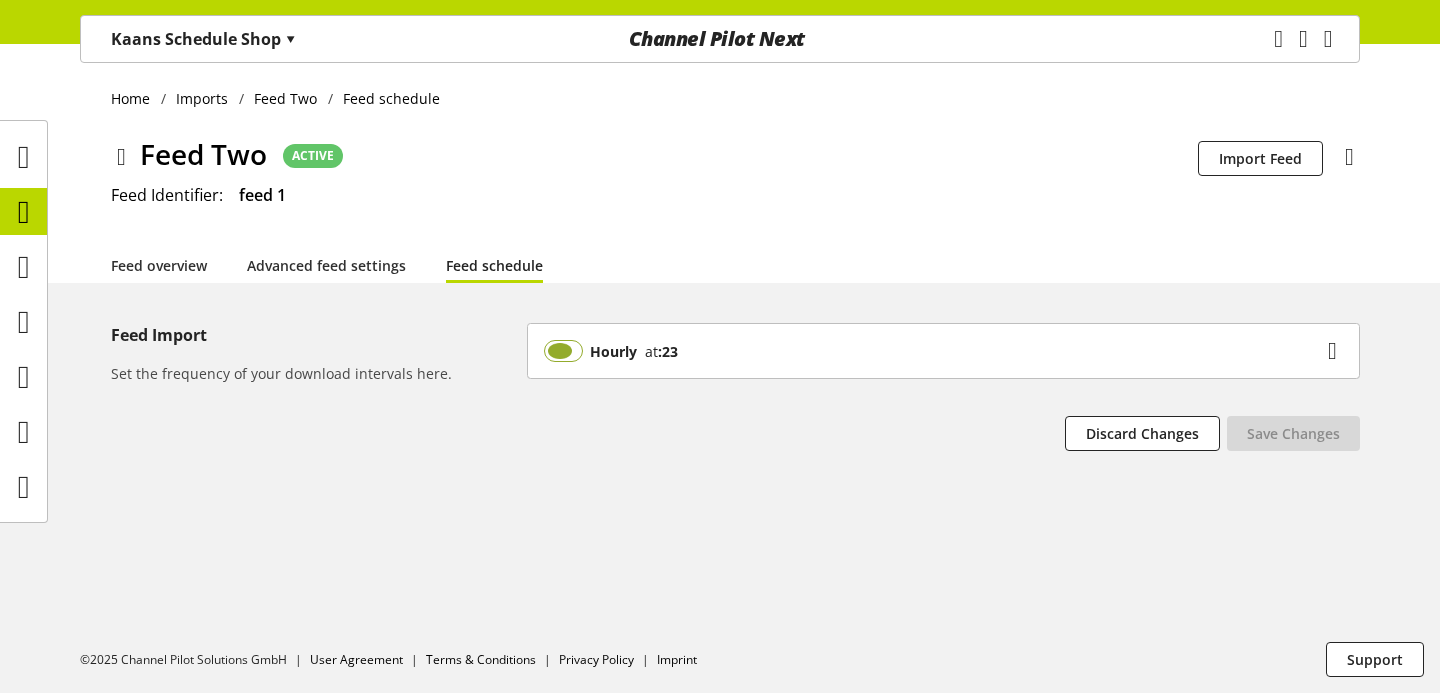 click at bounding box center (563, 351) 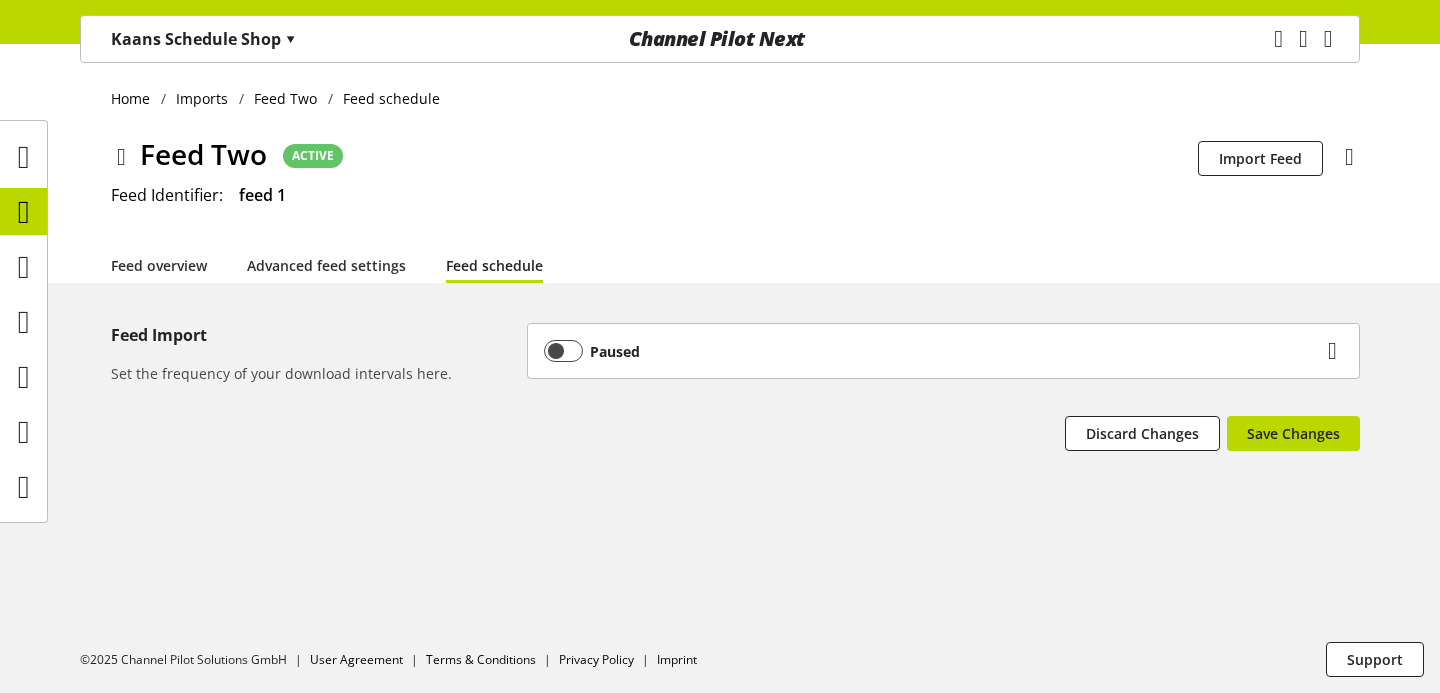 click on "Paused" at bounding box center [933, 351] 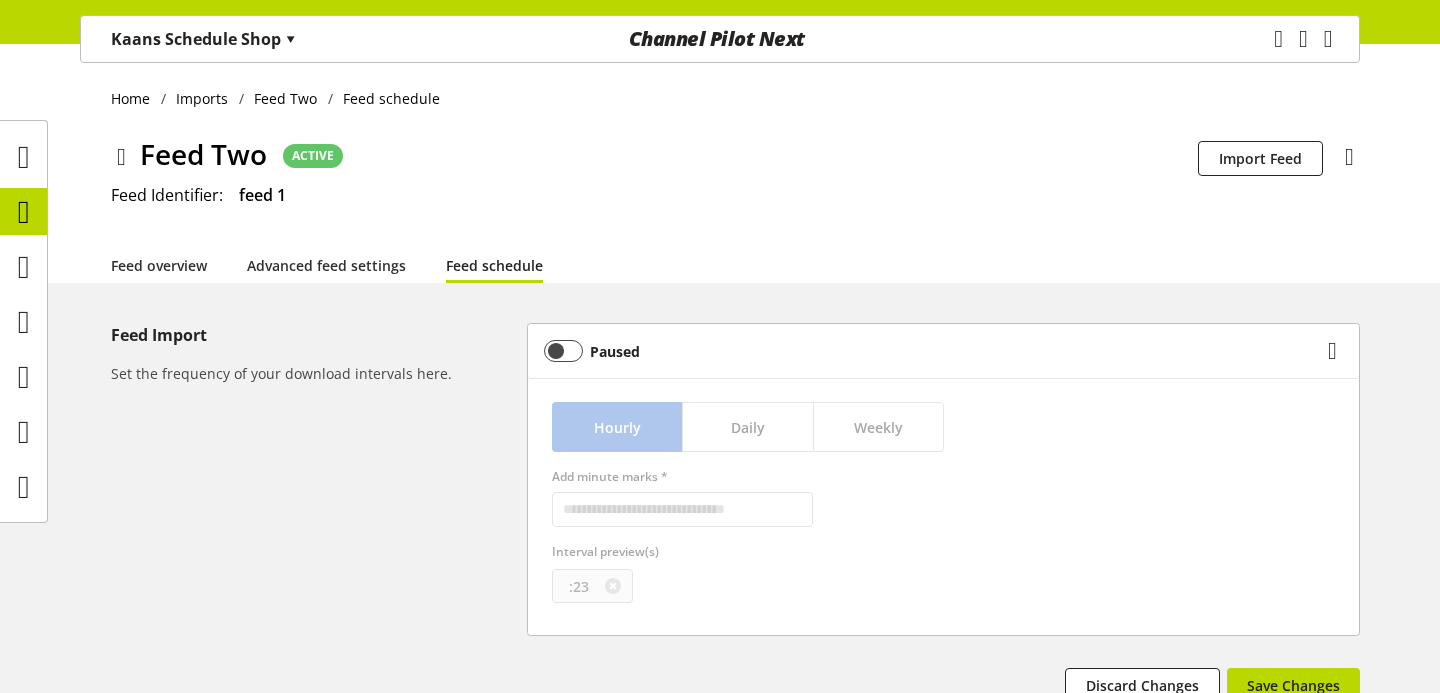 click on "Hourly Daily Weekly Add minute marks * Interval preview(s) :23" at bounding box center (943, 506) 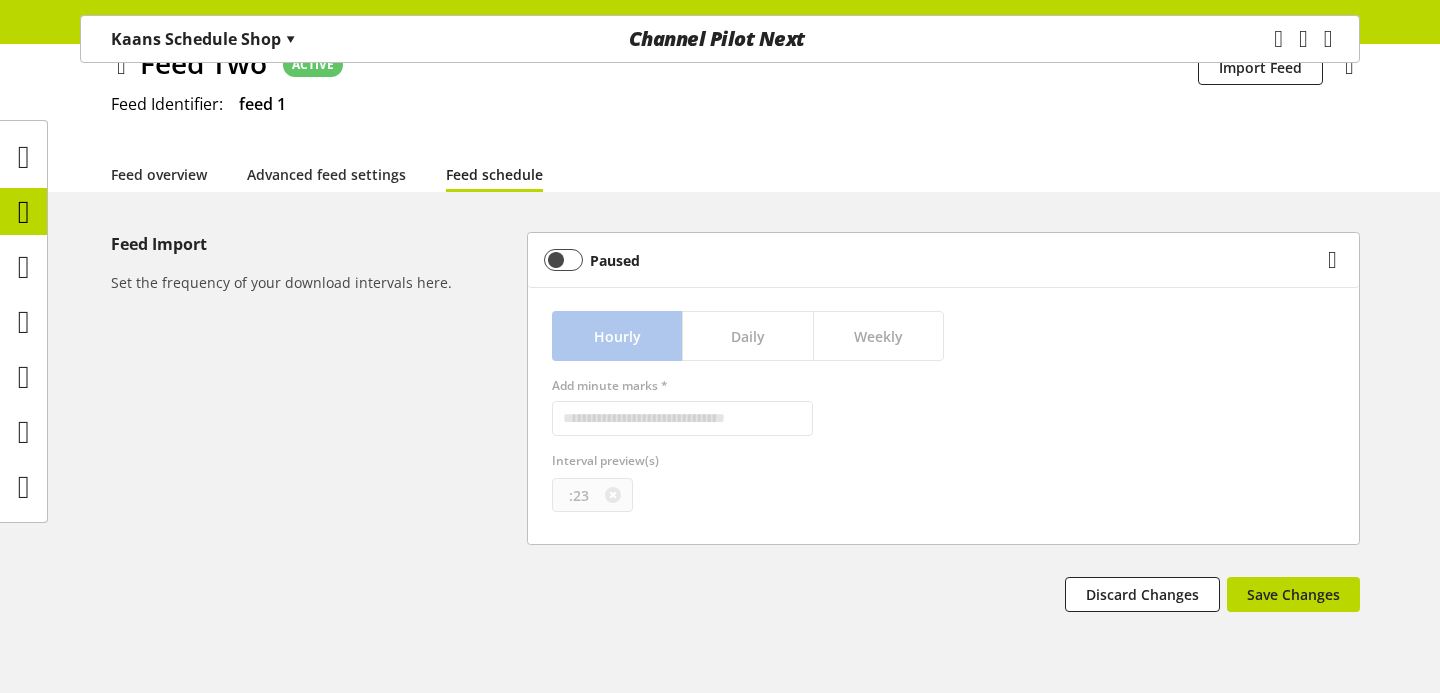 scroll, scrollTop: 92, scrollLeft: 0, axis: vertical 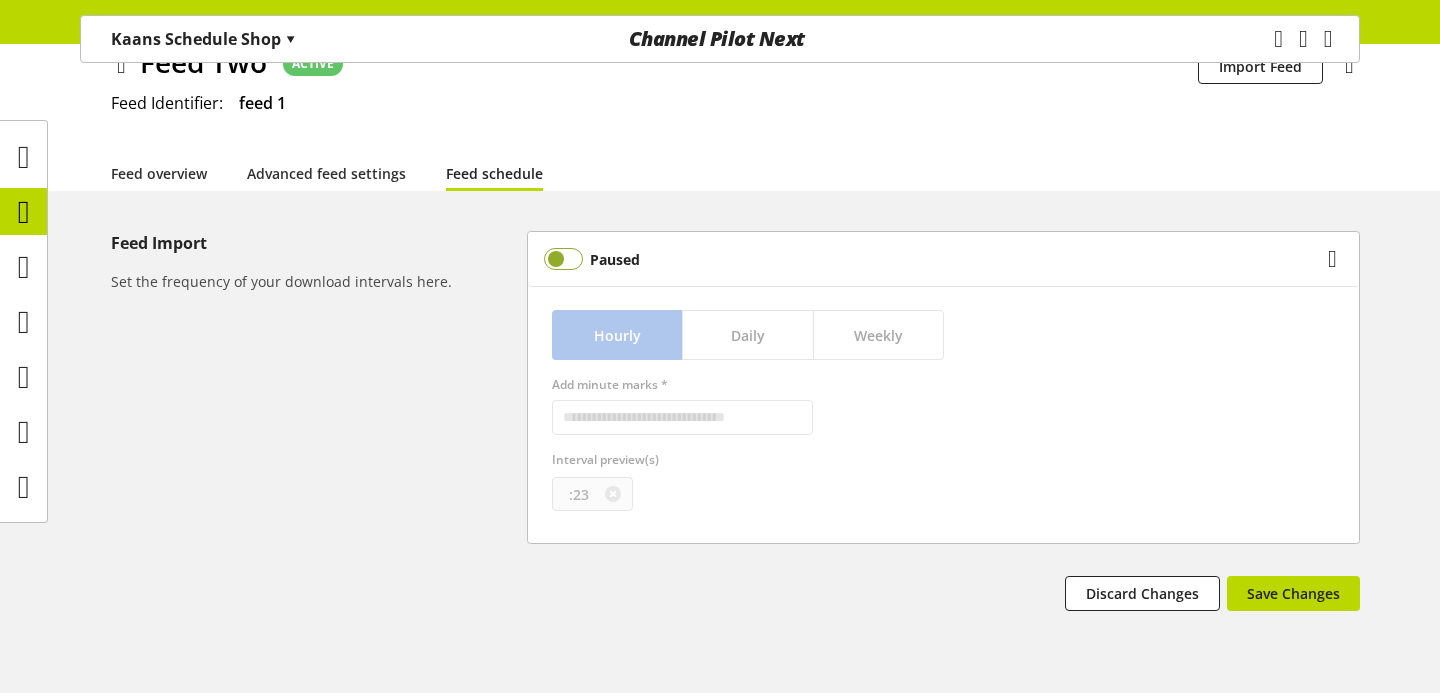 click at bounding box center [563, 259] 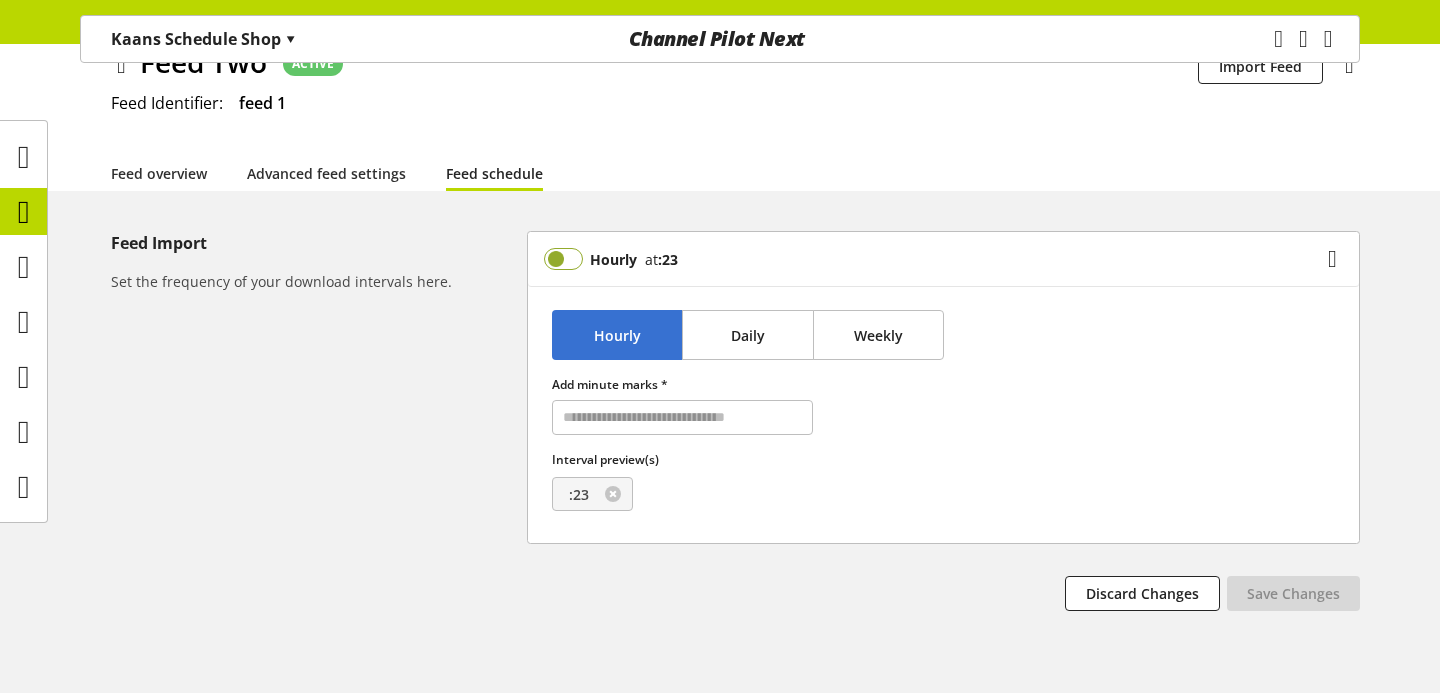 click at bounding box center [563, 259] 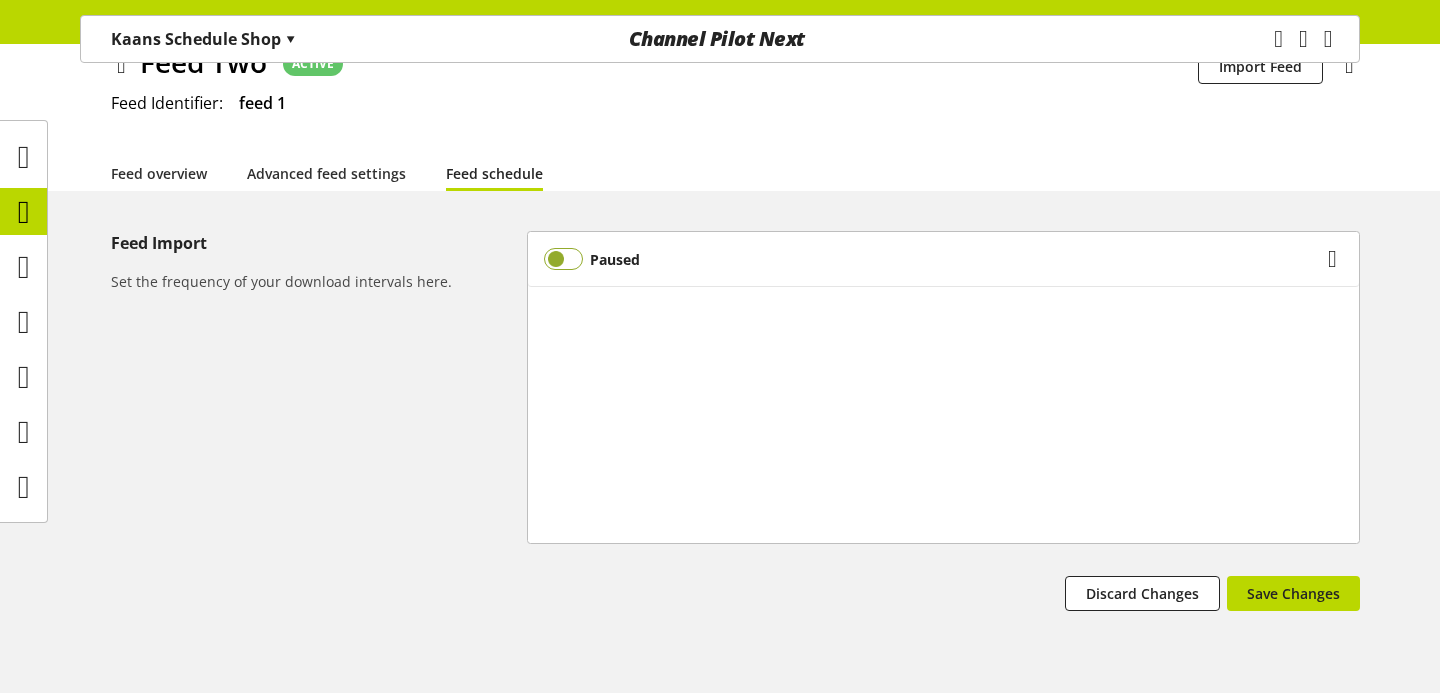 scroll, scrollTop: 0, scrollLeft: 0, axis: both 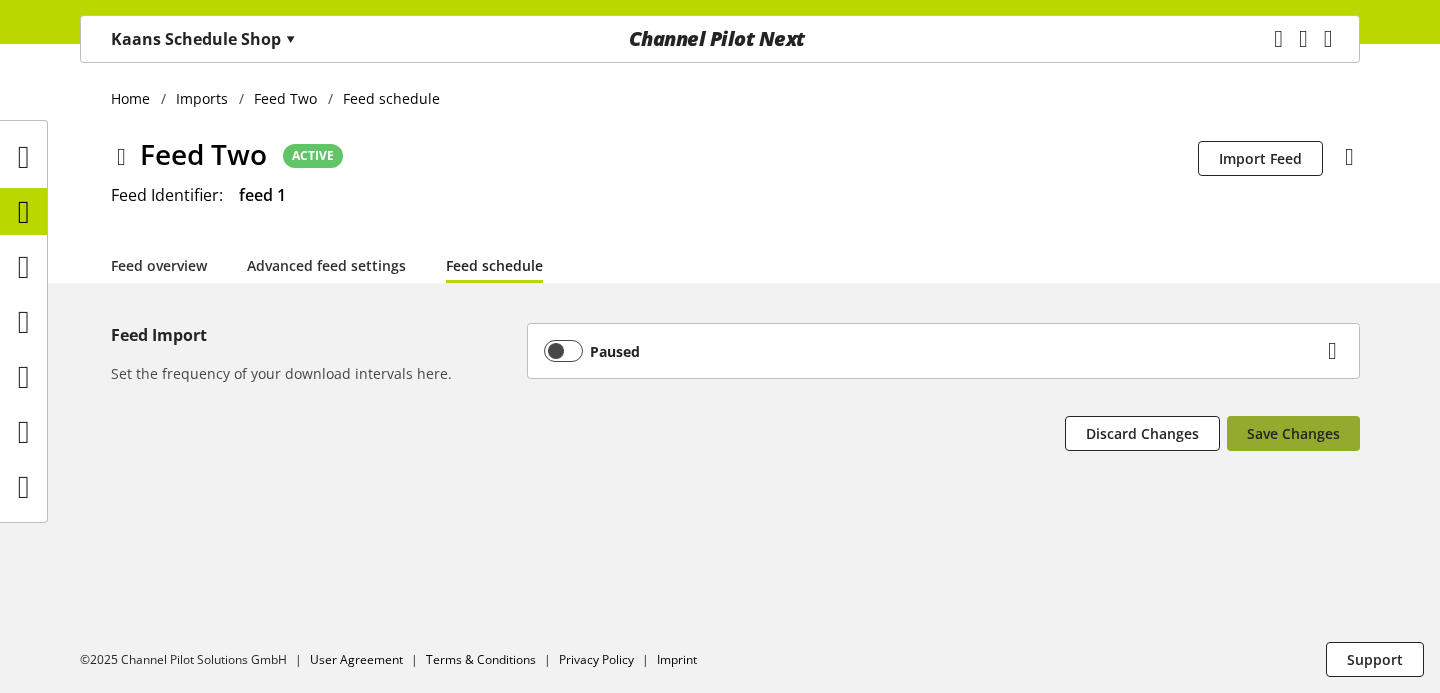 click on "Save Changes" at bounding box center (1293, 433) 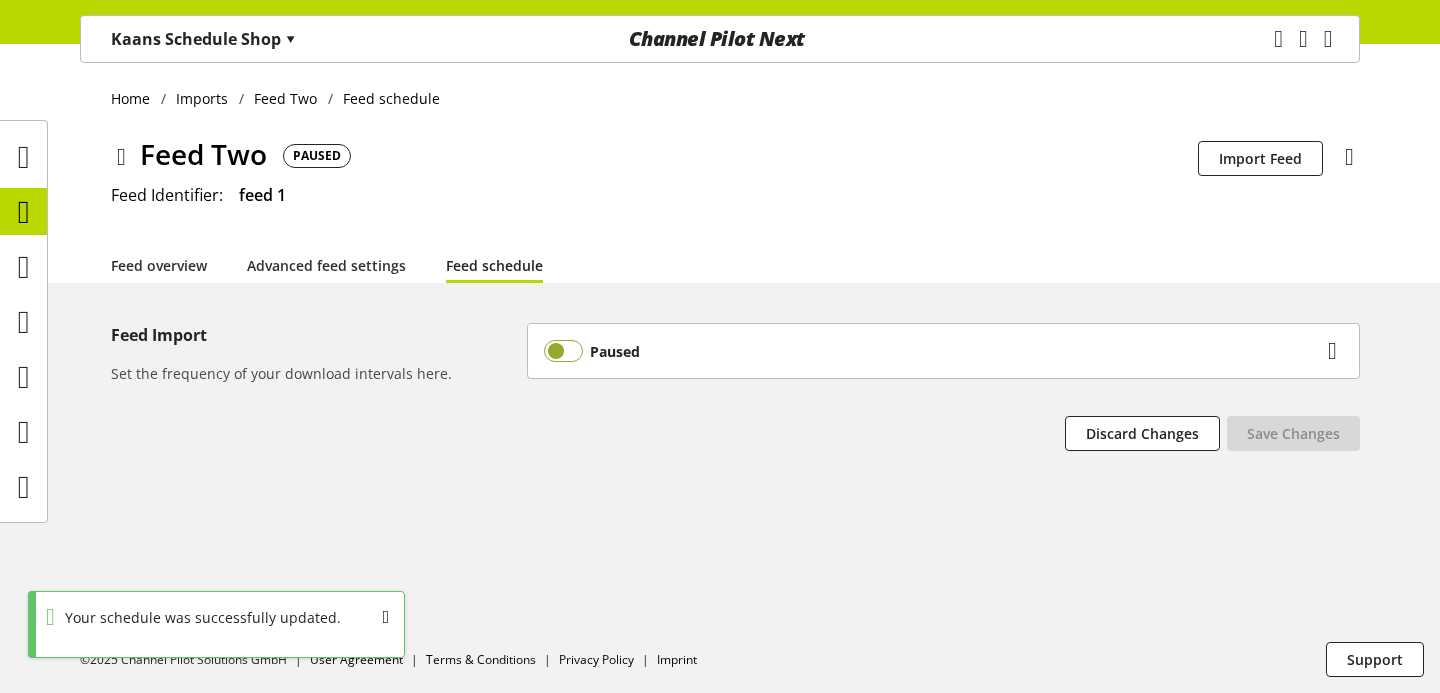 click at bounding box center (563, 351) 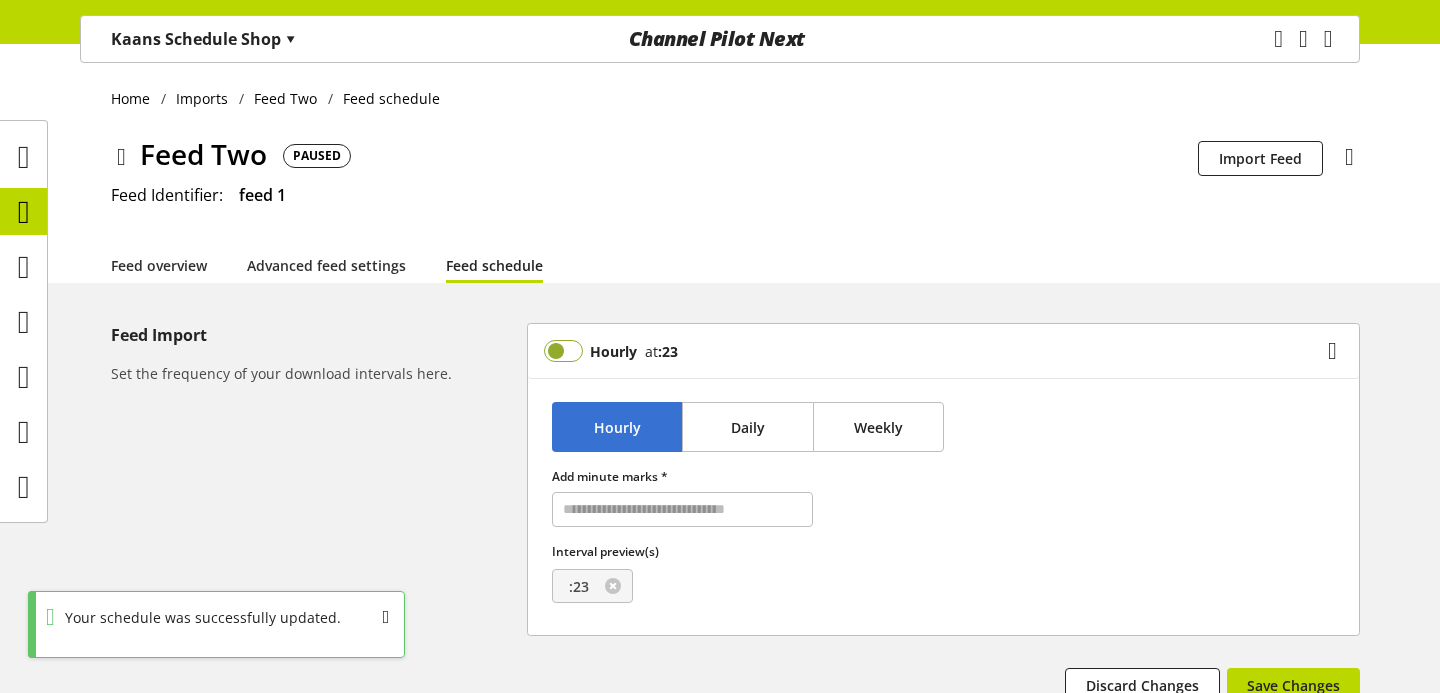 click at bounding box center [563, 351] 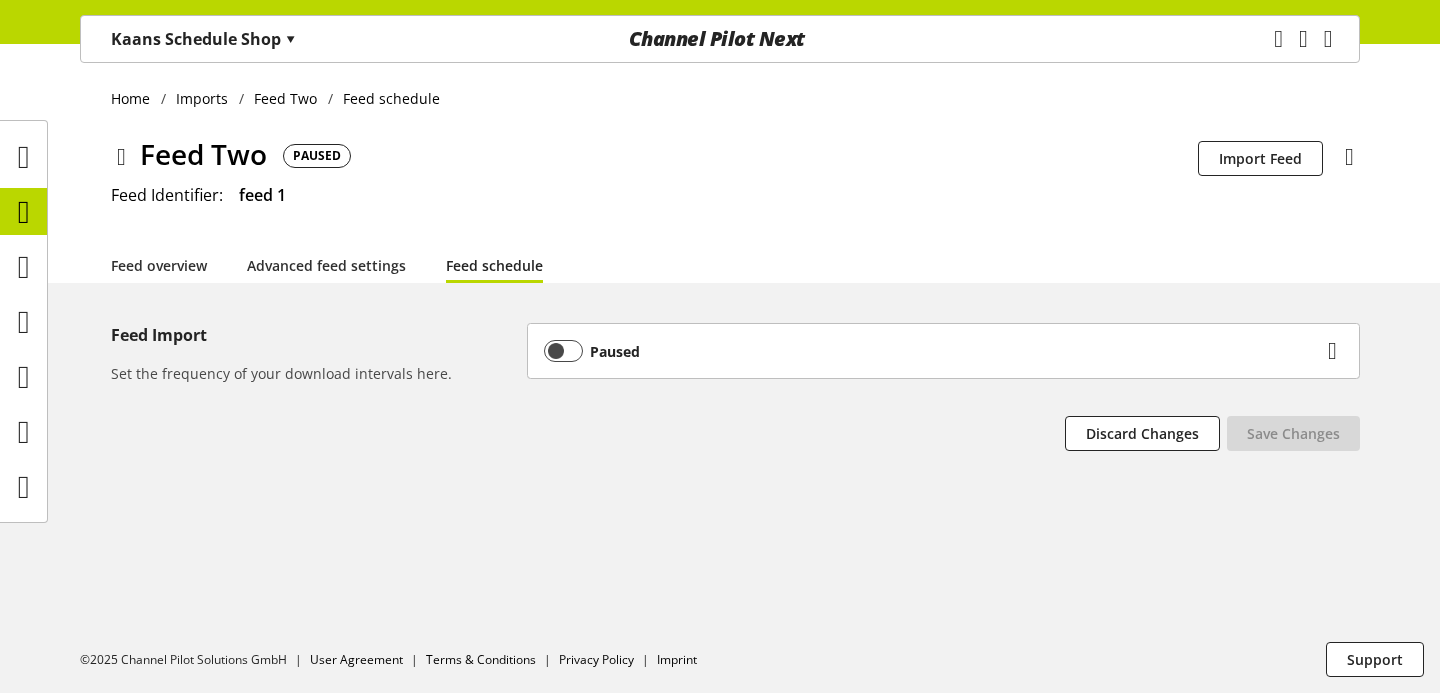 click on "Paused" at bounding box center (933, 351) 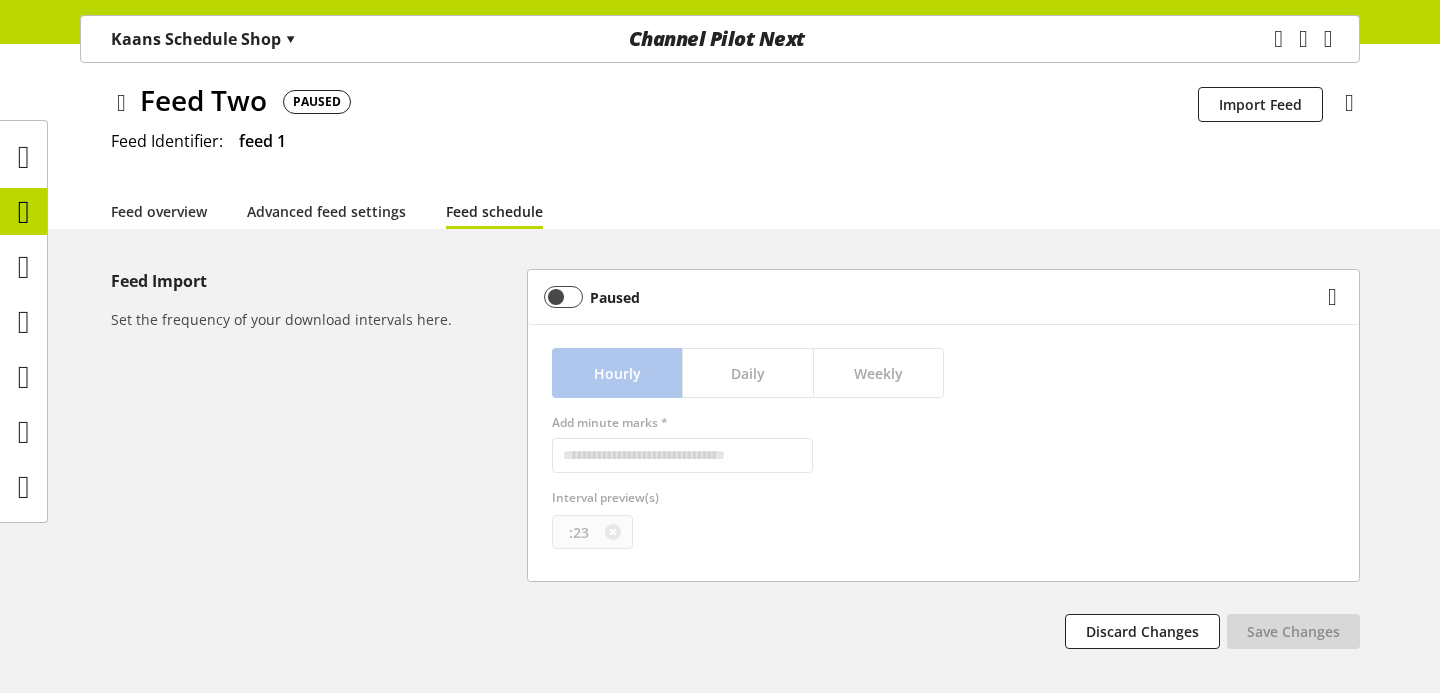 scroll, scrollTop: 52, scrollLeft: 0, axis: vertical 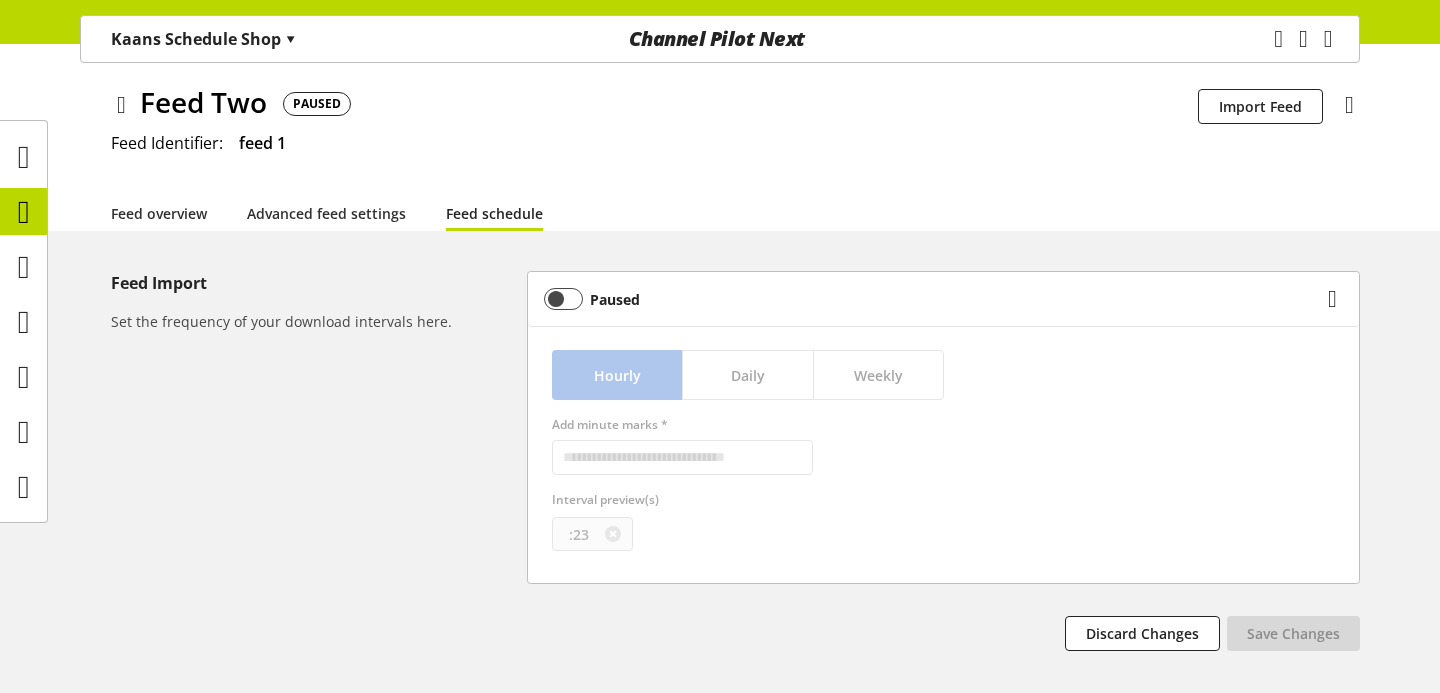 click on "Paused" at bounding box center (933, 299) 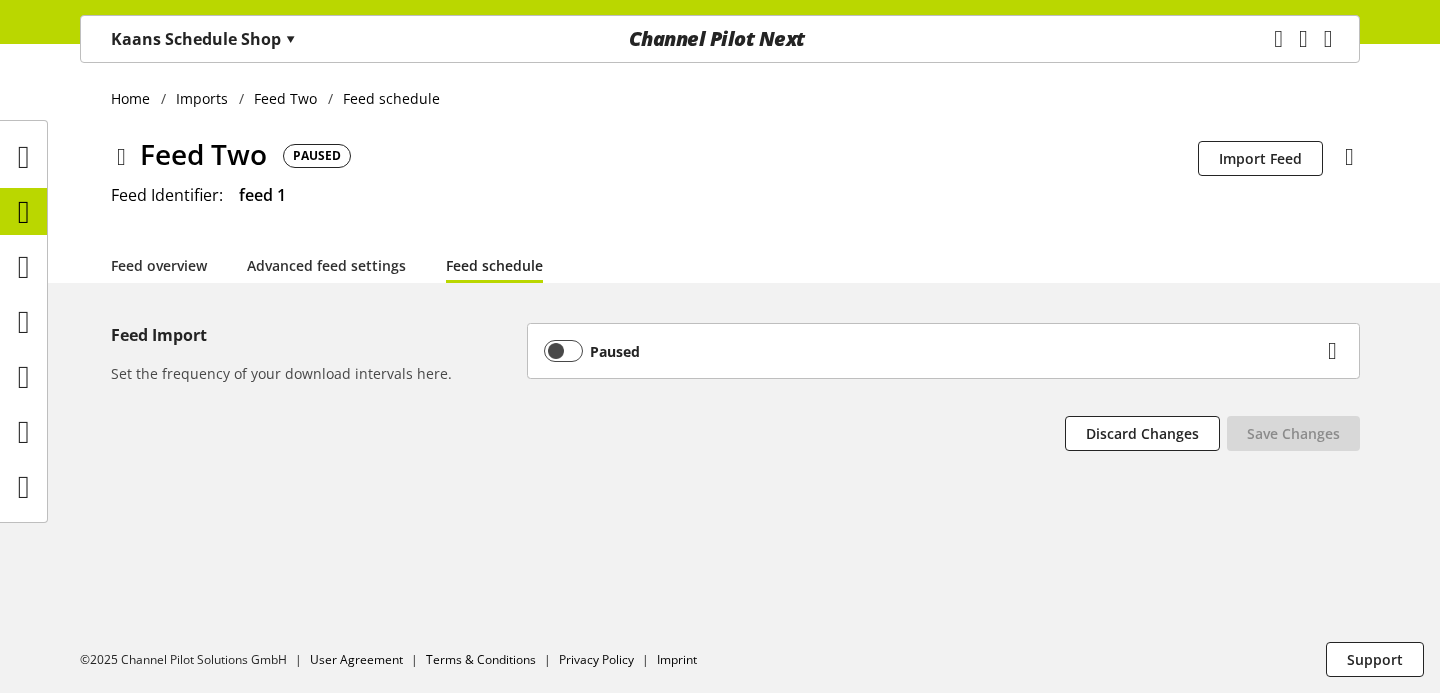 scroll, scrollTop: 0, scrollLeft: 0, axis: both 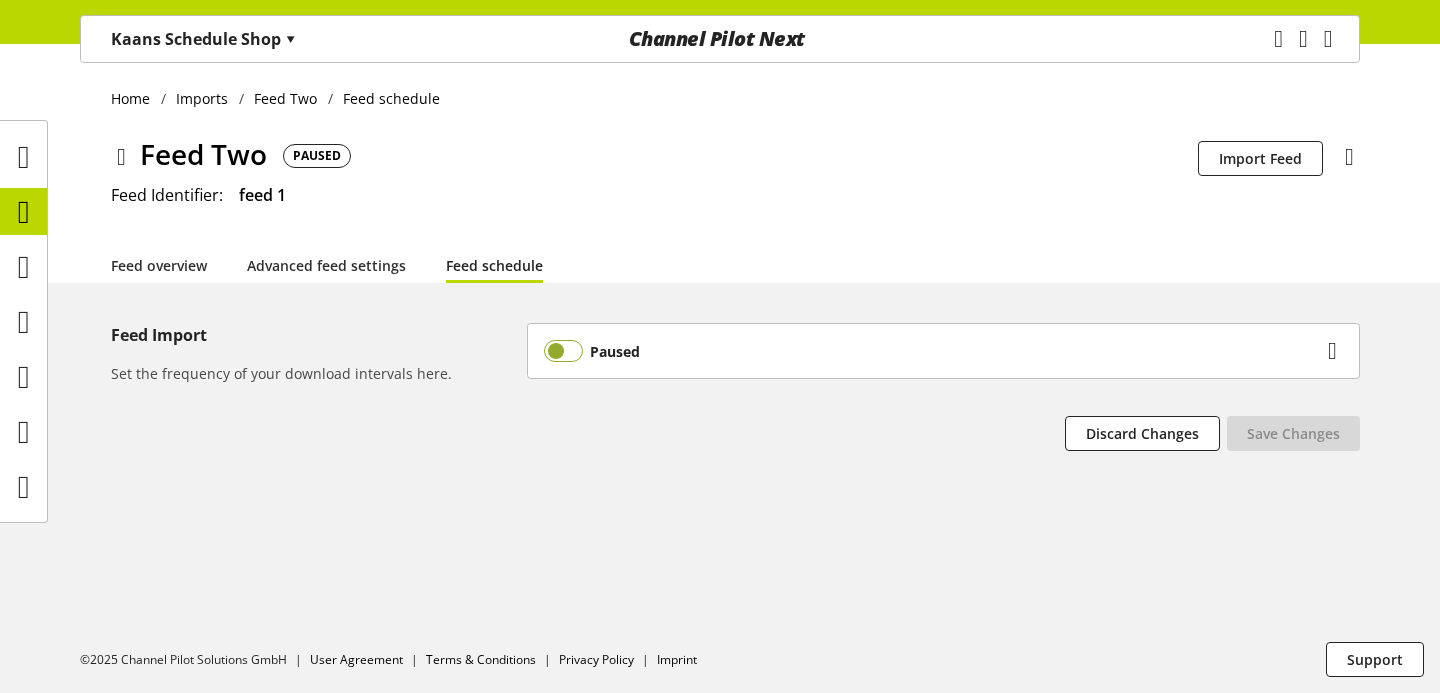 click at bounding box center [563, 351] 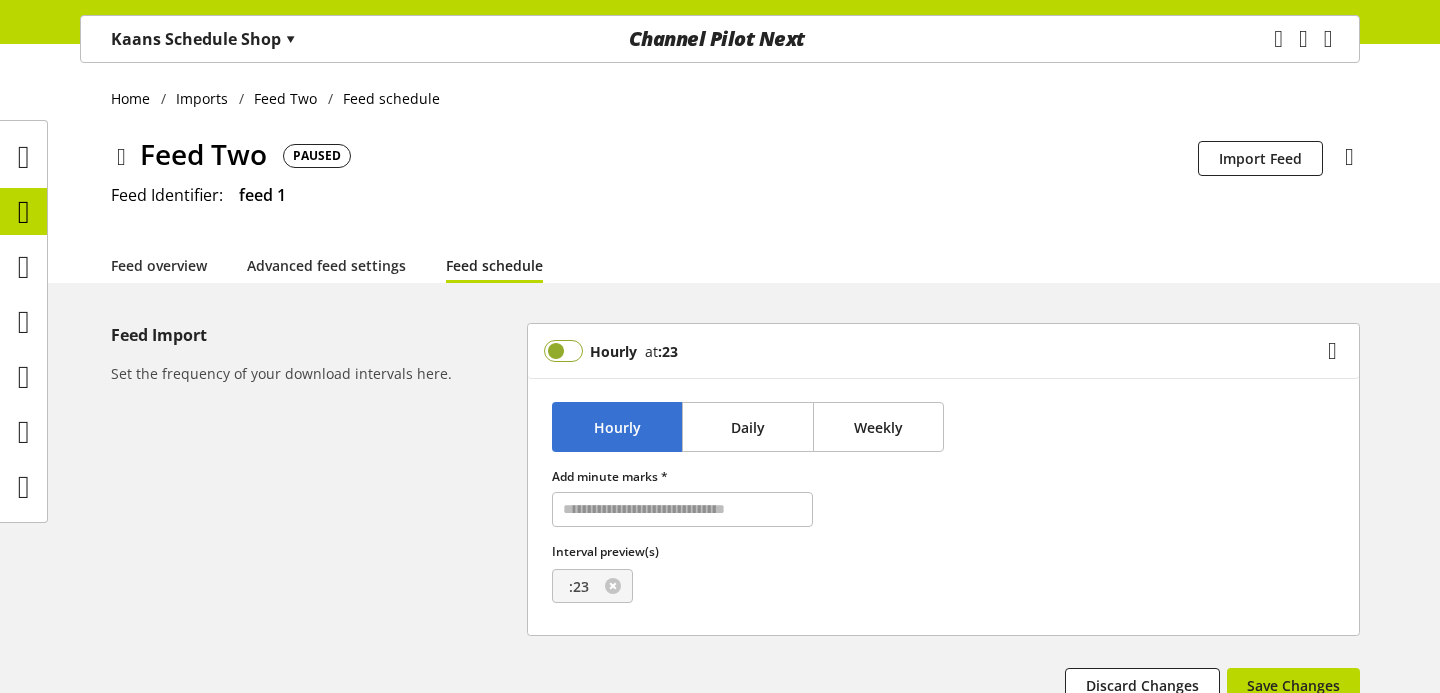 click at bounding box center (563, 351) 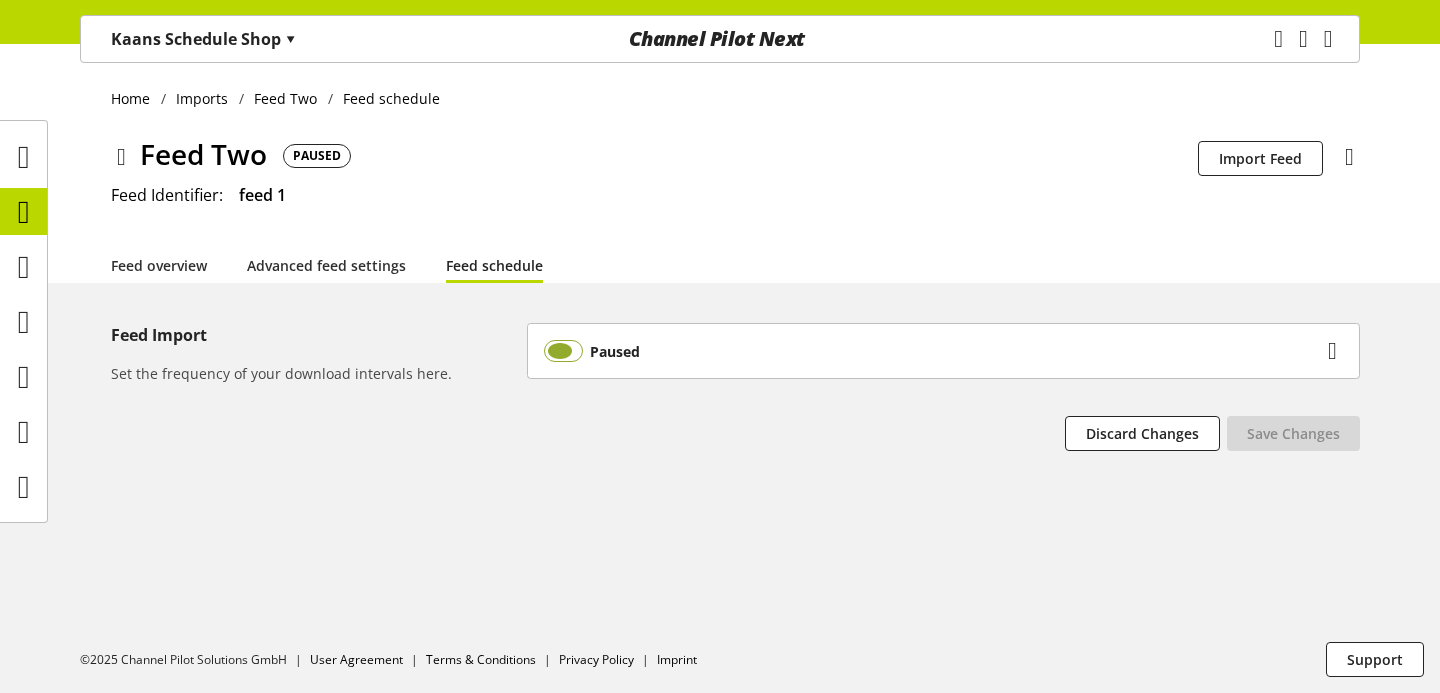 click at bounding box center [563, 351] 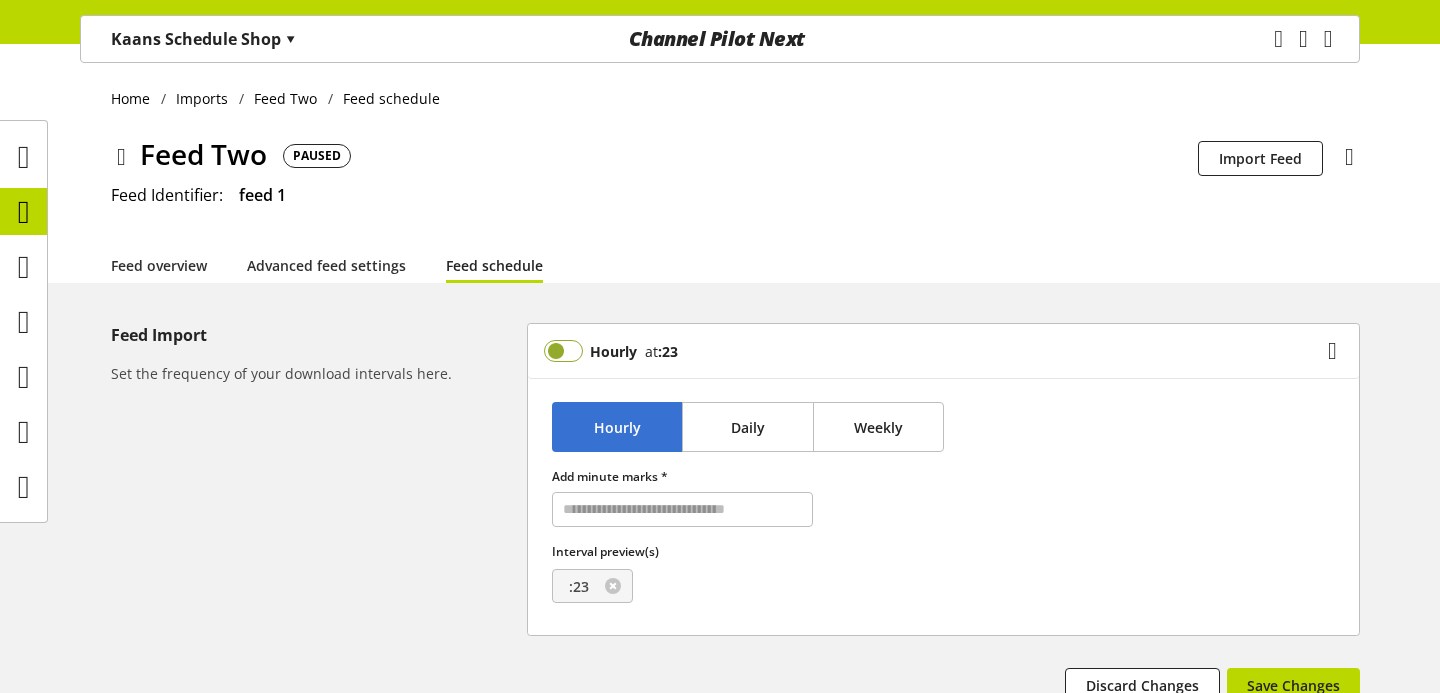 click at bounding box center [563, 351] 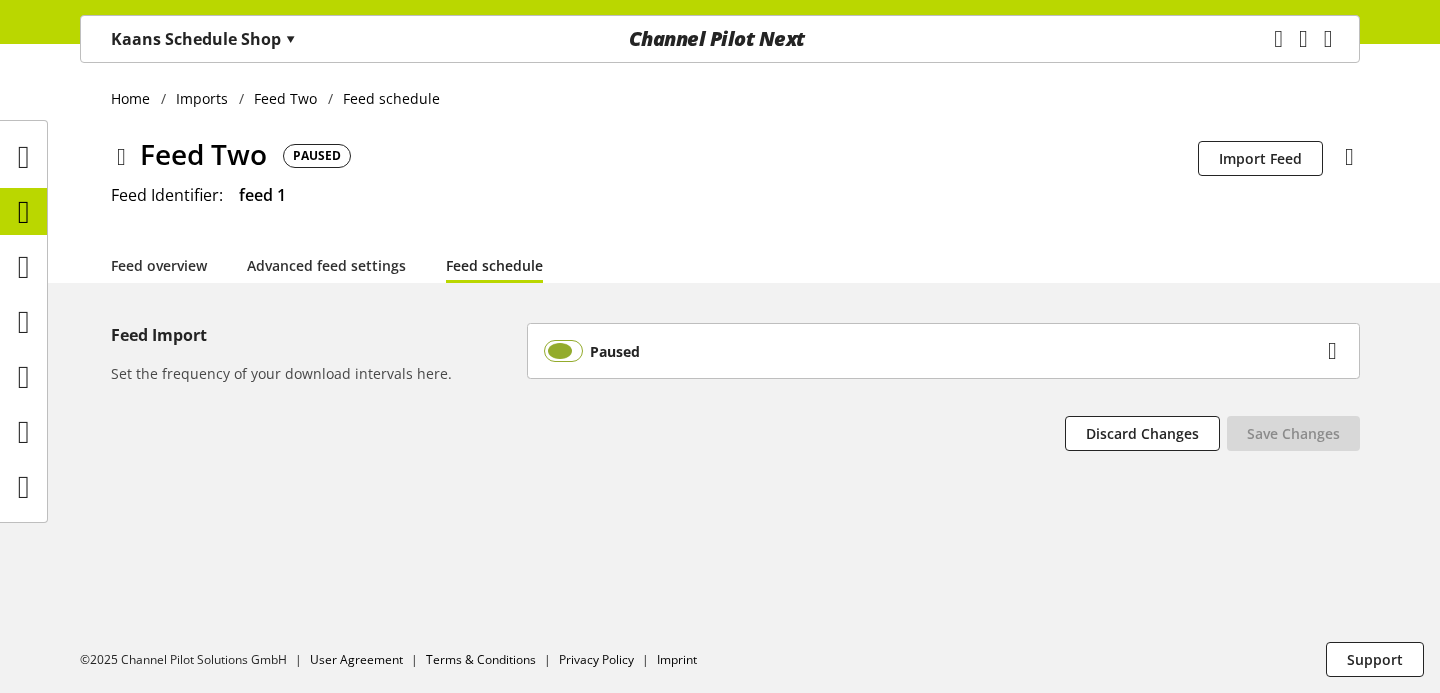 click at bounding box center (563, 351) 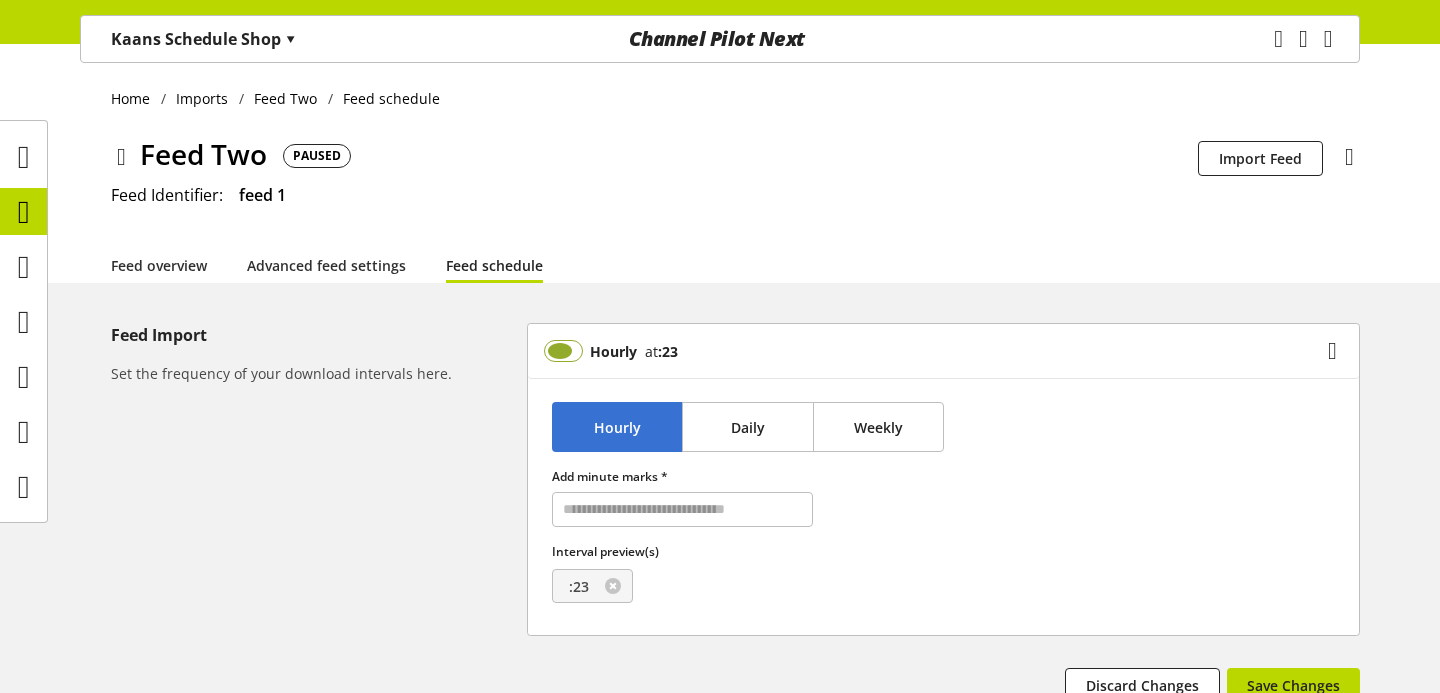 click at bounding box center (563, 351) 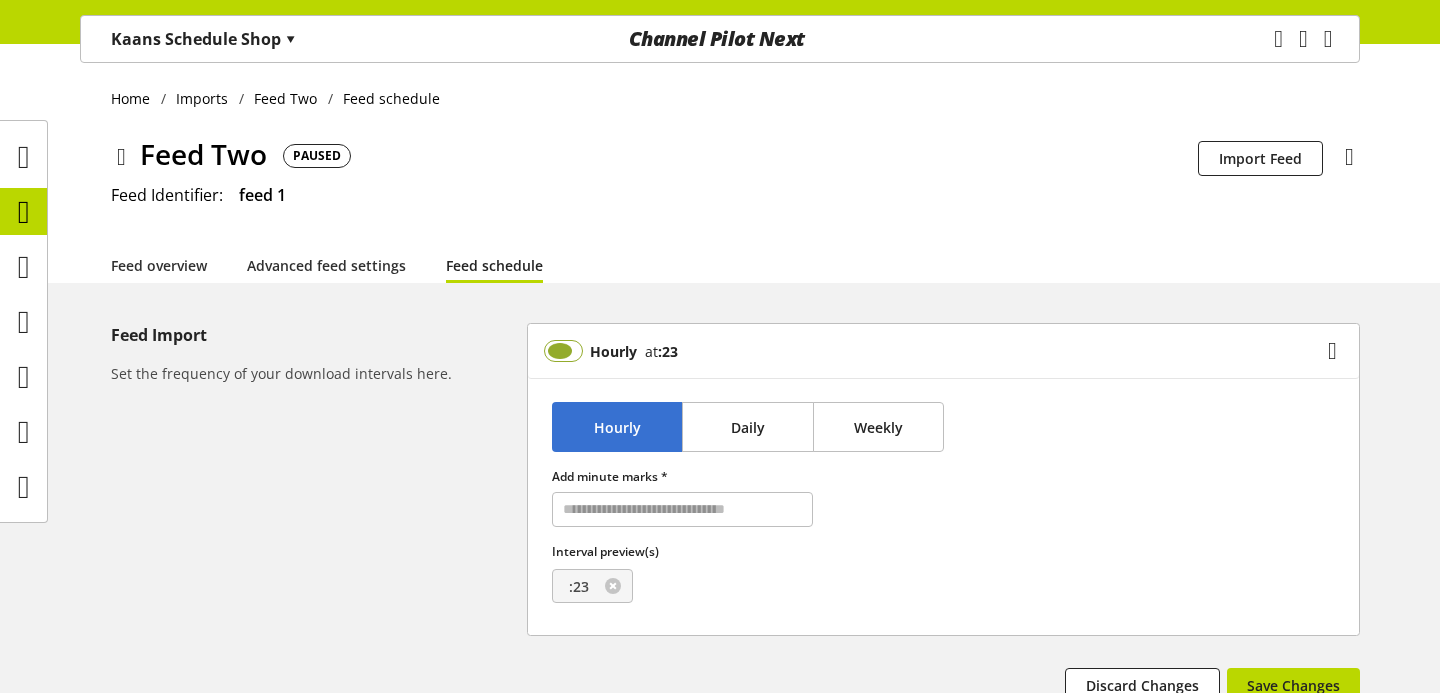 click at bounding box center [563, 351] 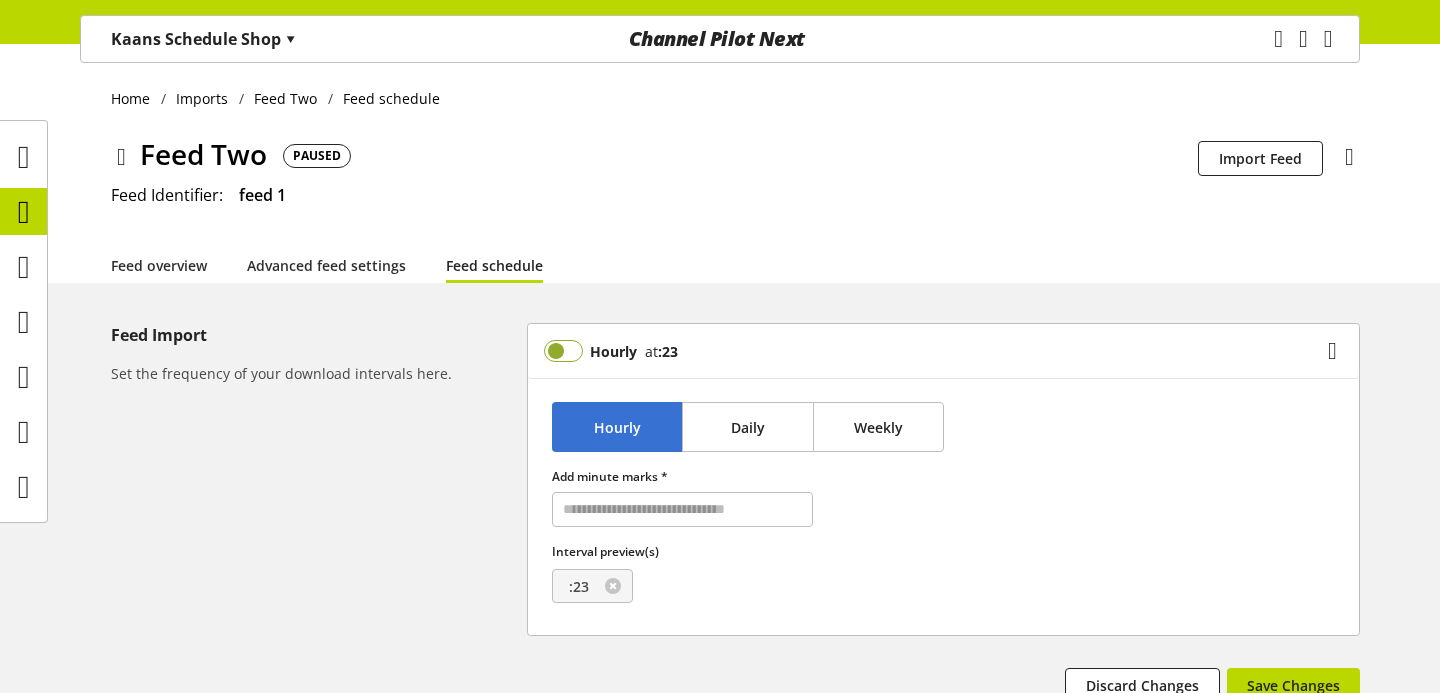 click at bounding box center (563, 351) 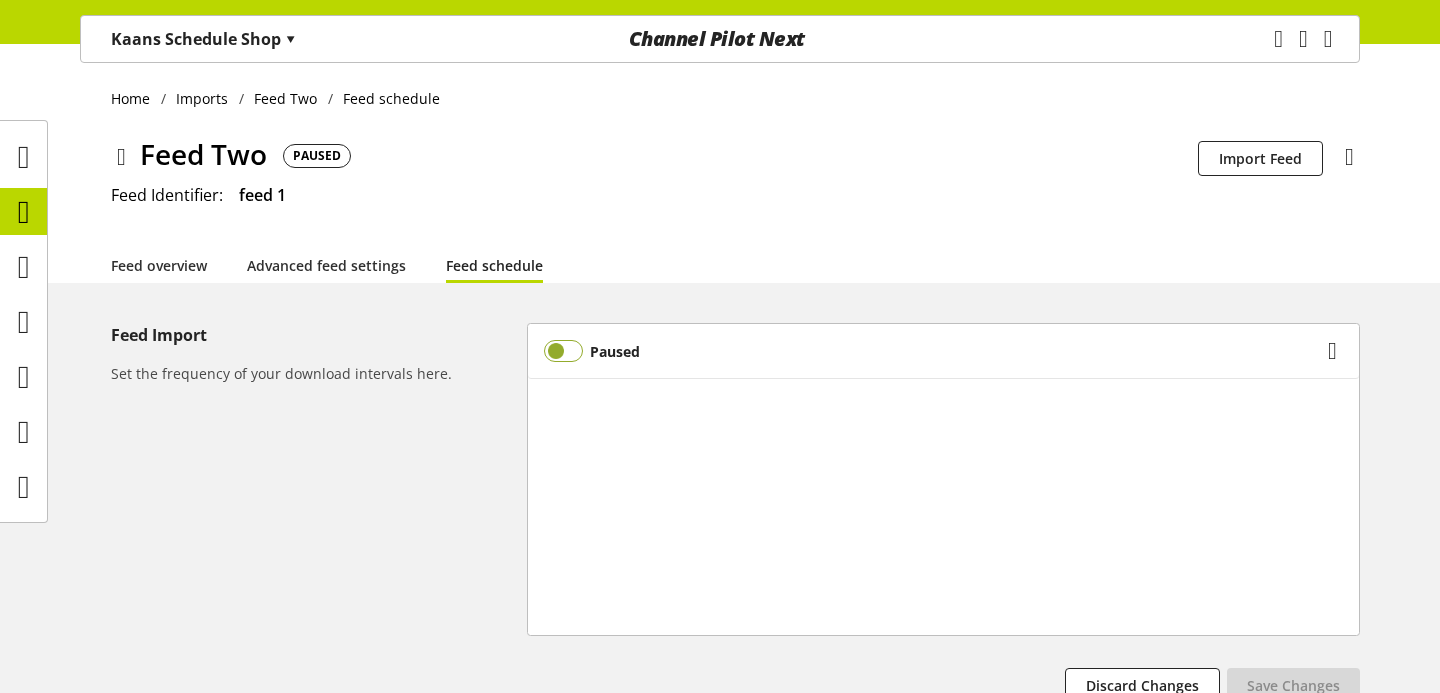 click at bounding box center [563, 351] 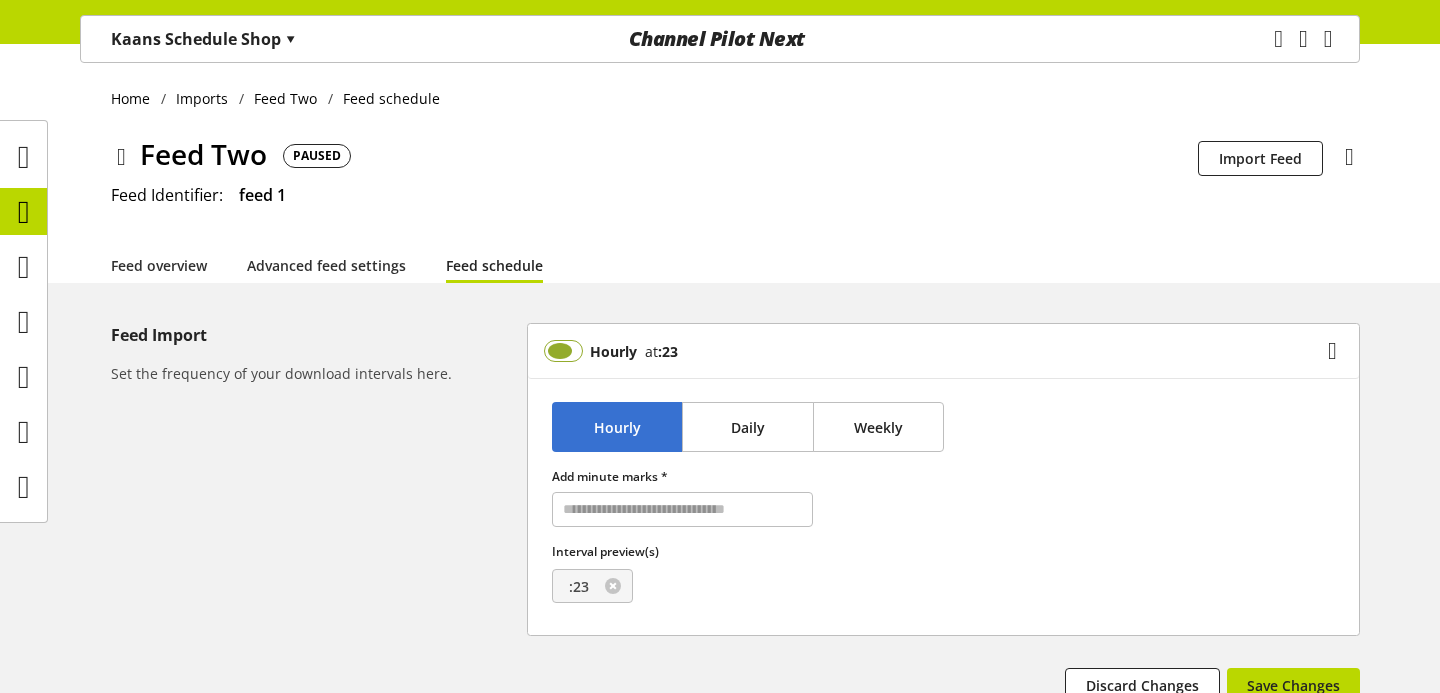 click at bounding box center [563, 351] 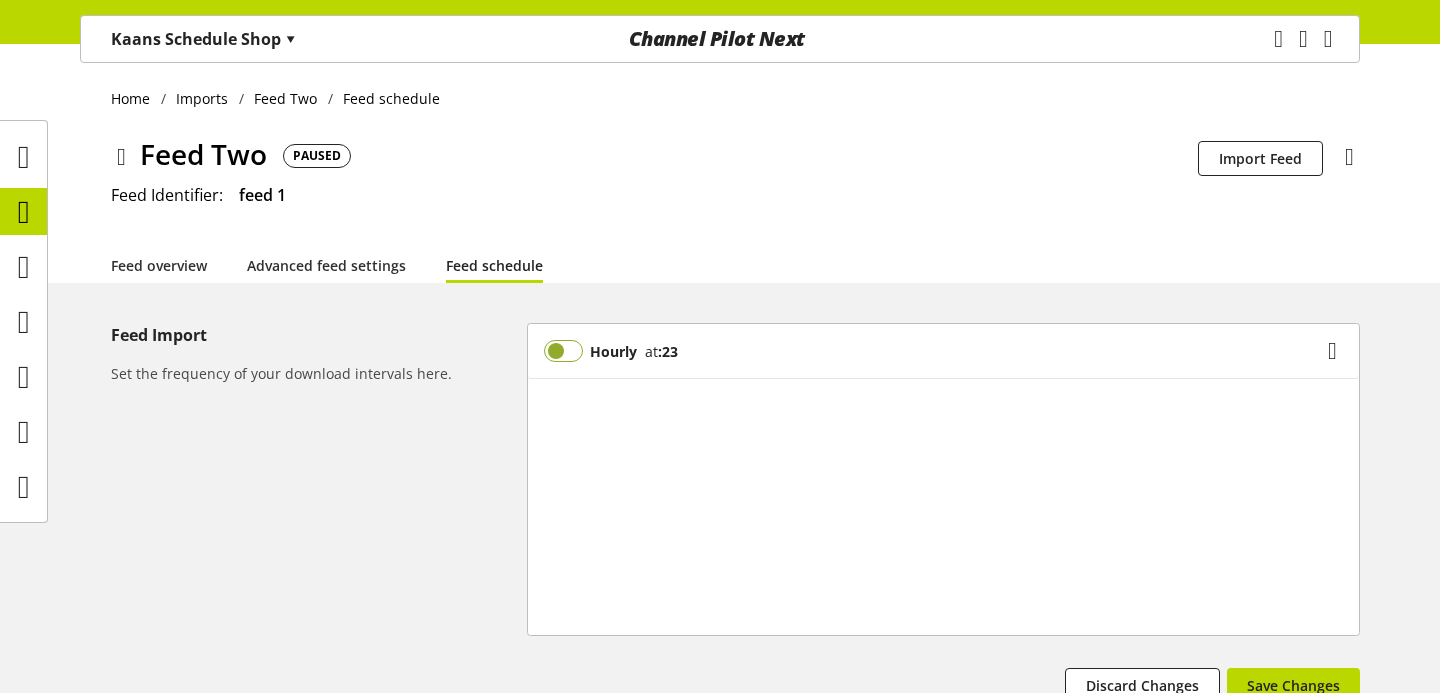 click at bounding box center [563, 351] 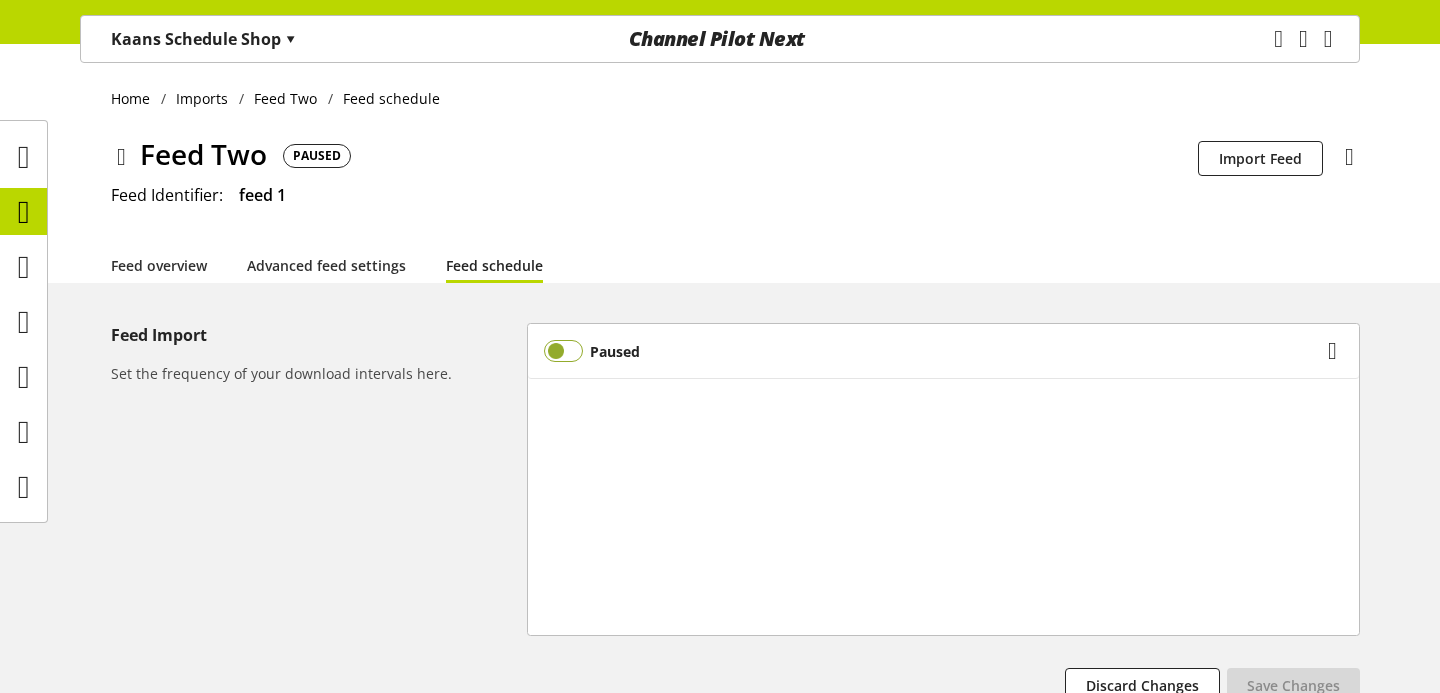 click at bounding box center (563, 351) 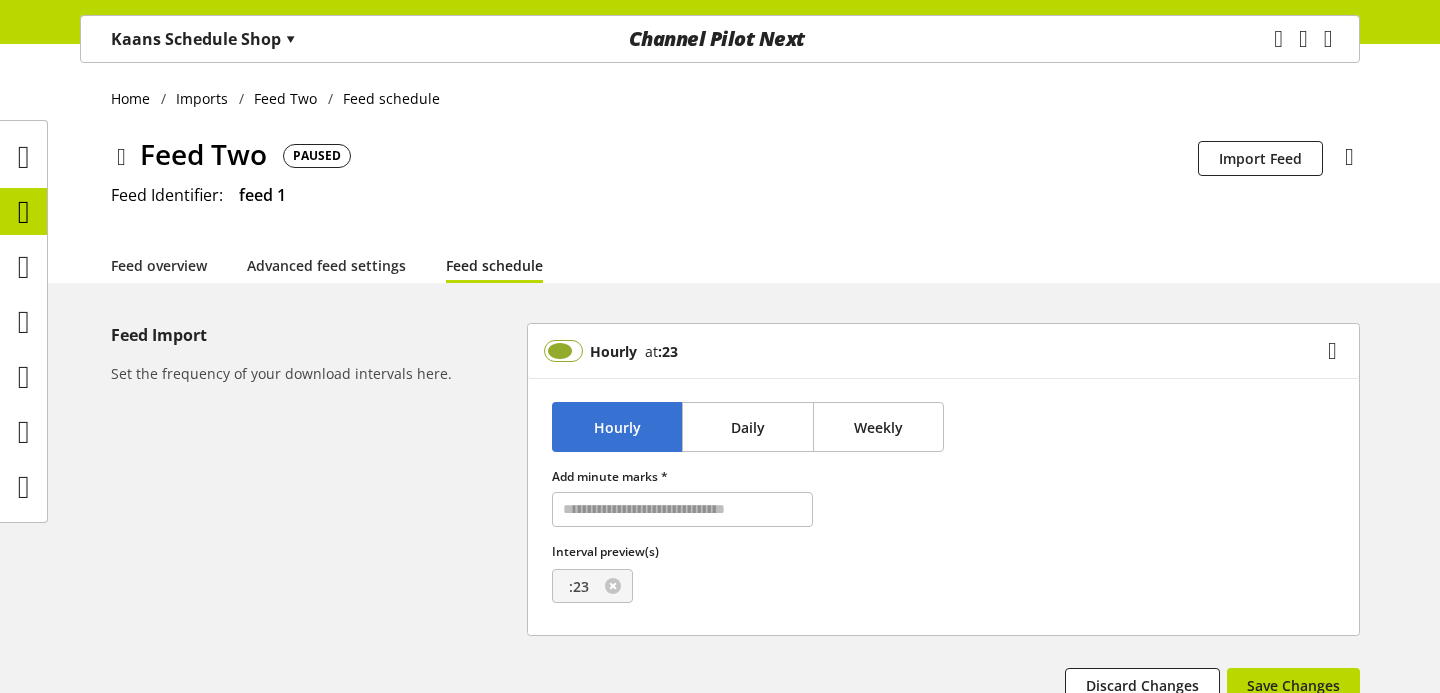 click at bounding box center (563, 351) 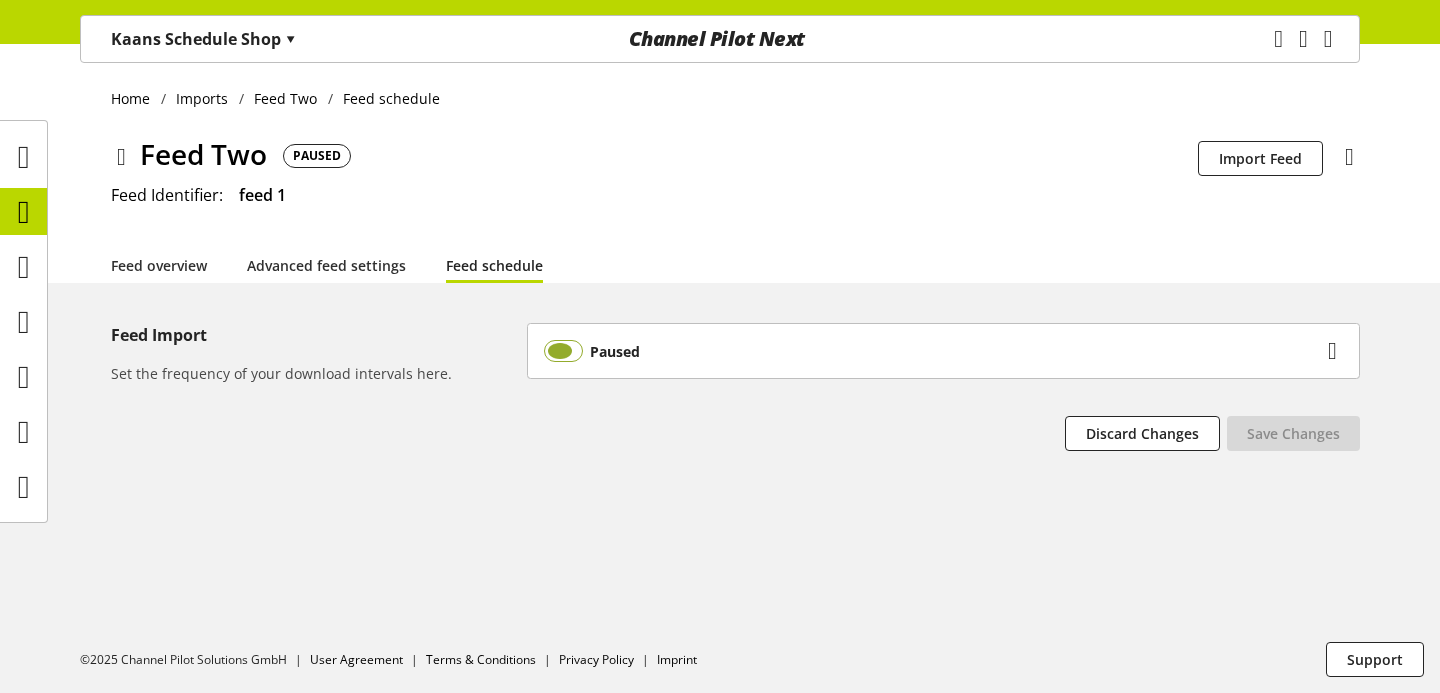 click at bounding box center [563, 351] 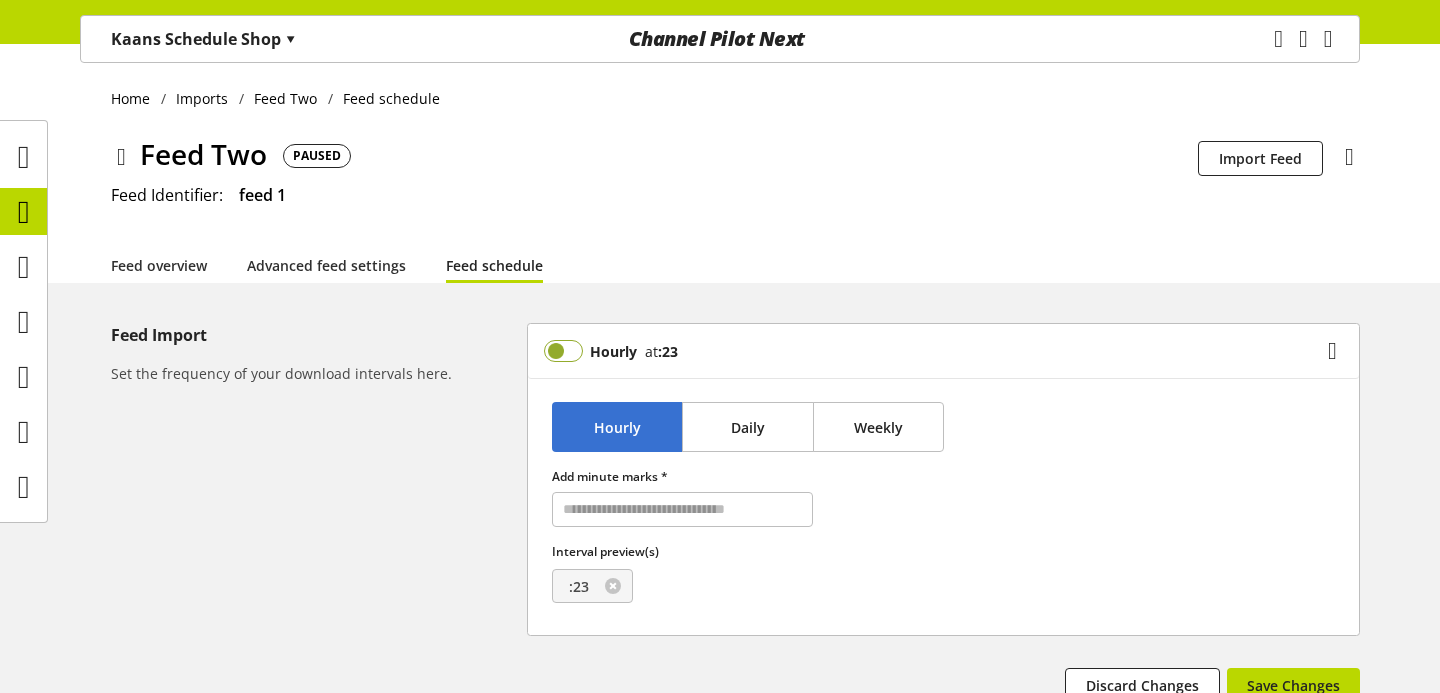 click at bounding box center (563, 351) 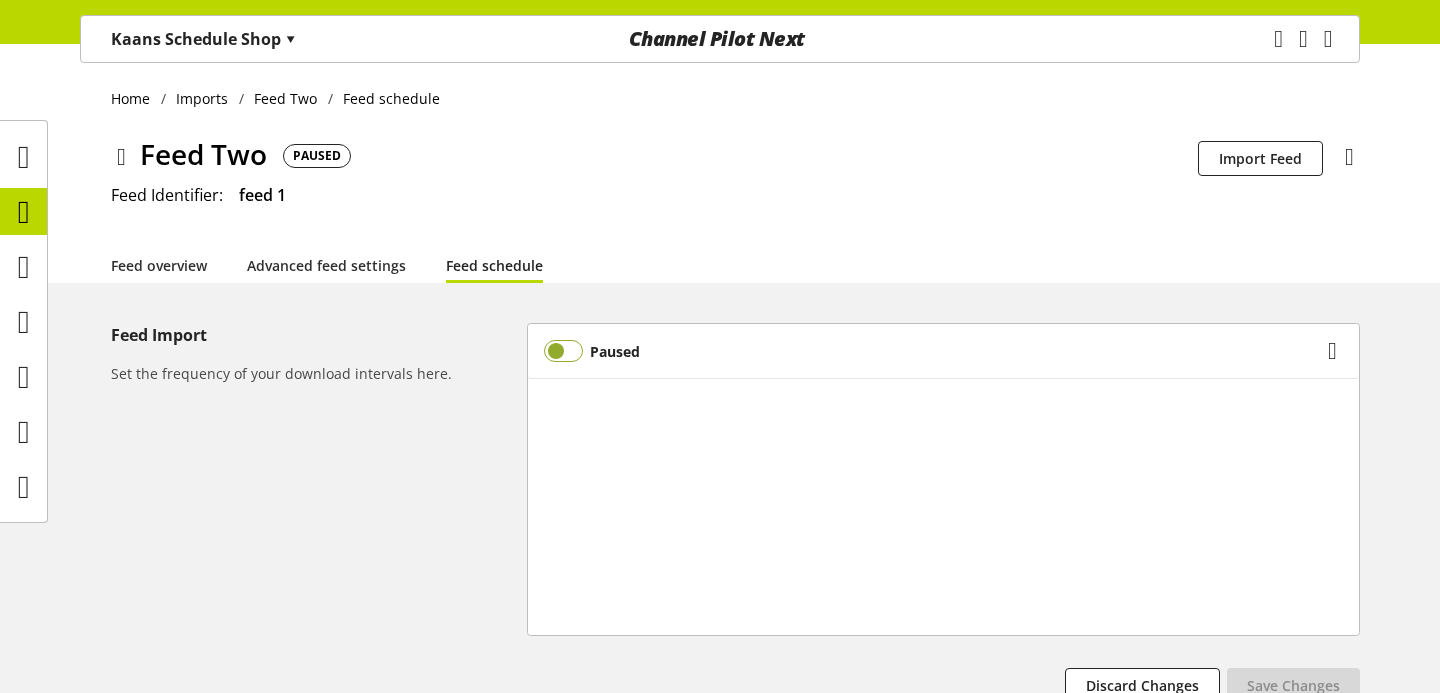click at bounding box center [563, 351] 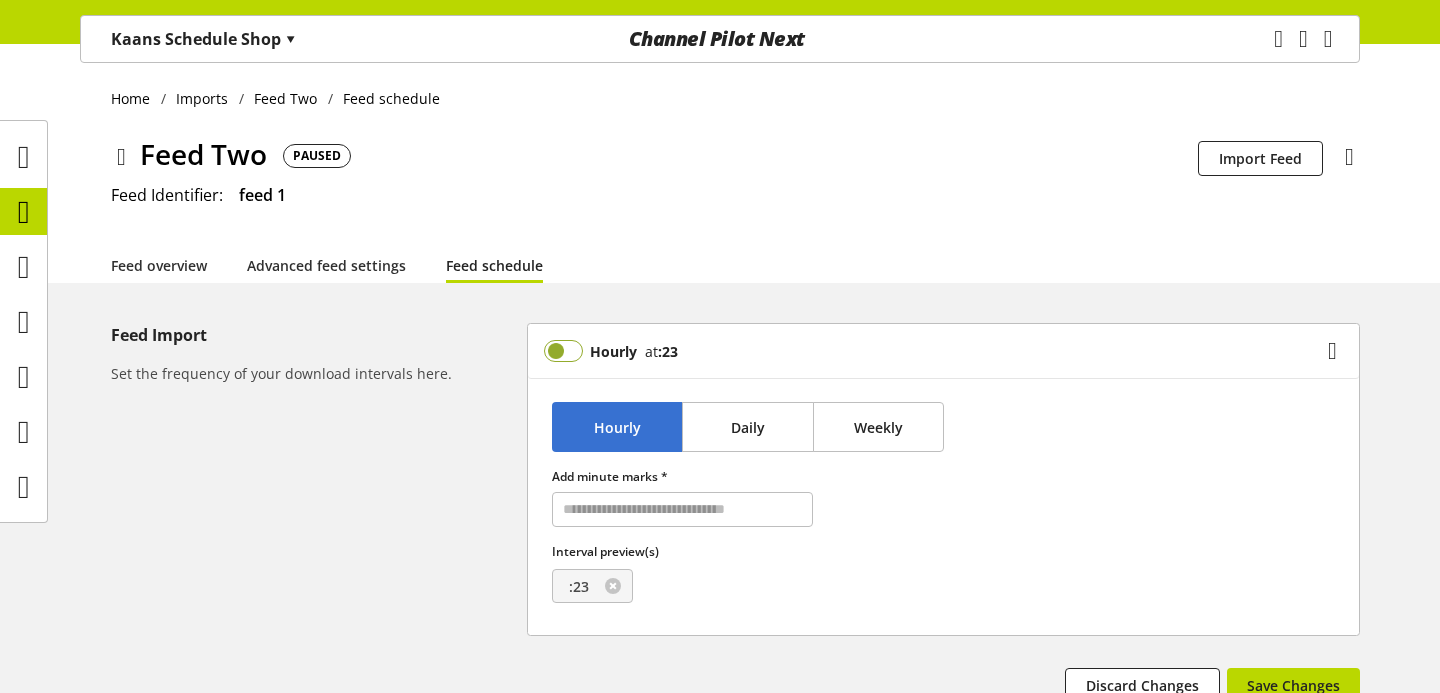 click at bounding box center (563, 351) 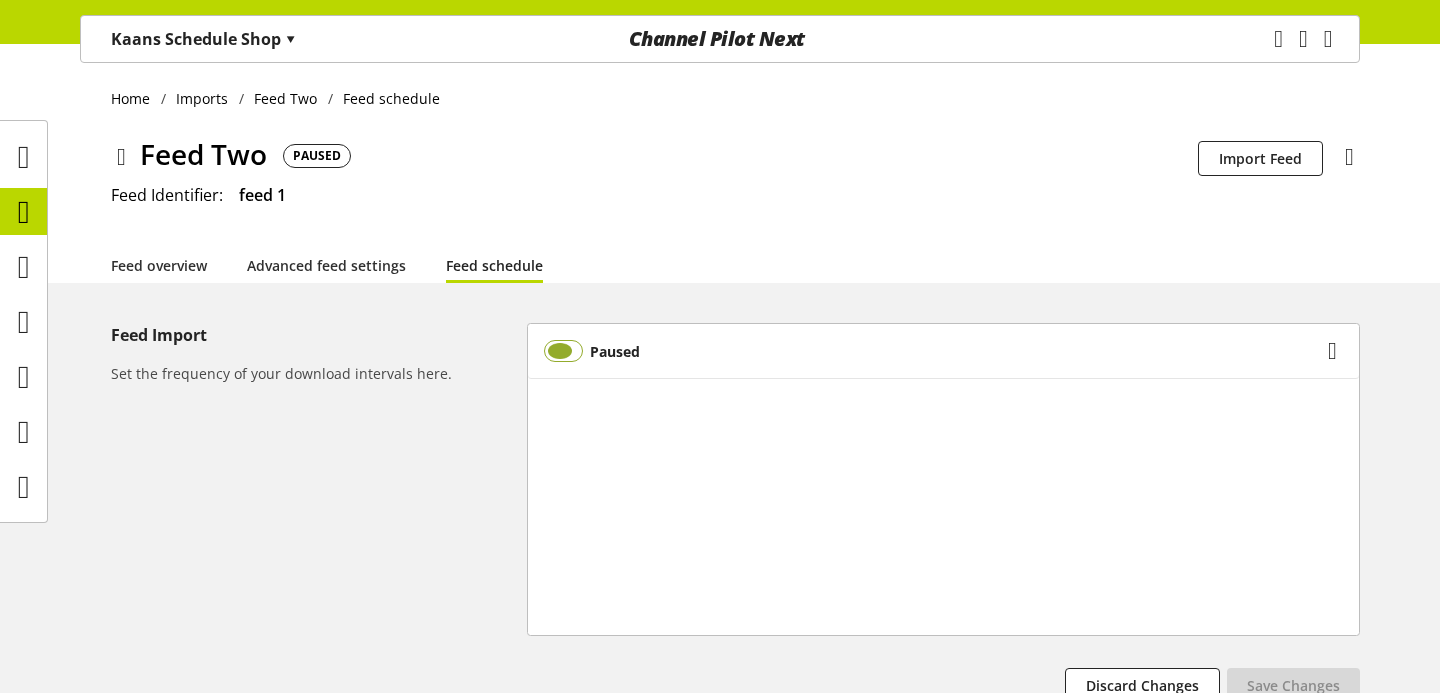click at bounding box center [563, 351] 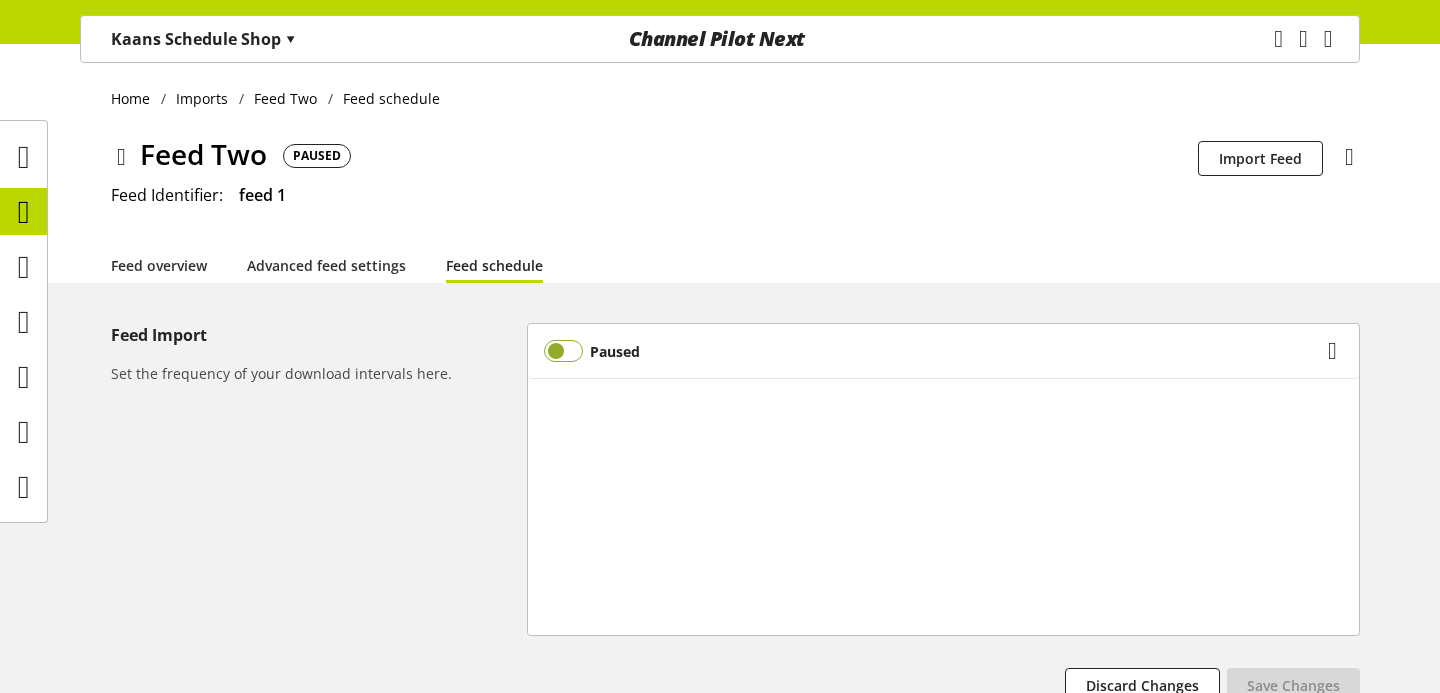 click at bounding box center [563, 351] 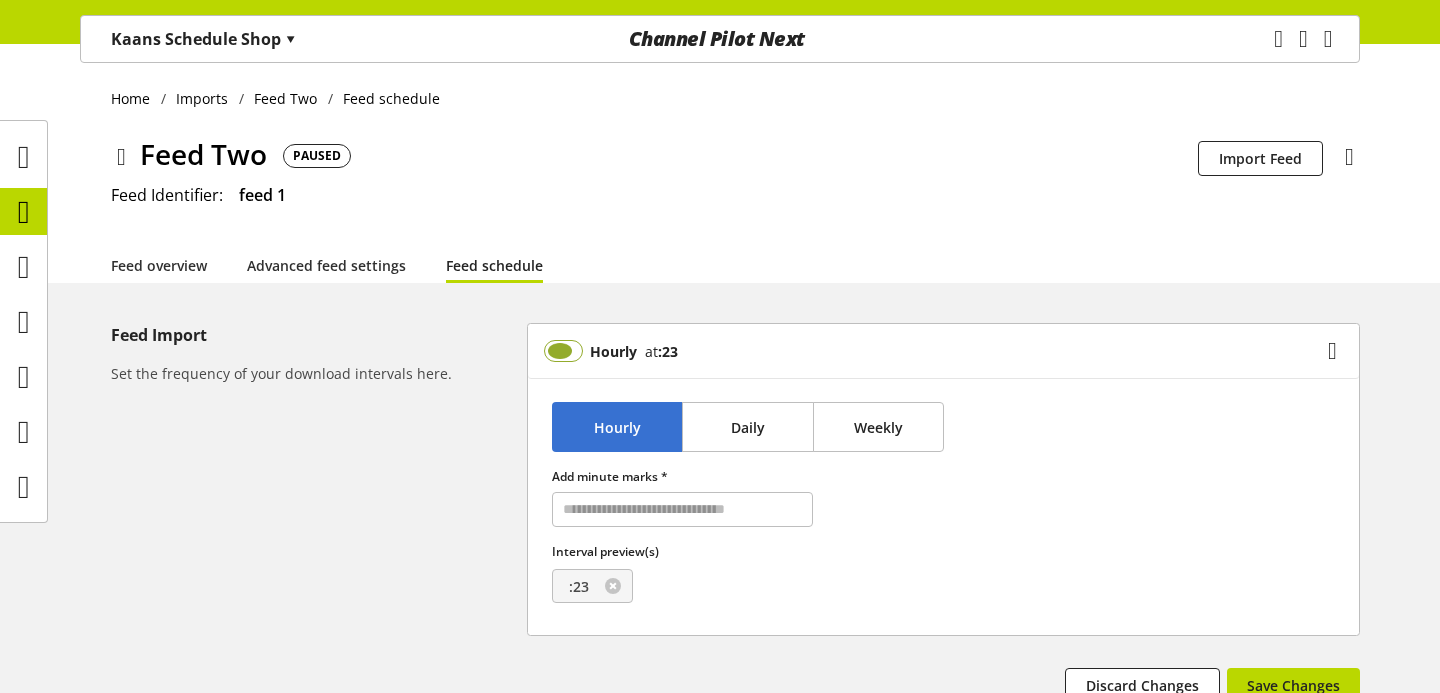 click at bounding box center (563, 351) 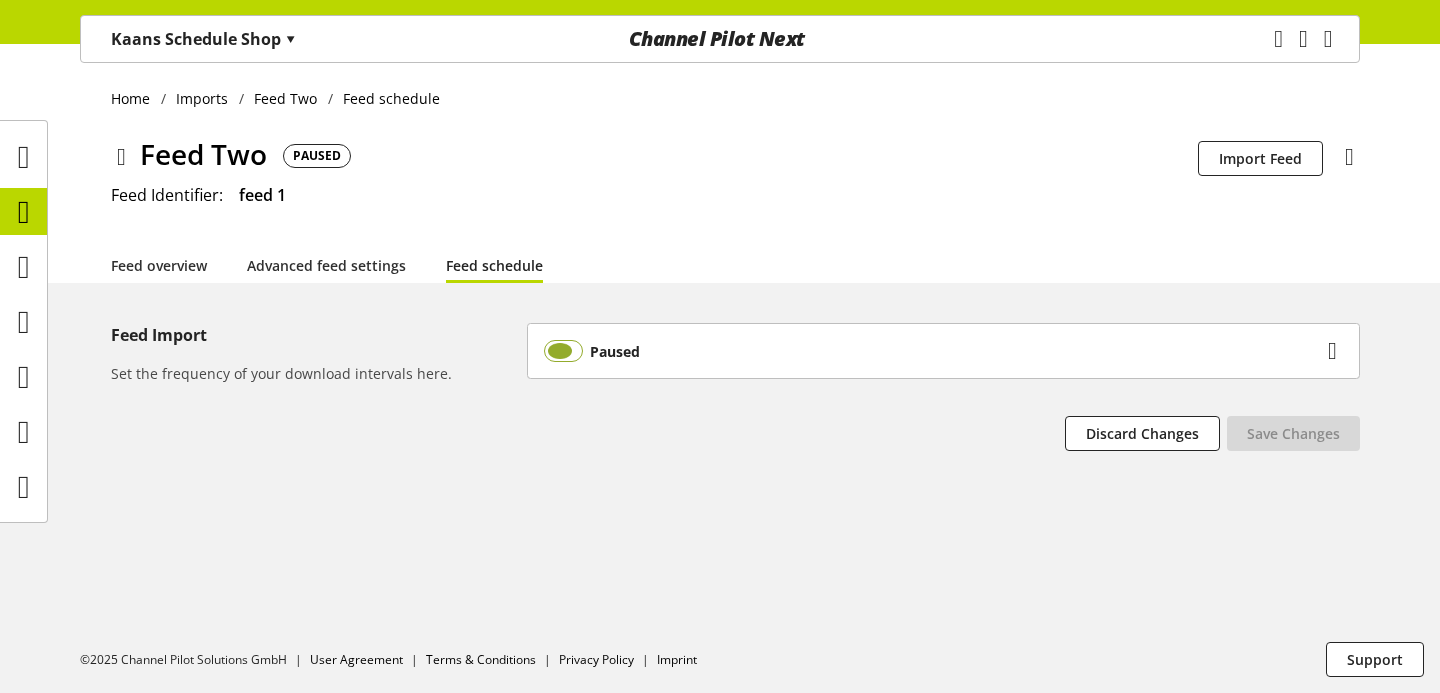 click at bounding box center [563, 351] 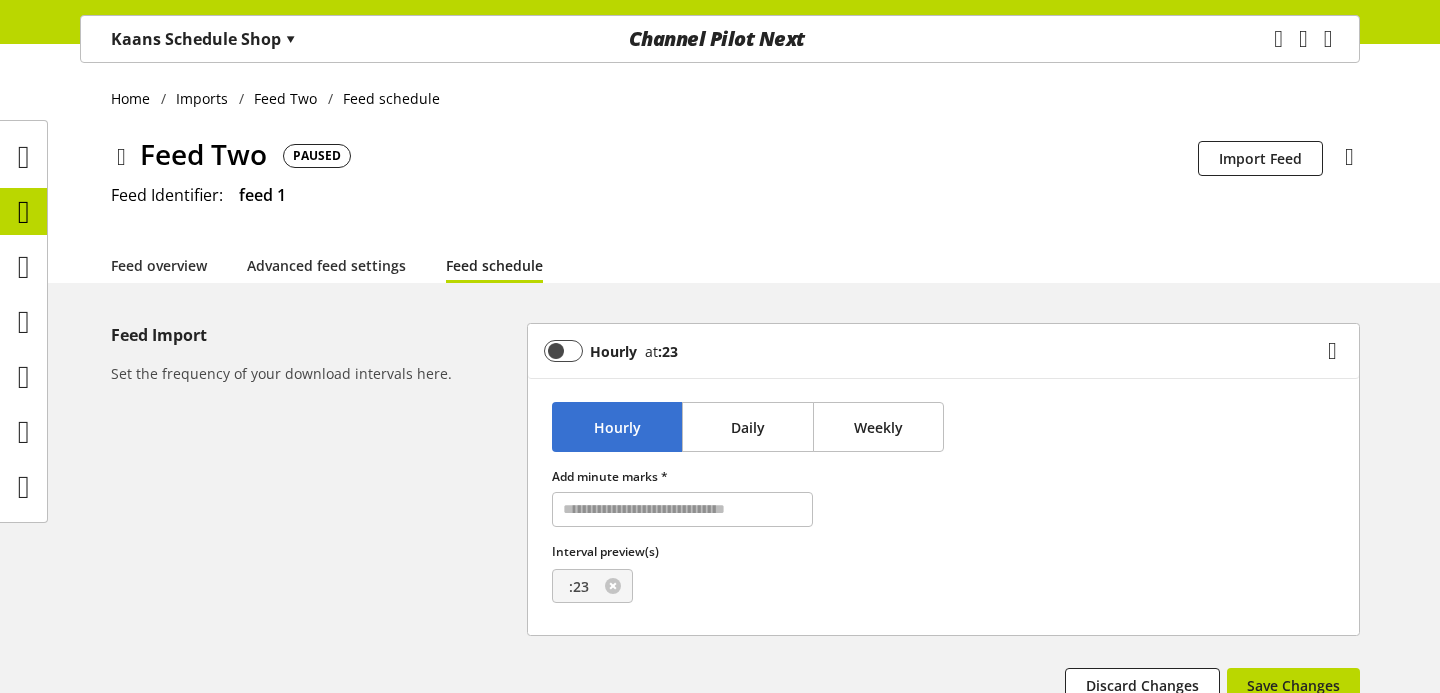 click on "Hourly at   :23" at bounding box center [943, 351] 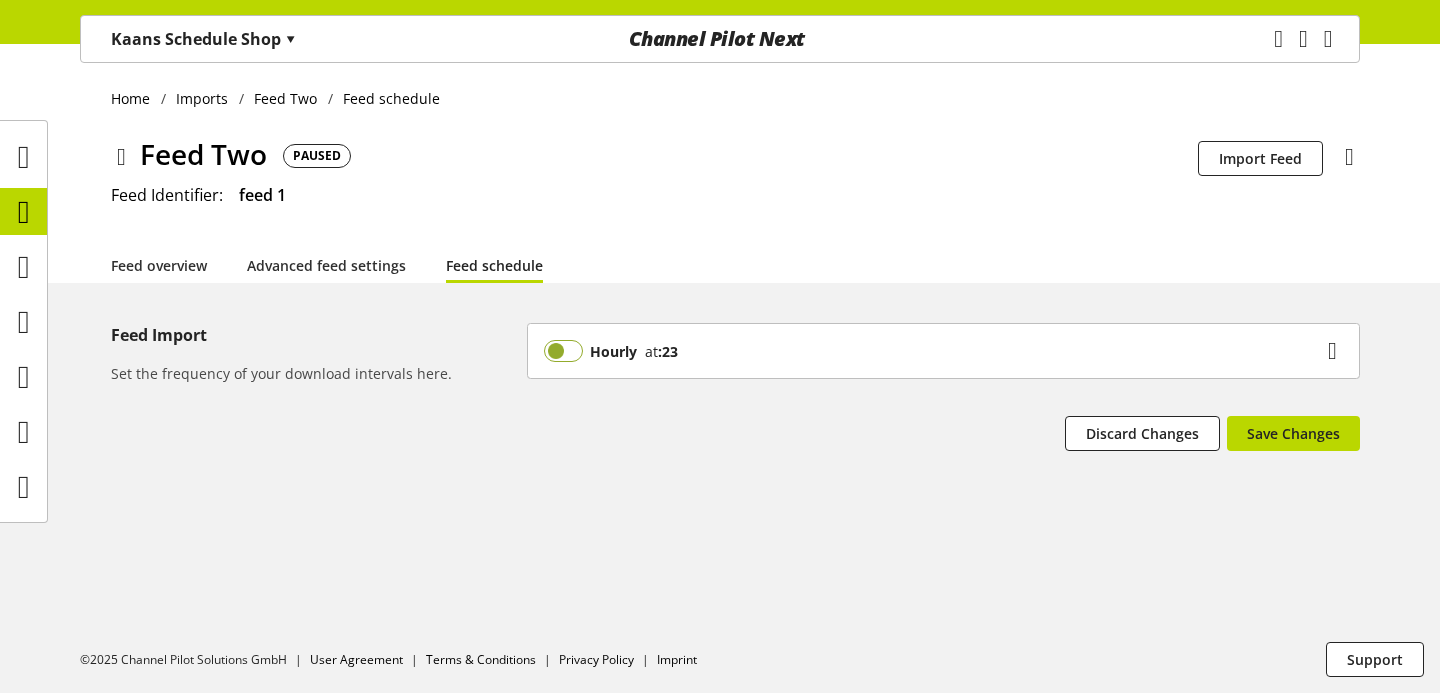 click at bounding box center [563, 351] 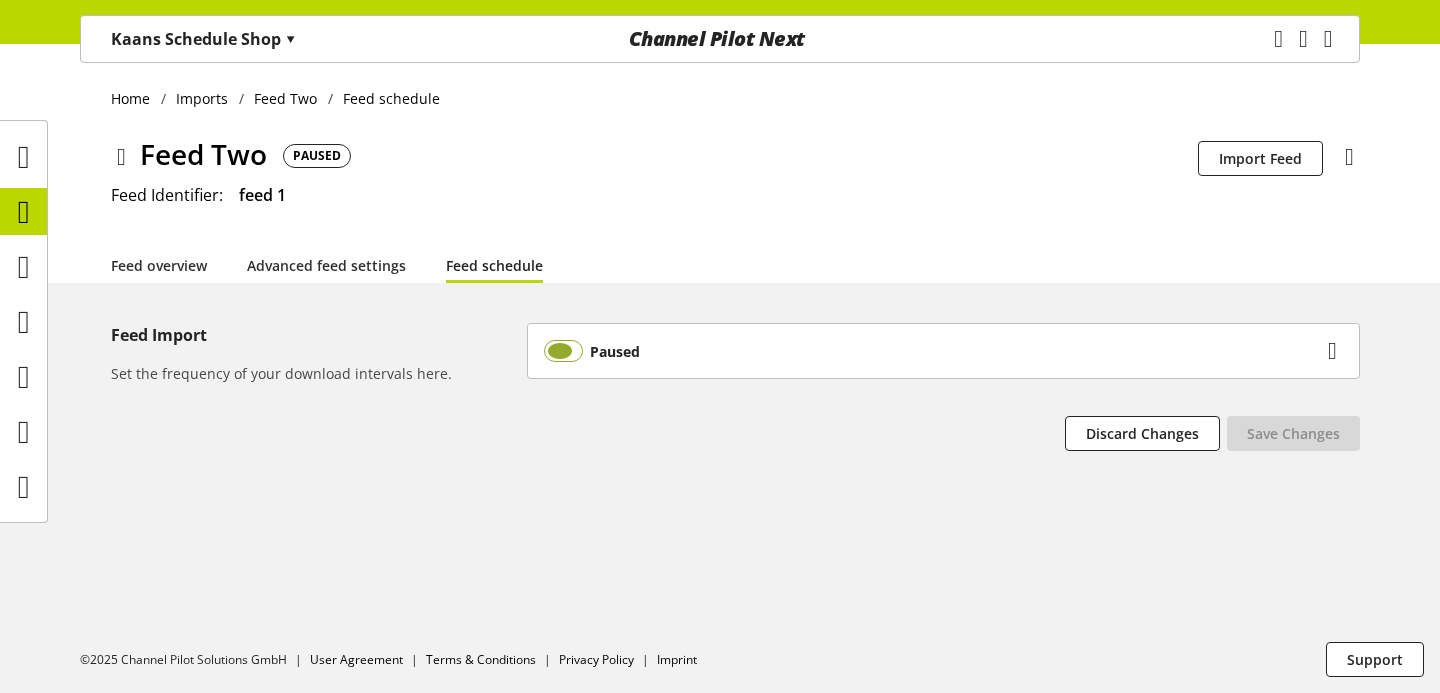 click at bounding box center [563, 351] 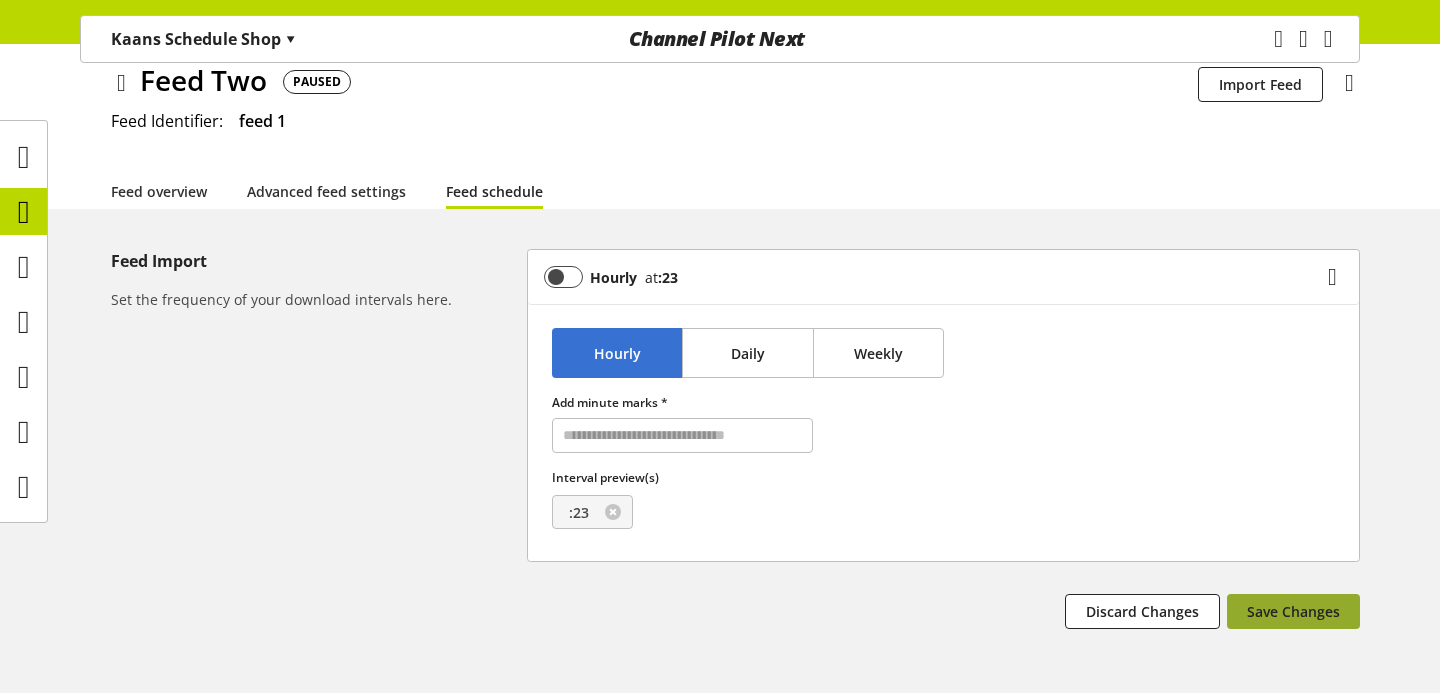 scroll, scrollTop: 78, scrollLeft: 0, axis: vertical 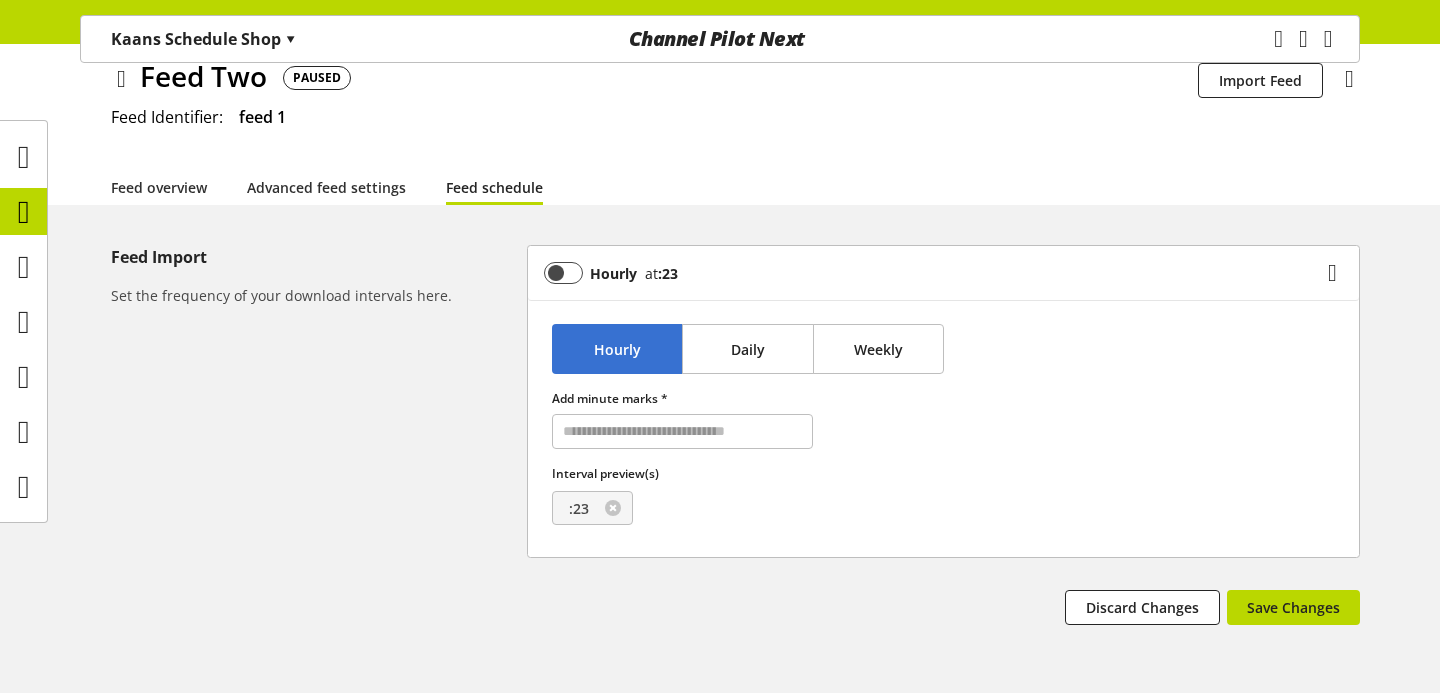 click on "Feed Import Set the frequency of your download intervals here. Hourly at   :23 Hourly Daily Weekly Add minute marks * Interval preview(s) :23 Discard Changes You didn't make any changes Save Changes" at bounding box center [720, 475] 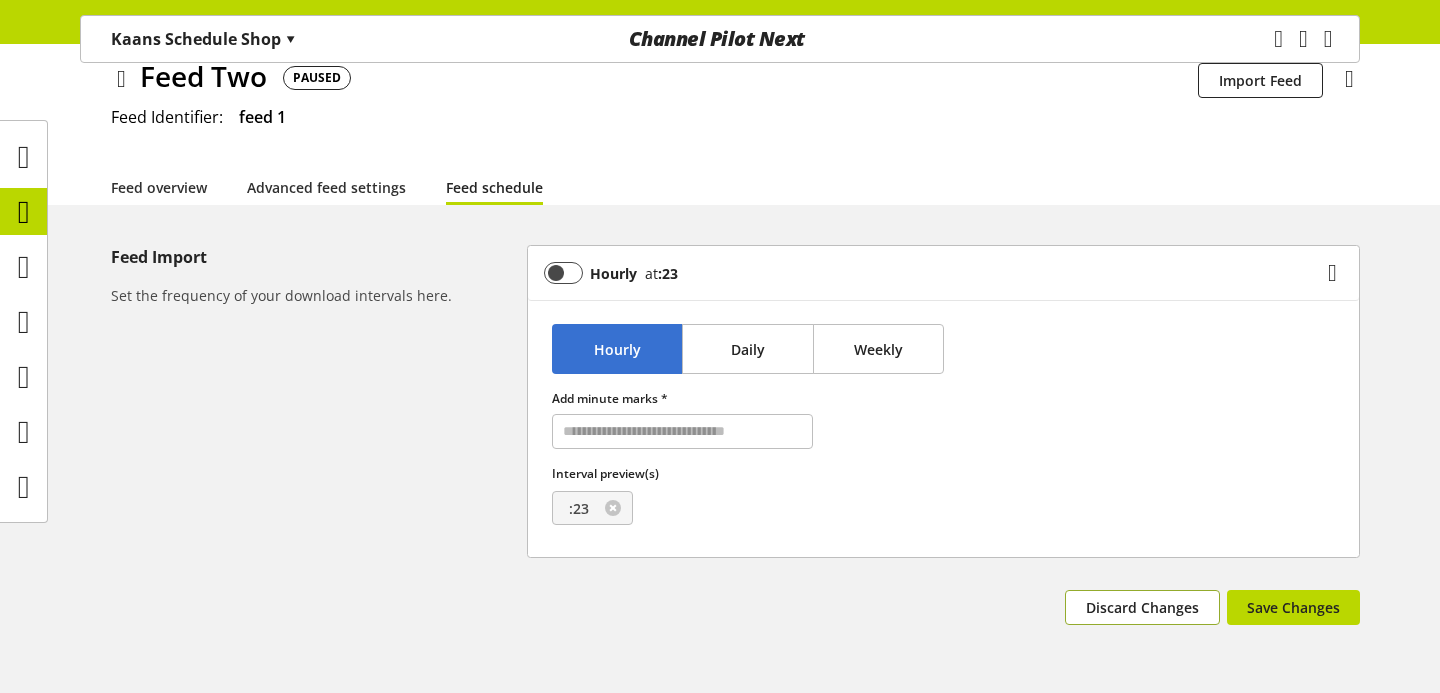 click on "Discard Changes" at bounding box center [1142, 607] 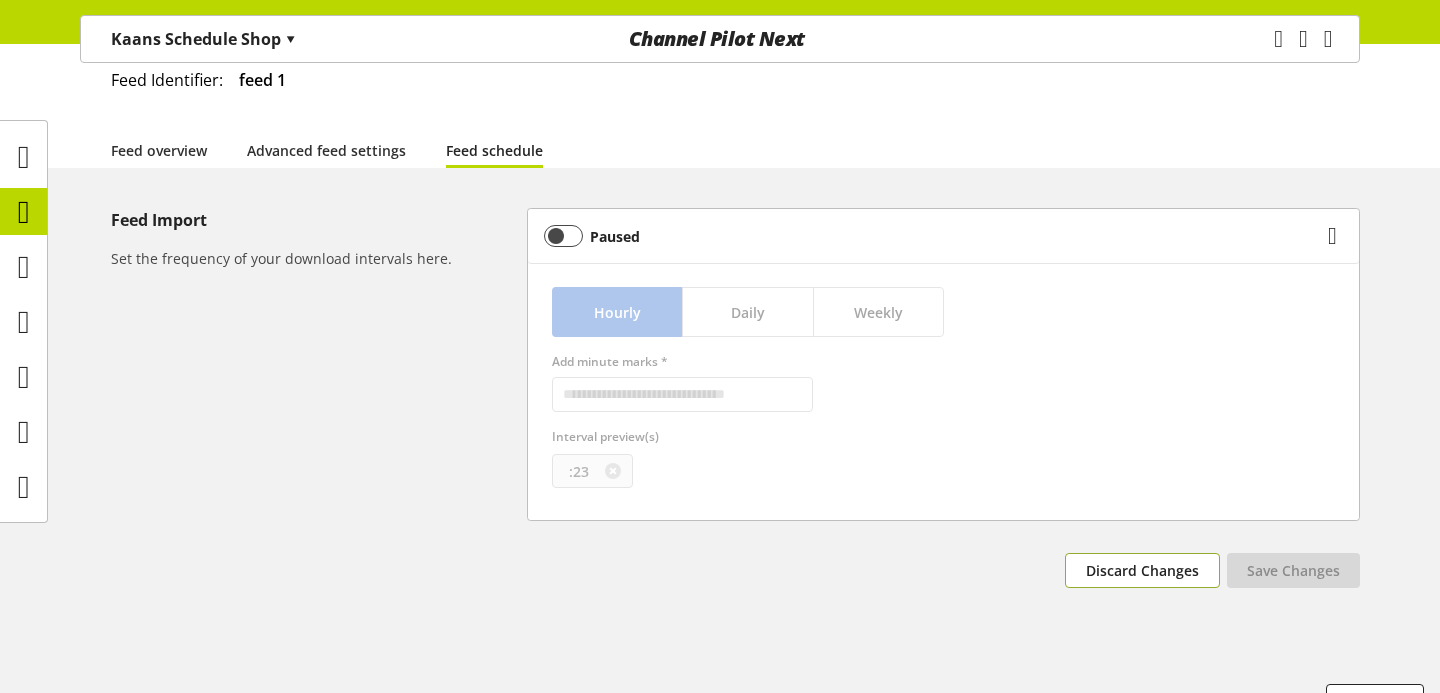 scroll, scrollTop: 114, scrollLeft: 0, axis: vertical 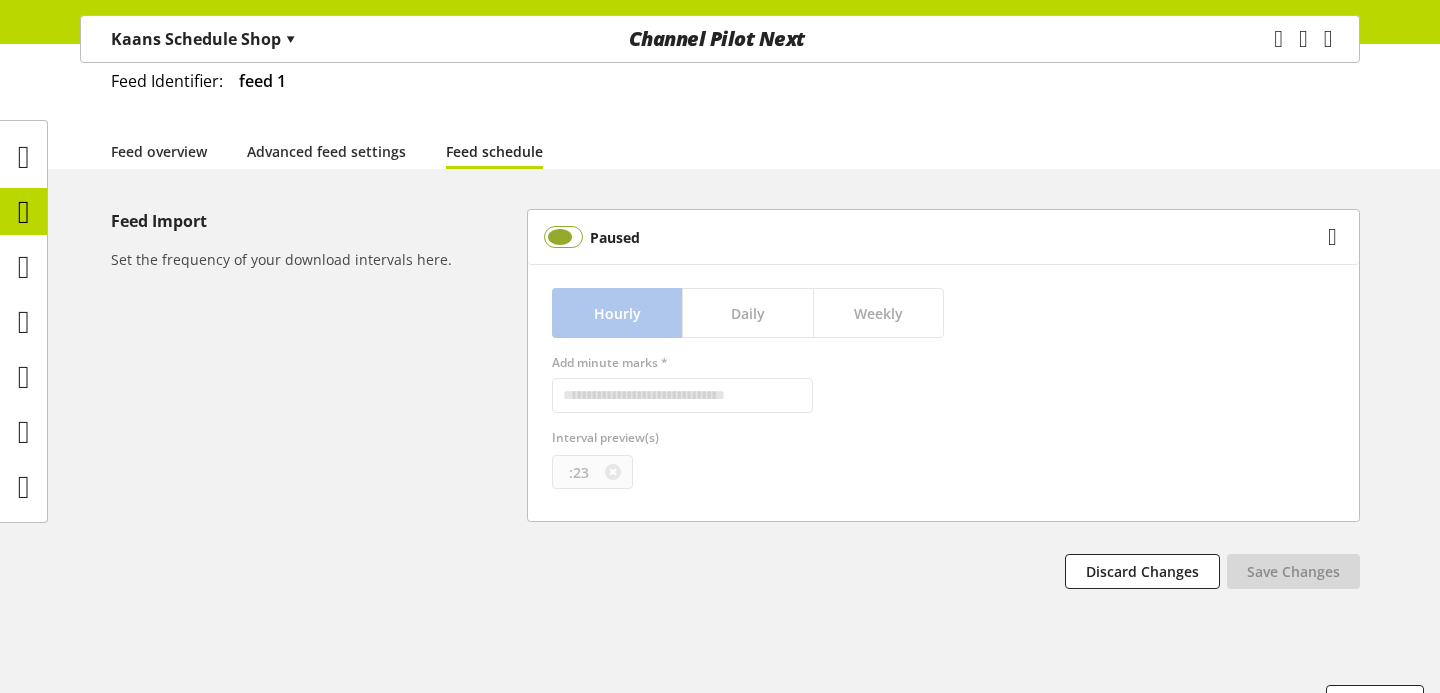 click at bounding box center [563, 237] 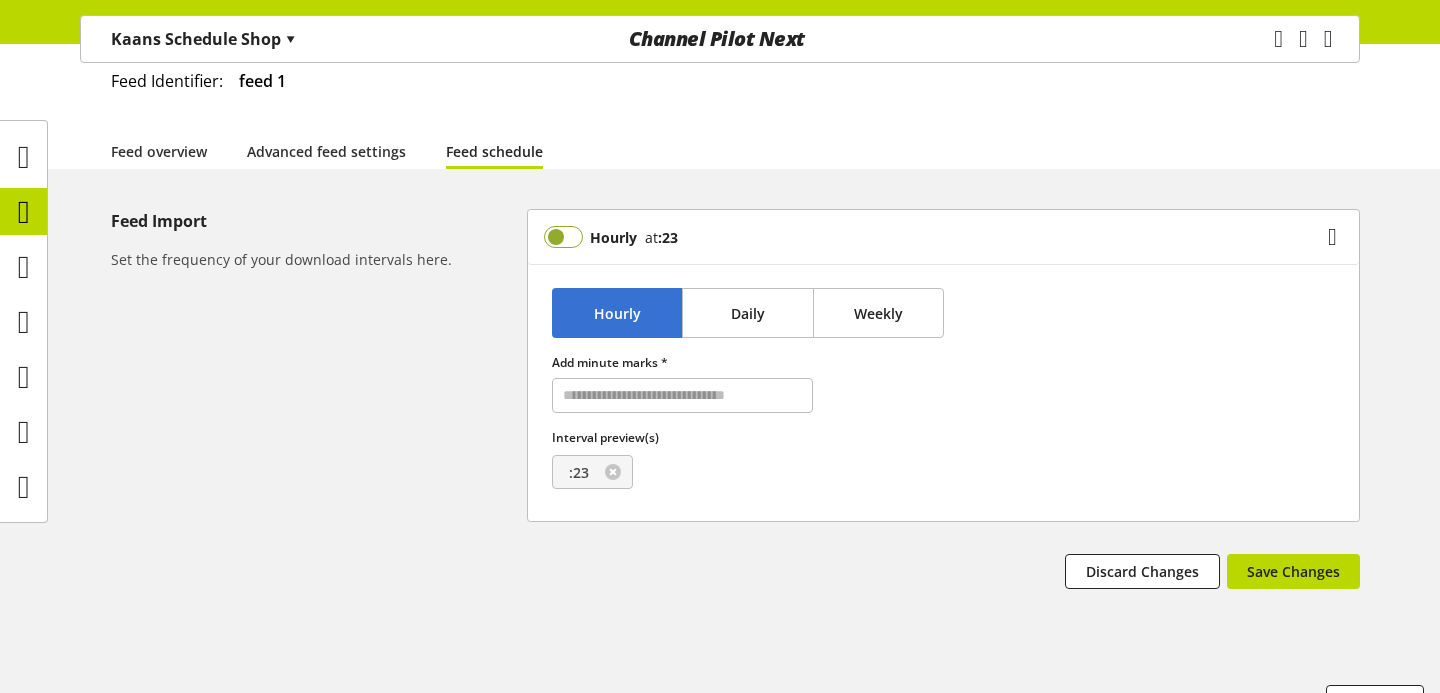 click at bounding box center [563, 237] 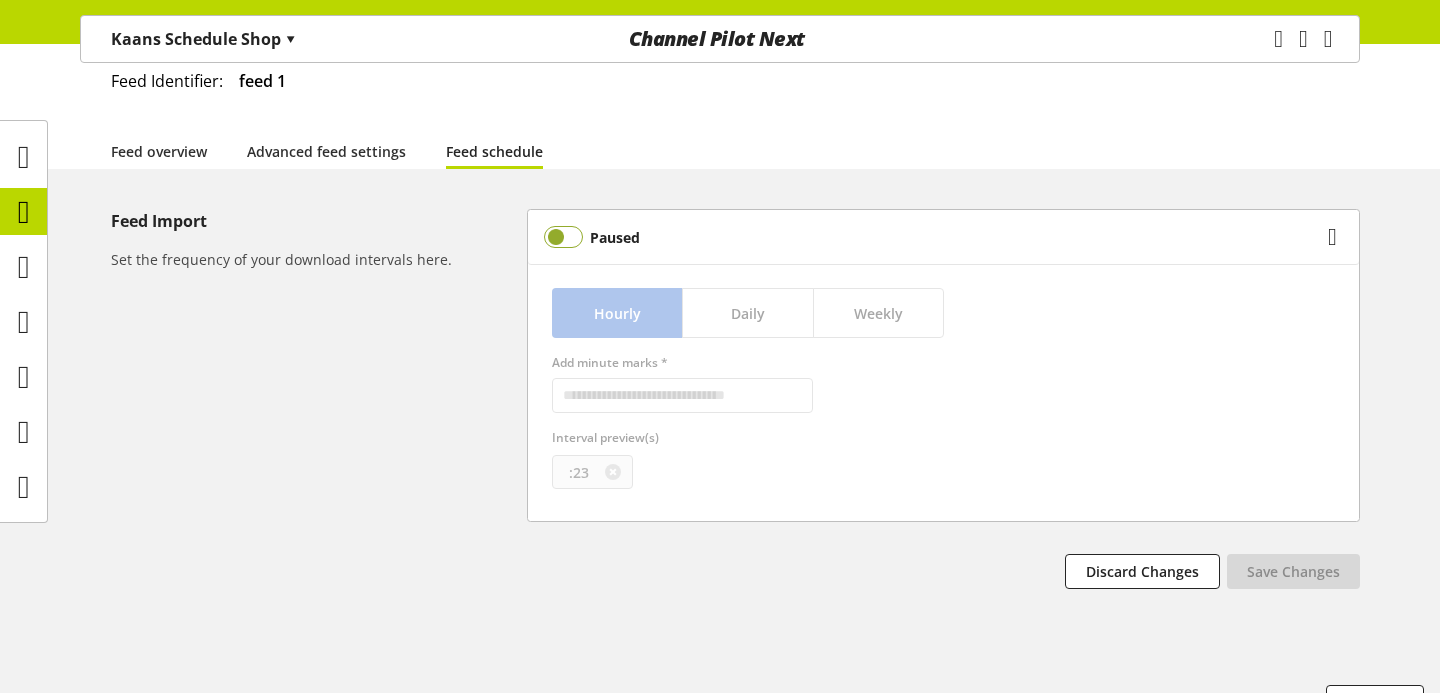 click on "Home Imports Feed Two Feed schedule Feed Two PAUSED Schedulability is disabled for this feed Import Feed You don't have permission to delete the feed Delete feed Feed Identifier: feed 1 Feed overview Advanced feed settings Feed schedule Feed Import Set the frequency of your download intervals here. Paused Hourly Daily Weekly Add minute marks * Interval preview(s) :23 Discard Changes You didn't make any changes Save Changes" at bounding box center (720, 333) 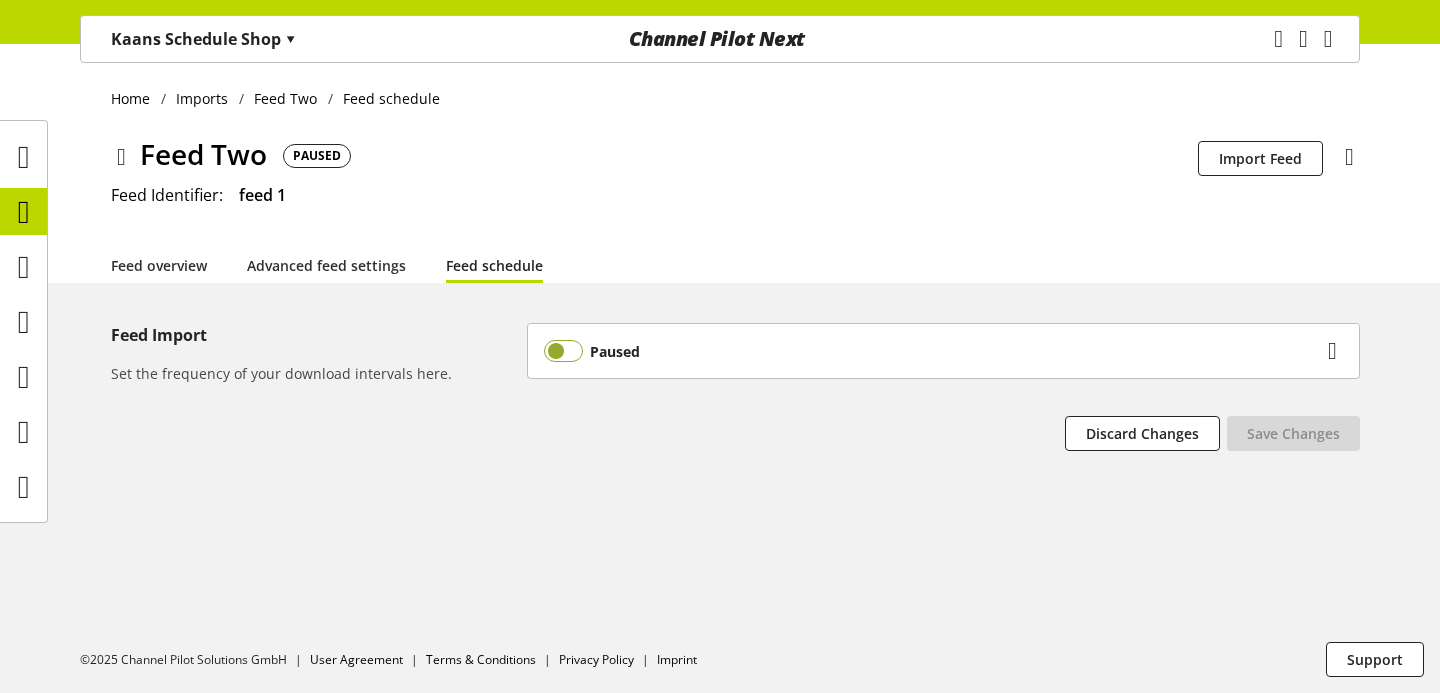 scroll, scrollTop: 0, scrollLeft: 0, axis: both 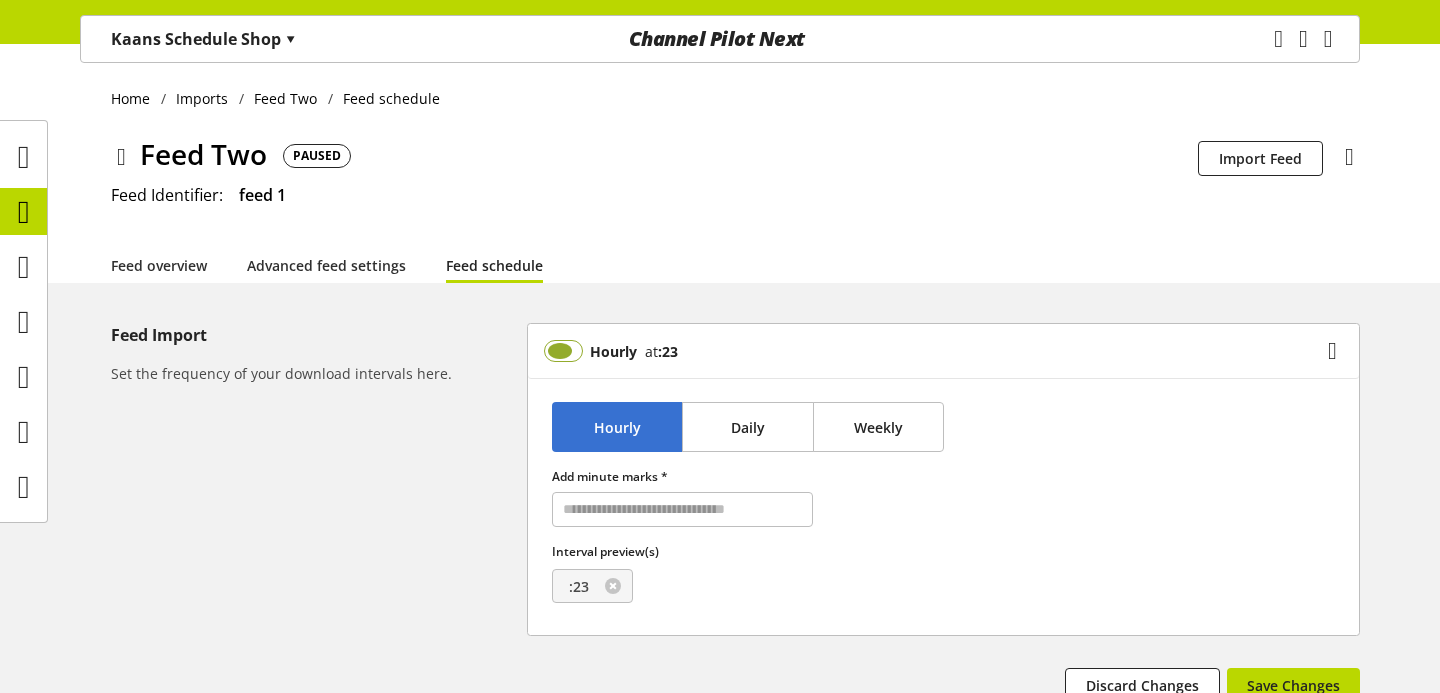 click at bounding box center [563, 351] 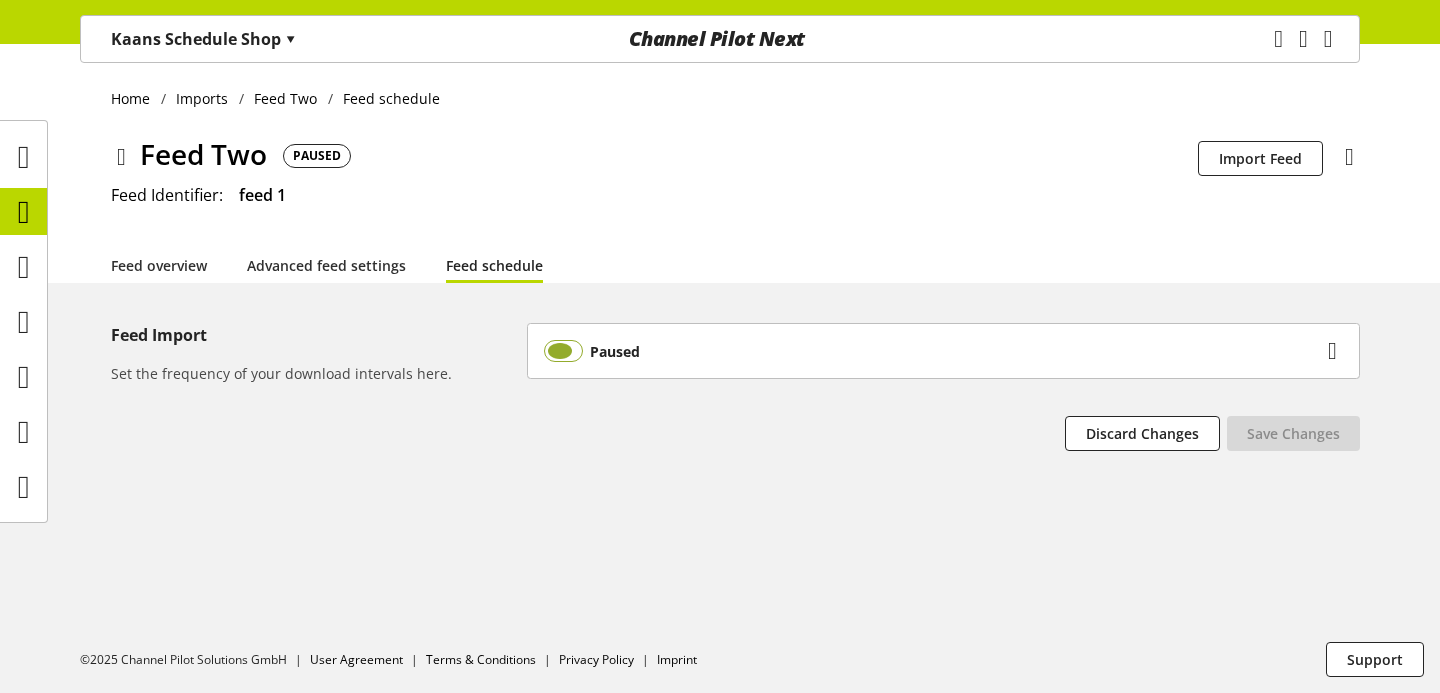 click at bounding box center (563, 351) 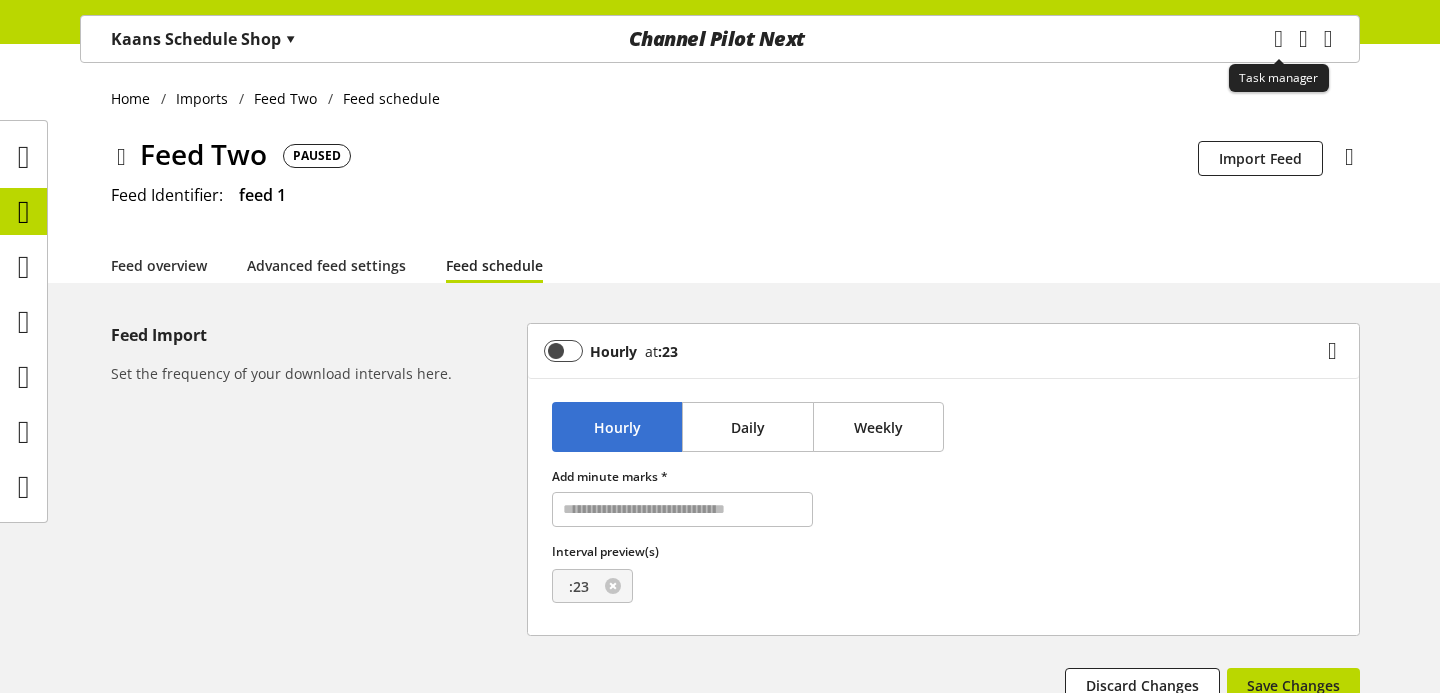 click at bounding box center [1278, 39] 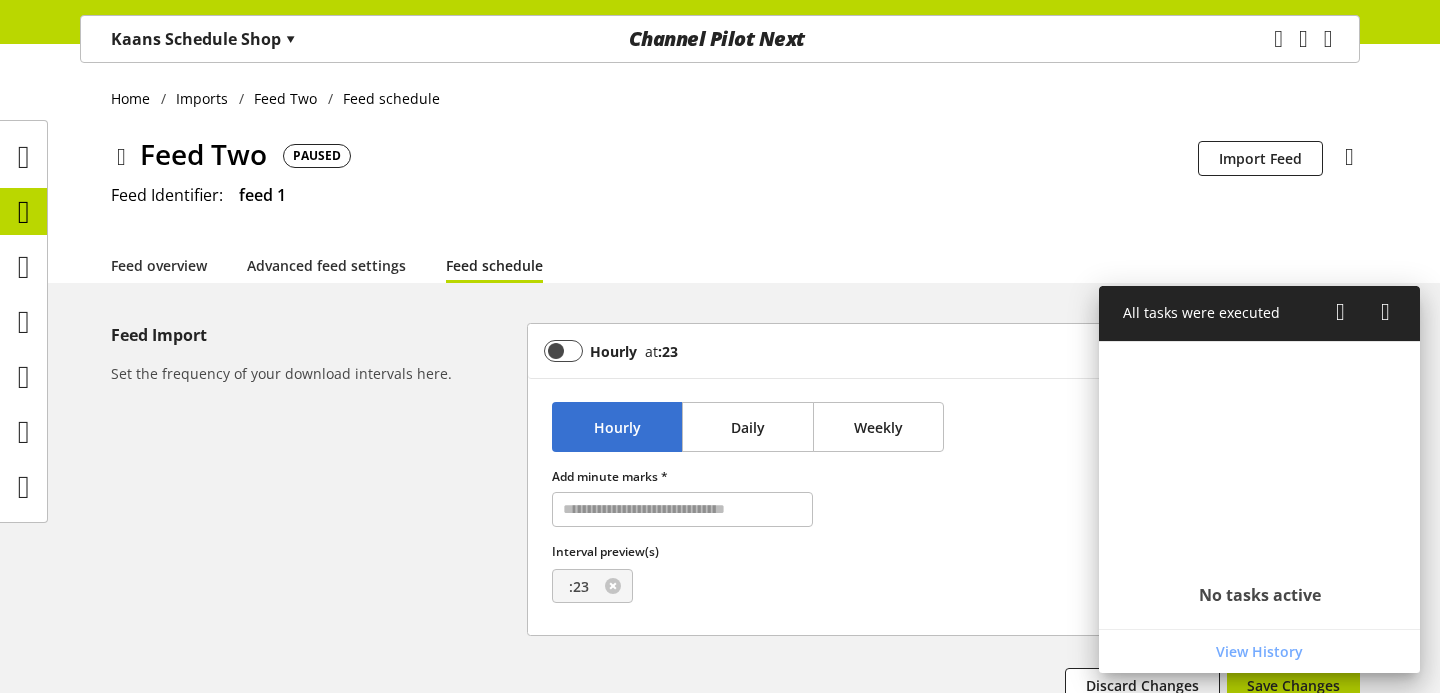 click at bounding box center [1385, 312] 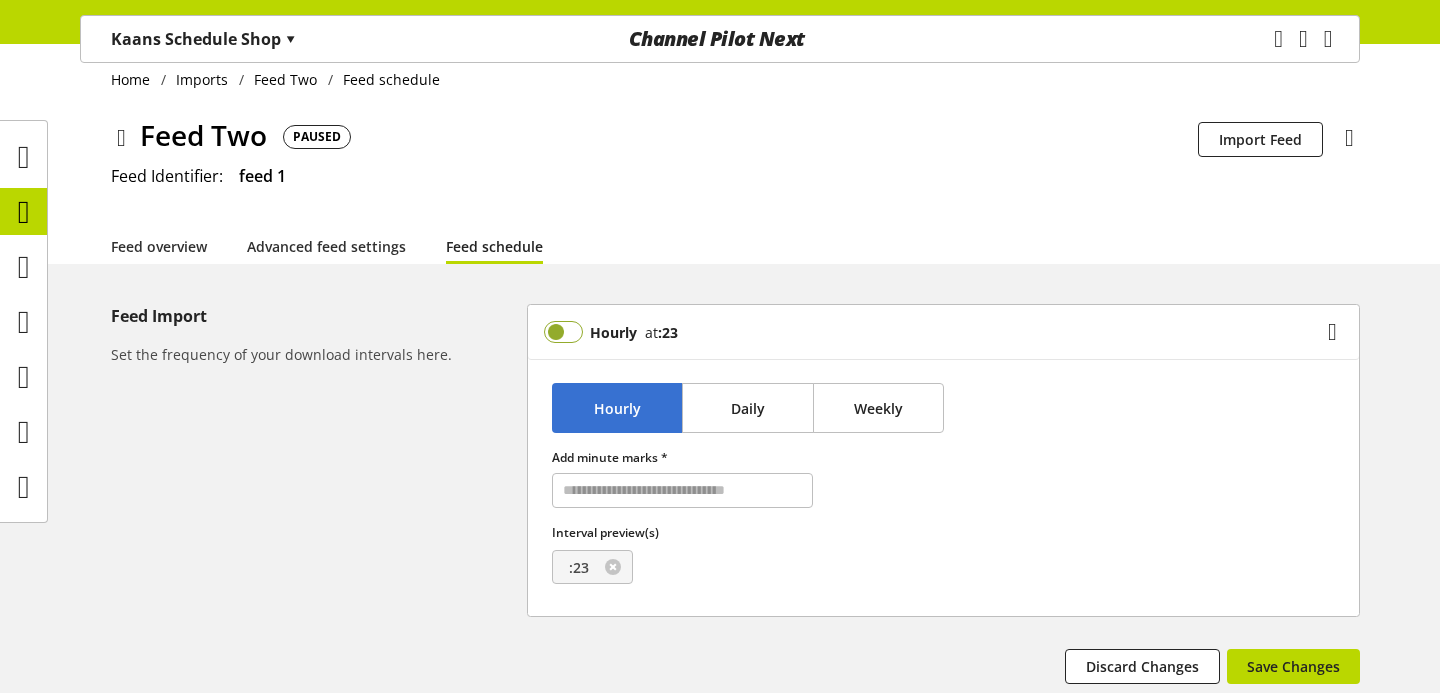scroll, scrollTop: 21, scrollLeft: 0, axis: vertical 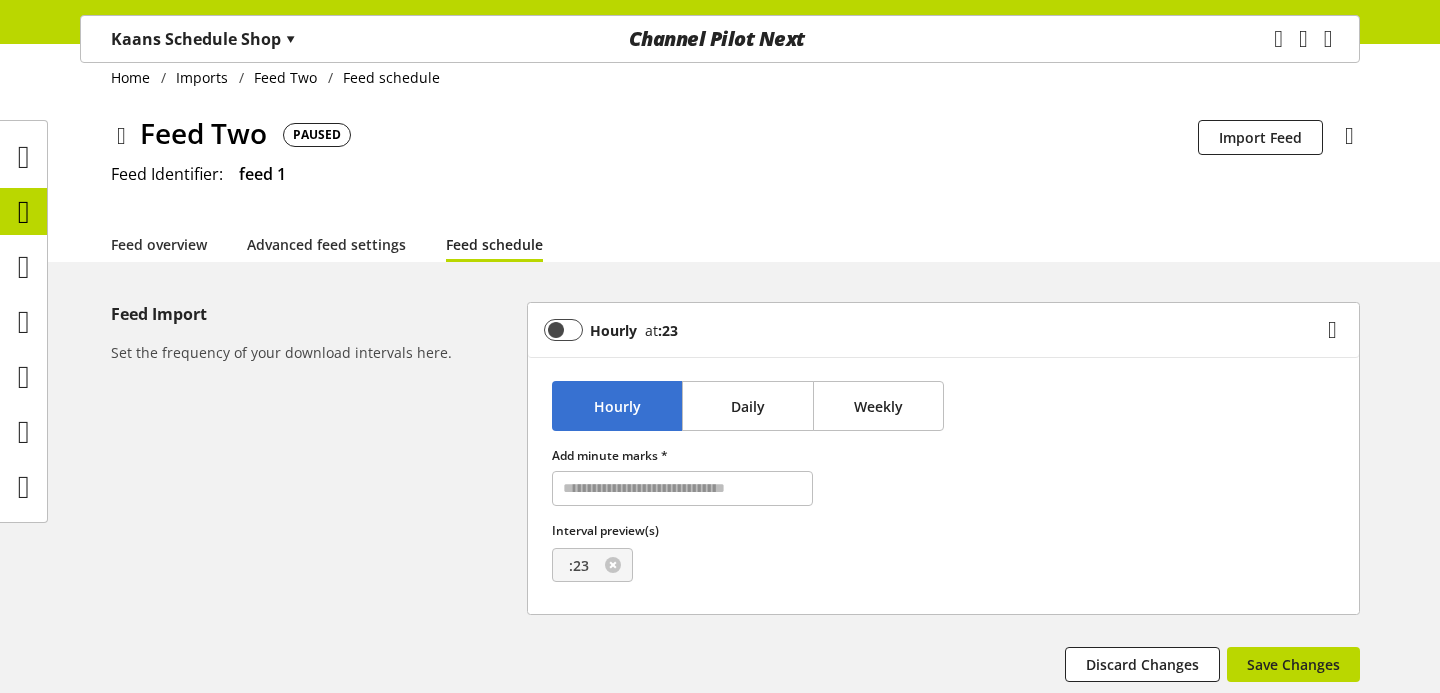 drag, startPoint x: 543, startPoint y: 332, endPoint x: 1053, endPoint y: 447, distance: 522.80493 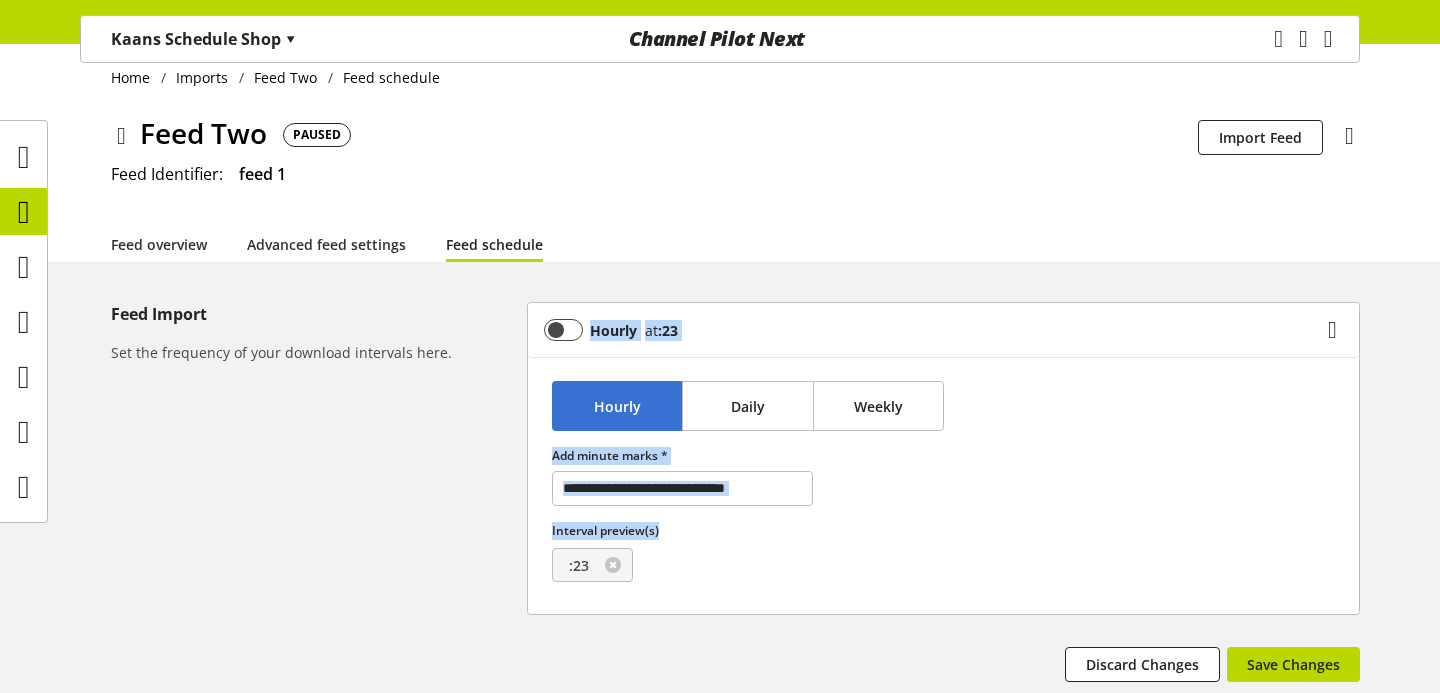 drag, startPoint x: 1053, startPoint y: 440, endPoint x: 516, endPoint y: 400, distance: 538.4877 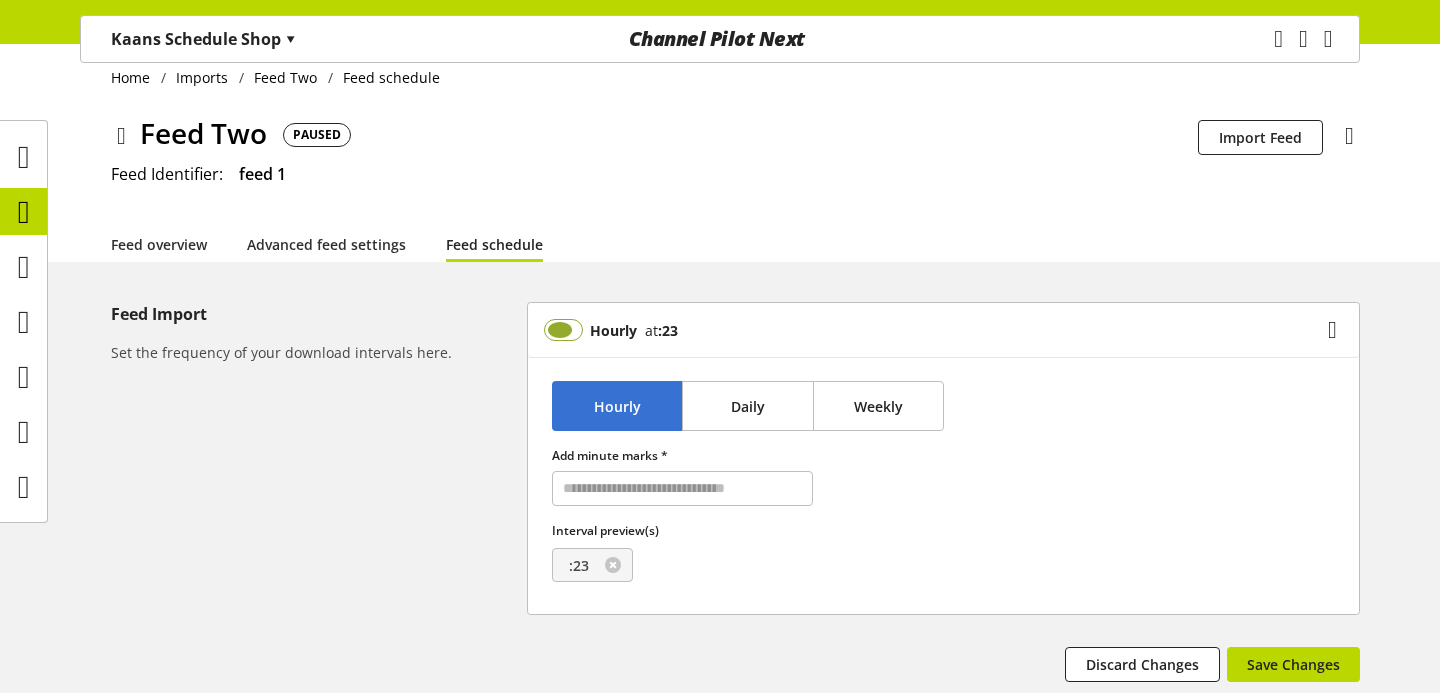 click at bounding box center (563, 330) 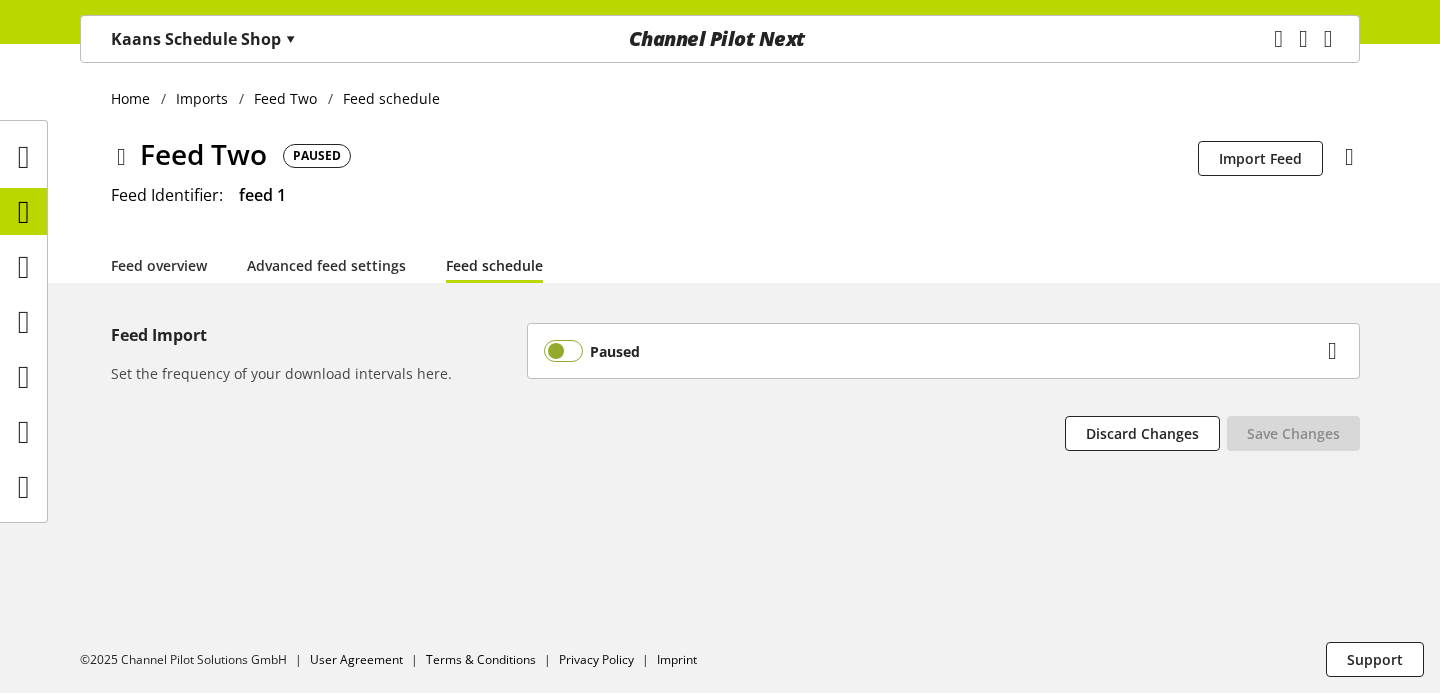 scroll, scrollTop: 0, scrollLeft: 0, axis: both 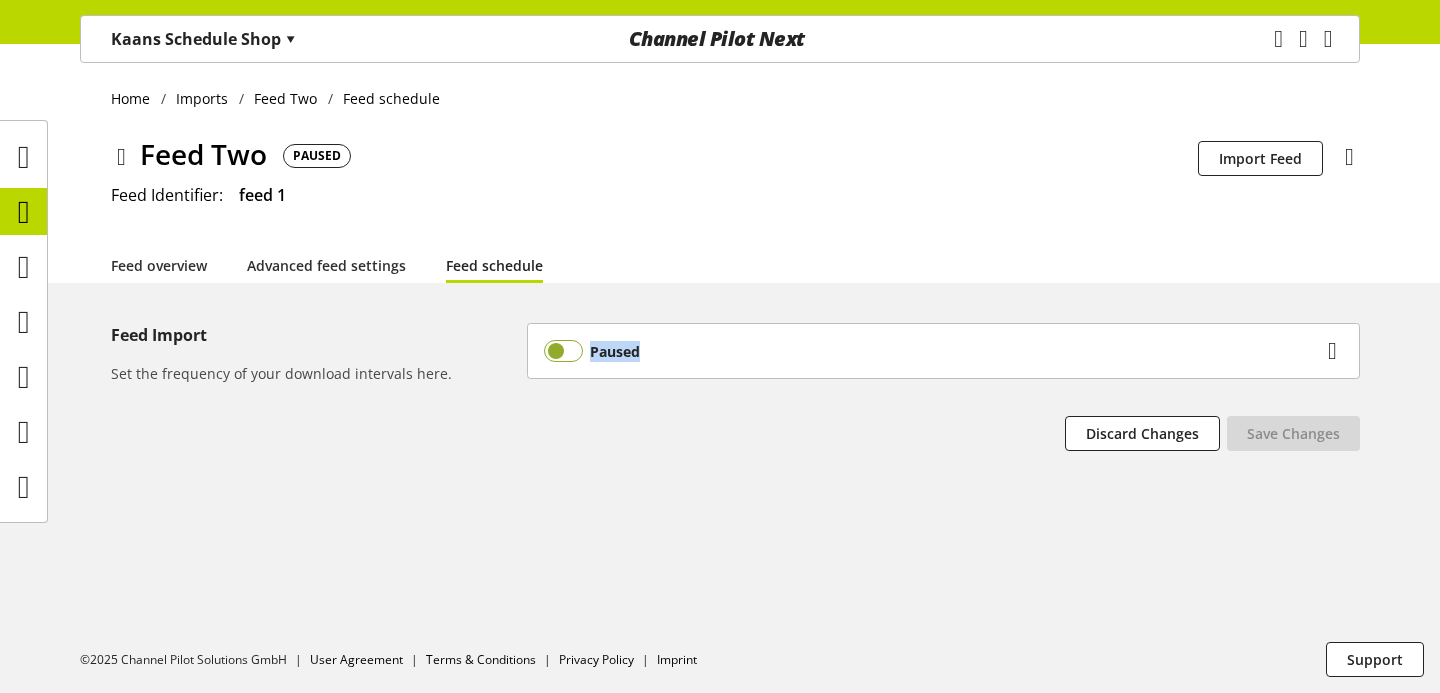 click on "Paused" at bounding box center (943, 351) 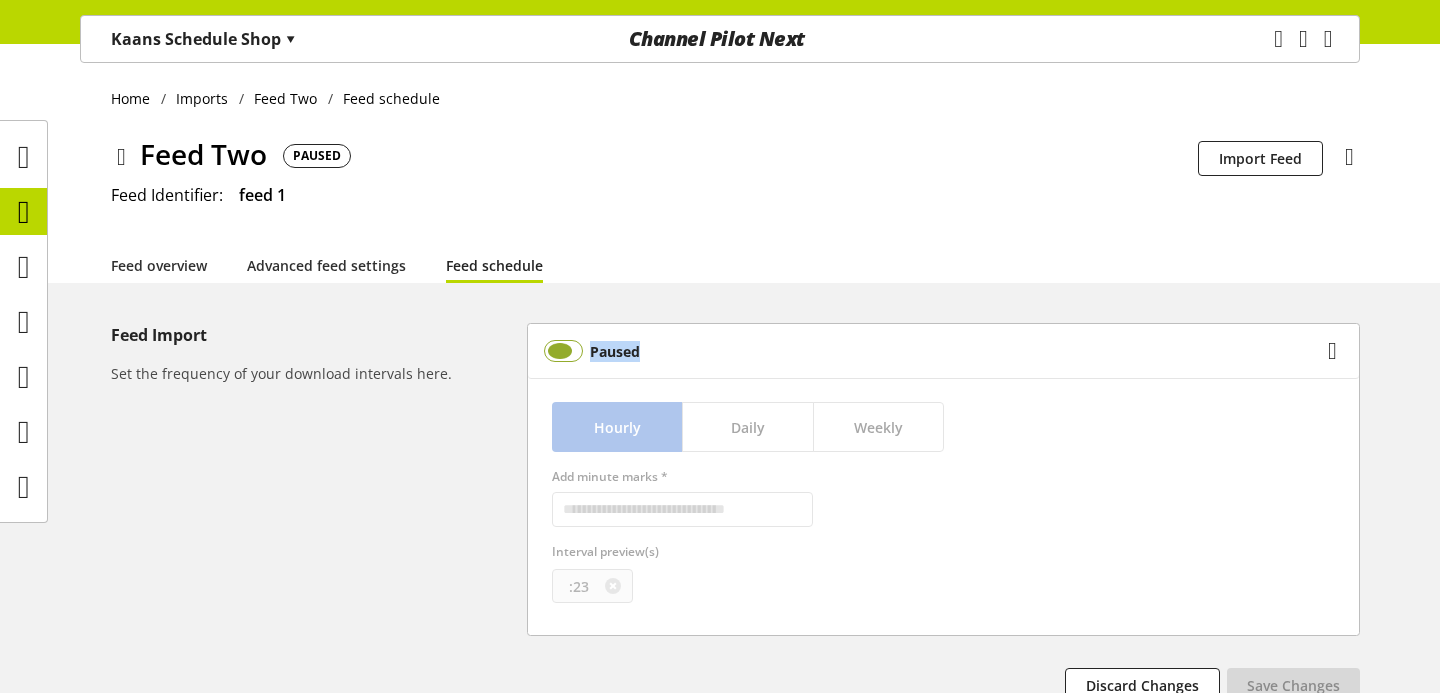 click at bounding box center [563, 351] 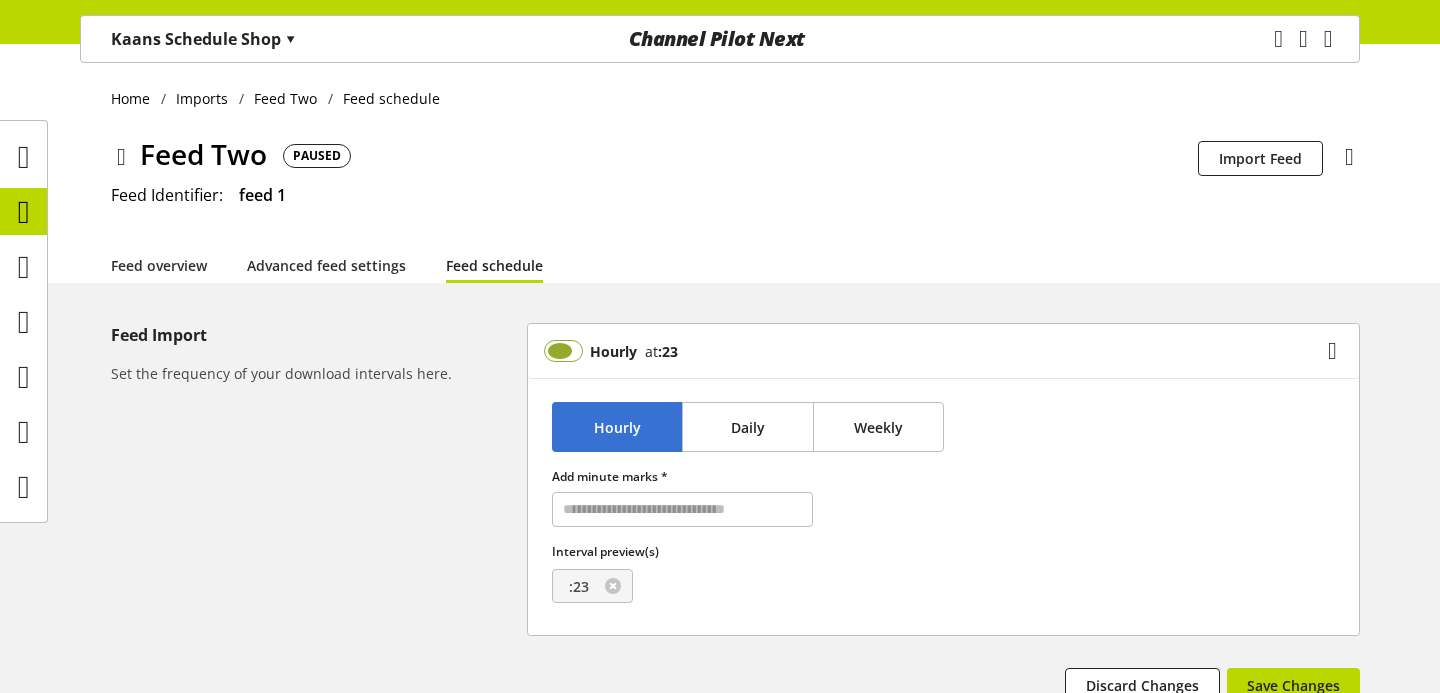 click at bounding box center (563, 351) 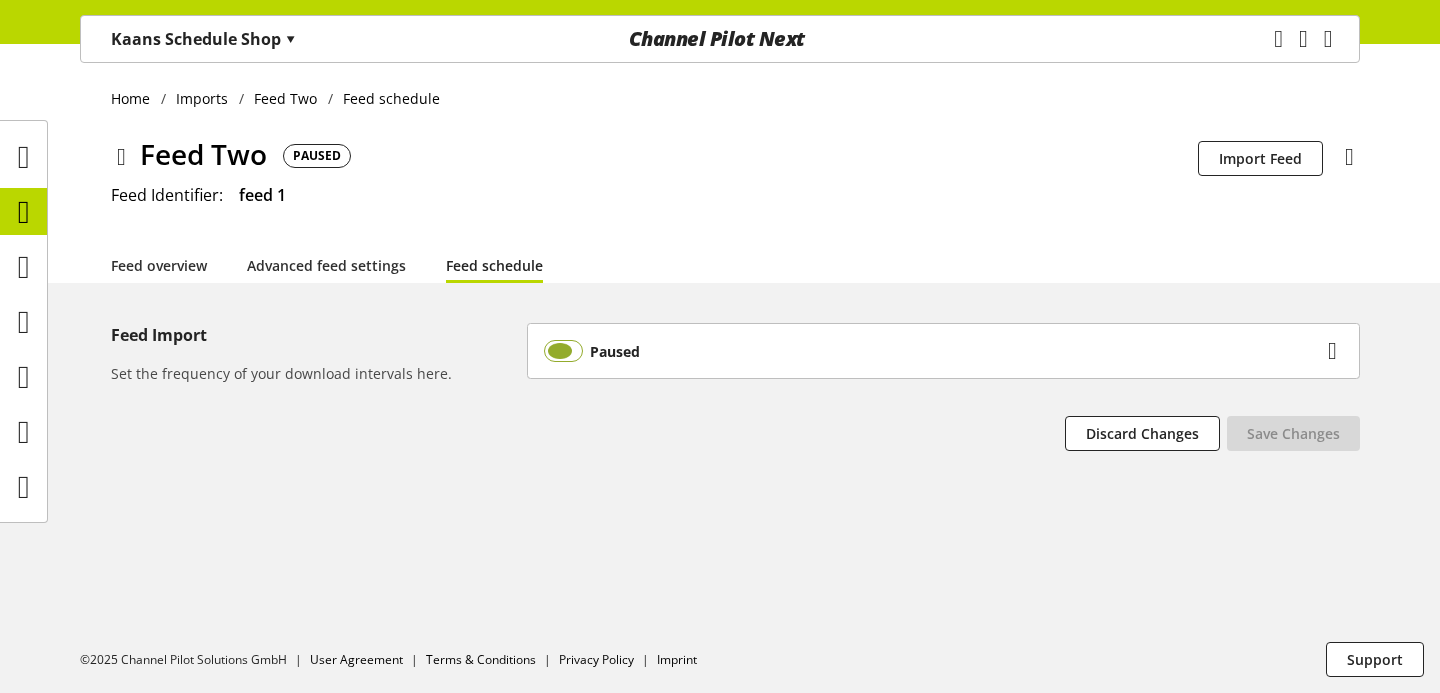 click at bounding box center (563, 351) 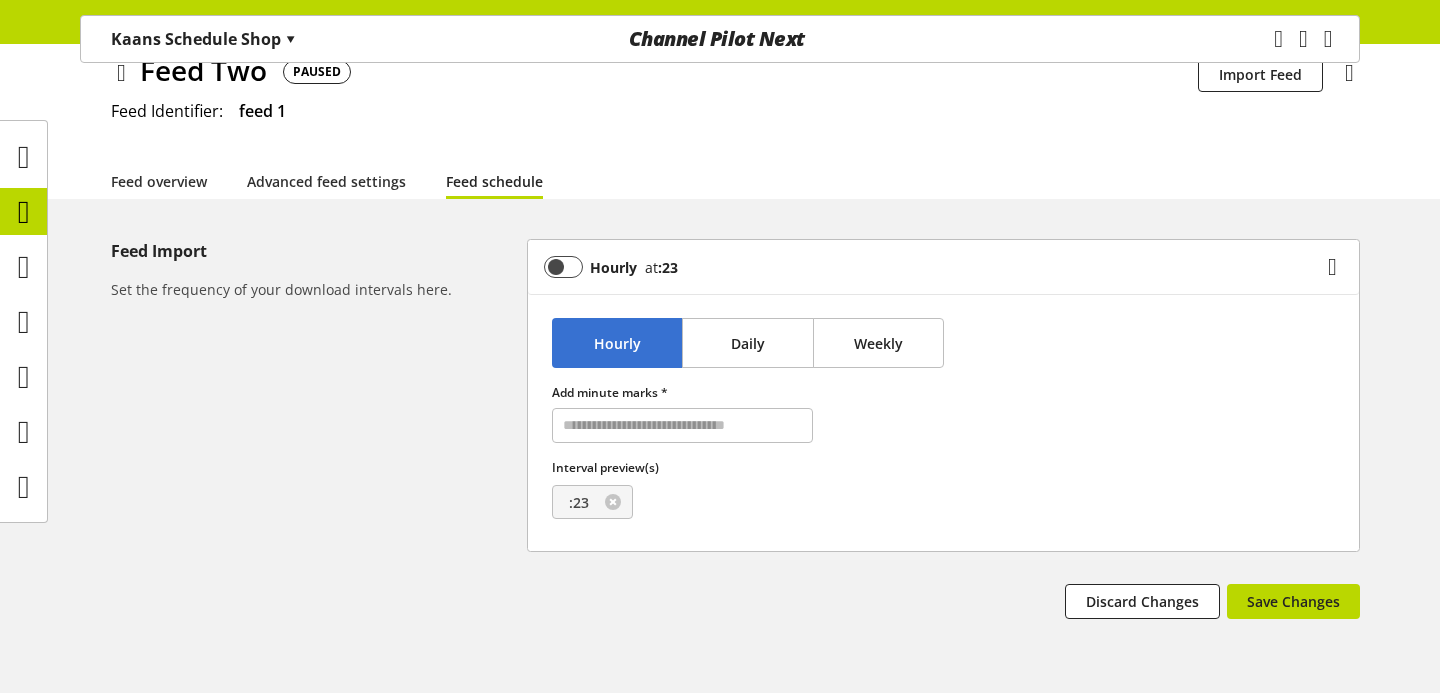 scroll, scrollTop: 82, scrollLeft: 0, axis: vertical 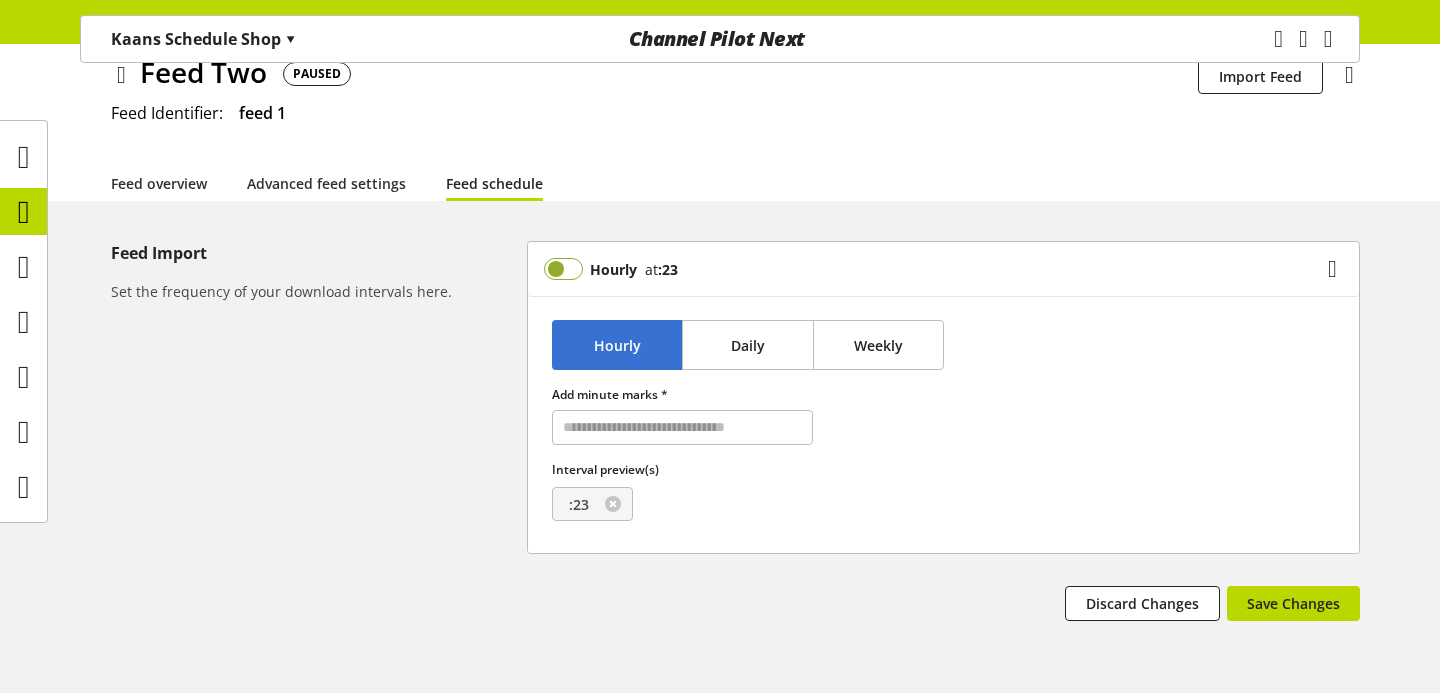 click at bounding box center [563, 269] 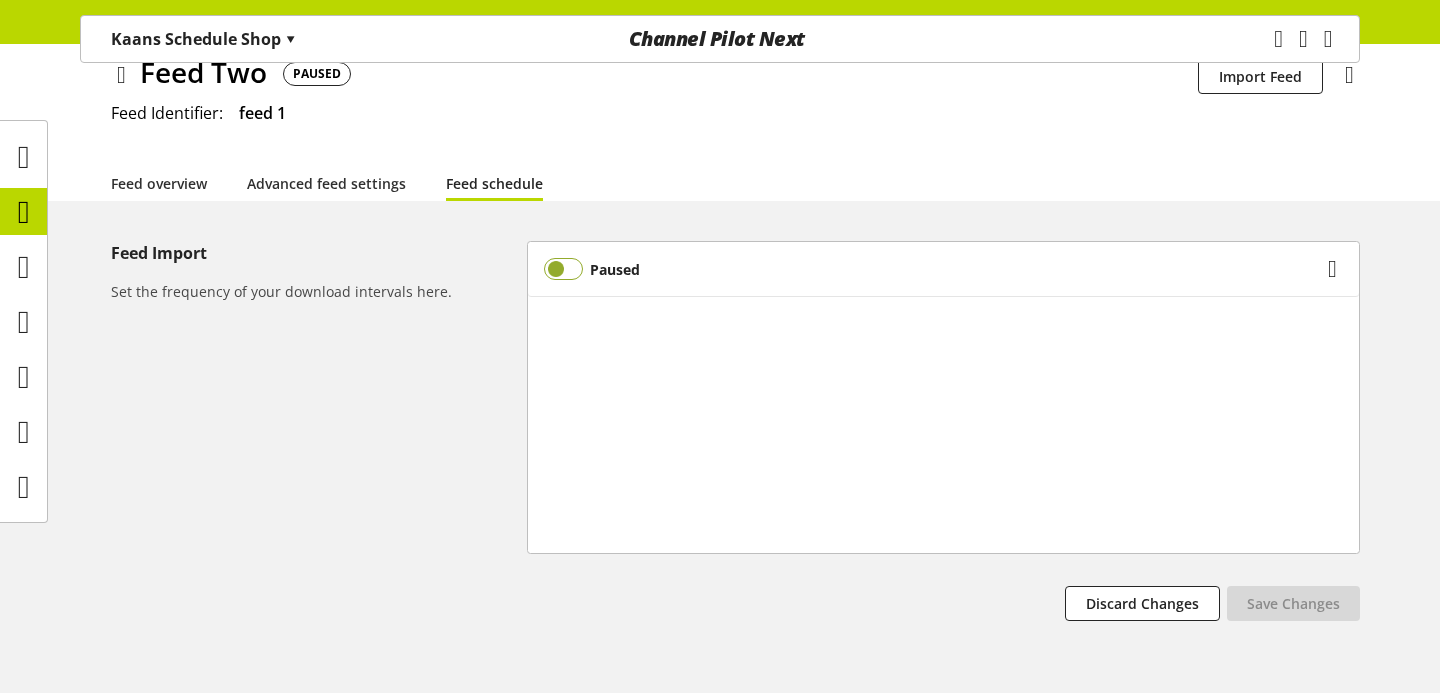 scroll, scrollTop: 0, scrollLeft: 0, axis: both 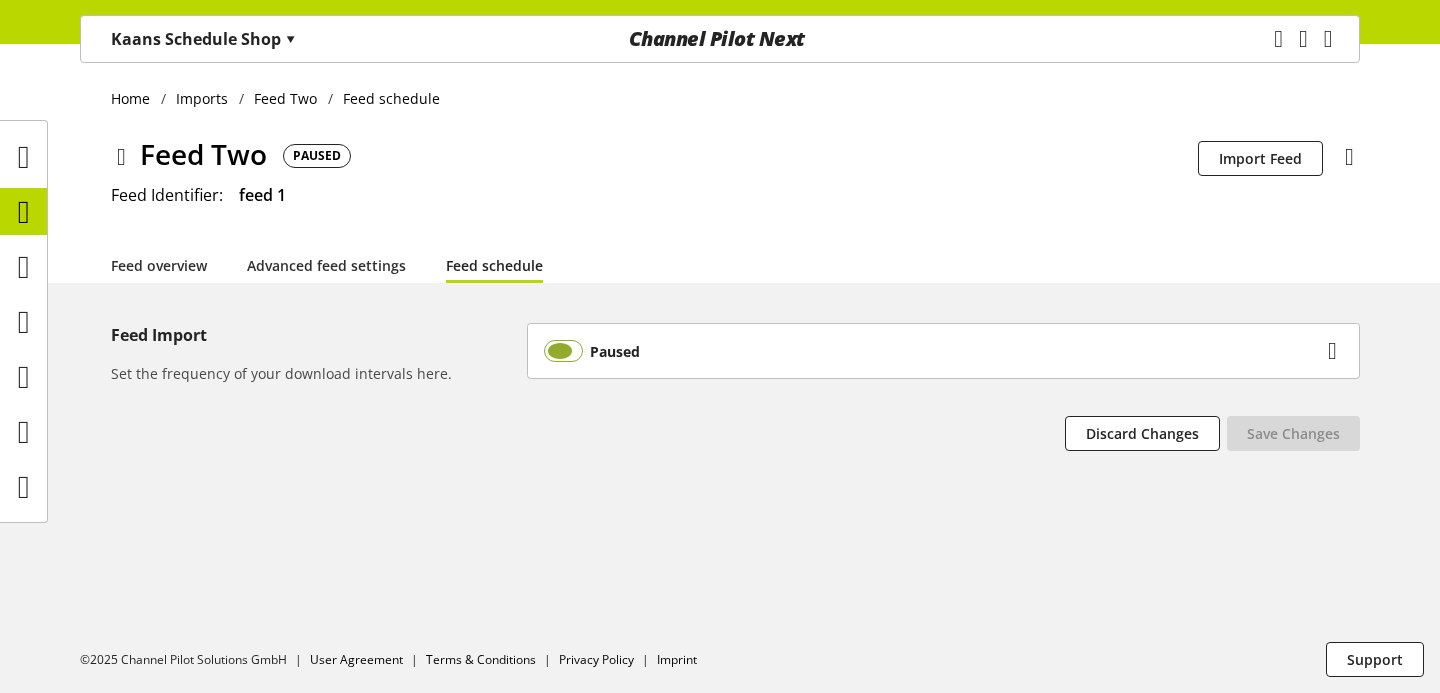 click at bounding box center (563, 351) 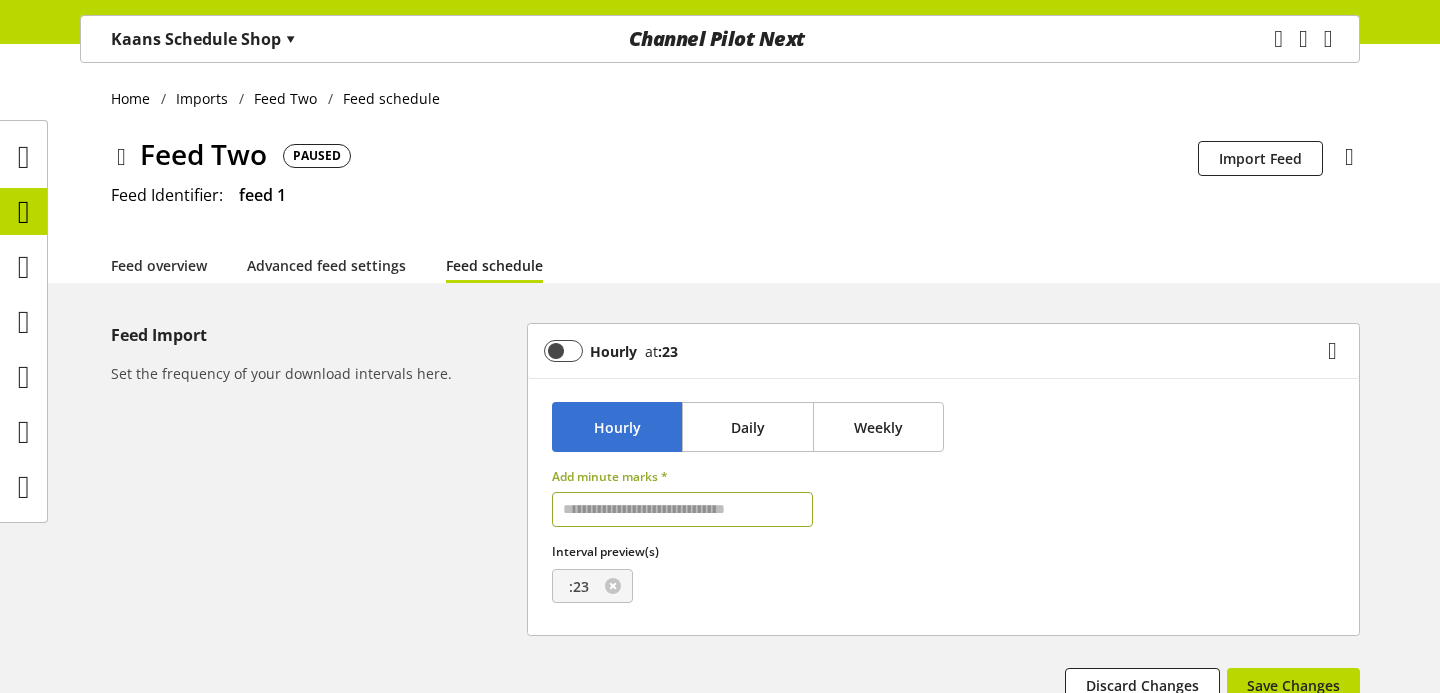 click at bounding box center (682, 509) 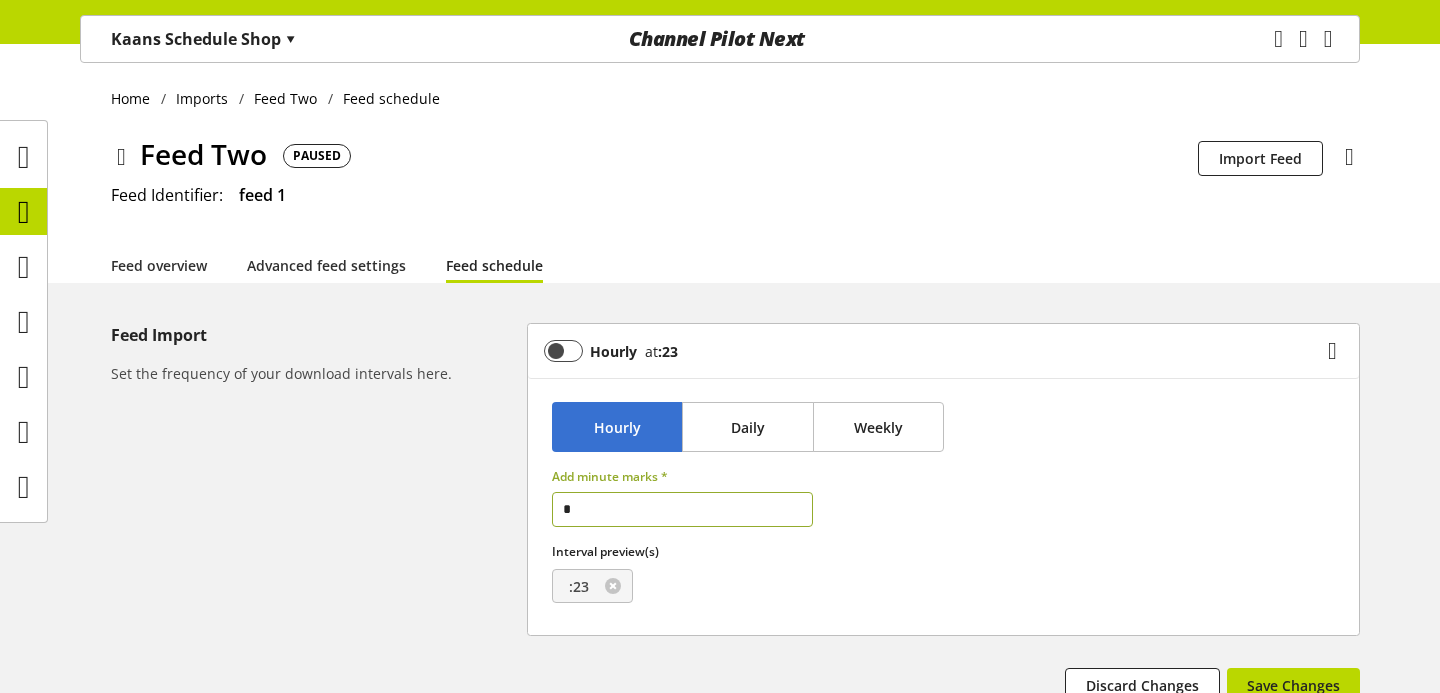 type on "**" 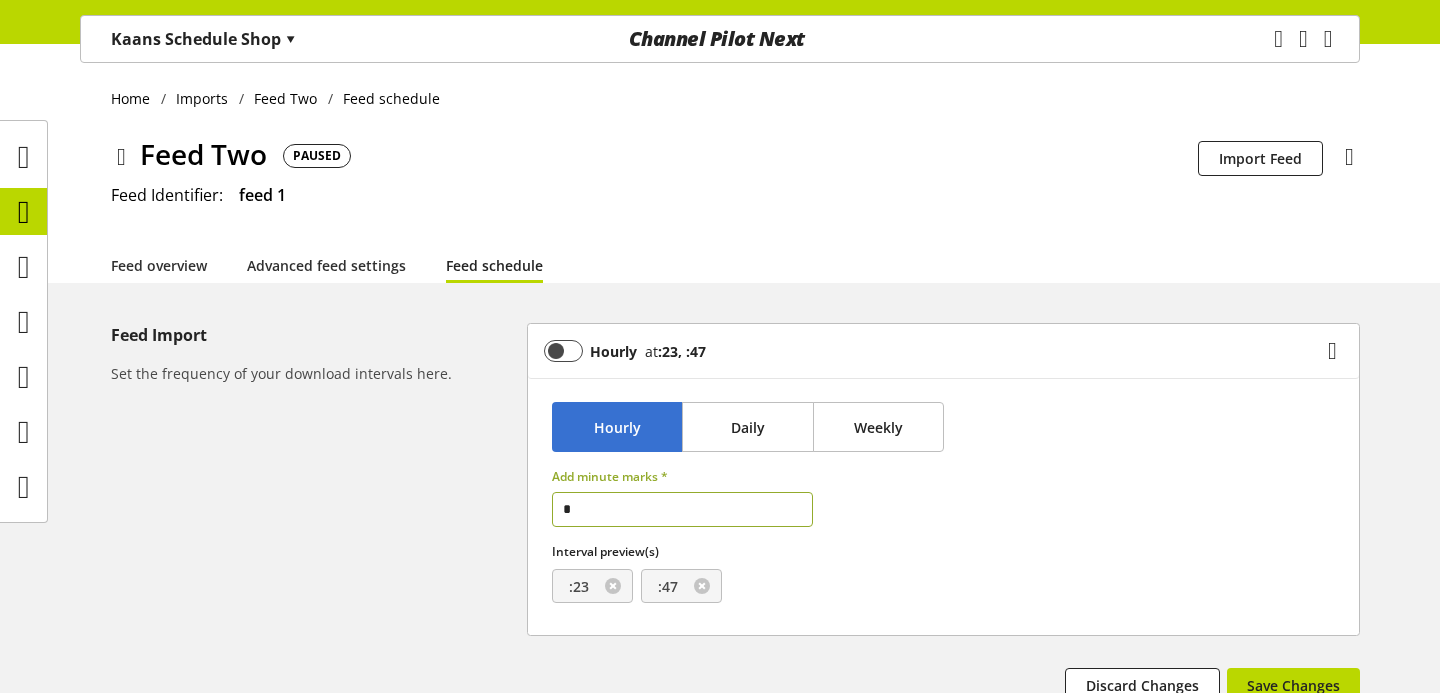 type on "**" 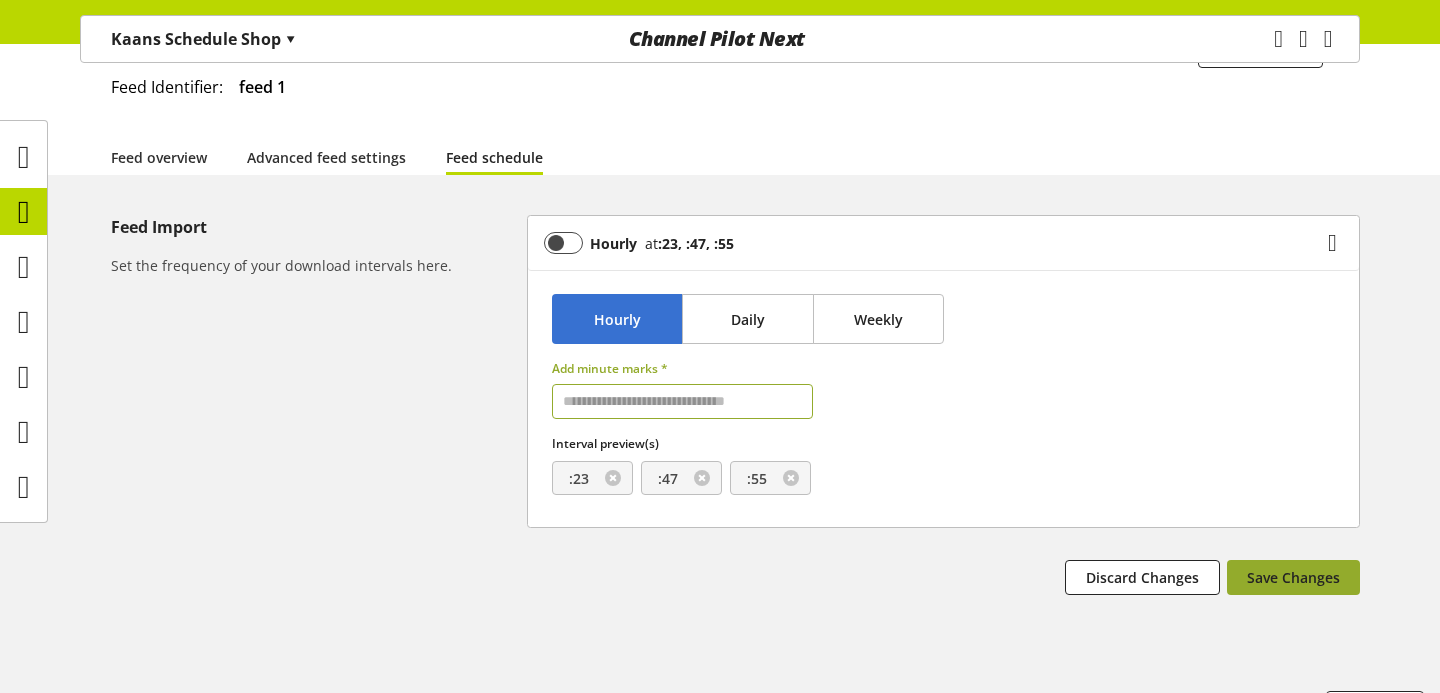 scroll, scrollTop: 138, scrollLeft: 0, axis: vertical 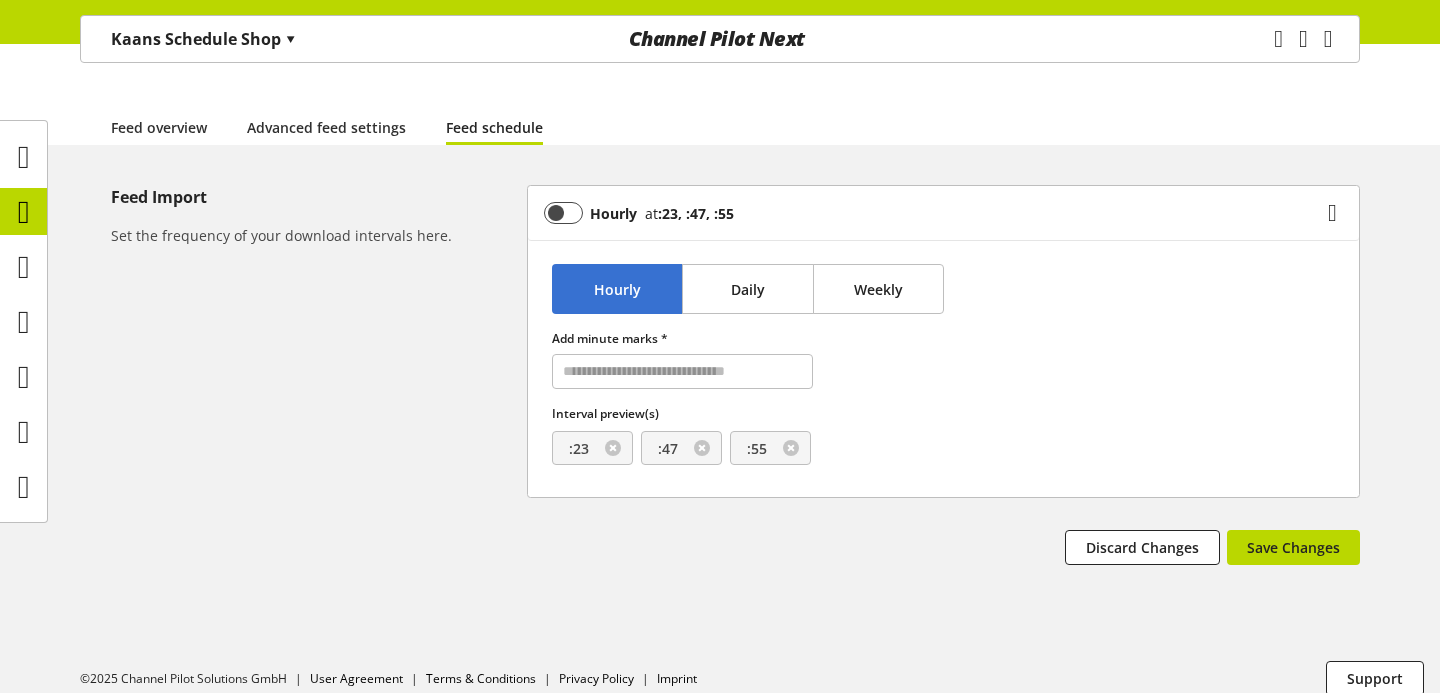 drag, startPoint x: 1313, startPoint y: 575, endPoint x: 1336, endPoint y: 570, distance: 23.537205 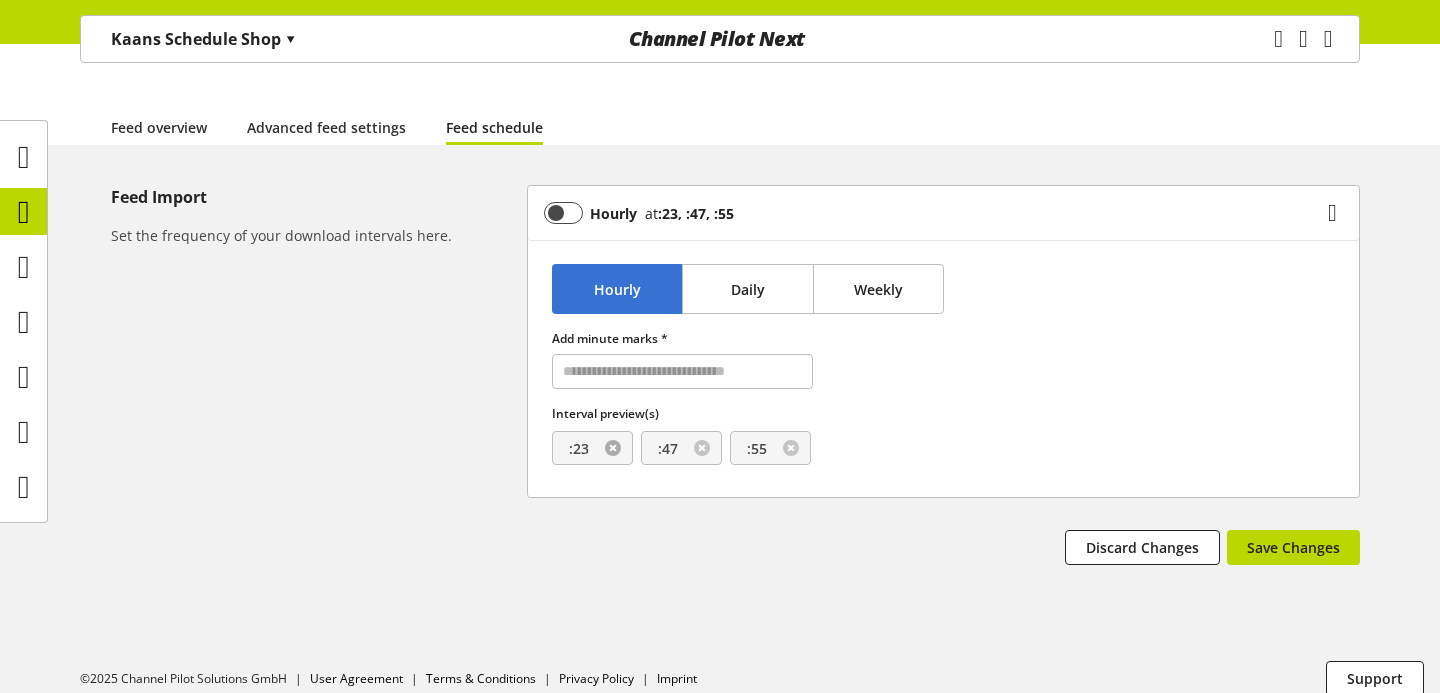 click at bounding box center [613, 448] 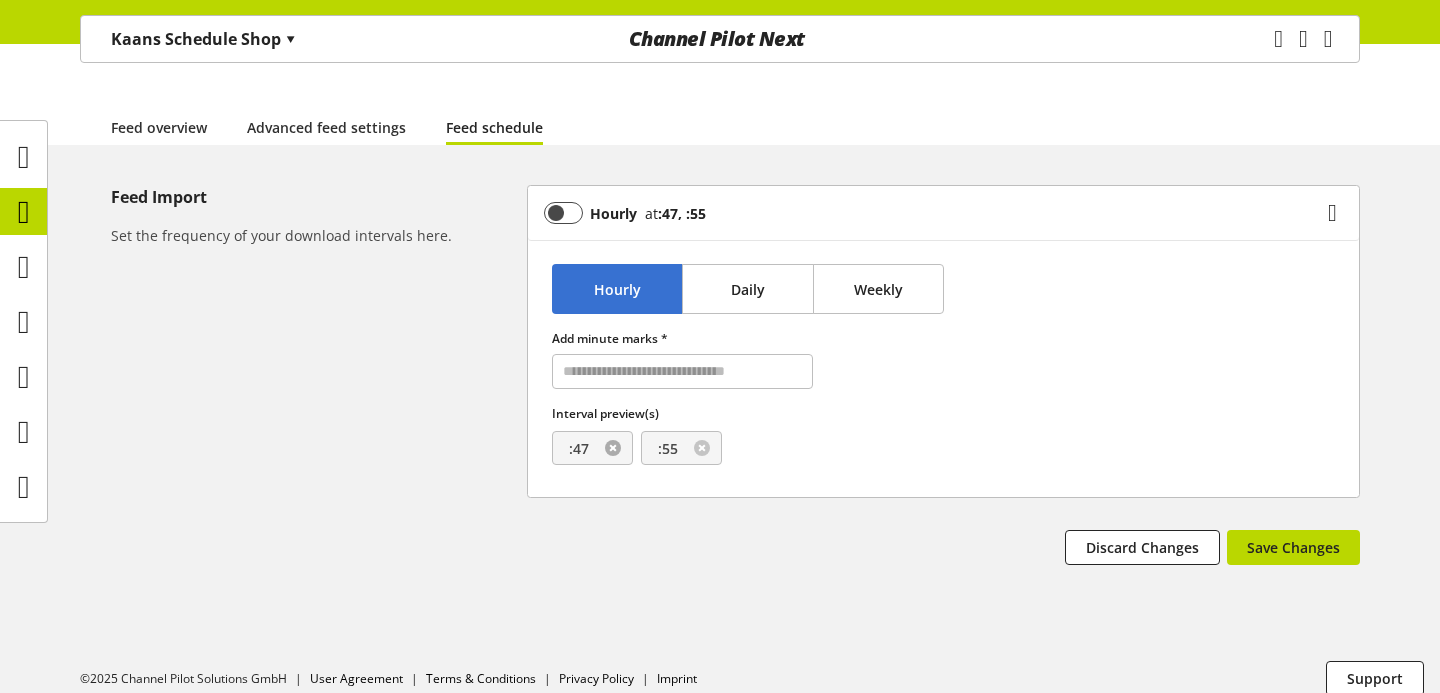 click at bounding box center (613, 448) 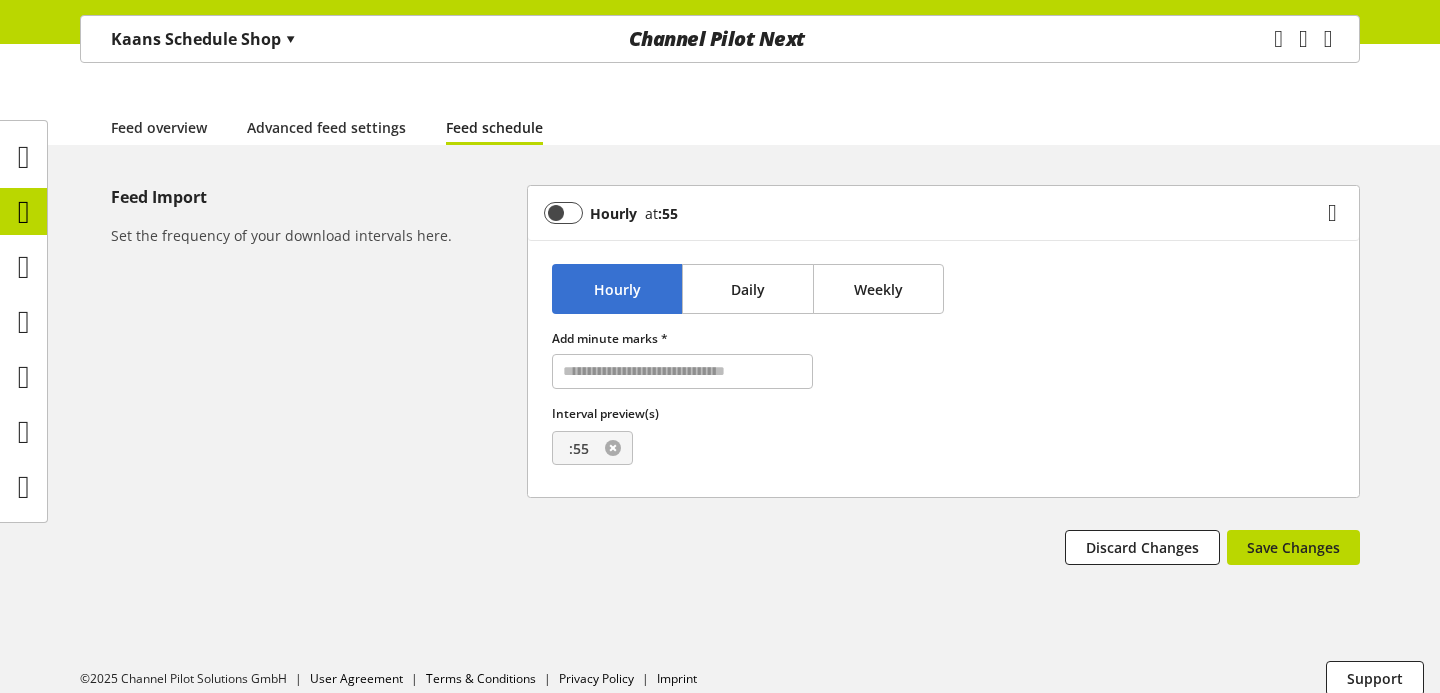 click at bounding box center [613, 448] 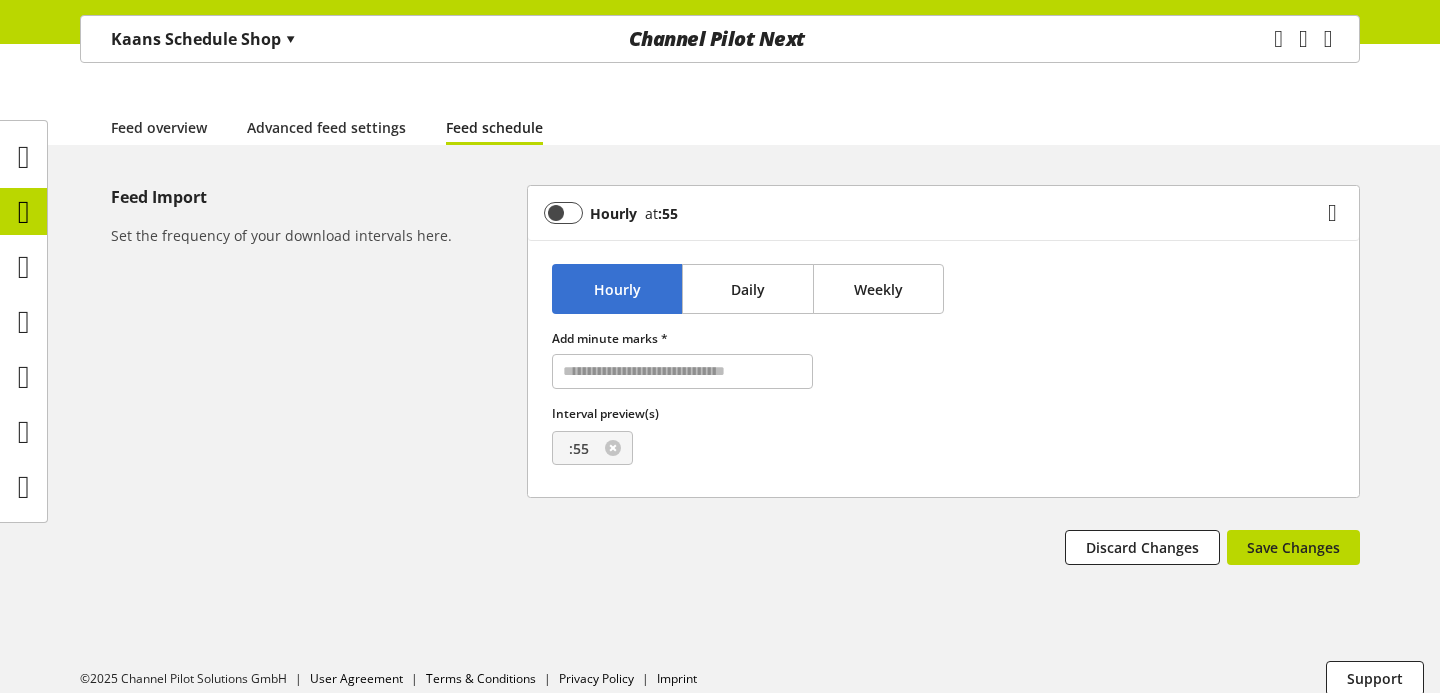 scroll, scrollTop: 73, scrollLeft: 0, axis: vertical 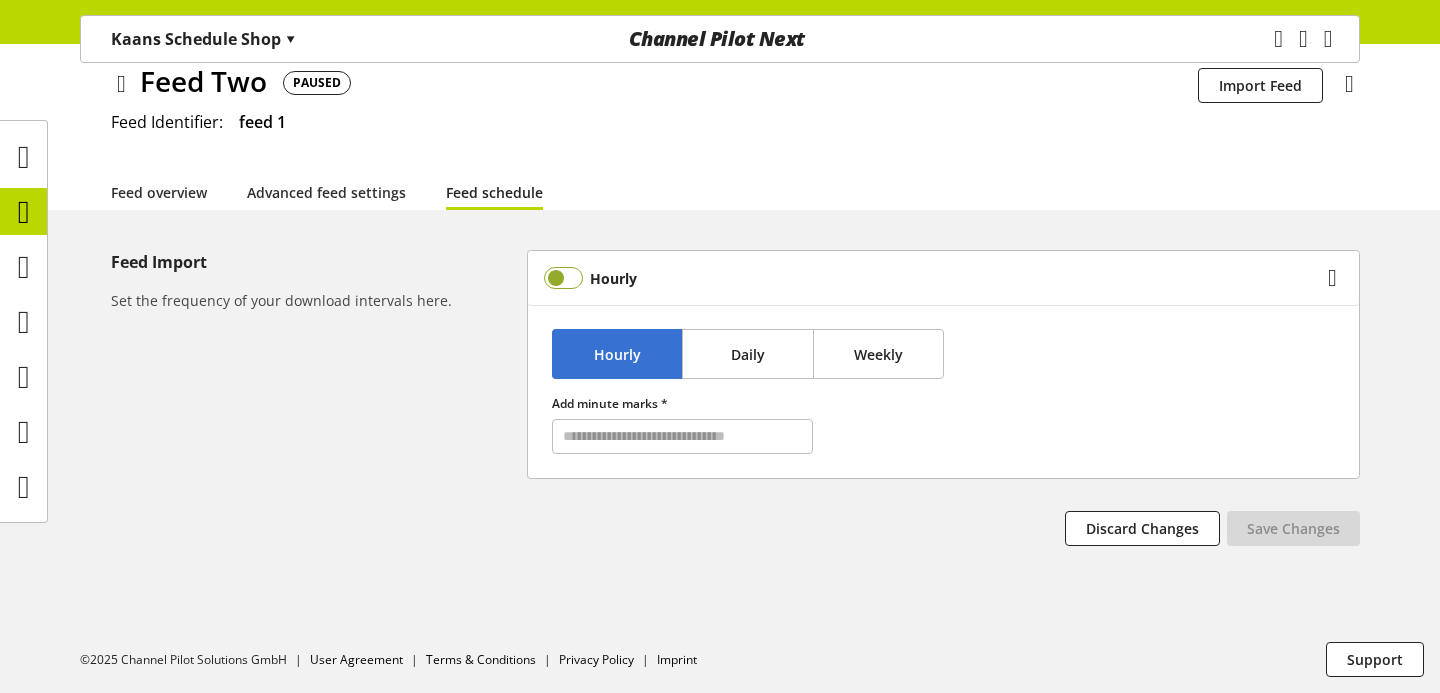 click at bounding box center (563, 278) 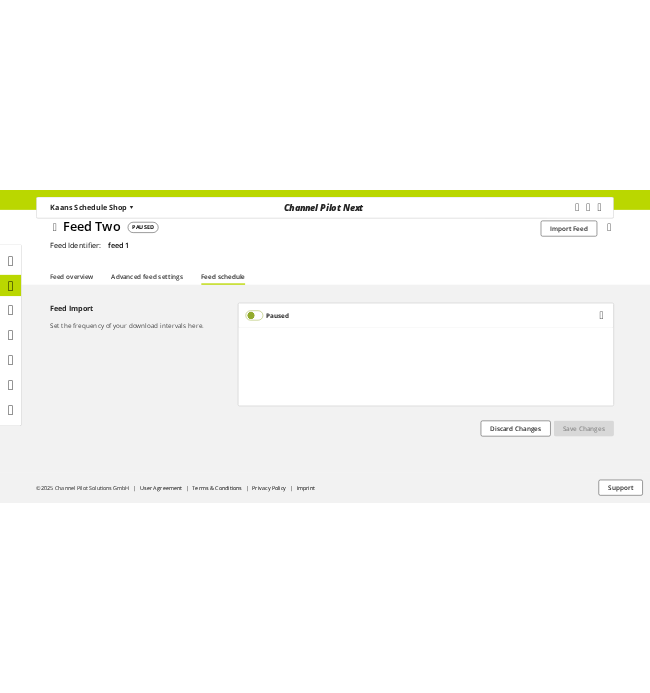 scroll, scrollTop: 0, scrollLeft: 0, axis: both 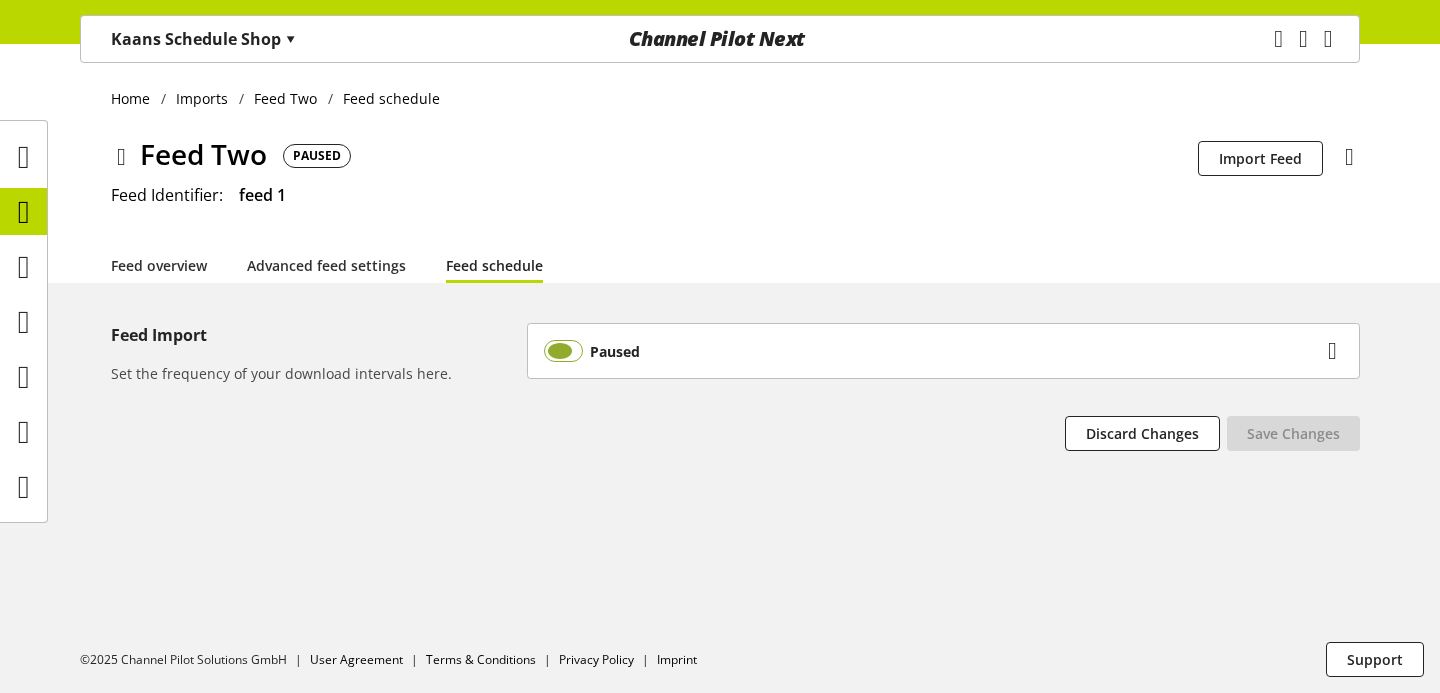 click at bounding box center (563, 351) 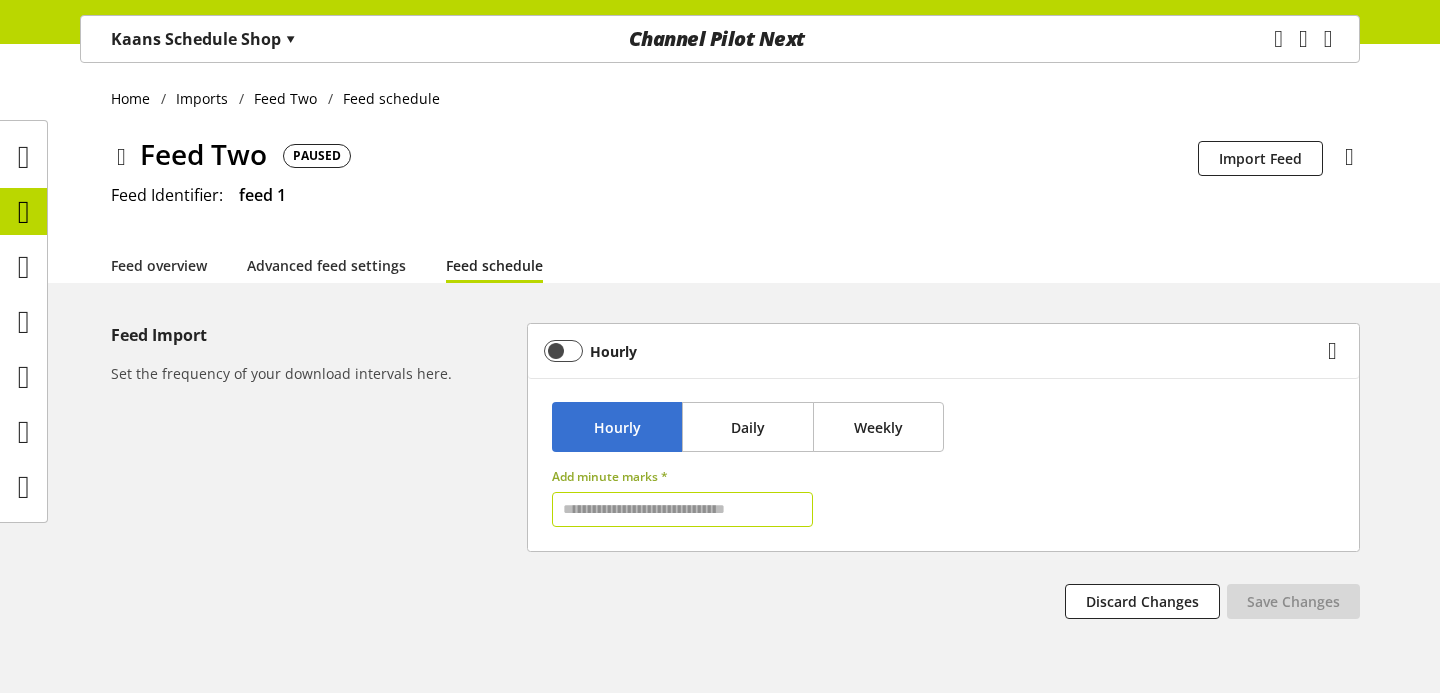 click at bounding box center [682, 509] 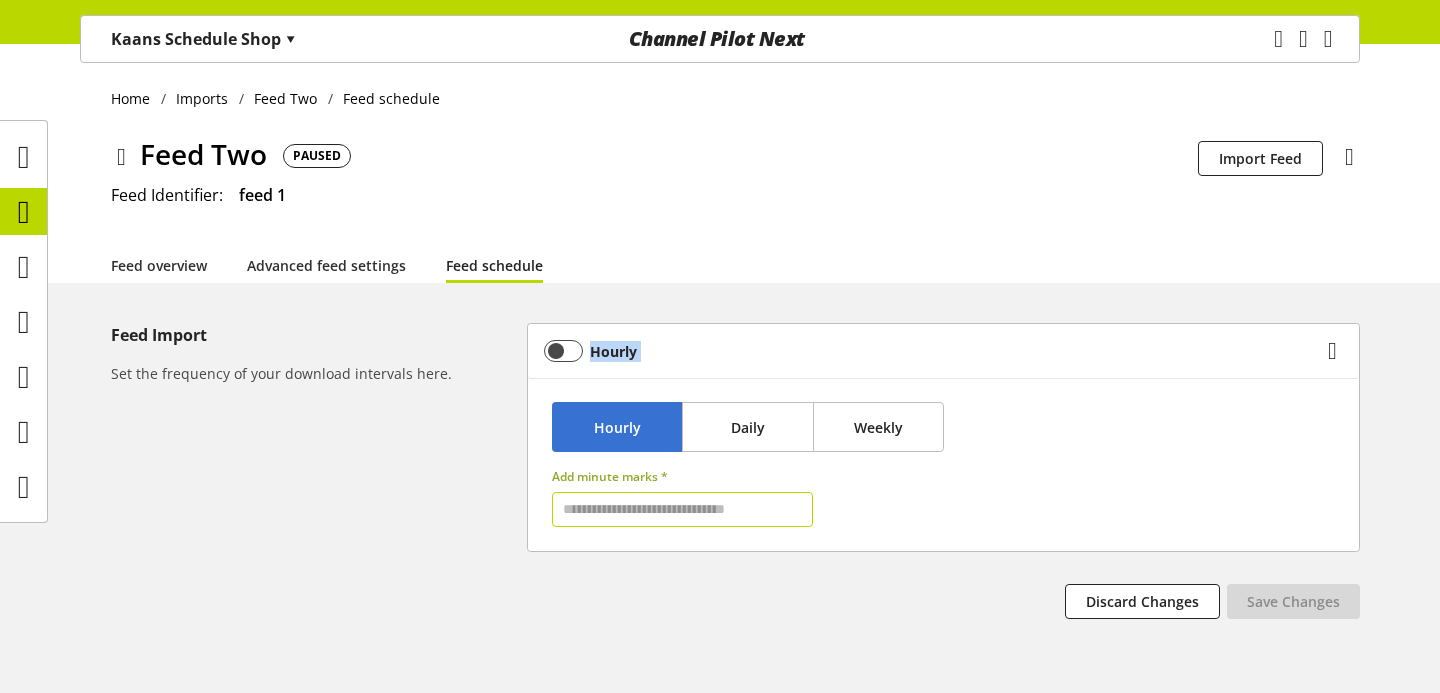 drag, startPoint x: 528, startPoint y: 354, endPoint x: 775, endPoint y: 471, distance: 273.30936 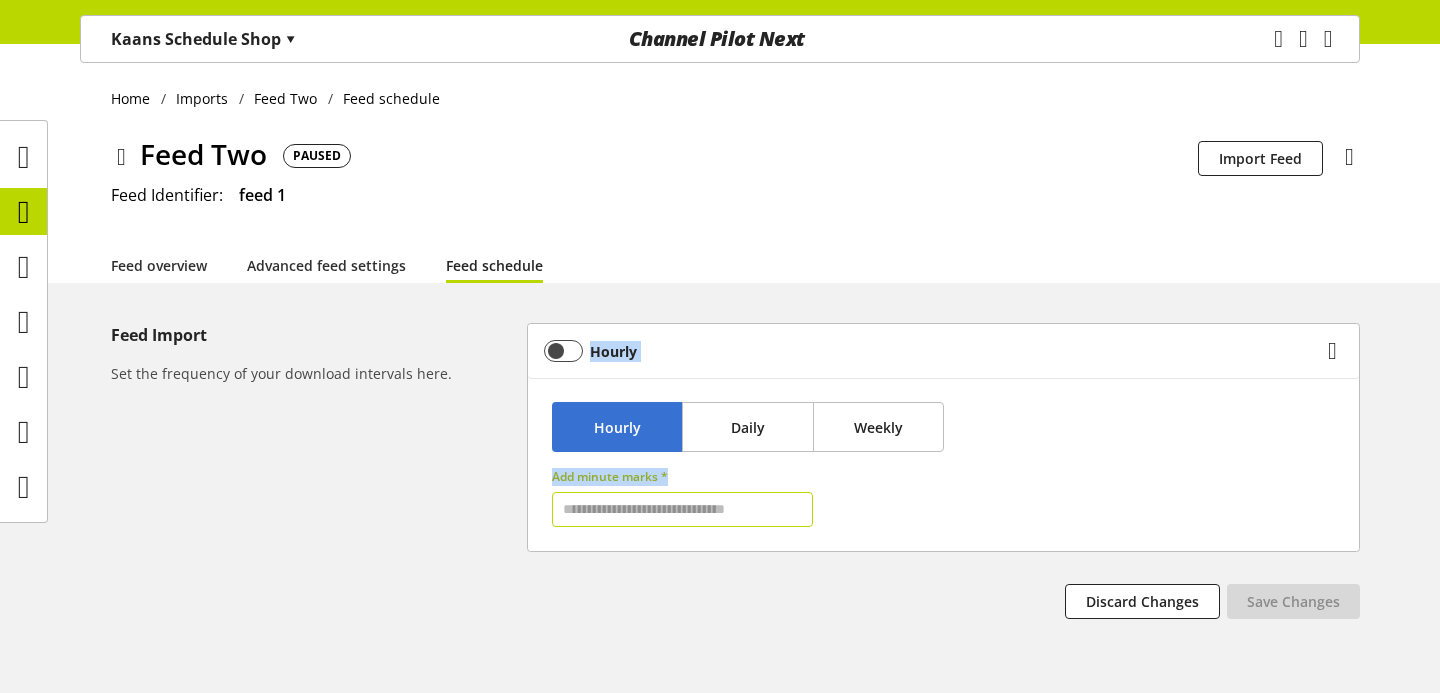 click on "Add minute marks *" at bounding box center (682, 477) 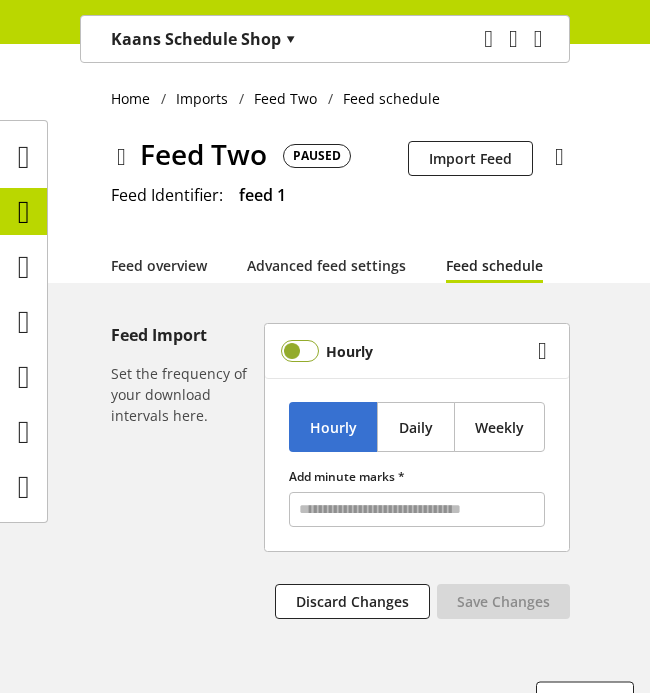 click at bounding box center [300, 351] 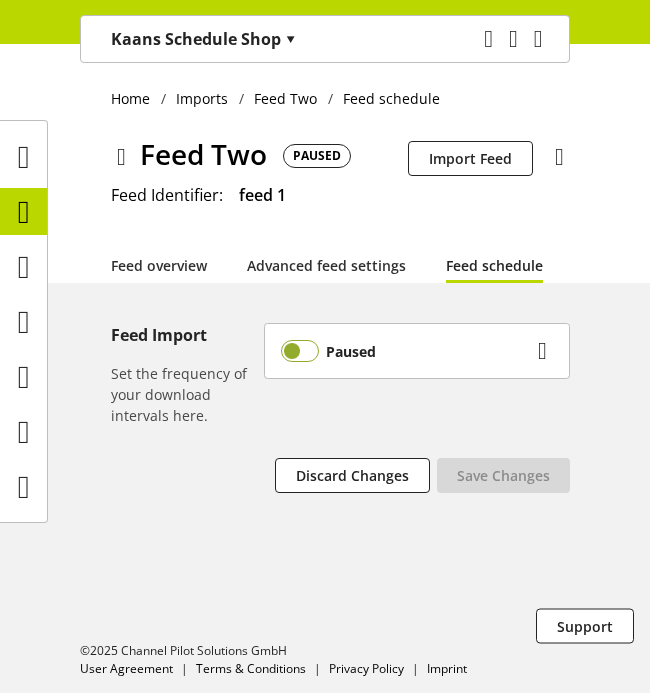 click at bounding box center (300, 351) 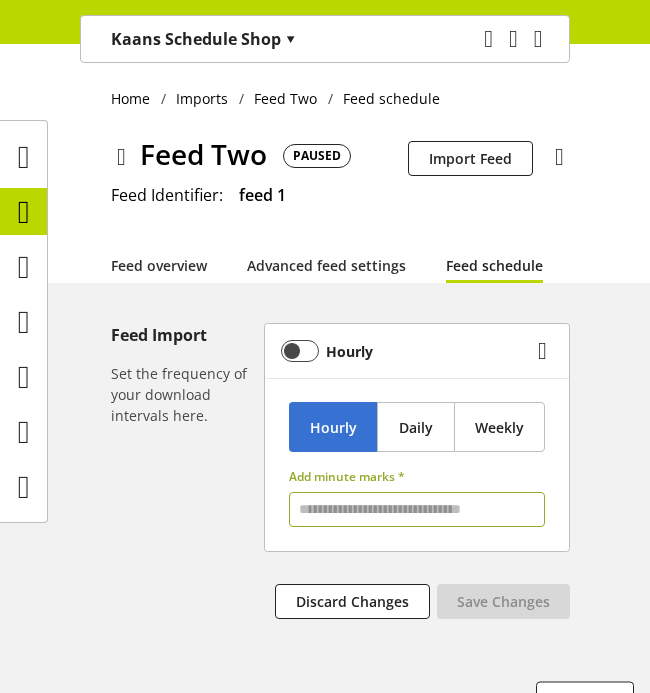 click at bounding box center (417, 509) 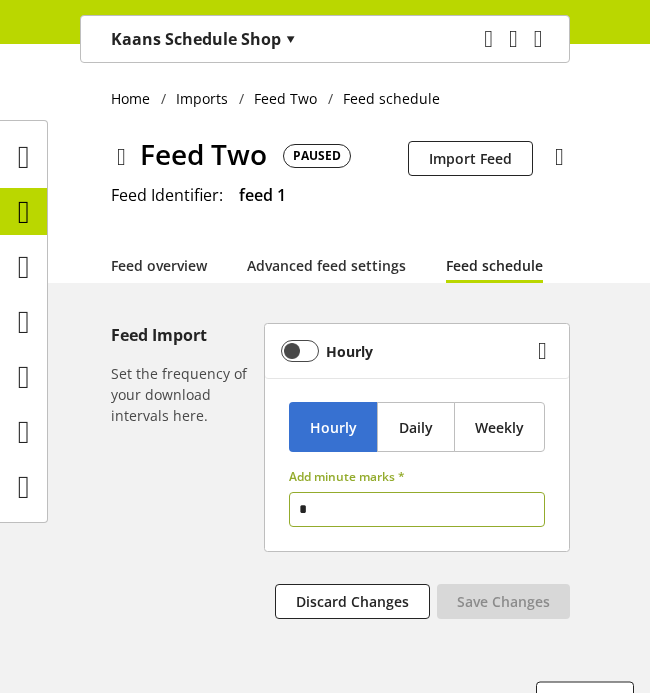 type 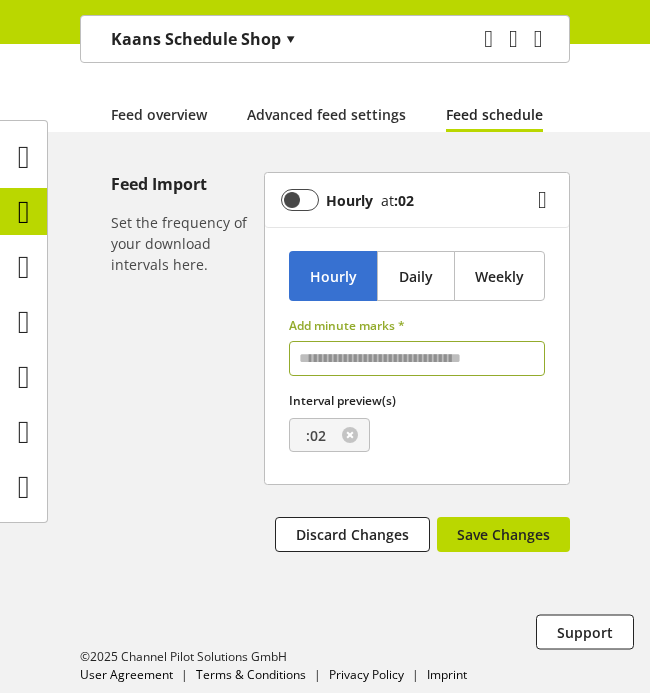click on "Feed Import Set the frequency of your download intervals here. Hourly at   :02 Hourly Daily Weekly Add minute marks * Interval preview(s) :02 Discard Changes You didn't make any changes Save Changes" at bounding box center [325, 402] 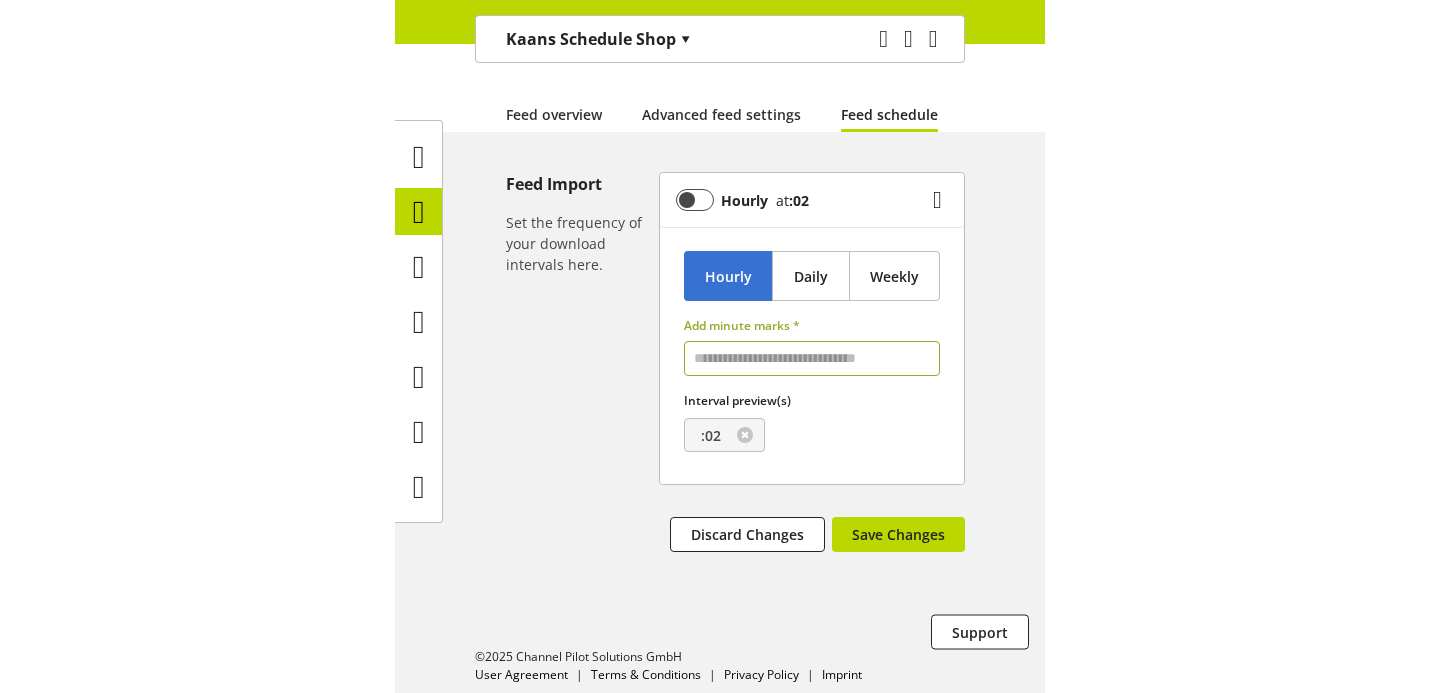 scroll, scrollTop: 152, scrollLeft: 0, axis: vertical 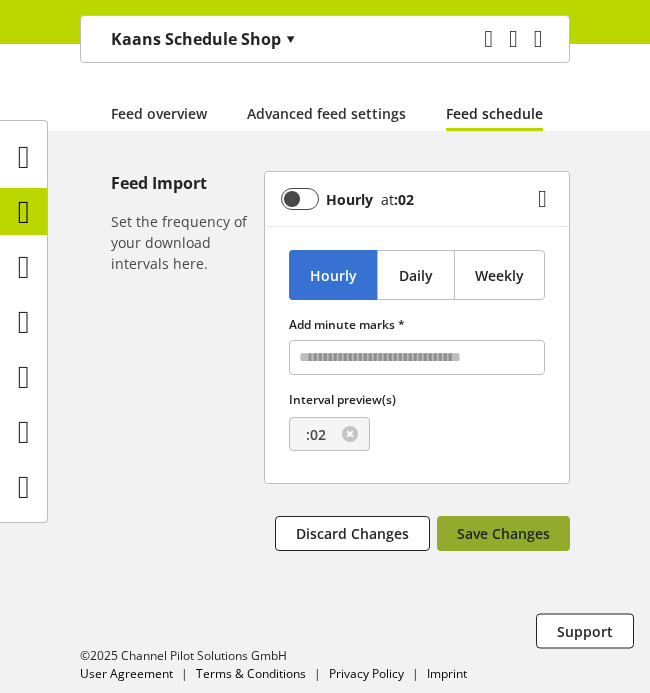click on "Save Changes" at bounding box center [503, 533] 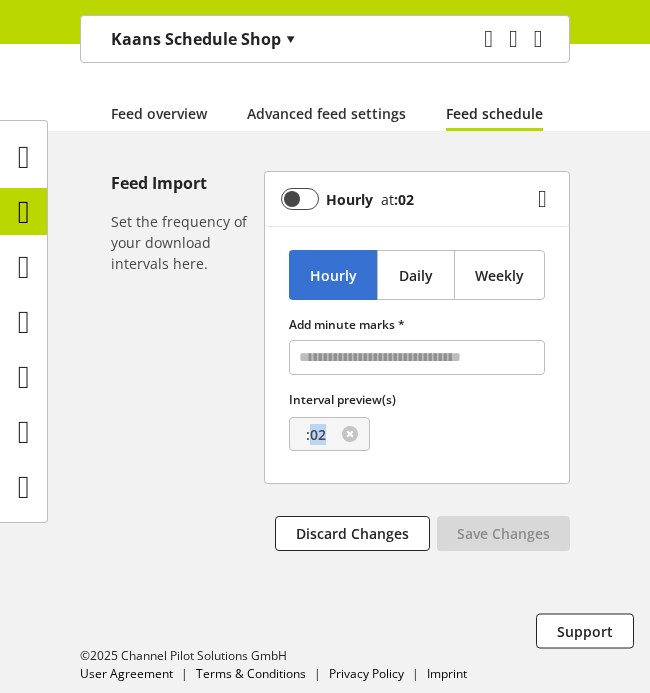 drag, startPoint x: 309, startPoint y: 438, endPoint x: 330, endPoint y: 438, distance: 21 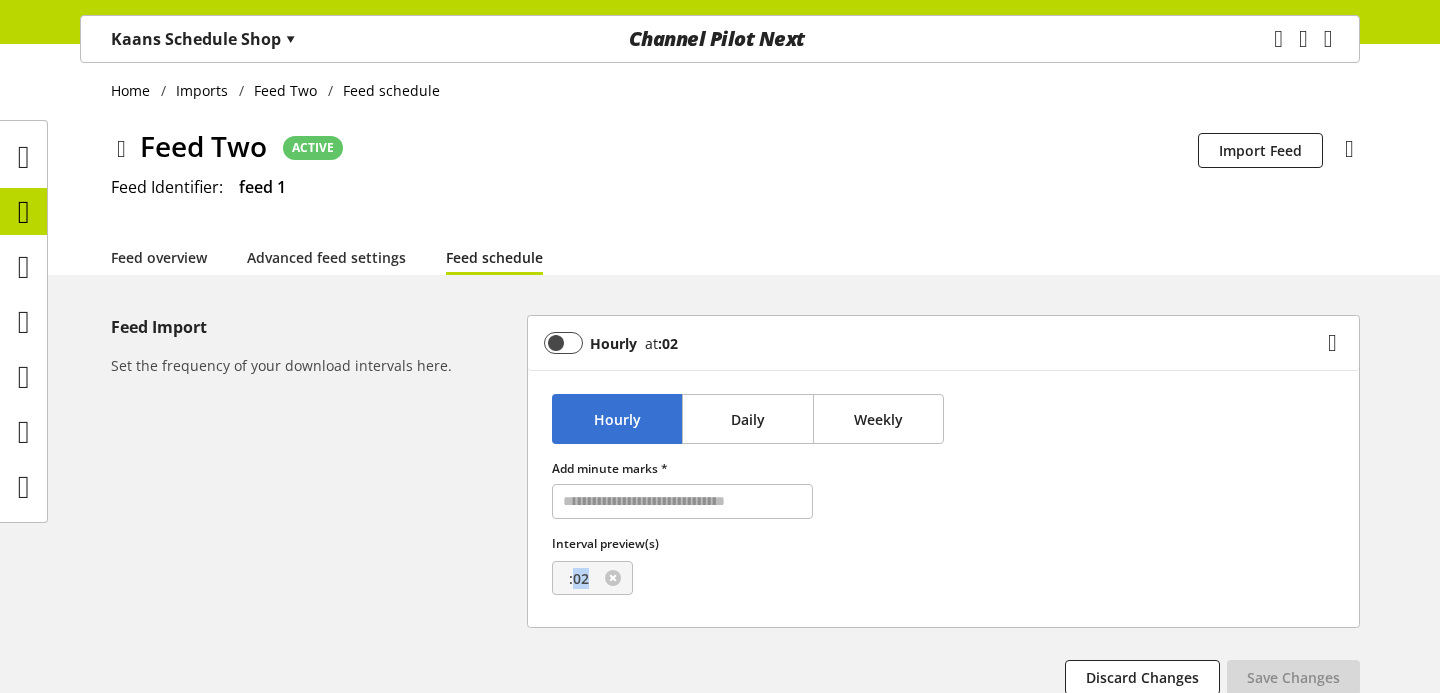 scroll, scrollTop: 0, scrollLeft: 0, axis: both 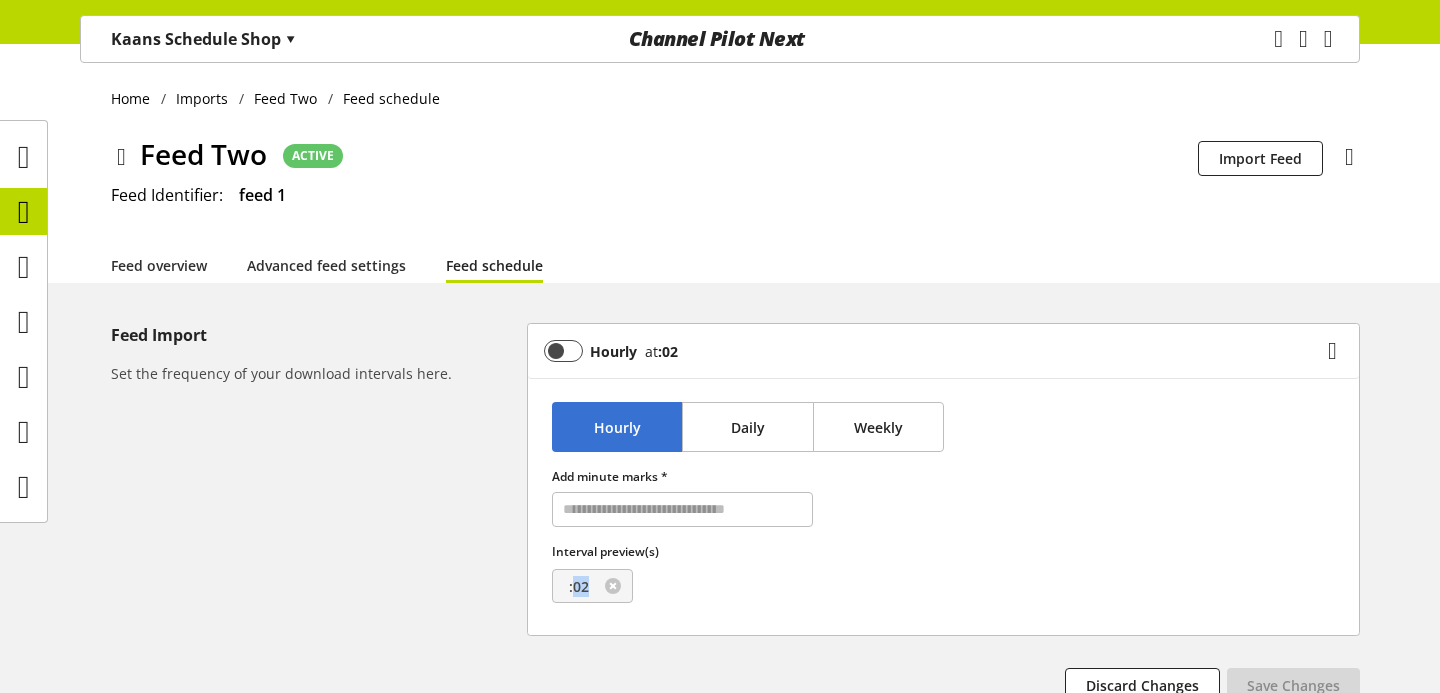 click on "Feed overview Advanced feed settings Feed schedule" at bounding box center [735, 265] 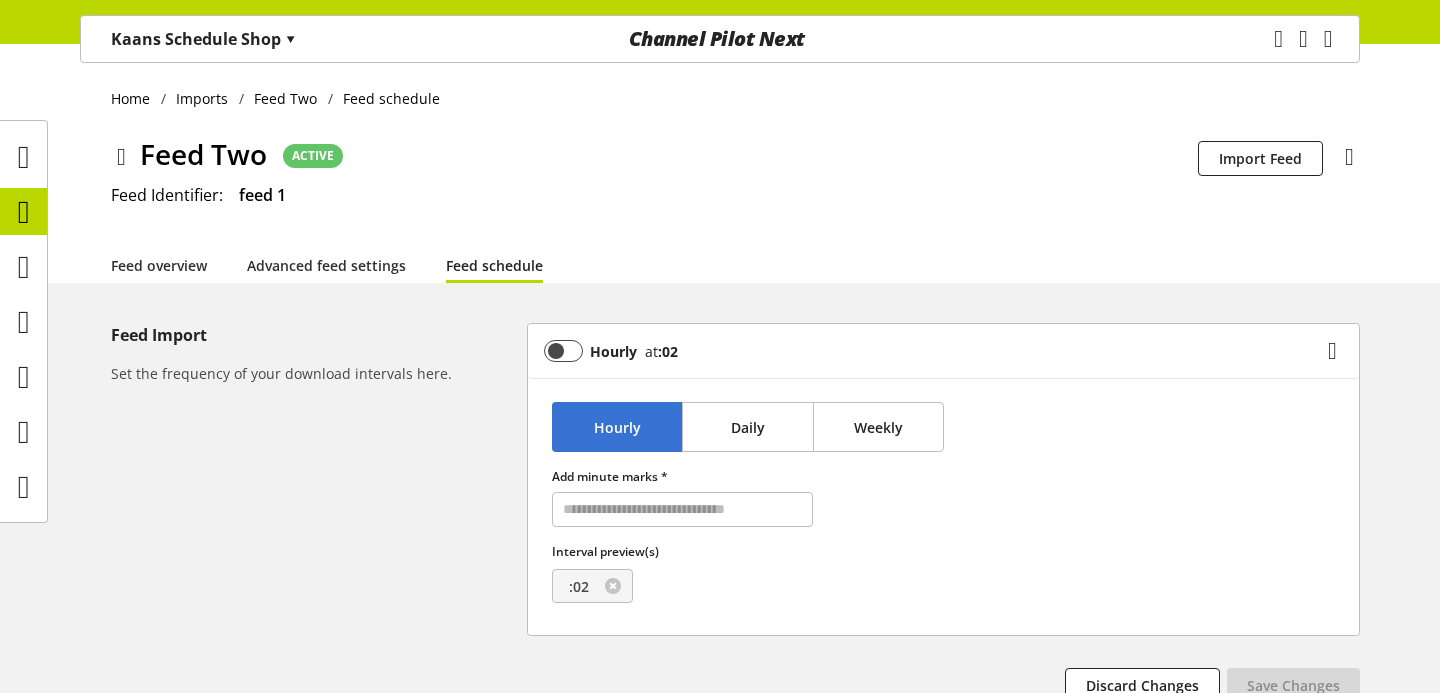 click on ":02" at bounding box center (592, 586) 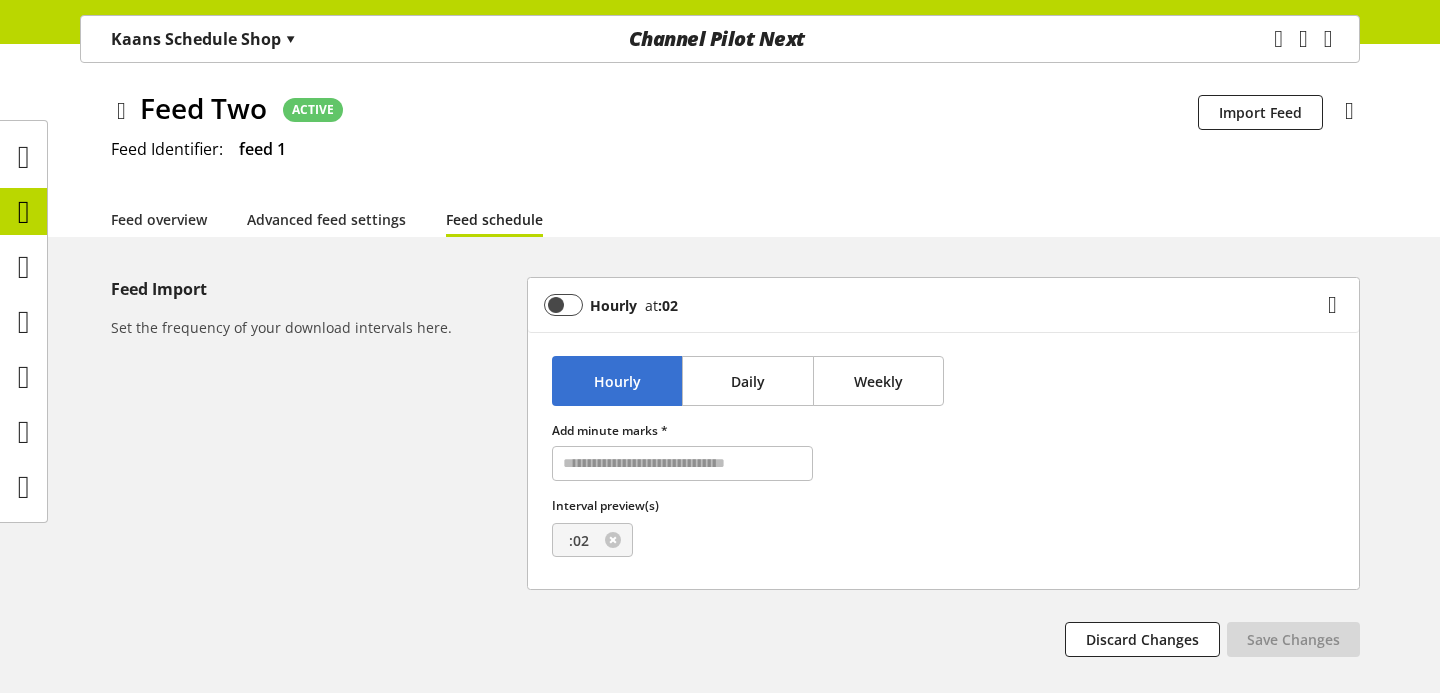 scroll, scrollTop: 35, scrollLeft: 0, axis: vertical 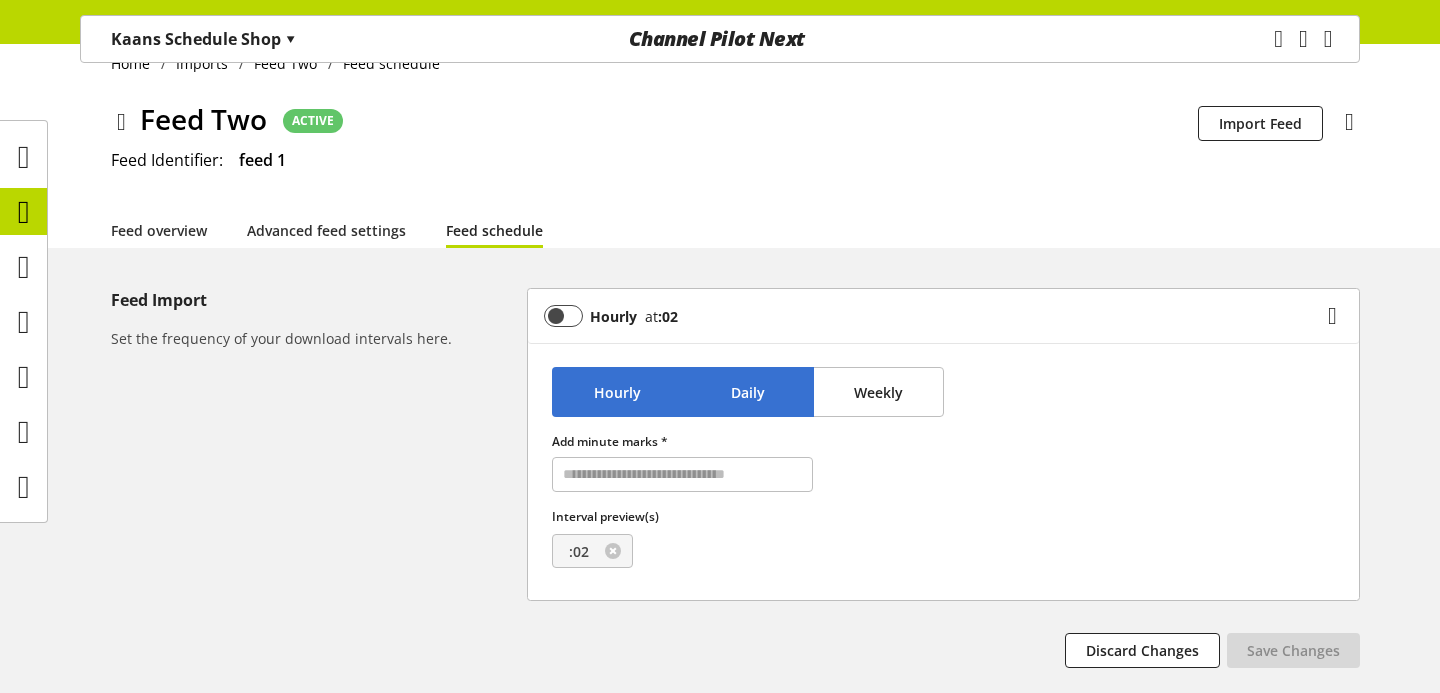click on "Daily" at bounding box center (747, 392) 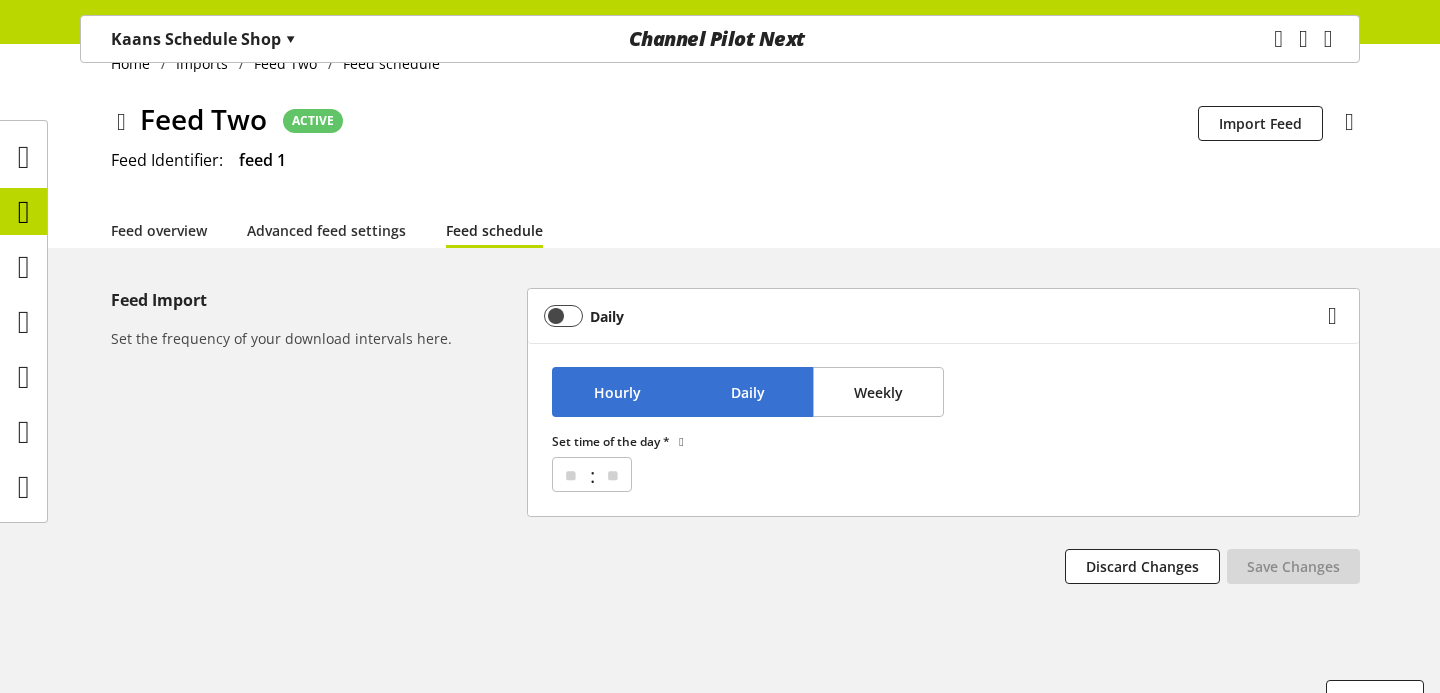 click on "Hourly" at bounding box center (617, 392) 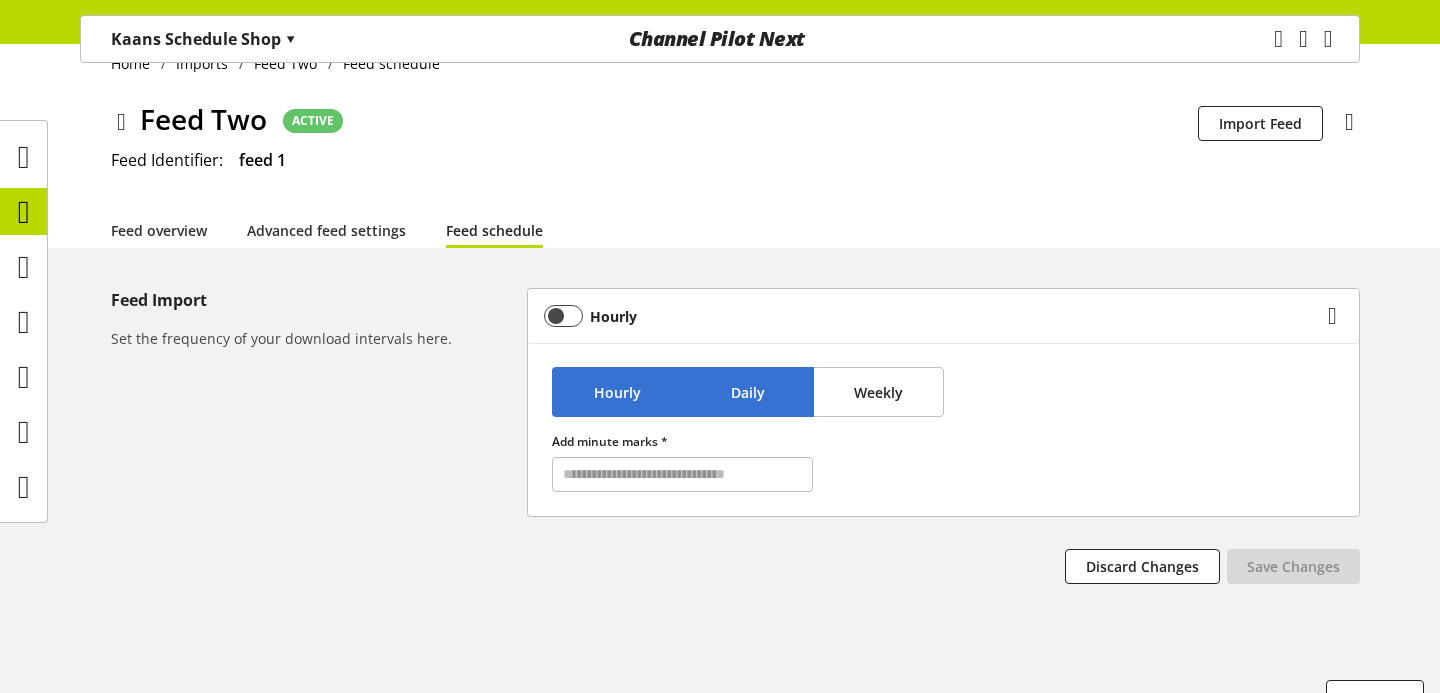 click on "Daily" at bounding box center [747, 392] 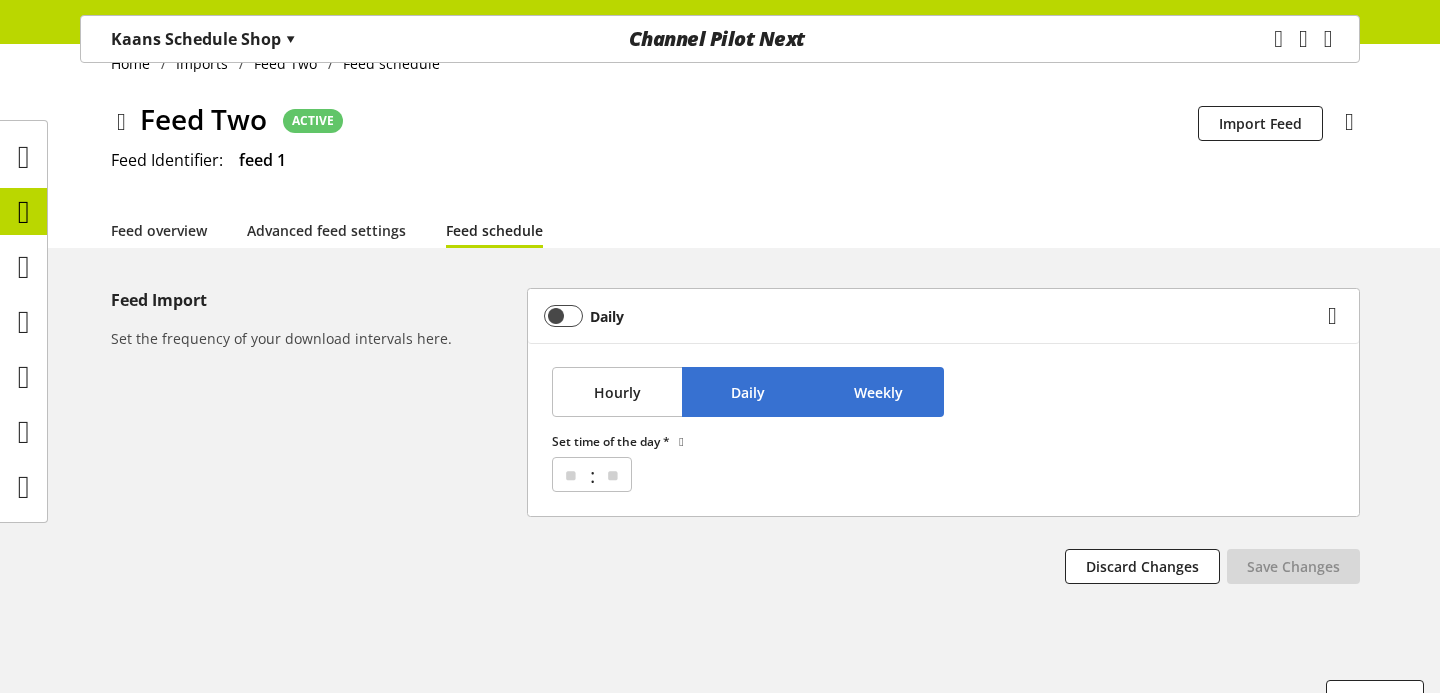 click on "Weekly" at bounding box center [878, 392] 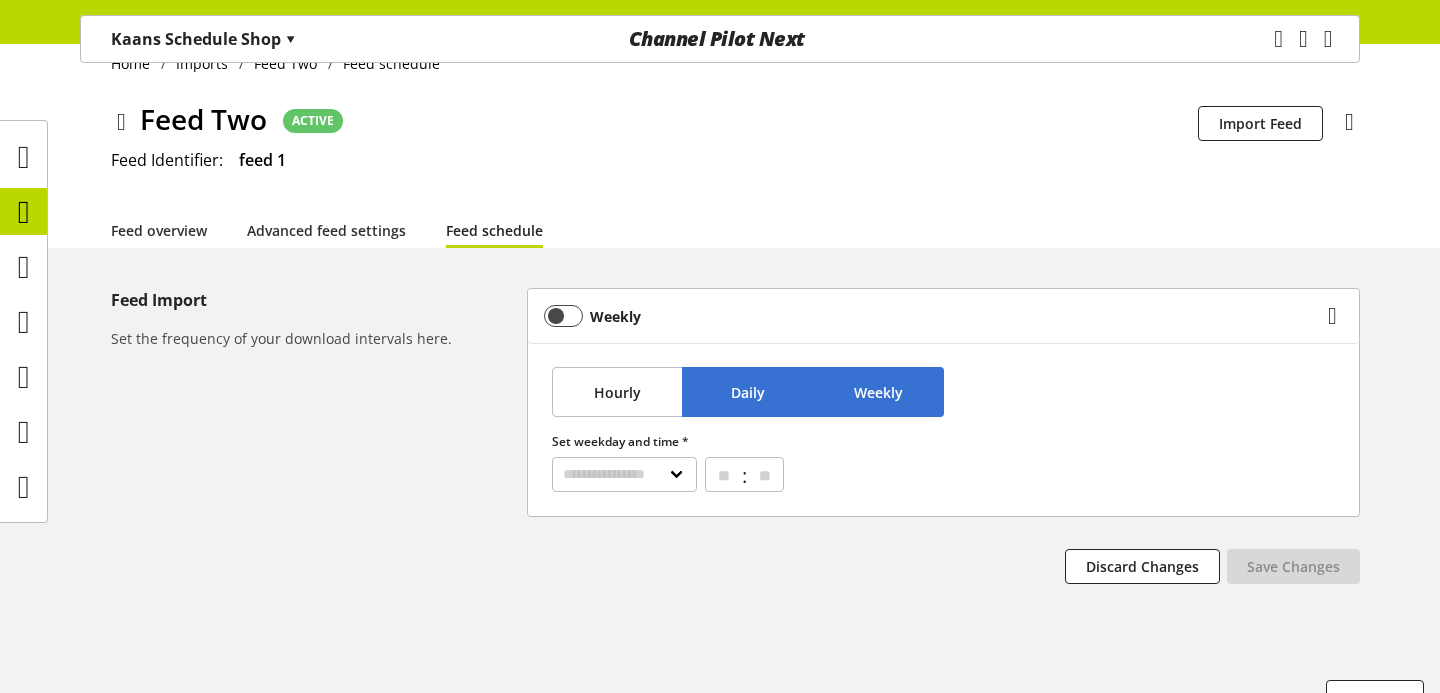 click on "Daily" at bounding box center [747, 392] 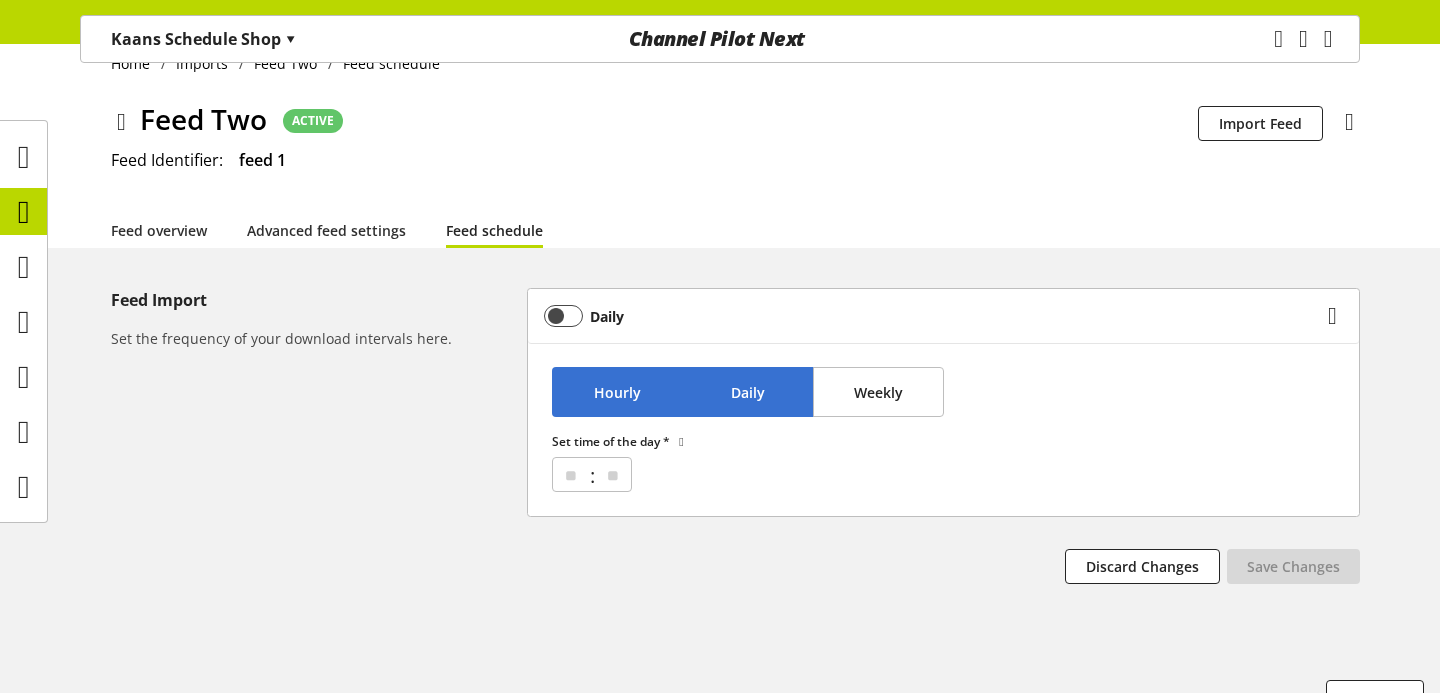 click on "Hourly" at bounding box center [617, 392] 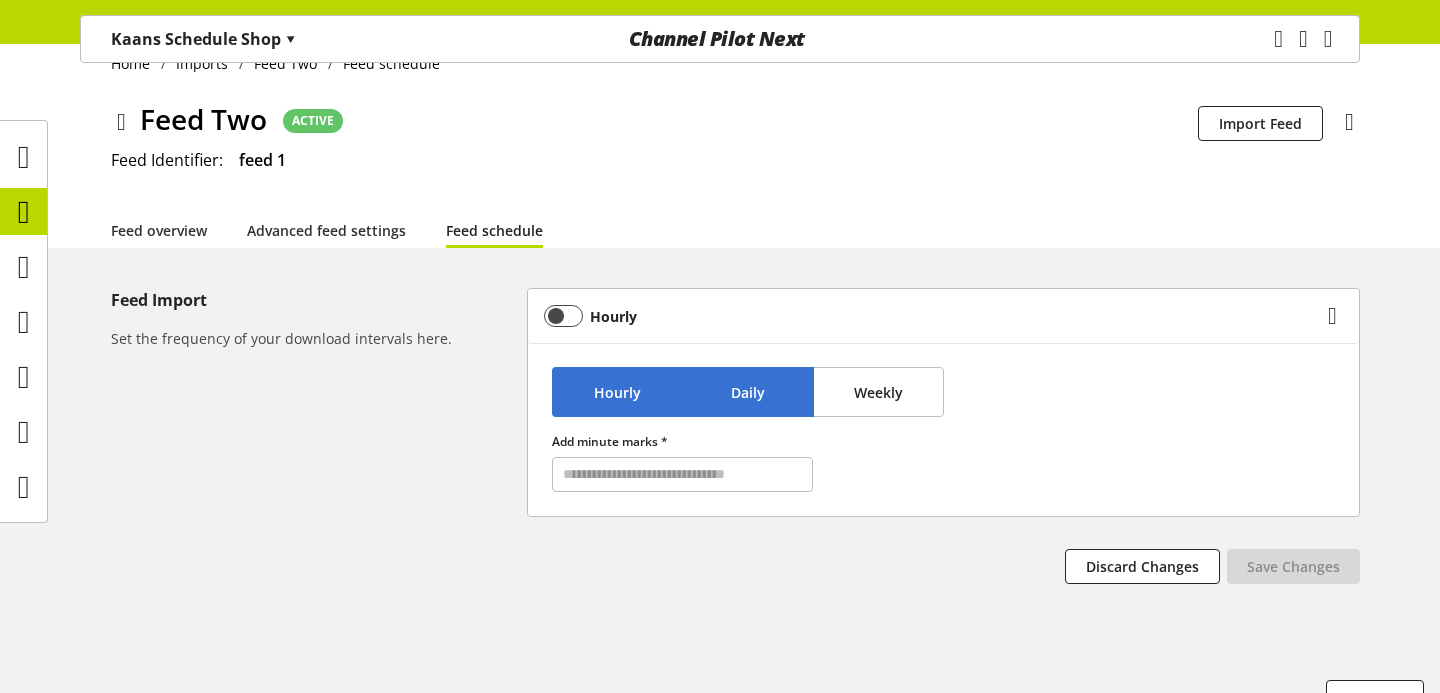 click on "Daily" at bounding box center [747, 392] 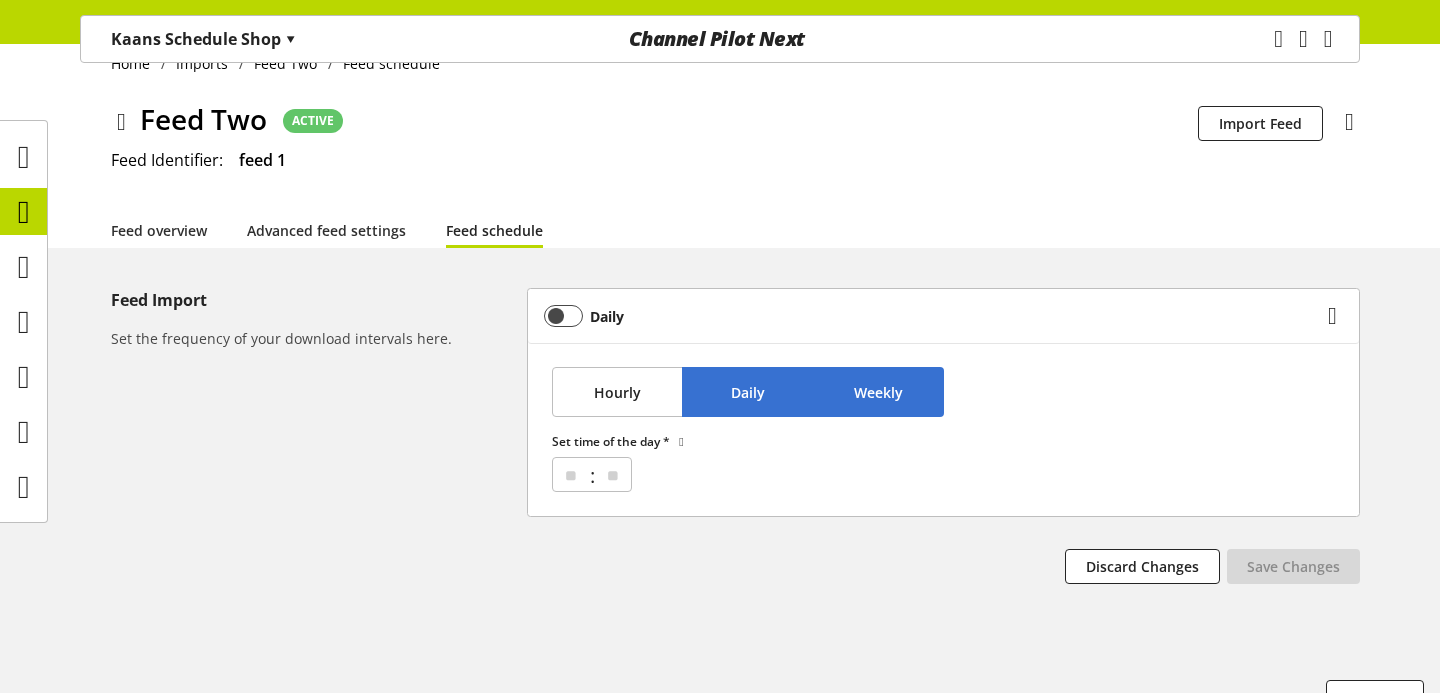 click on "Weekly" at bounding box center (878, 392) 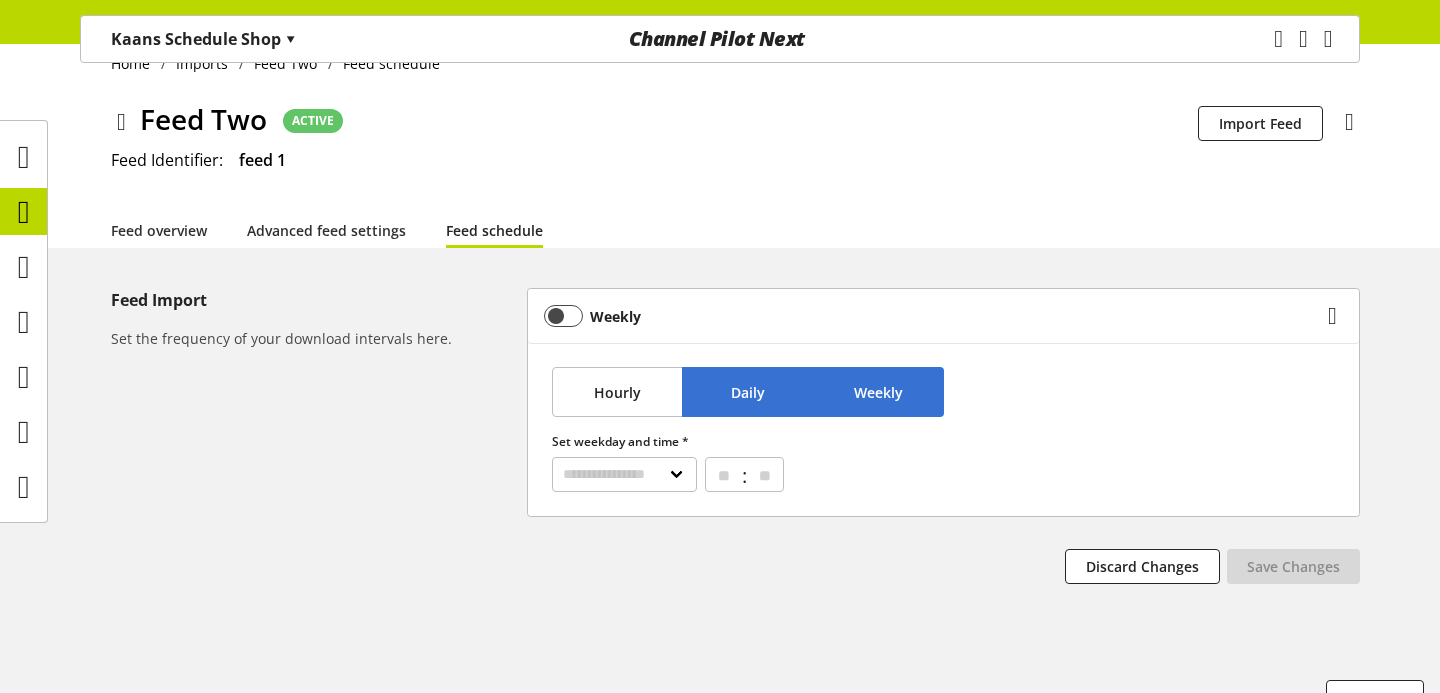 click on "Daily" at bounding box center [748, 392] 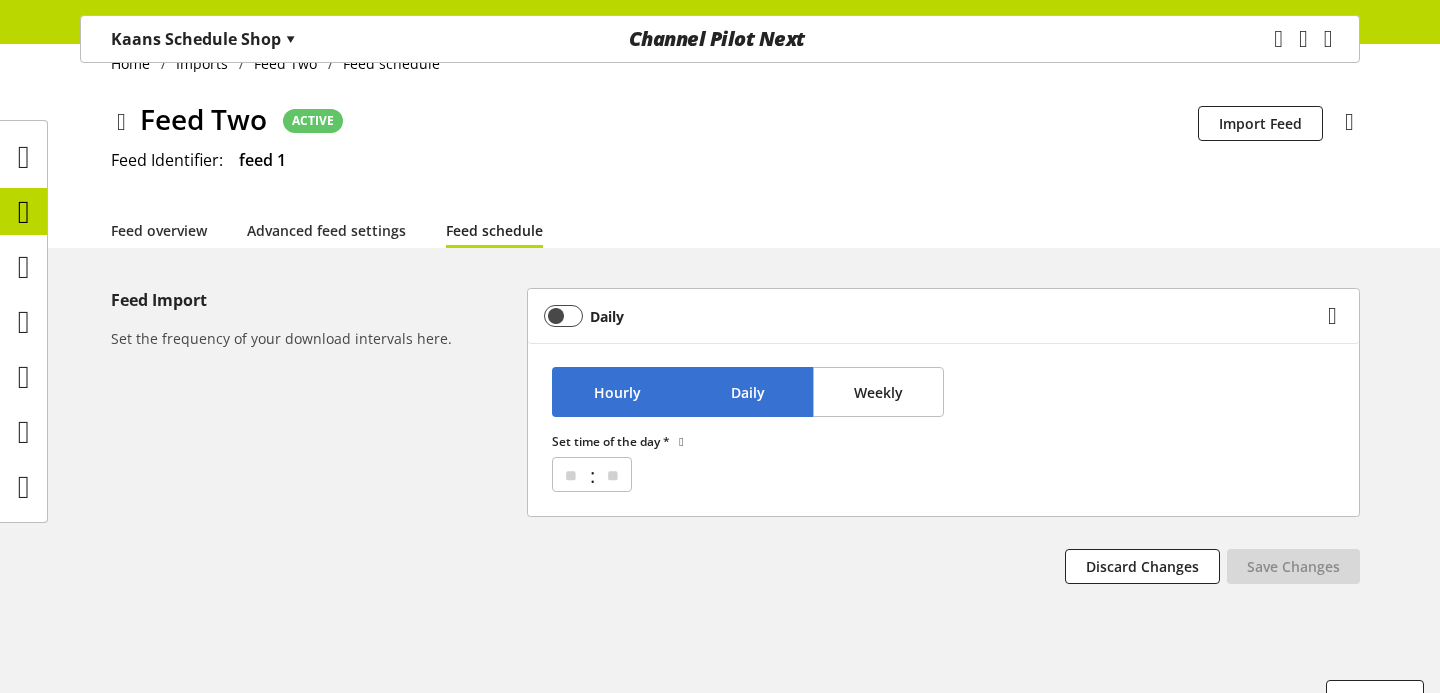 click on "Hourly" at bounding box center [617, 392] 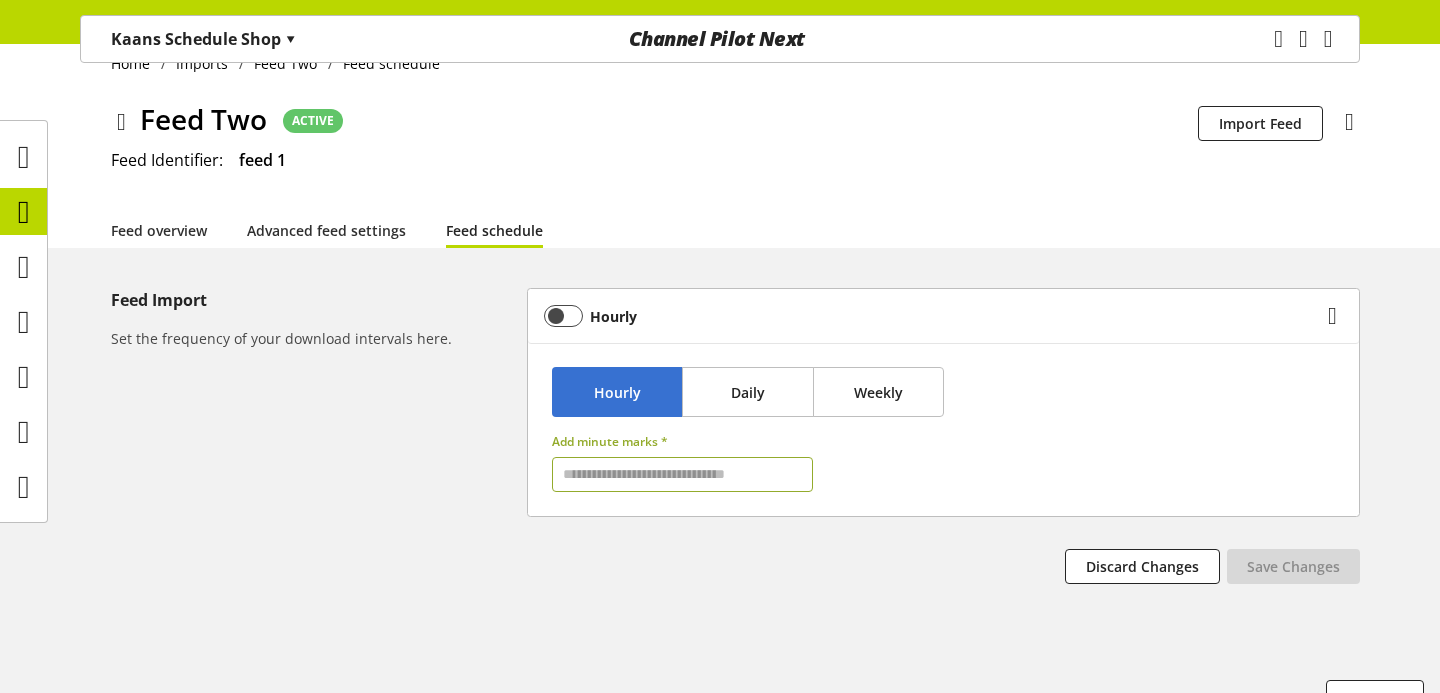 drag, startPoint x: 637, startPoint y: 486, endPoint x: 560, endPoint y: 477, distance: 77.52419 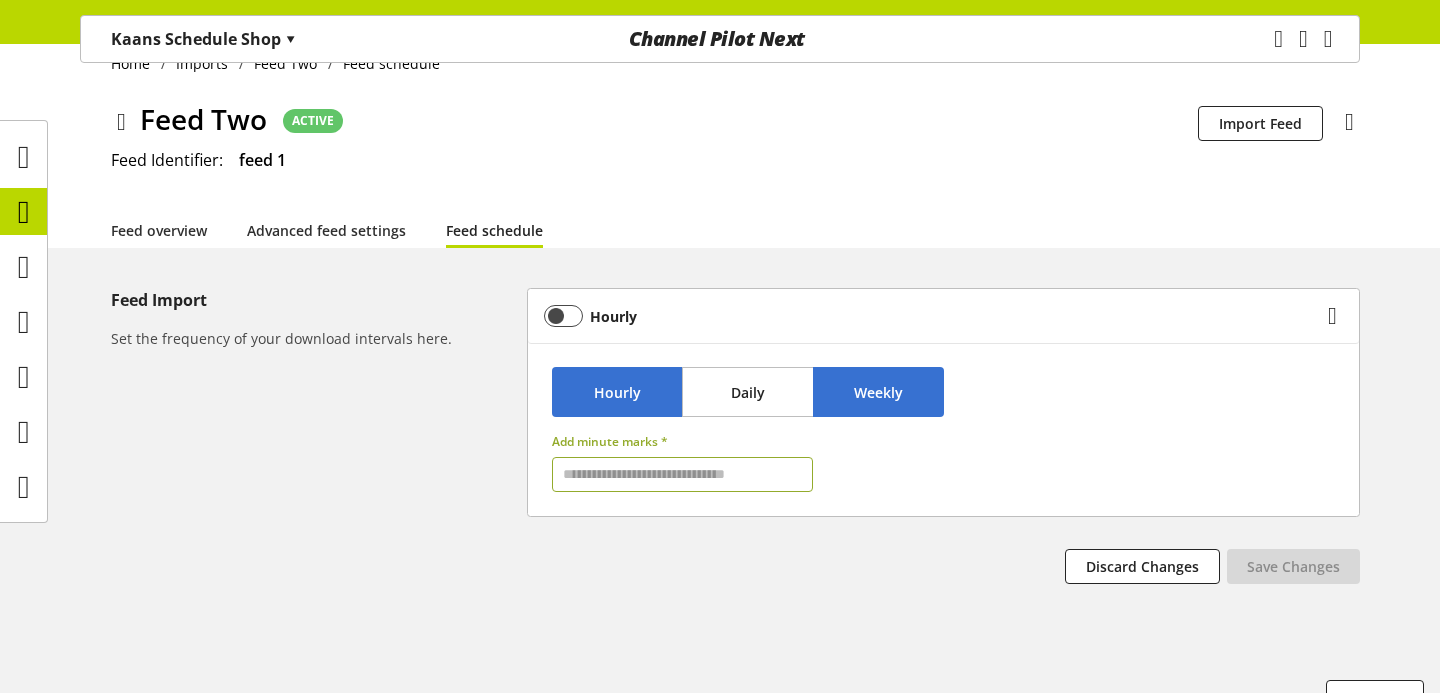 click on "Weekly" at bounding box center [878, 392] 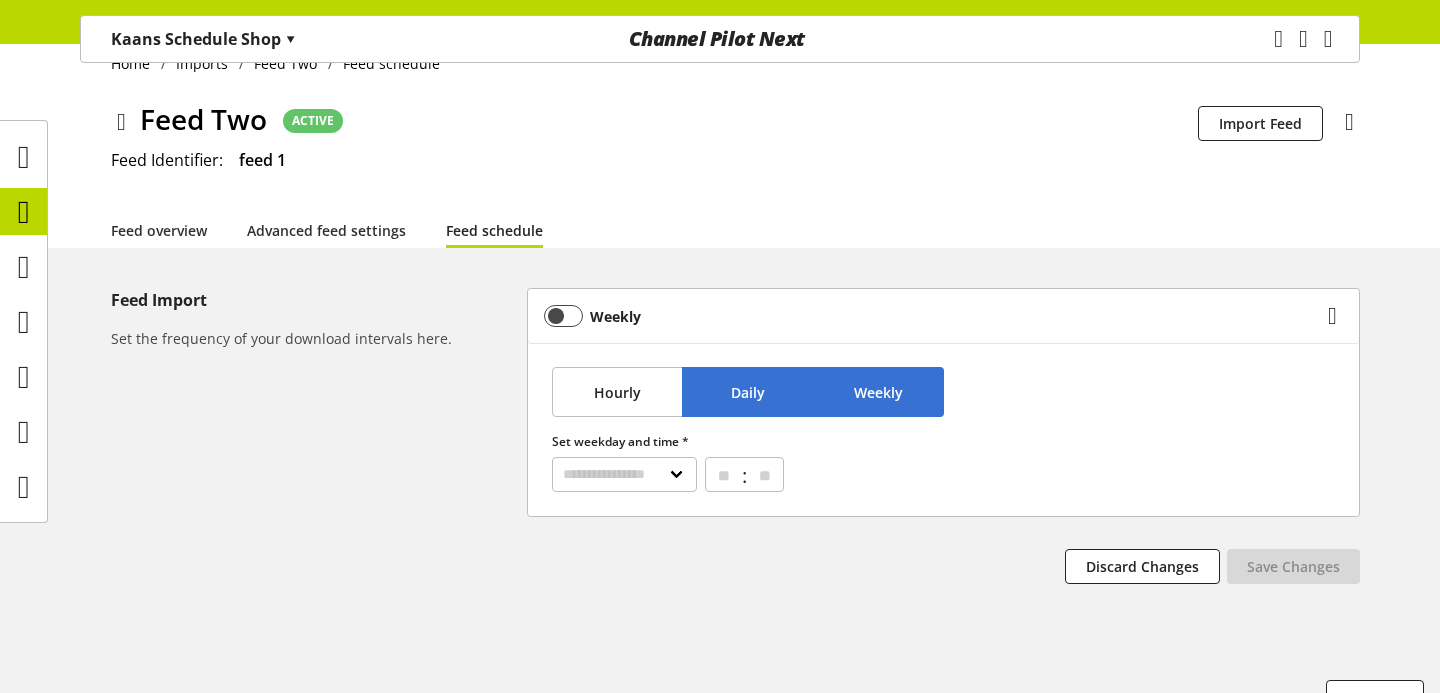 click on "Daily" at bounding box center (747, 392) 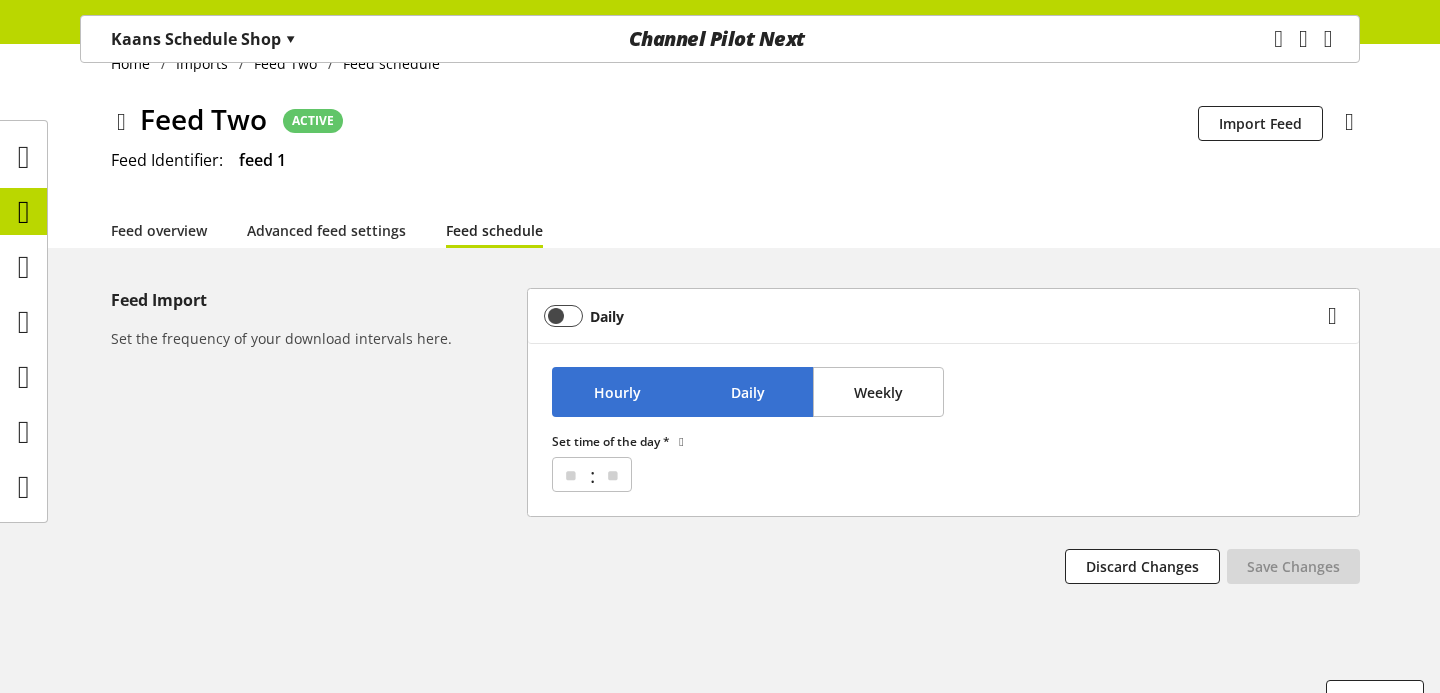 click on "Hourly" at bounding box center (617, 392) 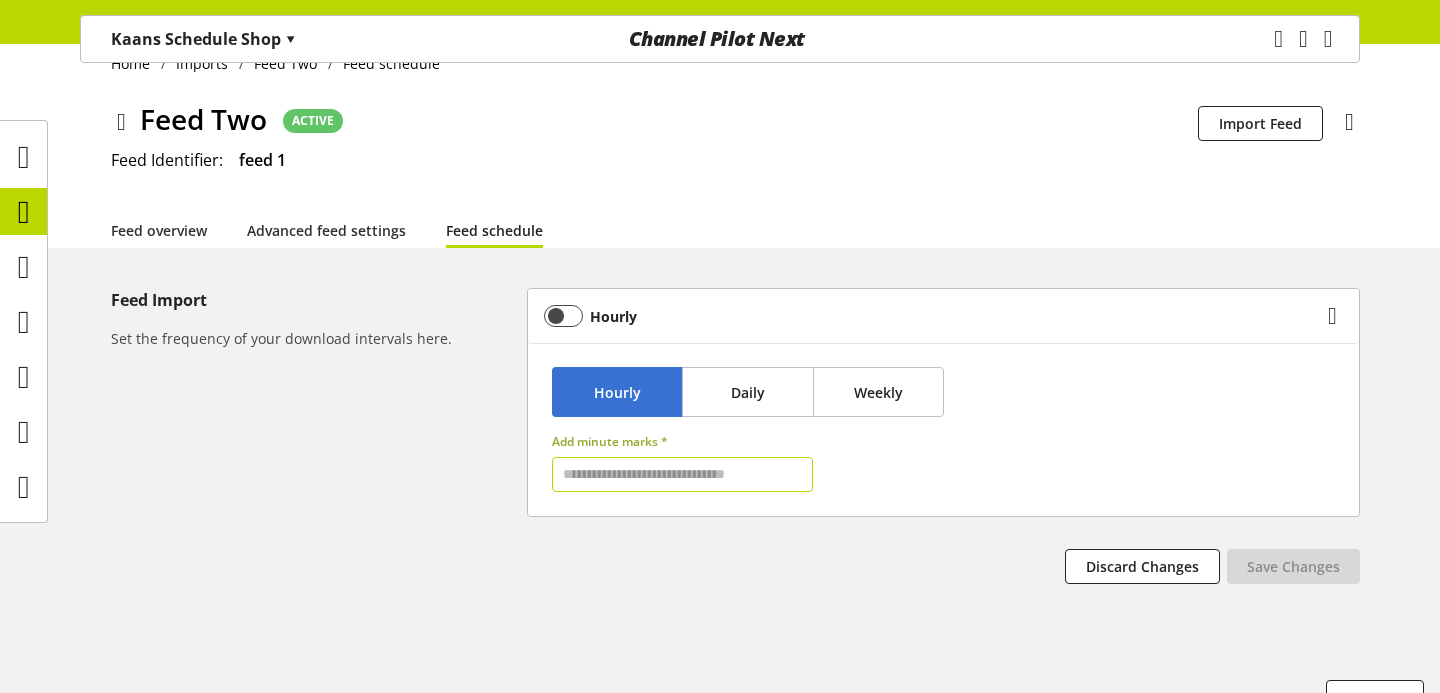 click at bounding box center (682, 474) 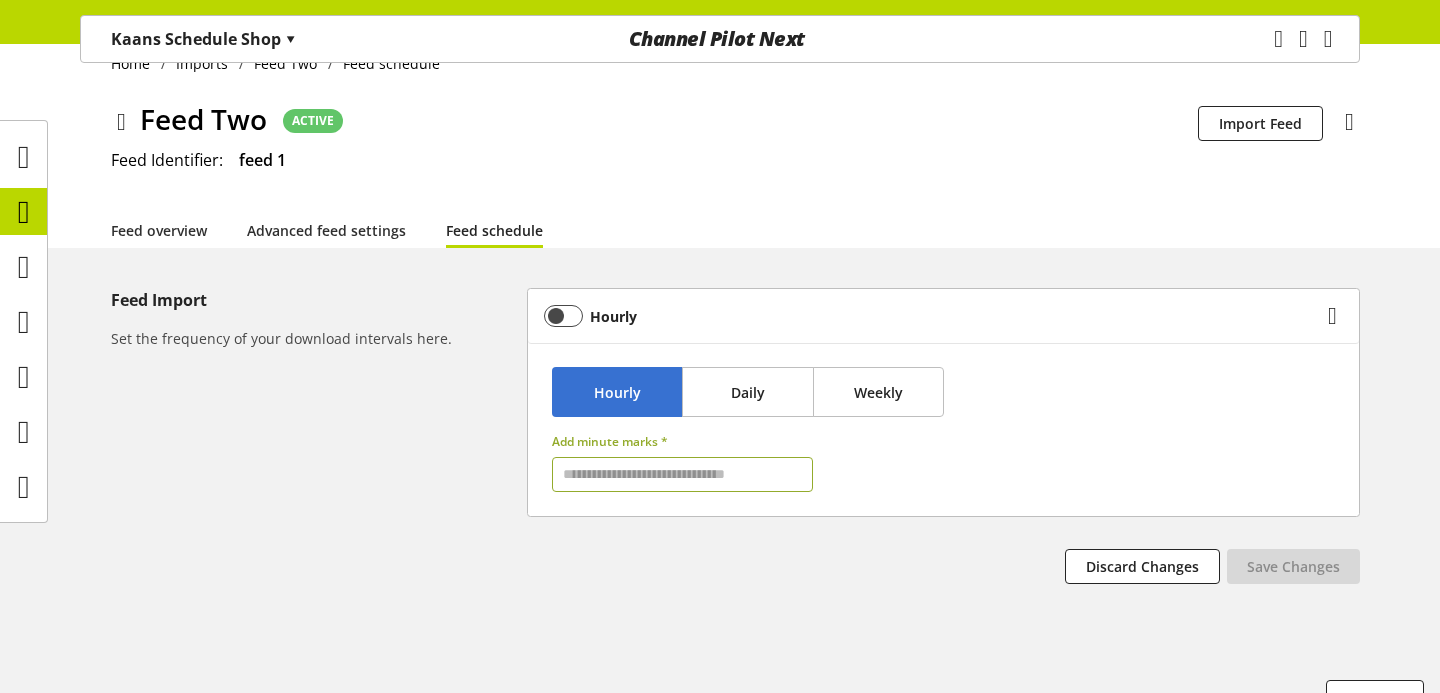 type on "*" 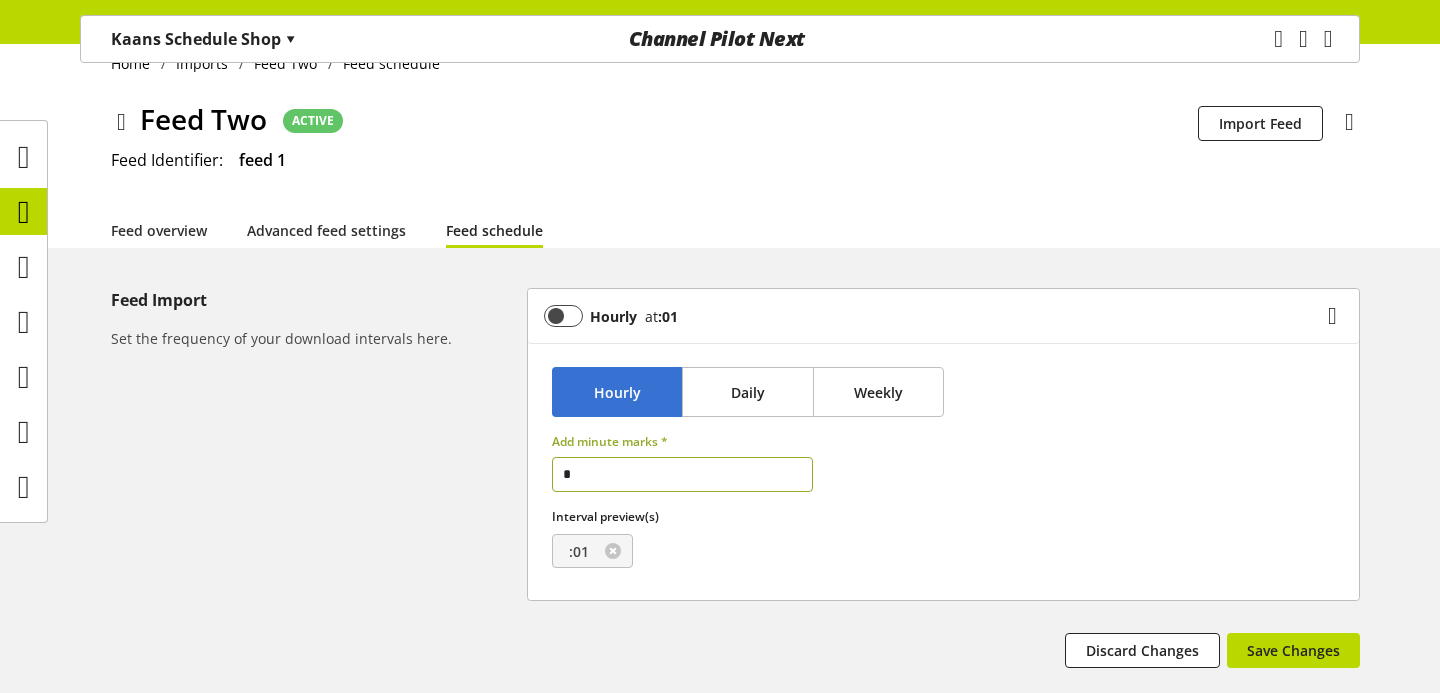 type on "**" 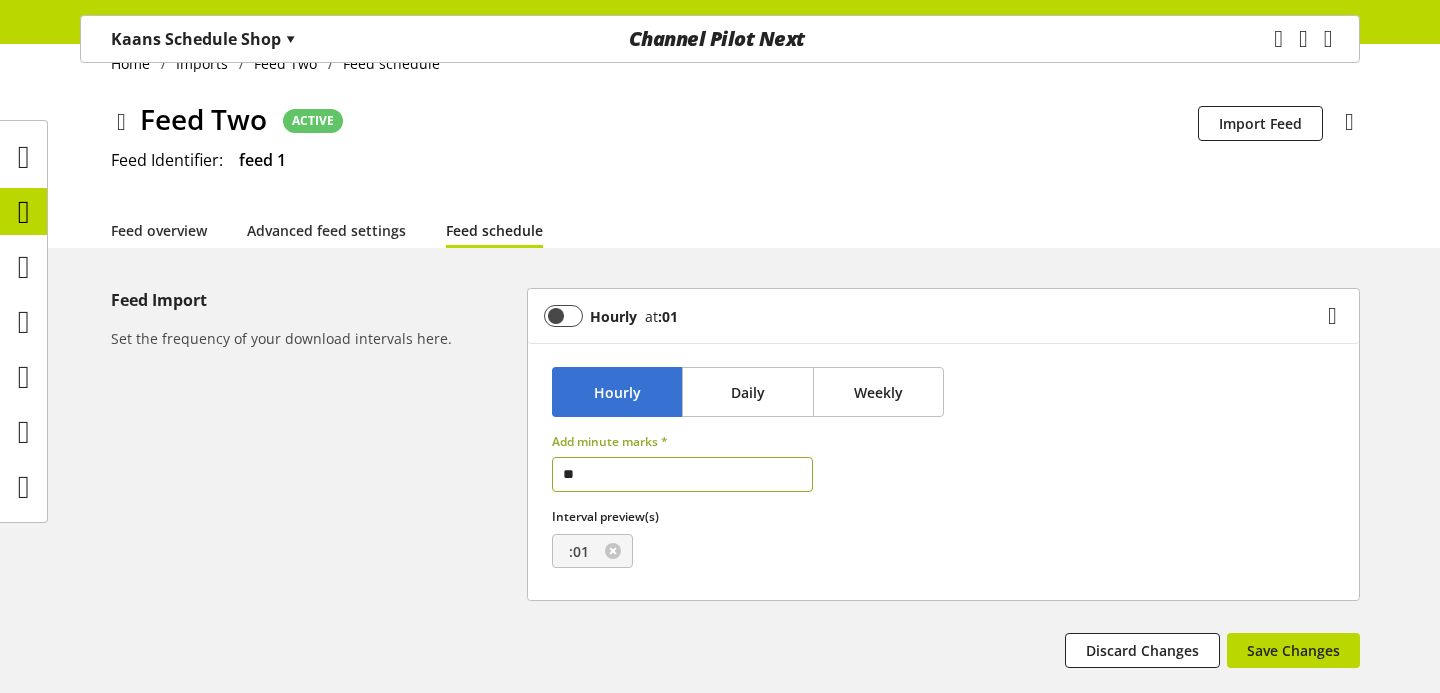 type 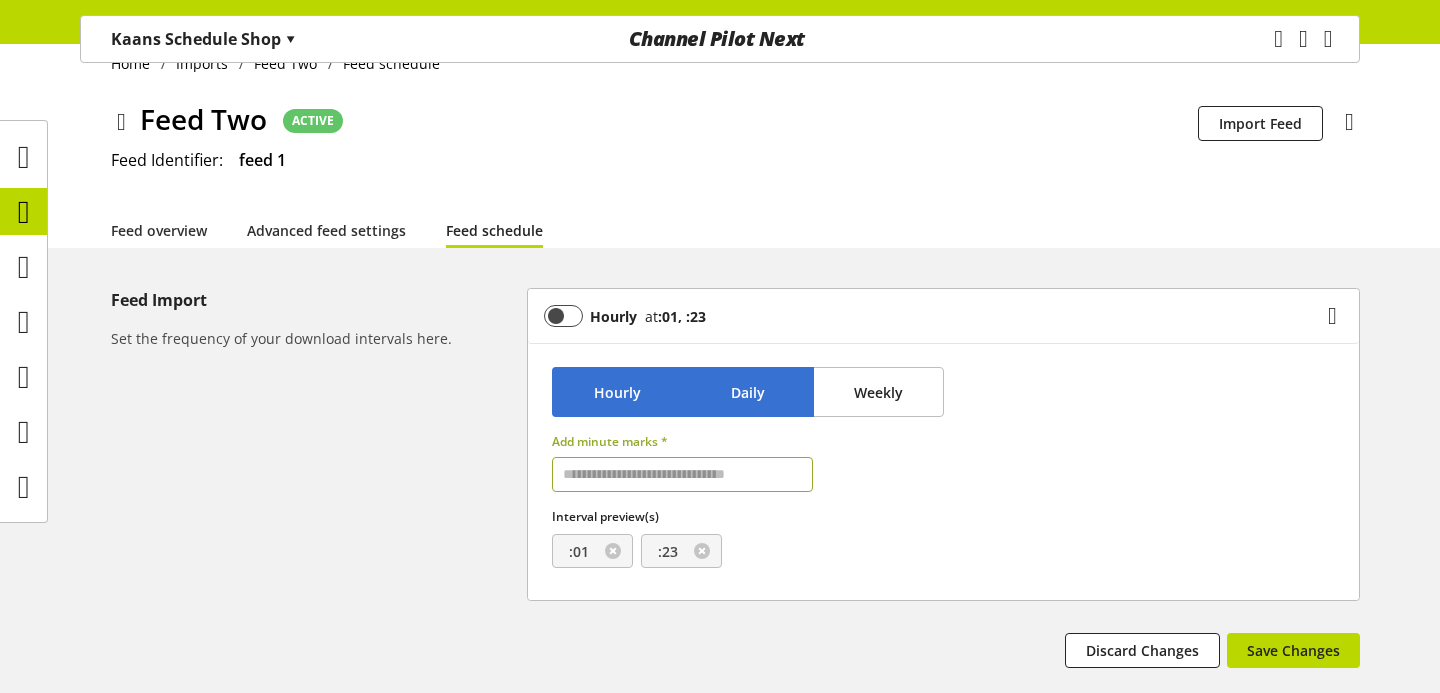 click on "Daily" at bounding box center [748, 392] 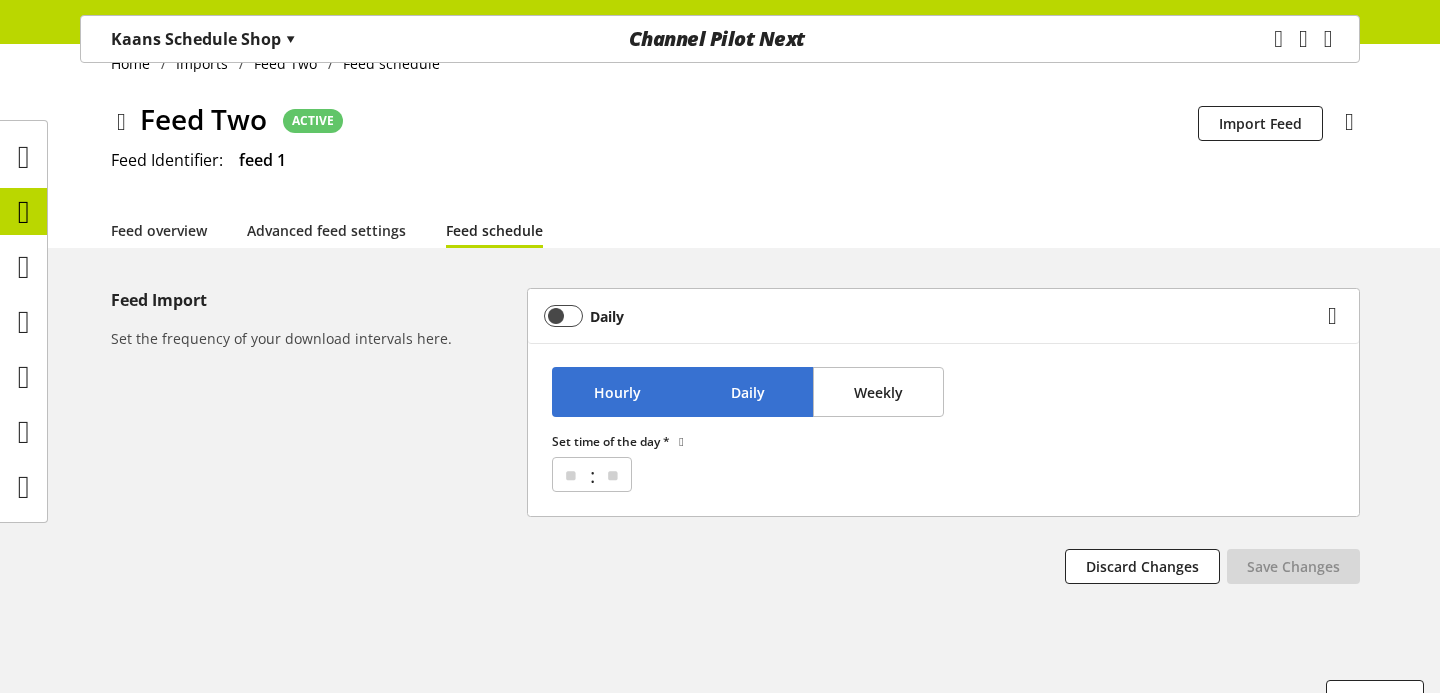 click on "Hourly" at bounding box center (617, 392) 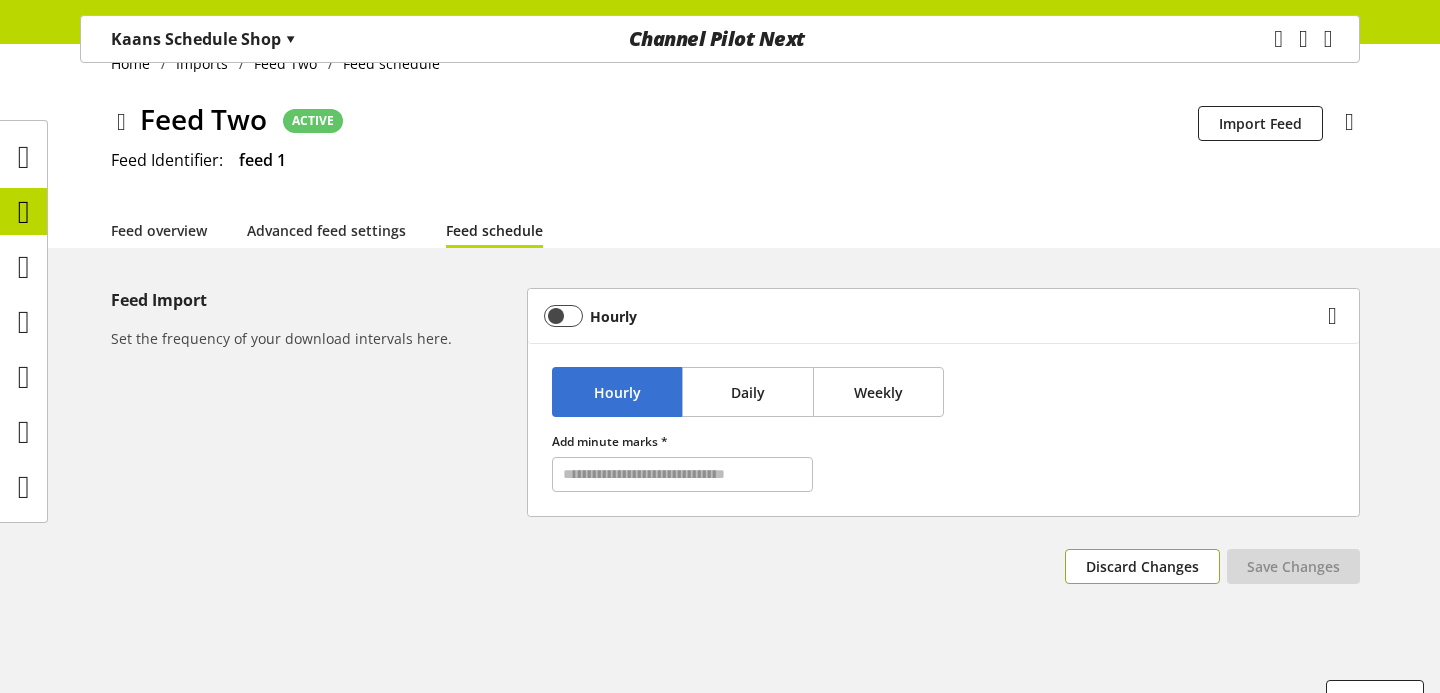 click on "Discard Changes" at bounding box center [1142, 566] 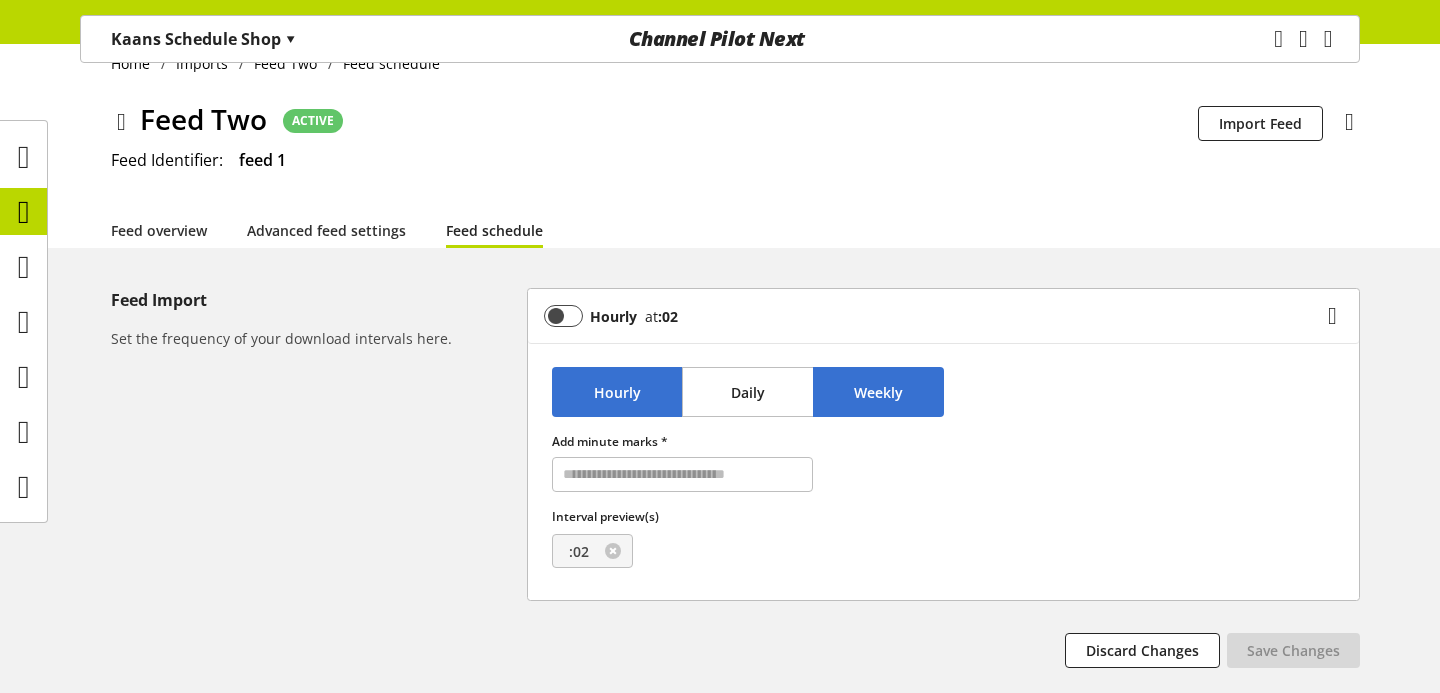 click on "Weekly" at bounding box center [878, 392] 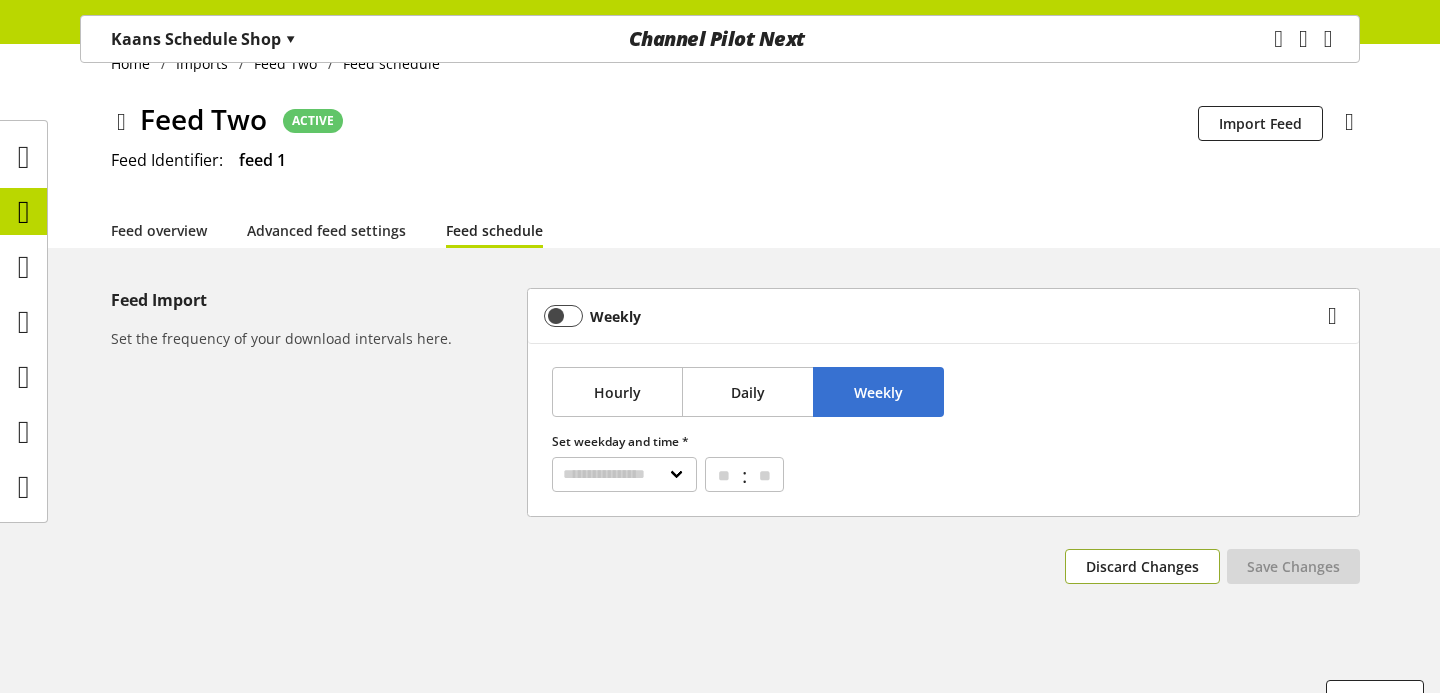 click on "Discard Changes" at bounding box center (1142, 566) 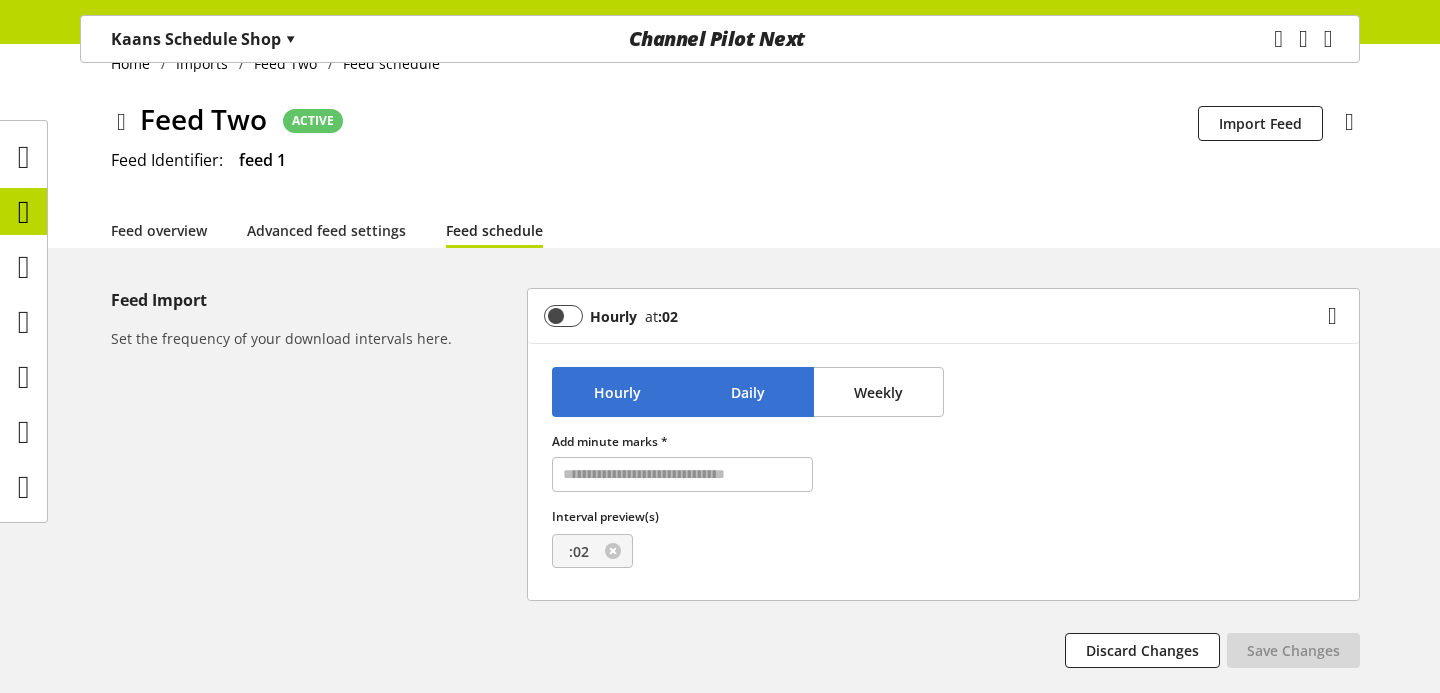 click on "Daily" at bounding box center (747, 392) 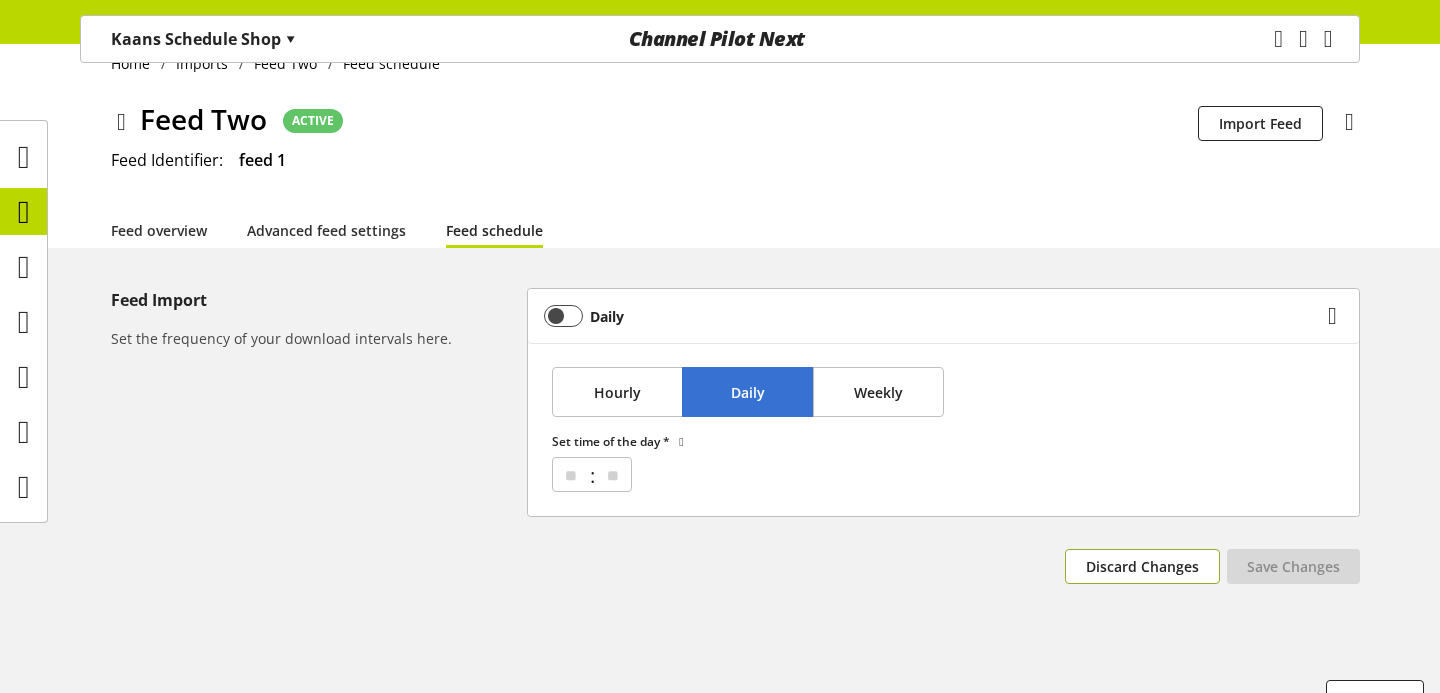 click on "Discard Changes" at bounding box center [1142, 566] 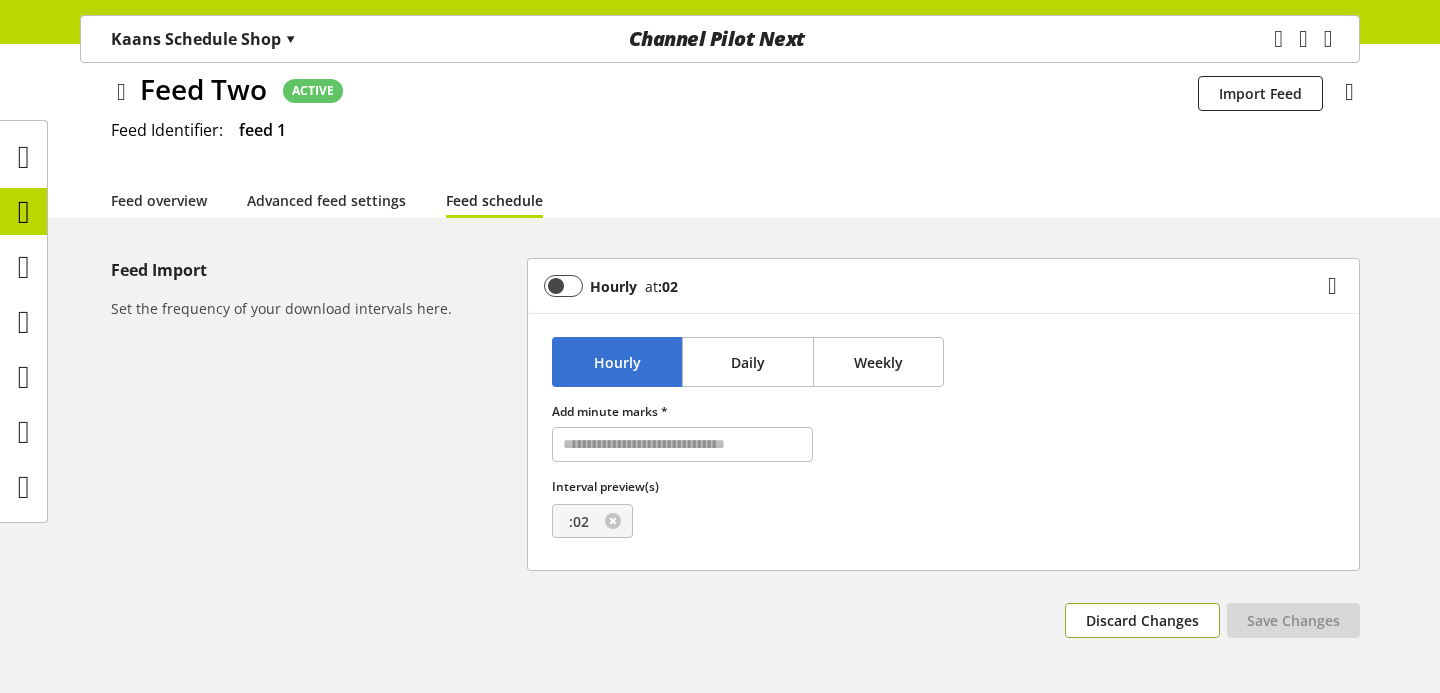 scroll, scrollTop: 76, scrollLeft: 0, axis: vertical 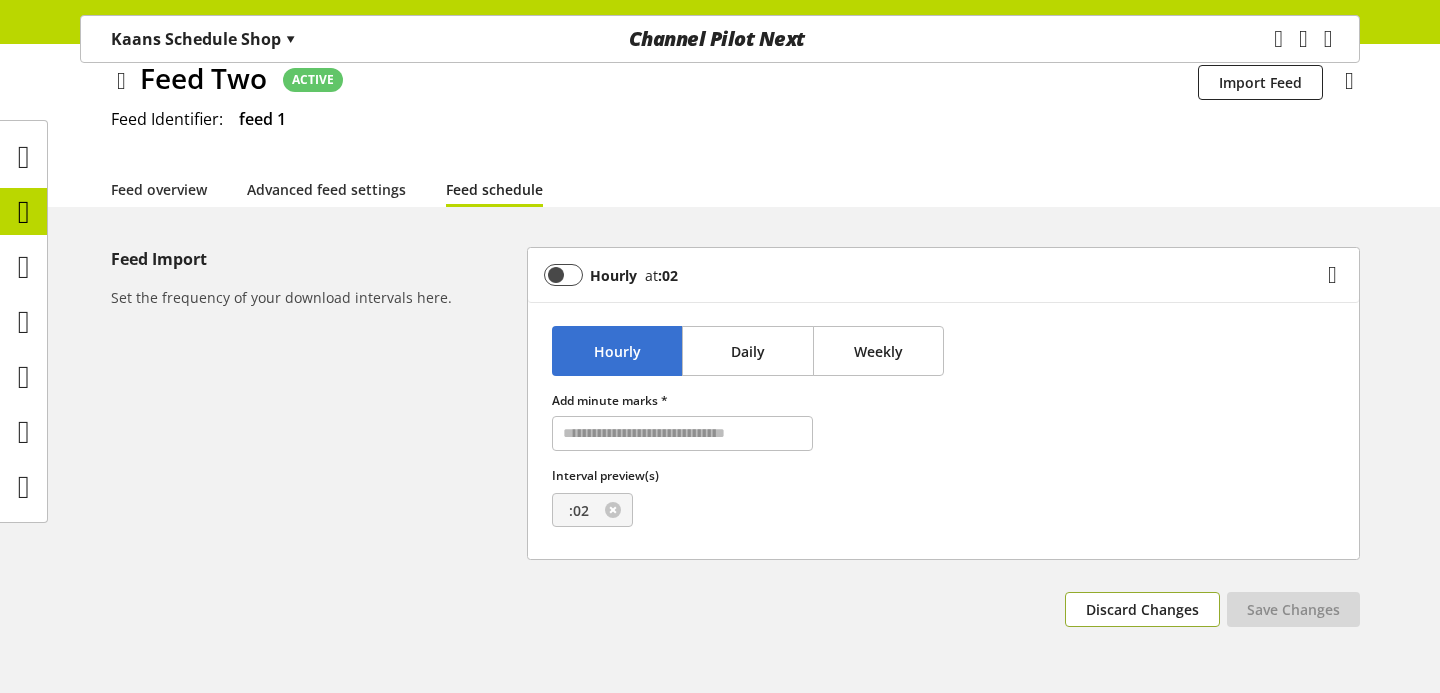 click on "Discard Changes" at bounding box center [1142, 609] 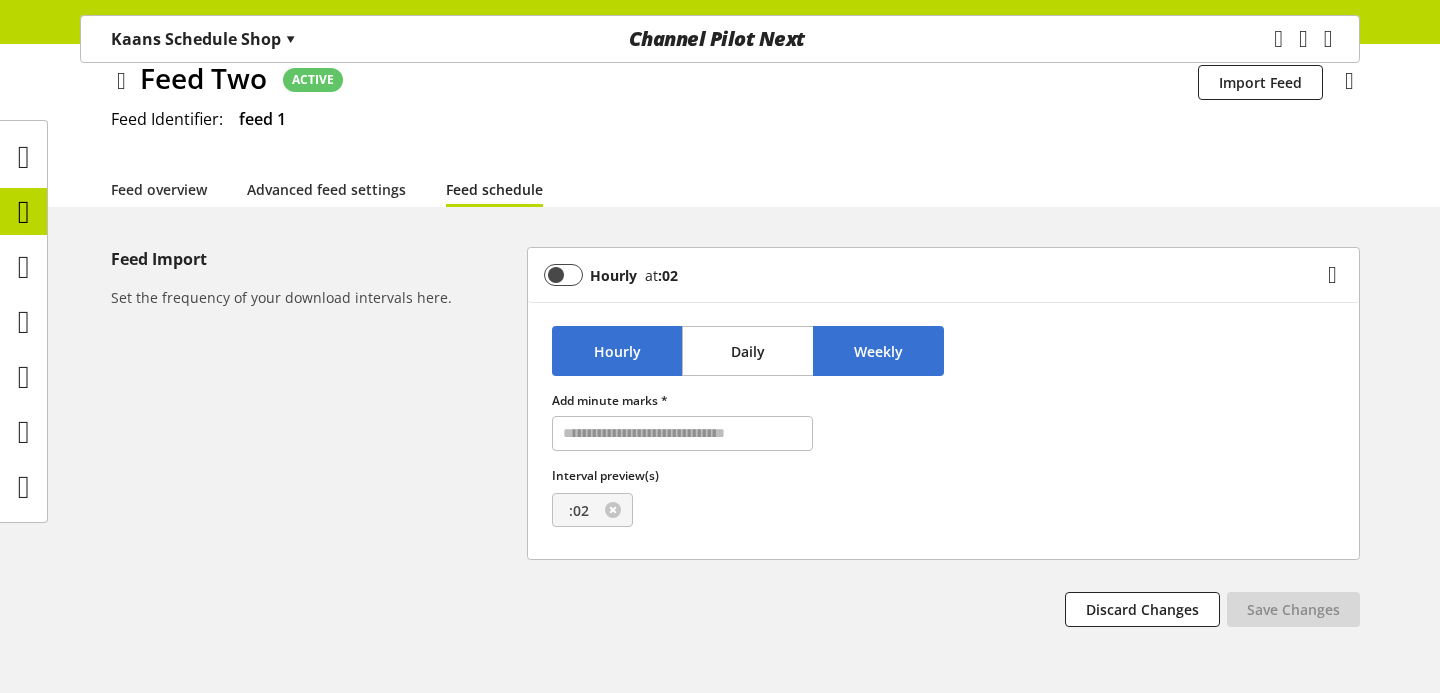 click on "Weekly" at bounding box center (878, 351) 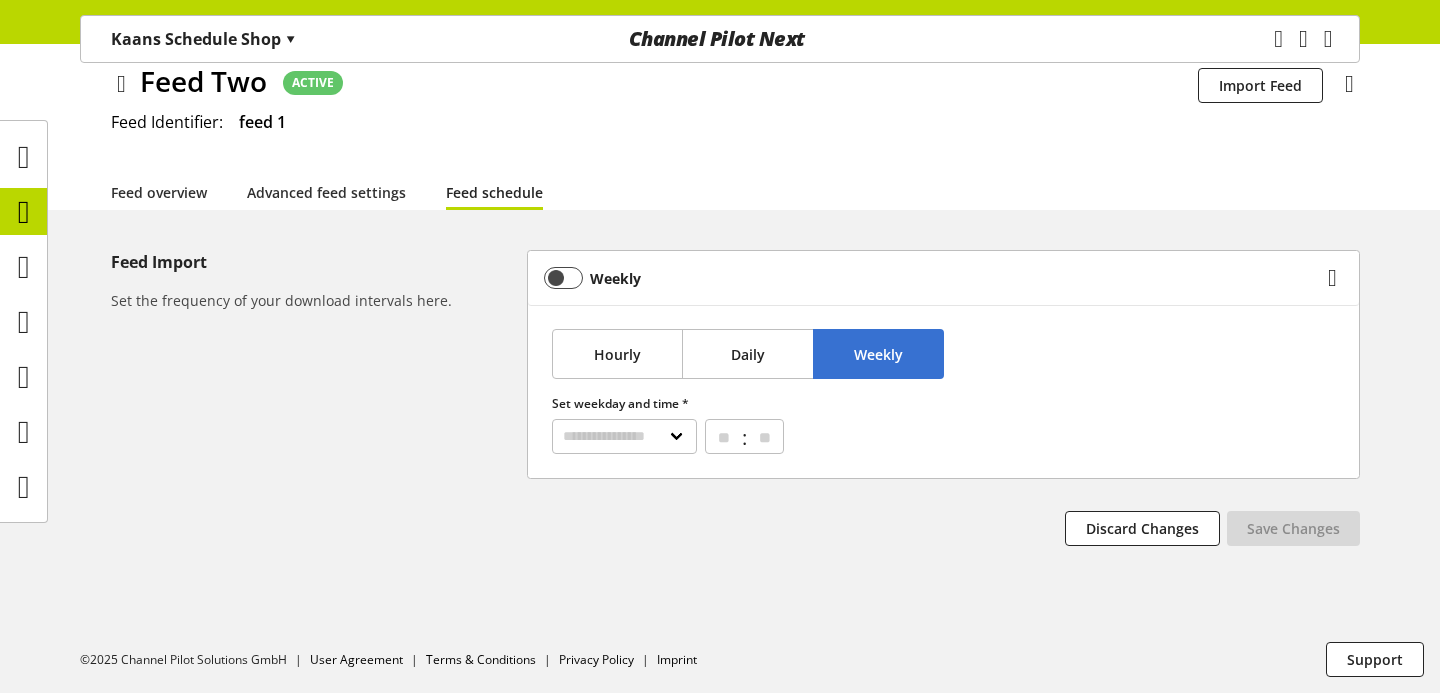 scroll, scrollTop: 73, scrollLeft: 0, axis: vertical 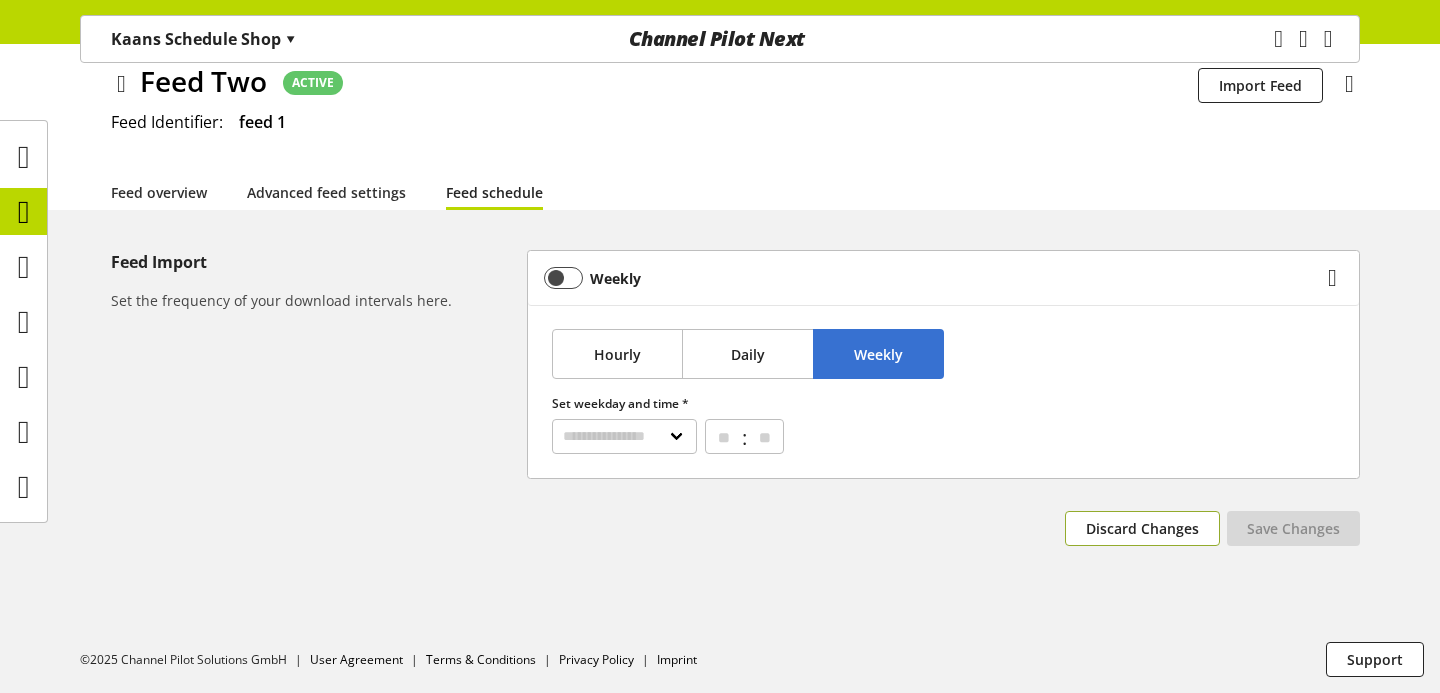 click on "Discard Changes" at bounding box center (1142, 528) 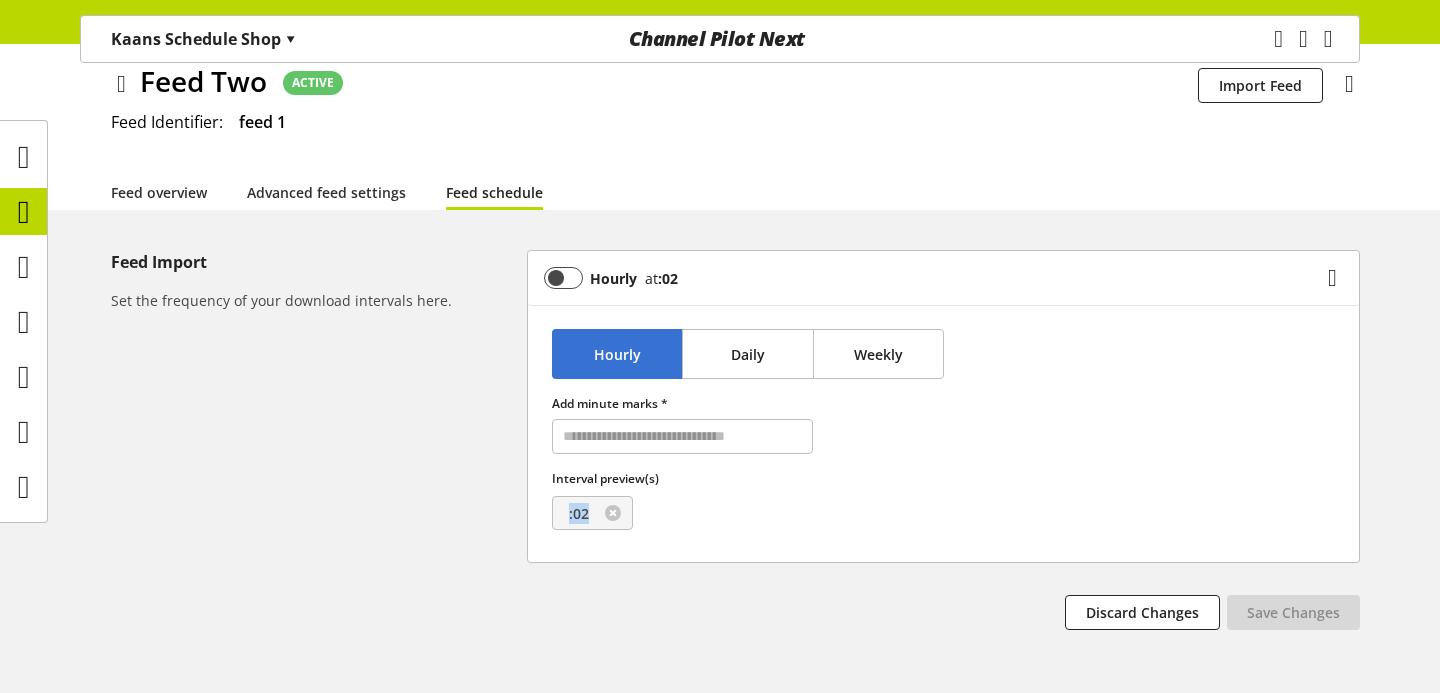 drag, startPoint x: 564, startPoint y: 507, endPoint x: 597, endPoint y: 507, distance: 33 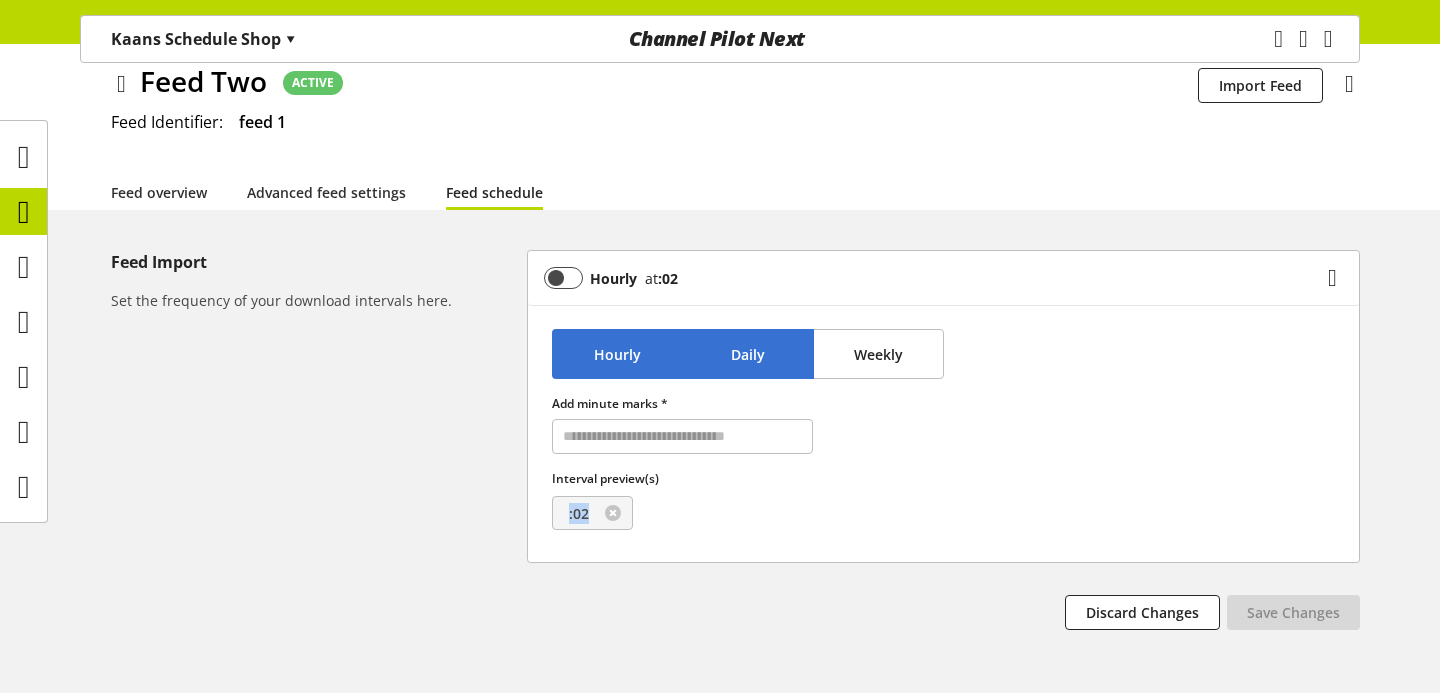 click on "Daily" at bounding box center [747, 354] 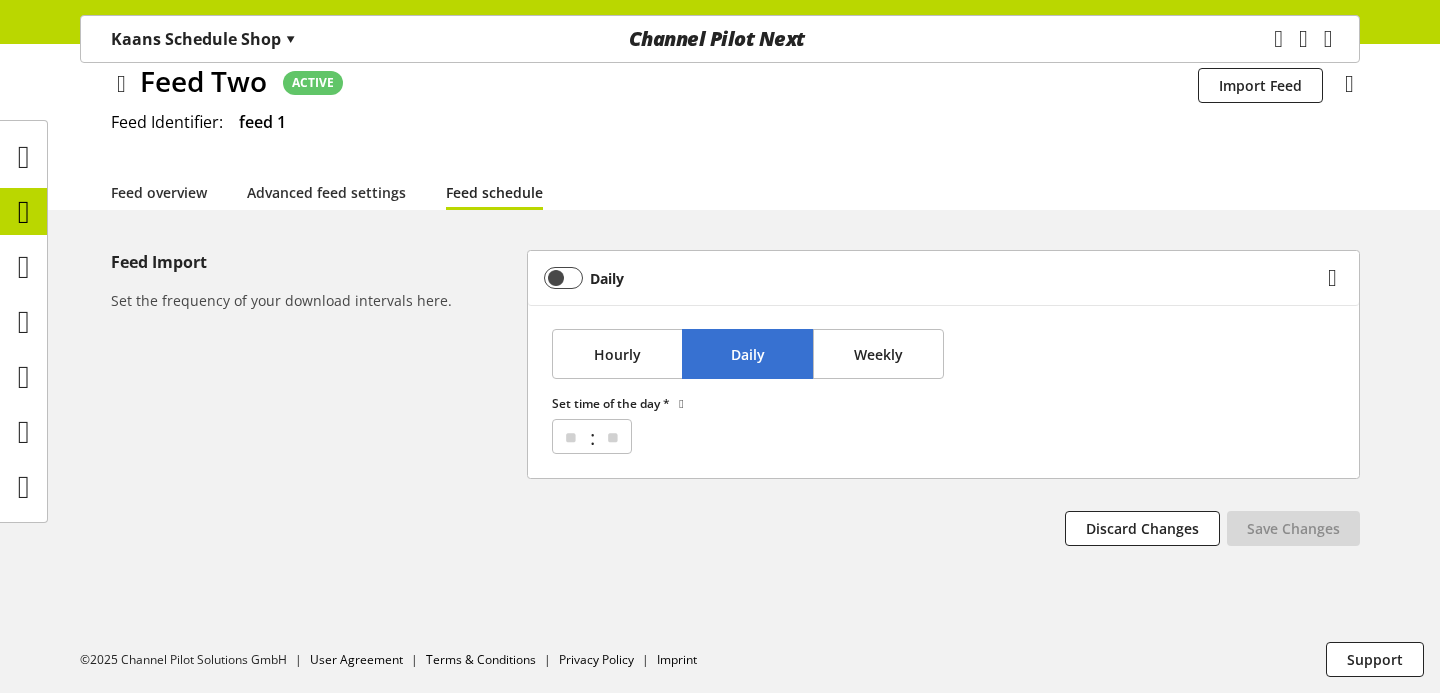 click on "Hourly Daily Weekly Set time of the day * ** ** ** ** ** ** ** ** ** ** ** ** ** ** ** ** ** ** ** ** ** ** ** ** ** : ** ** ** ** ** ** ** ** ** ** ** ** ** ** ** ** ** ** ** ** ** ** ** ** ** ** ** ** ** ** ** ** ** ** ** ** ** ** ** ** ** ** ** ** ** ** ** ** ** ** ** ** ** ** ** ** ** ** ** ** **" at bounding box center [943, 391] 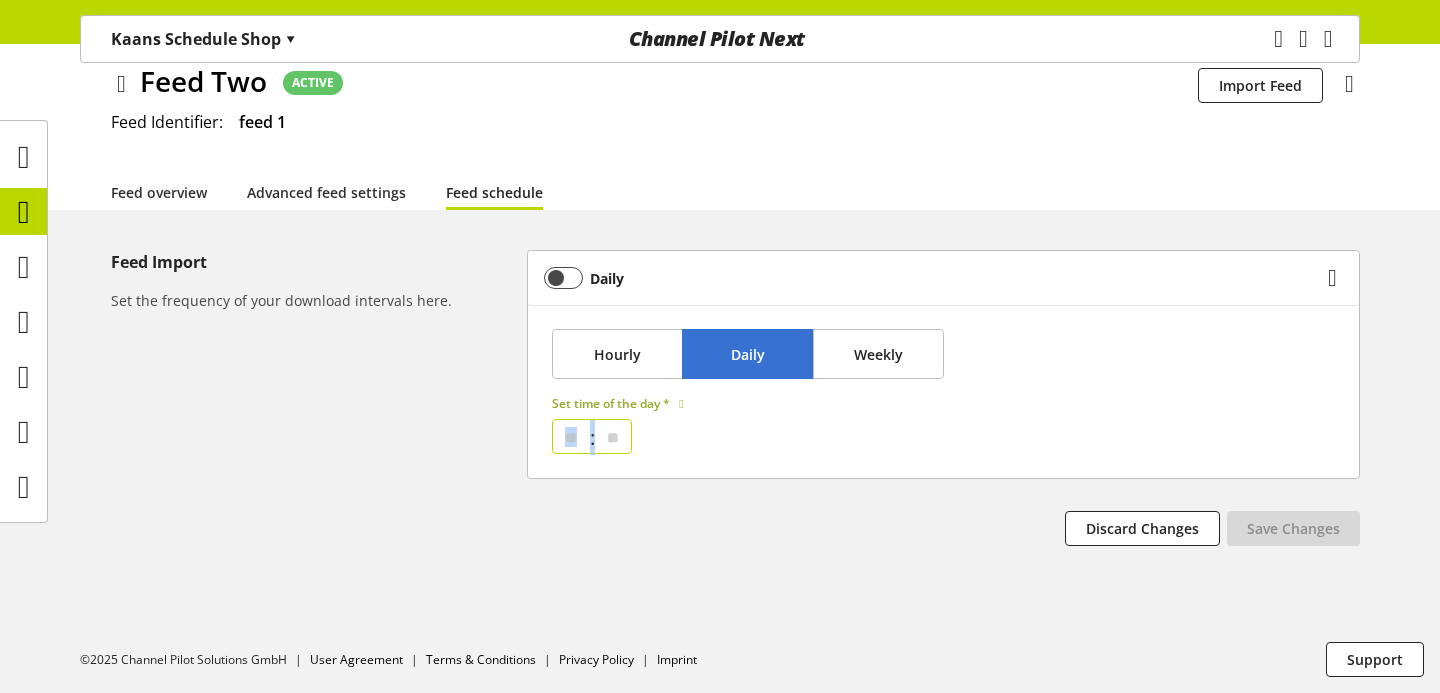 drag, startPoint x: 540, startPoint y: 423, endPoint x: 675, endPoint y: 426, distance: 135.03333 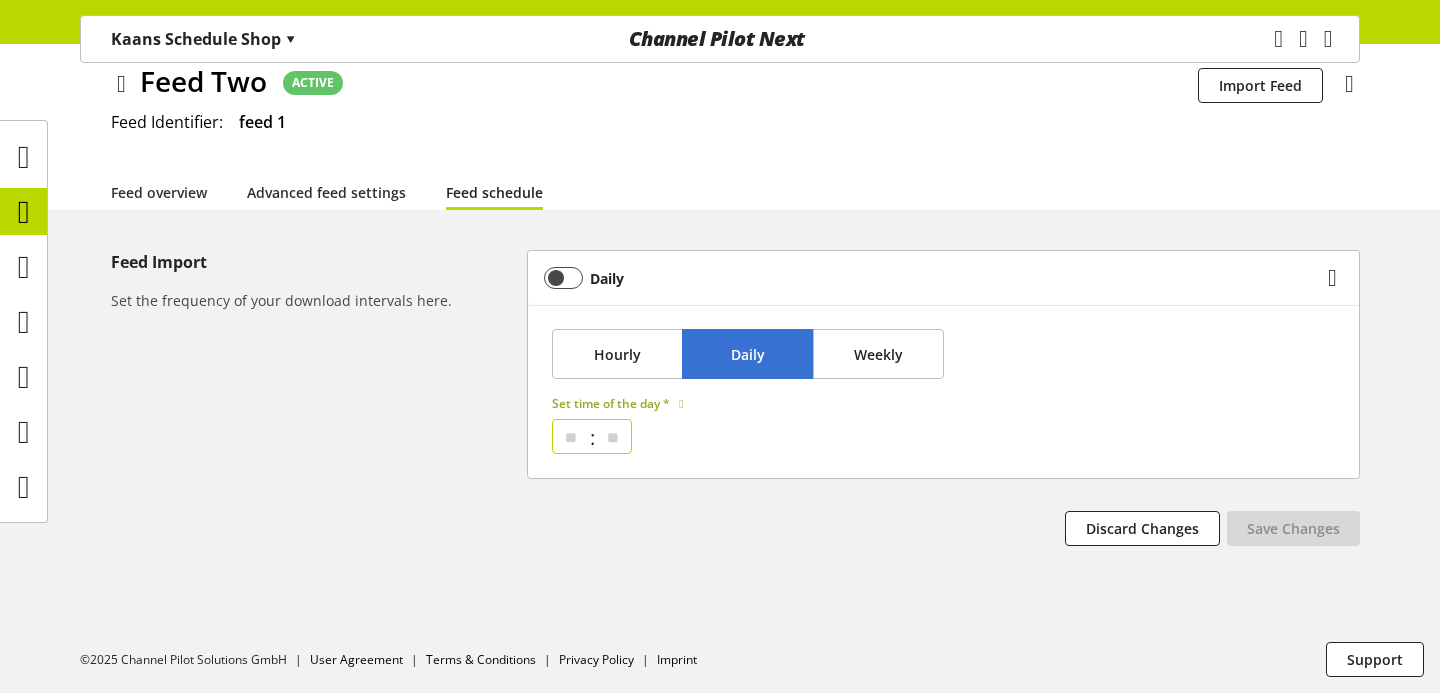 click on "Set time of the day *" at bounding box center [611, 403] 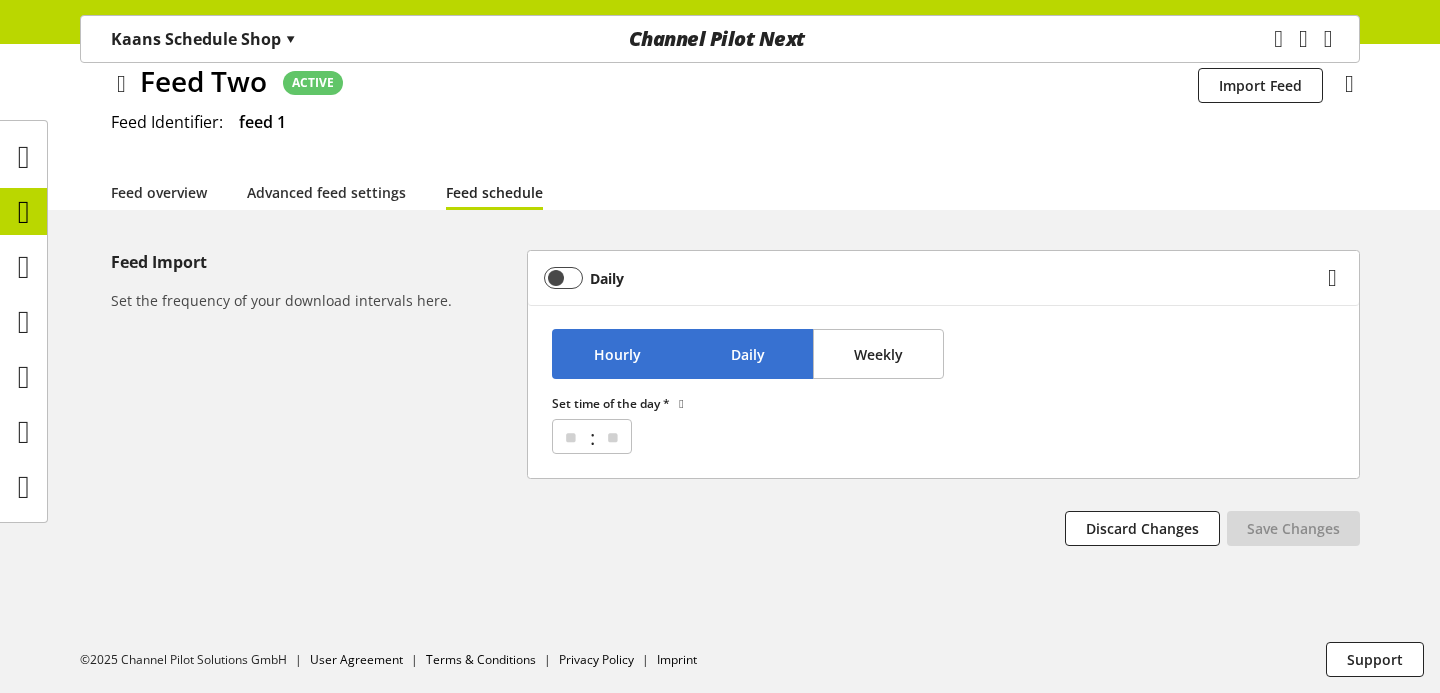 click on "Hourly" at bounding box center [617, 354] 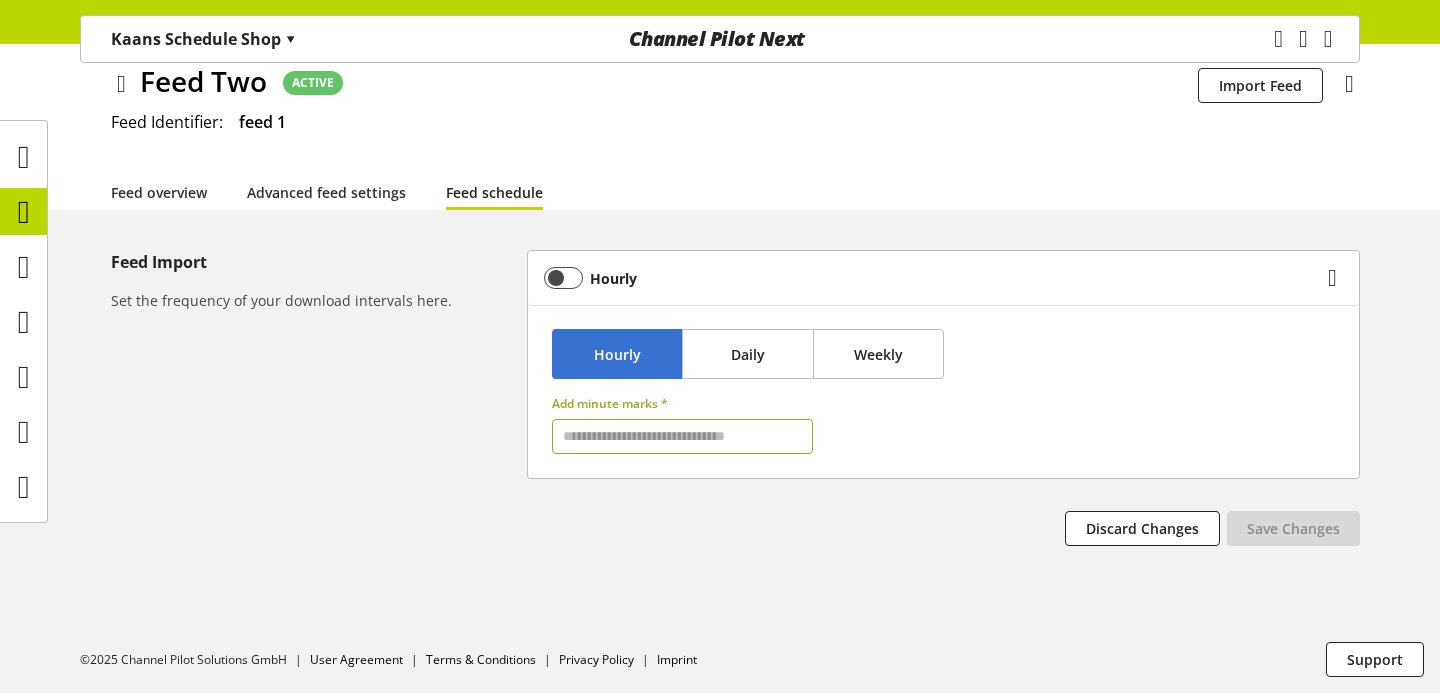 click at bounding box center [682, 436] 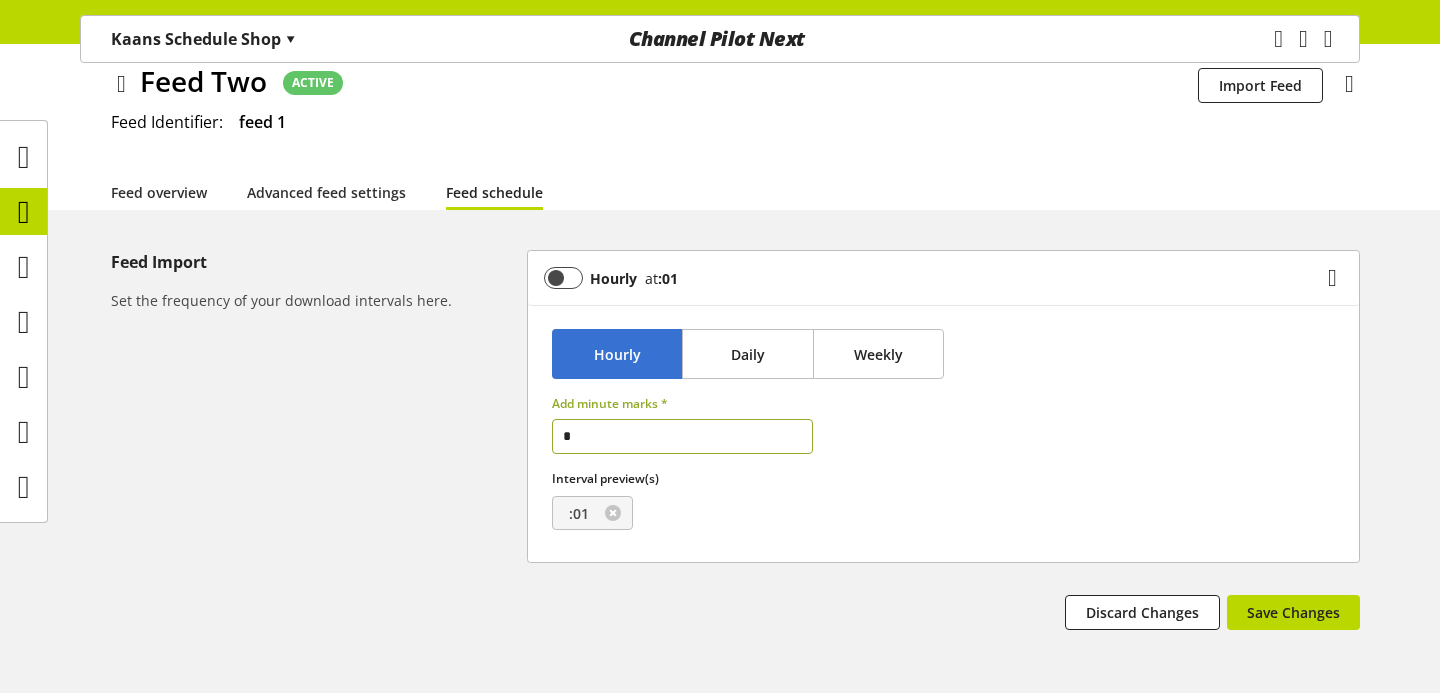 type on "**" 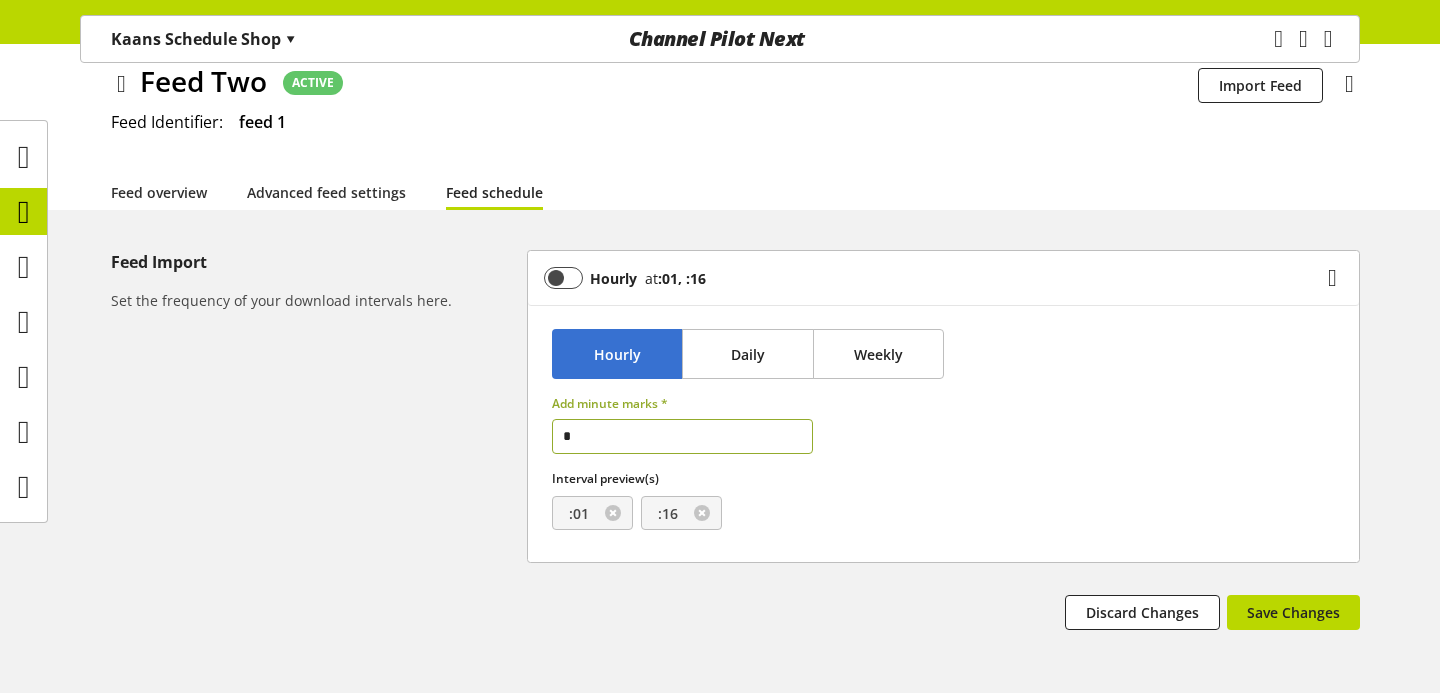 type on "**" 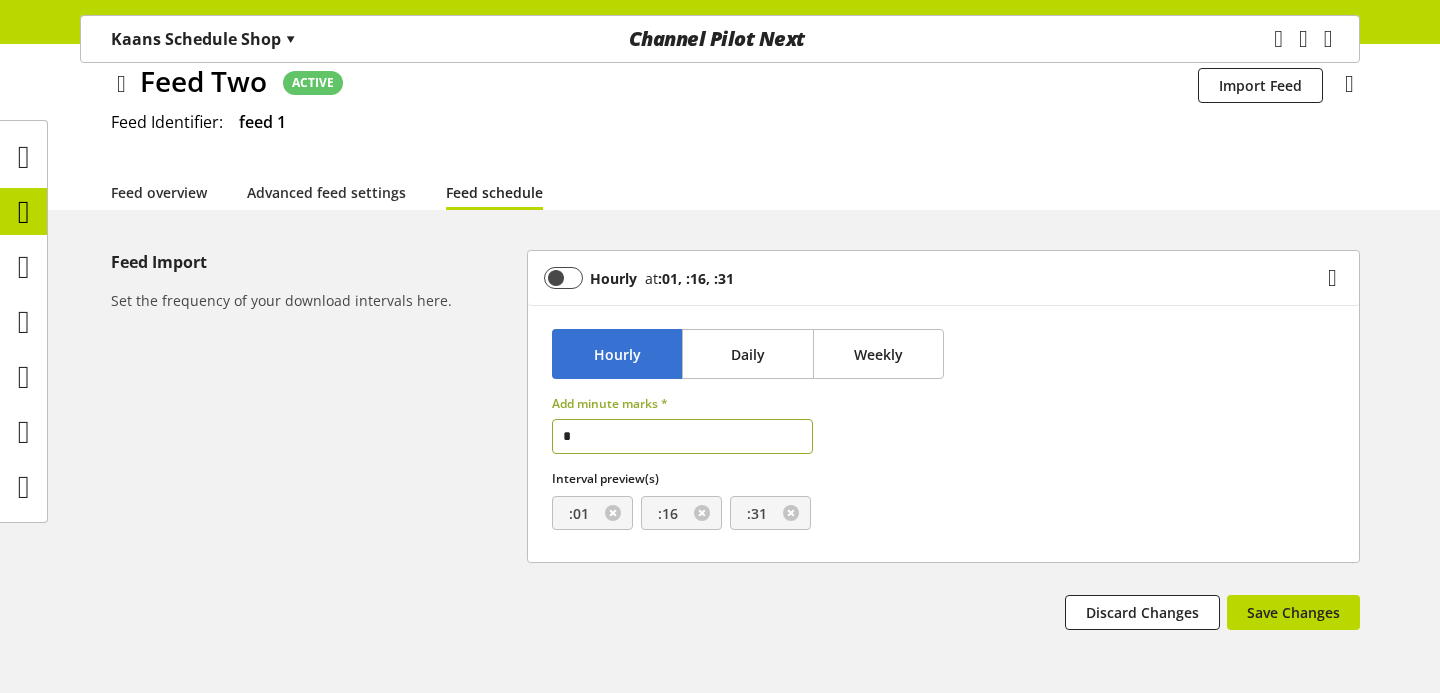 type on "**" 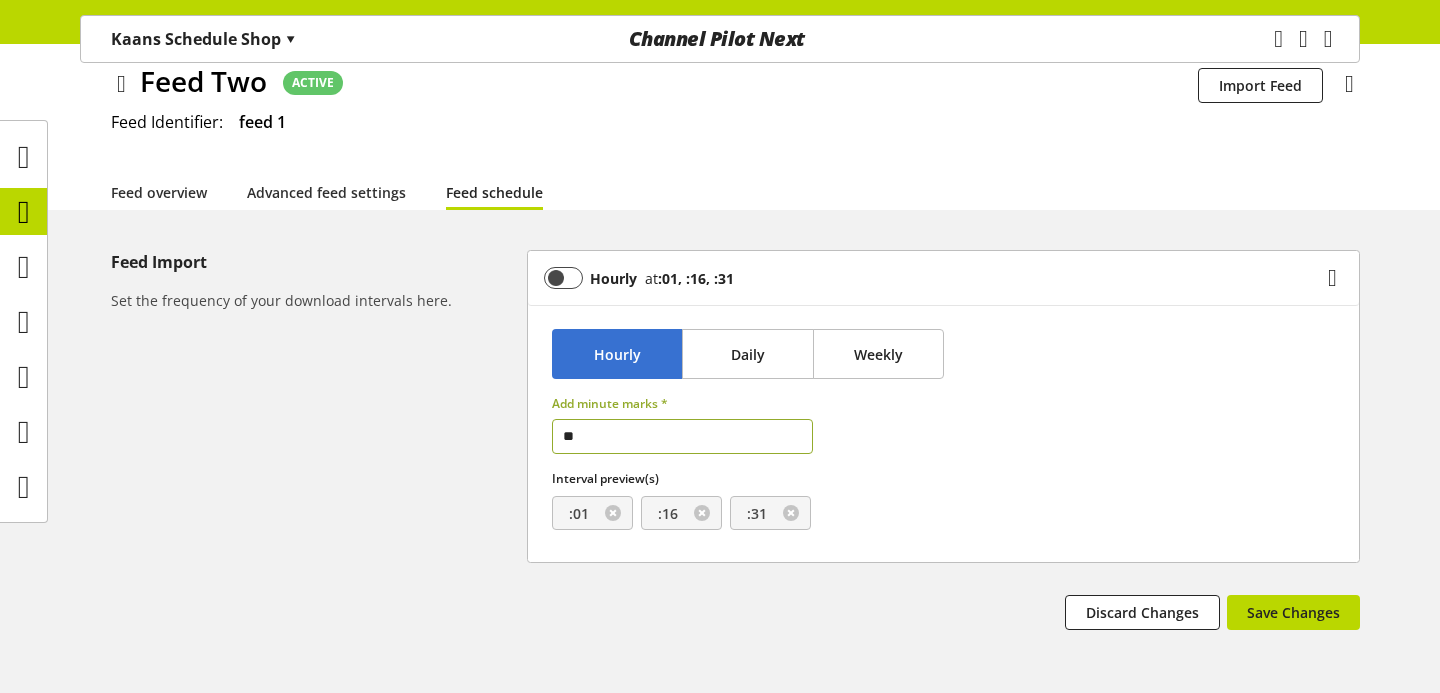 type 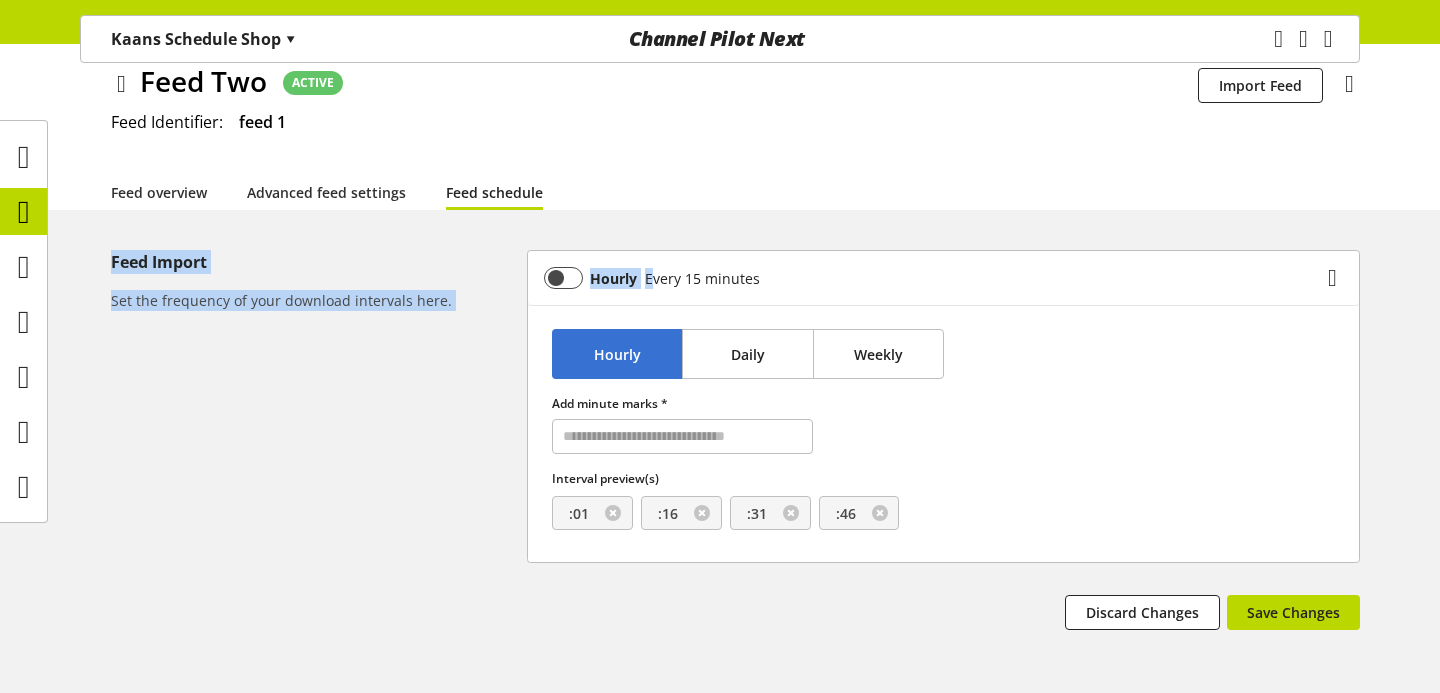 drag, startPoint x: 649, startPoint y: 272, endPoint x: 764, endPoint y: 189, distance: 141.82384 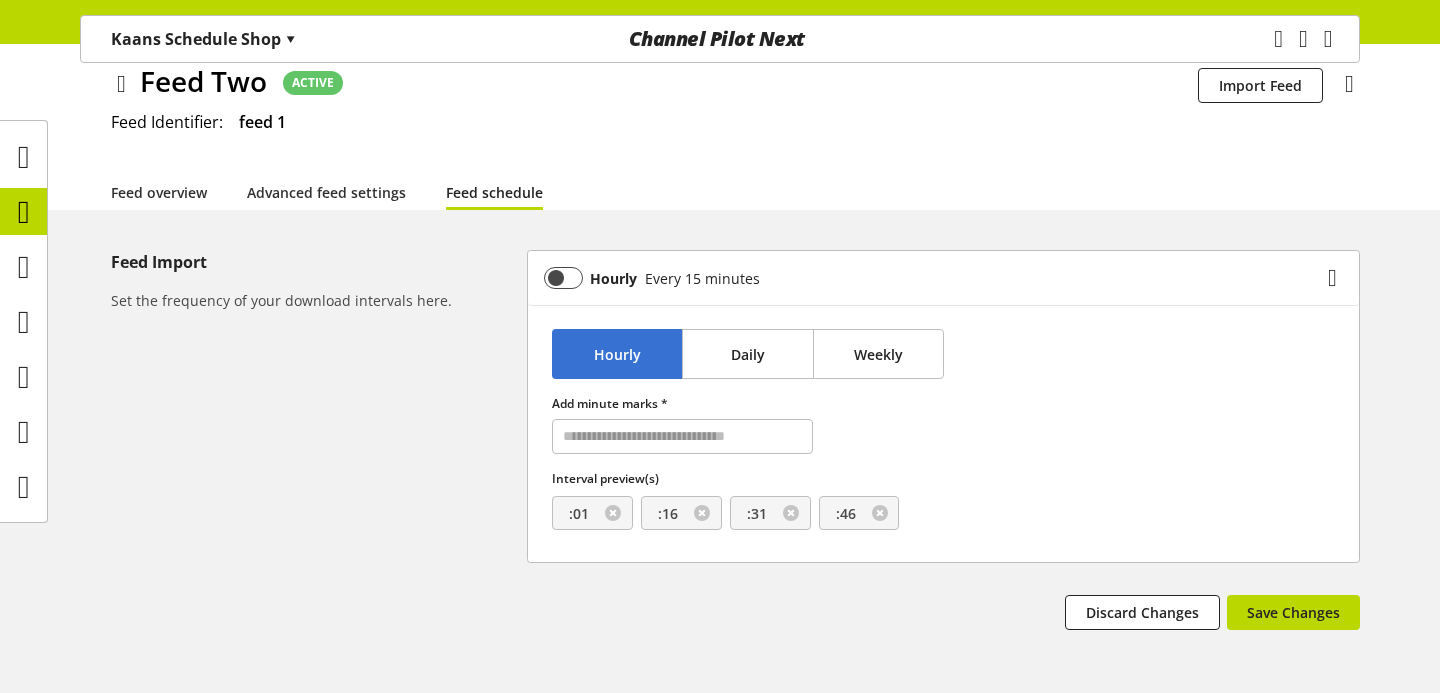 click on "Hourly Daily Weekly Add minute marks * Interval preview(s) :01 :16 :31 :46" at bounding box center (943, 433) 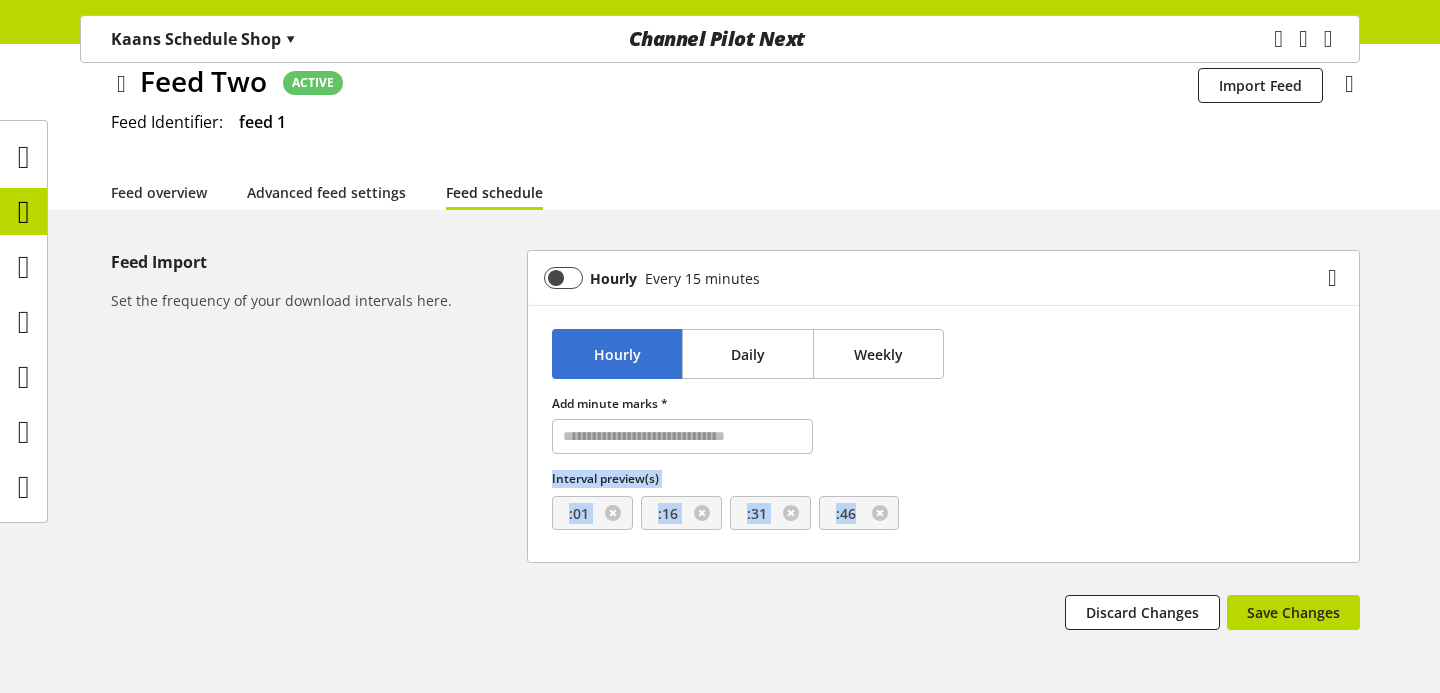 drag, startPoint x: 543, startPoint y: 483, endPoint x: 948, endPoint y: 532, distance: 407.95343 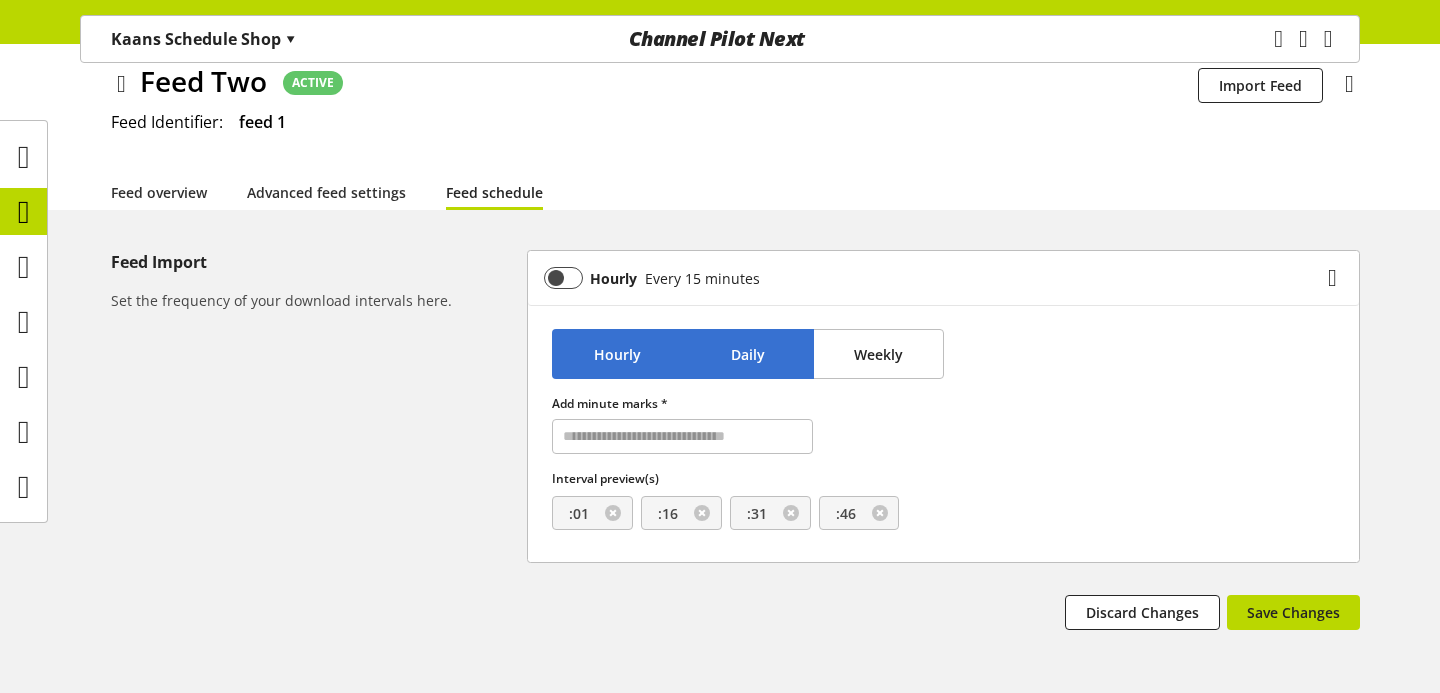 click on "Daily" at bounding box center (748, 354) 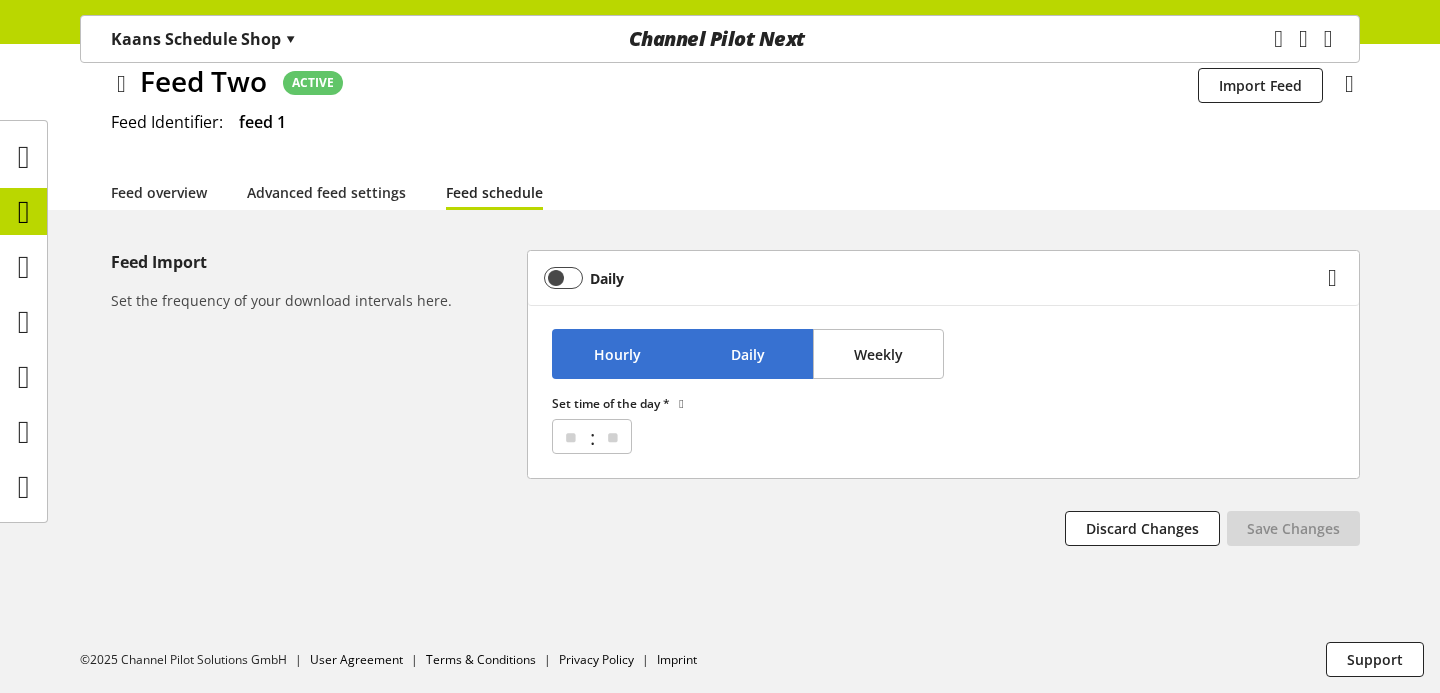click on "Hourly" at bounding box center [617, 354] 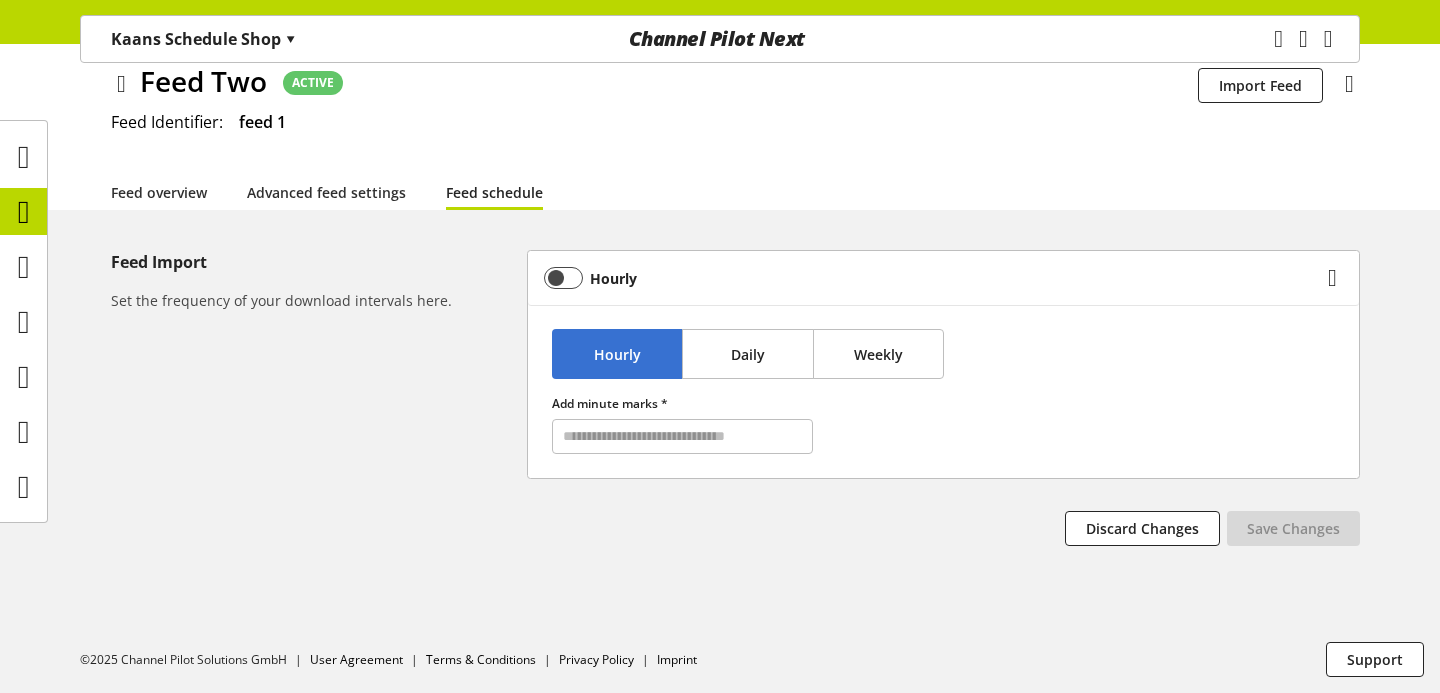 click on "Hourly" at bounding box center [943, 278] 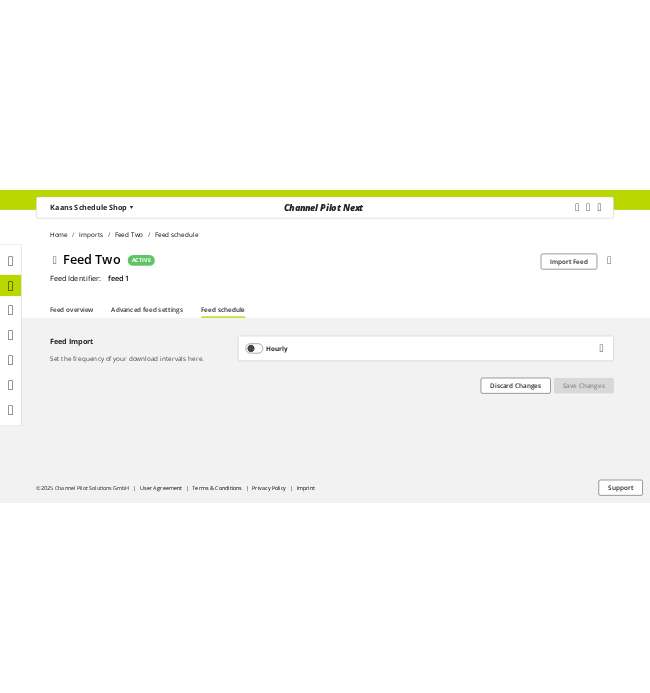 scroll, scrollTop: 0, scrollLeft: 0, axis: both 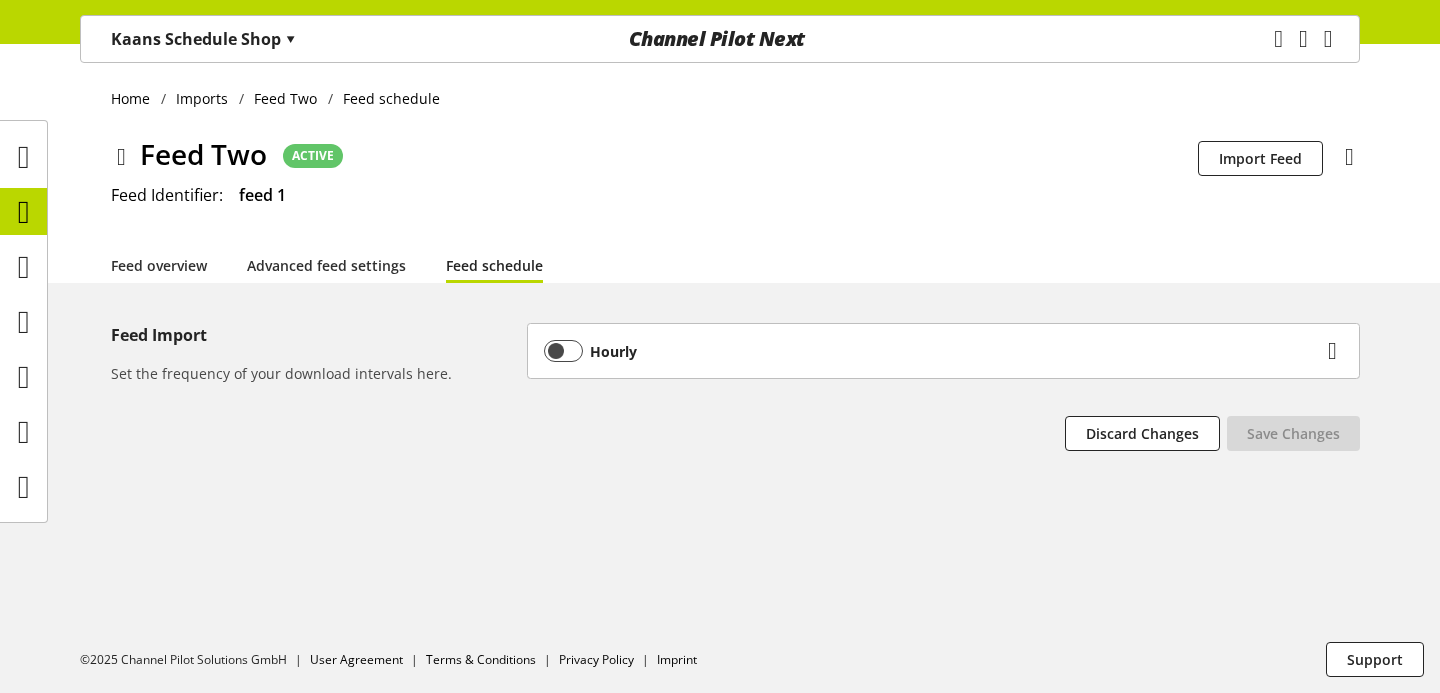 click on "Hourly" at bounding box center [933, 351] 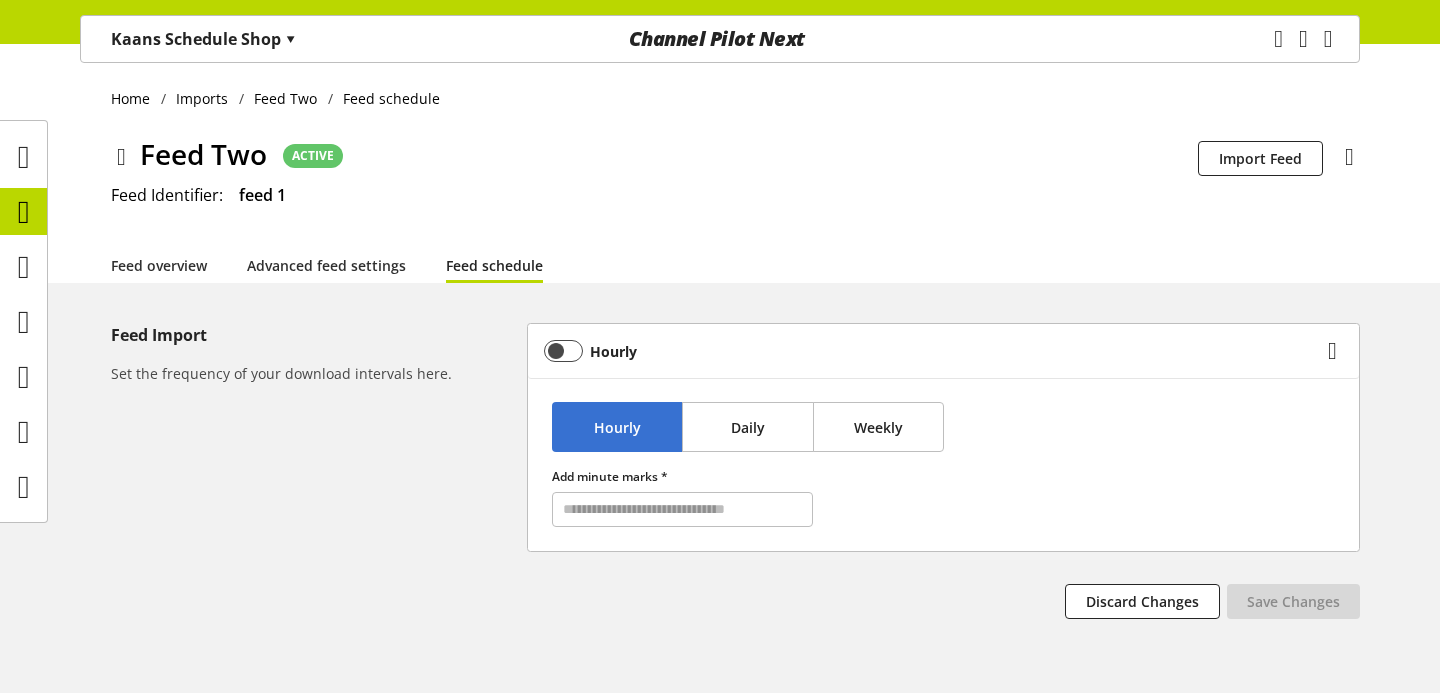 click on "Hourly" at bounding box center [933, 351] 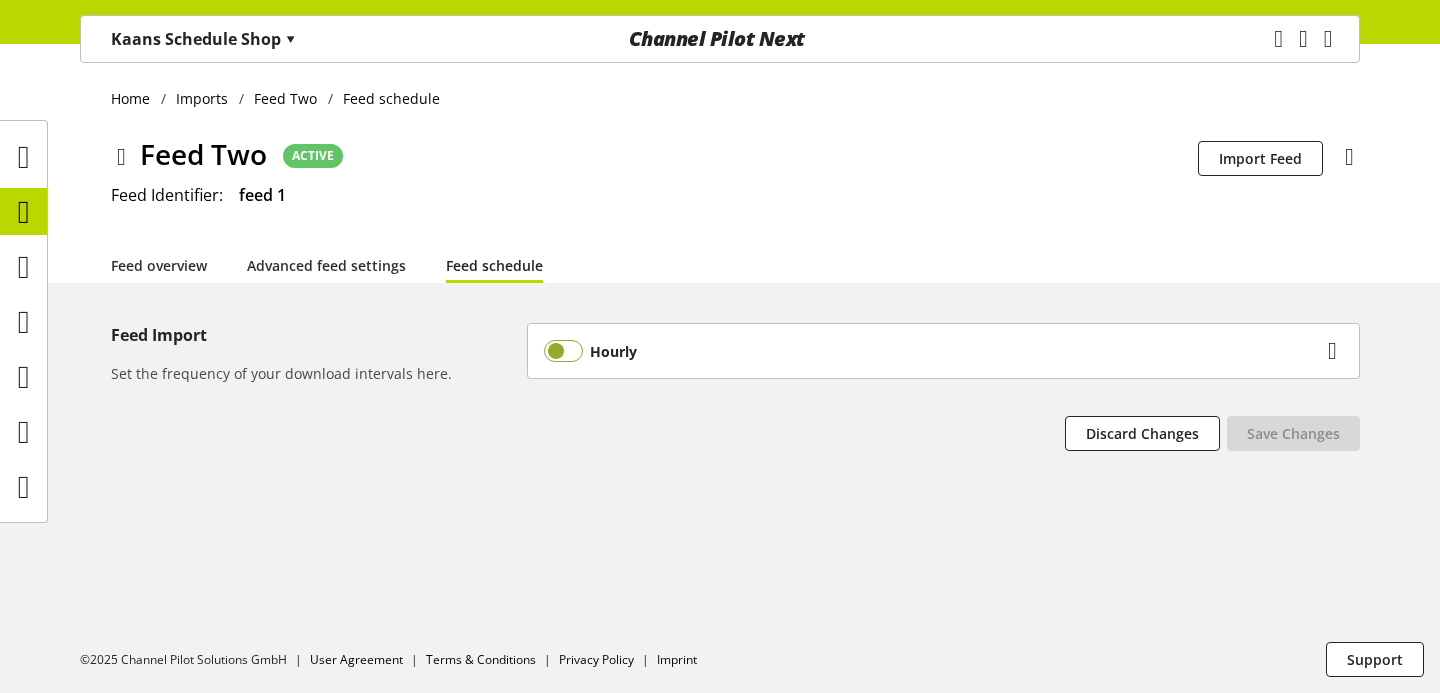 click at bounding box center [563, 351] 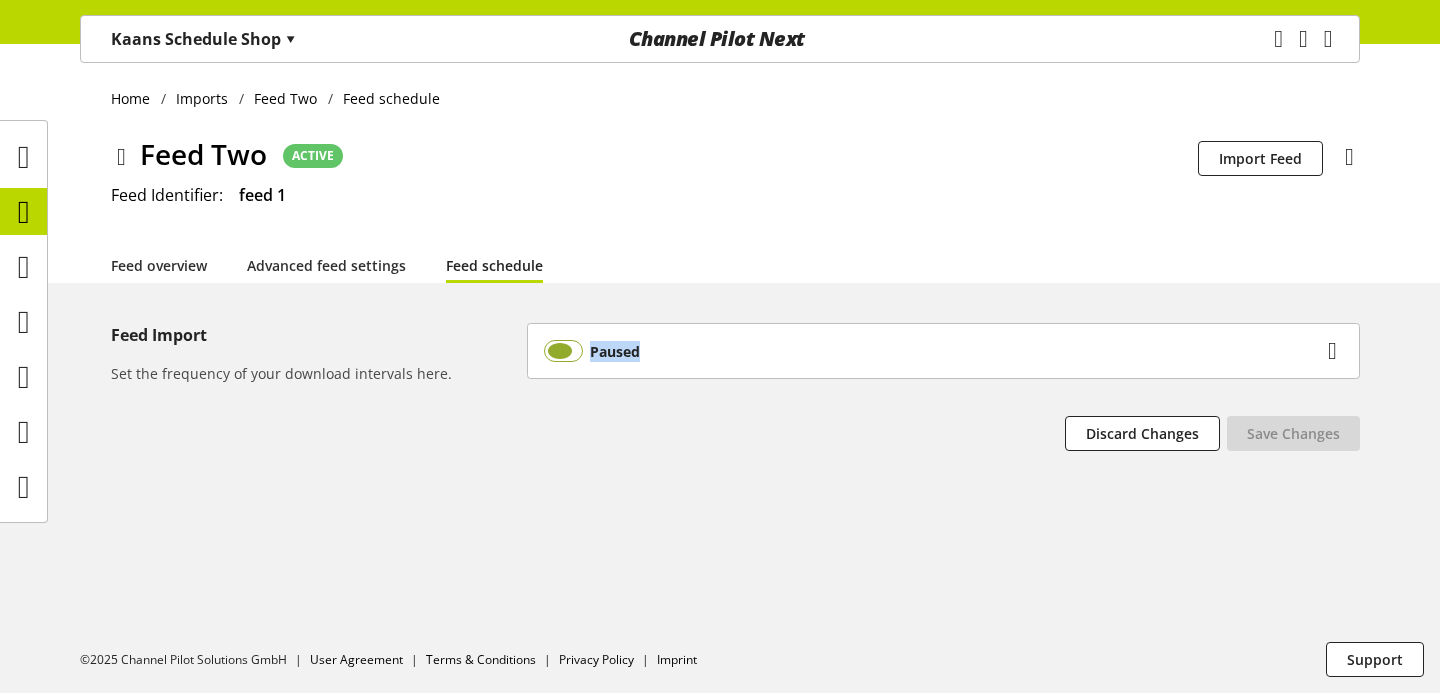 click at bounding box center [563, 351] 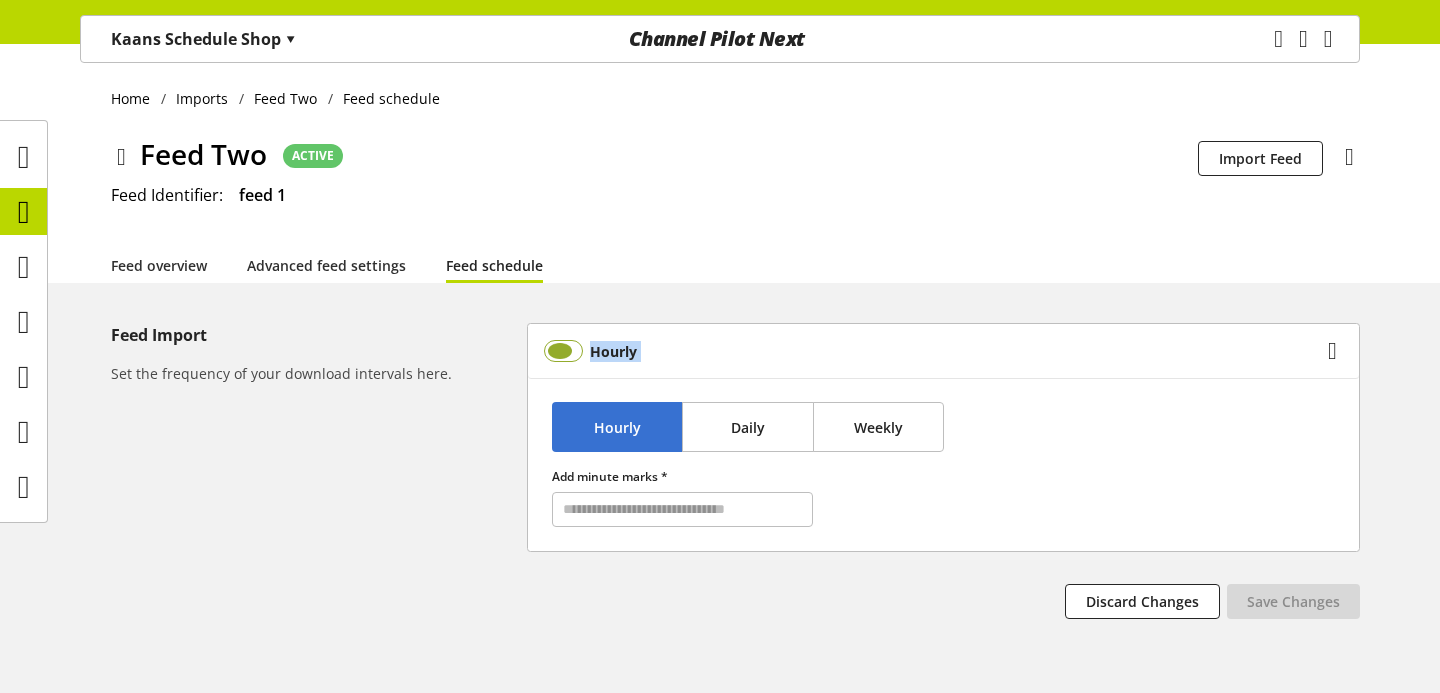 click at bounding box center (563, 351) 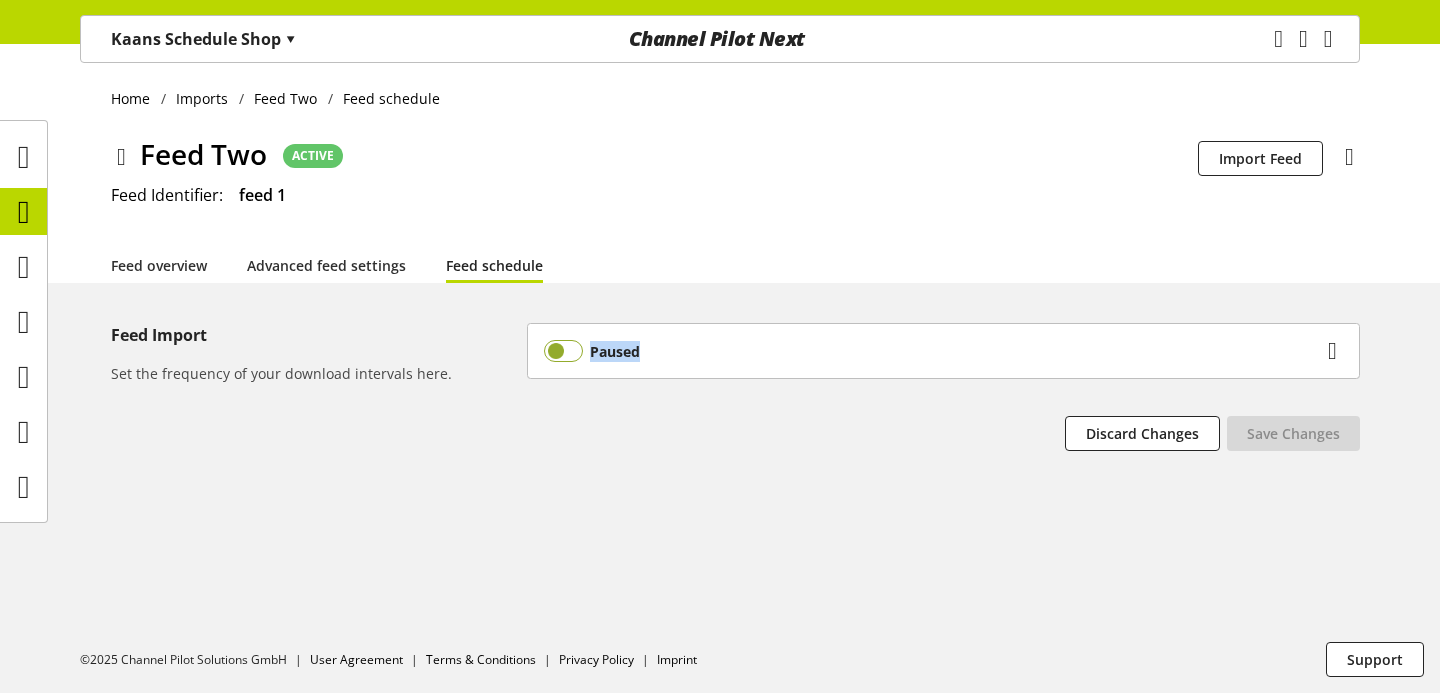 click at bounding box center [563, 351] 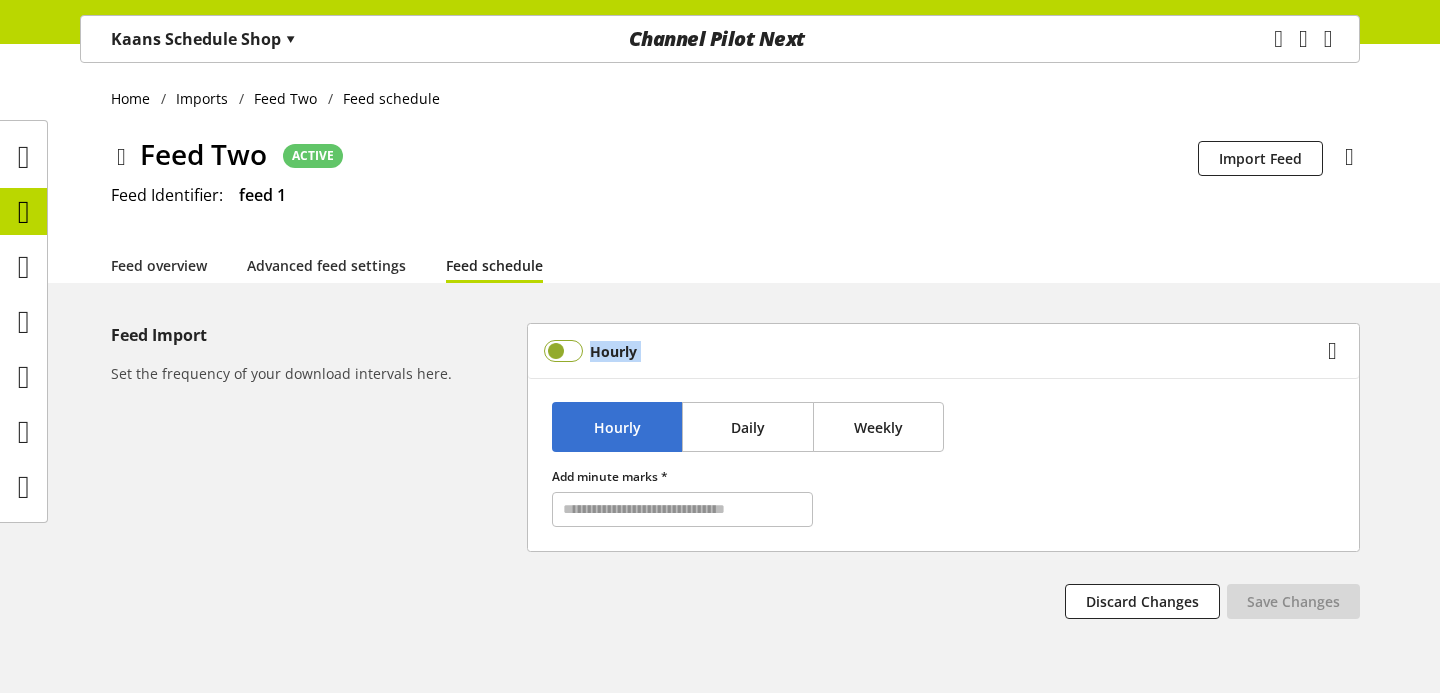 click at bounding box center [563, 351] 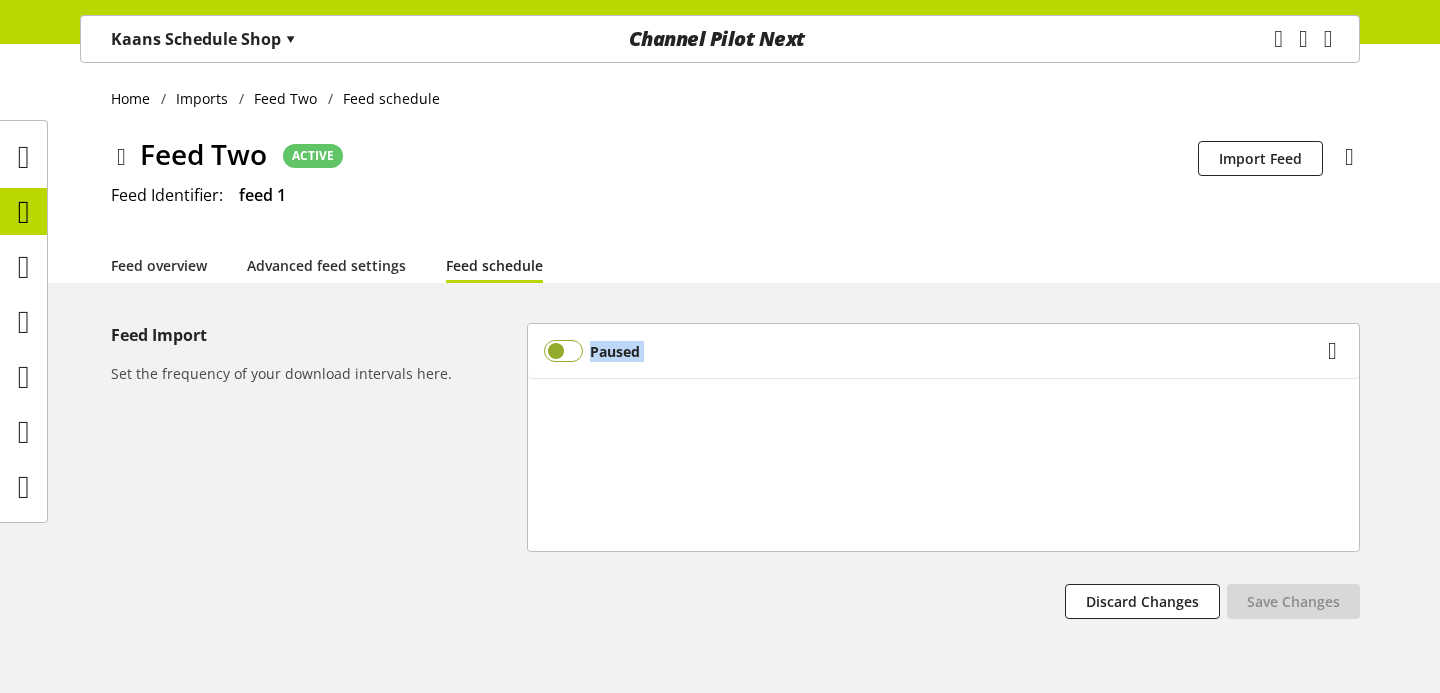 click at bounding box center (563, 351) 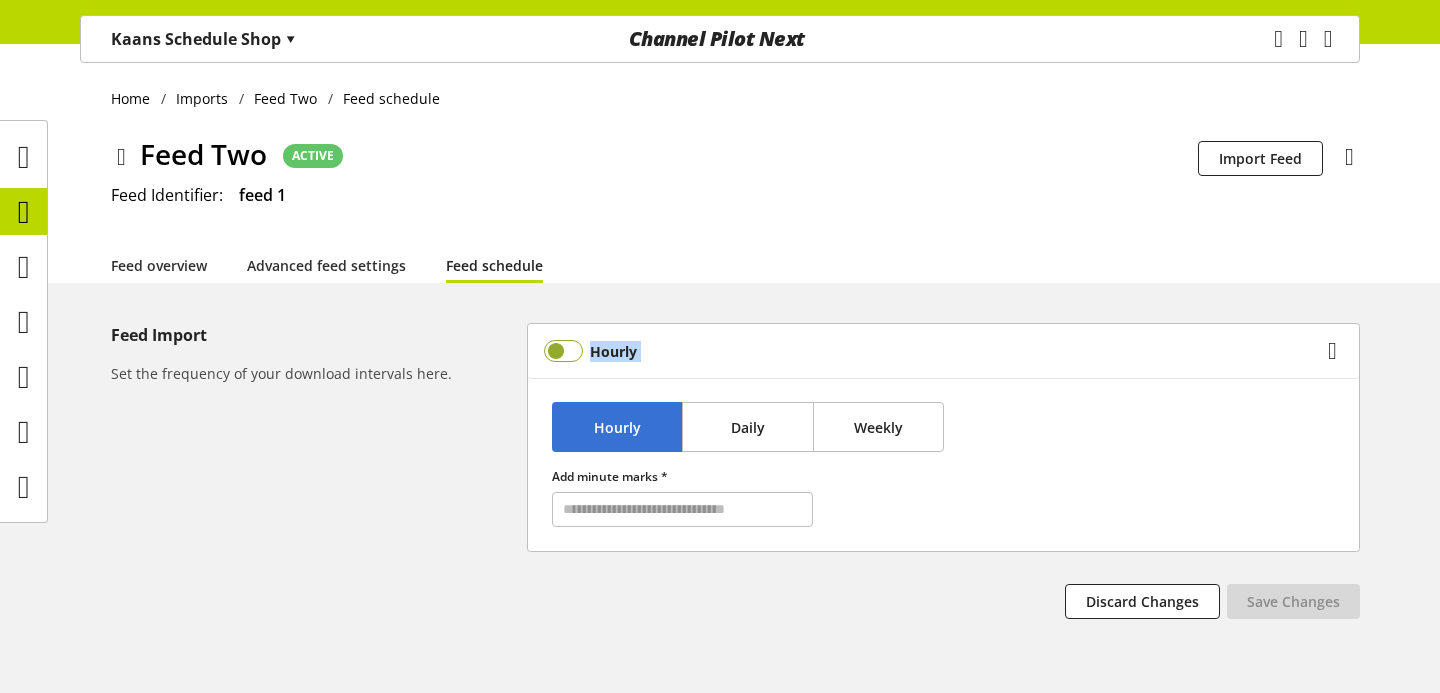 click at bounding box center [563, 351] 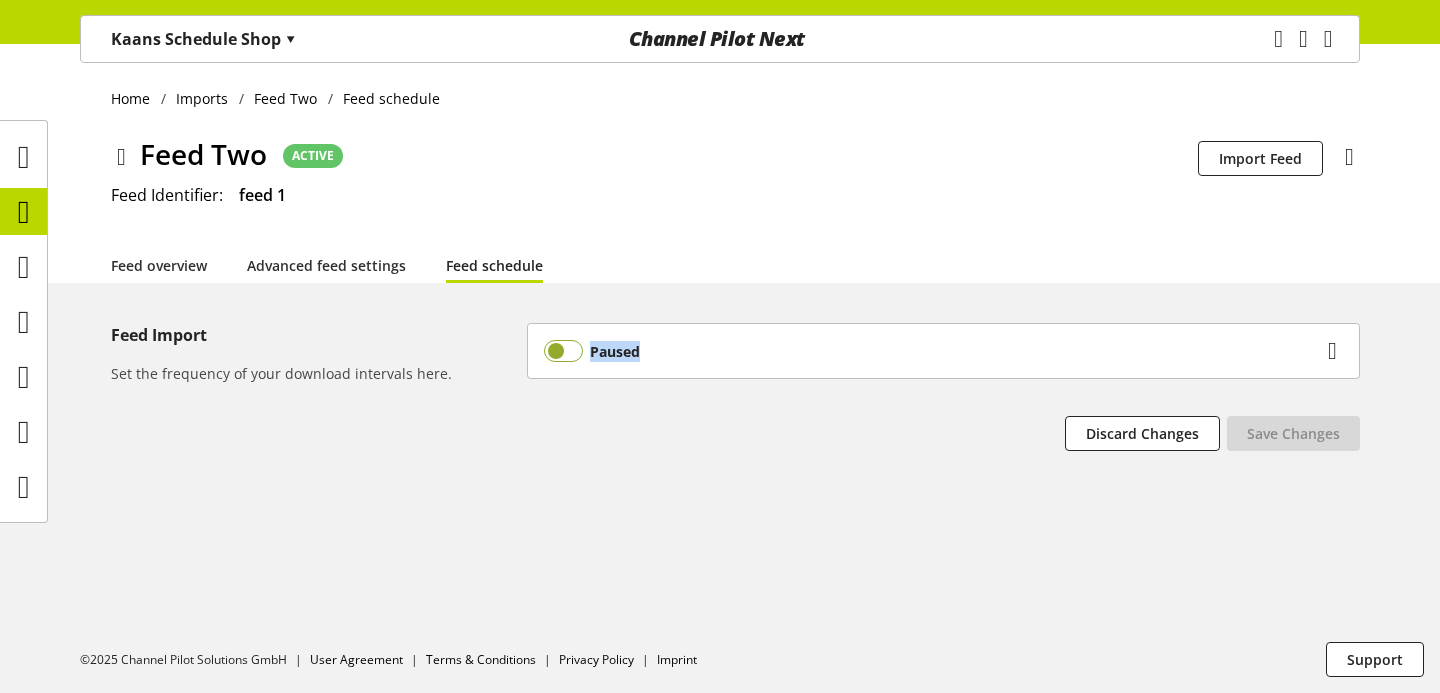 click at bounding box center [563, 351] 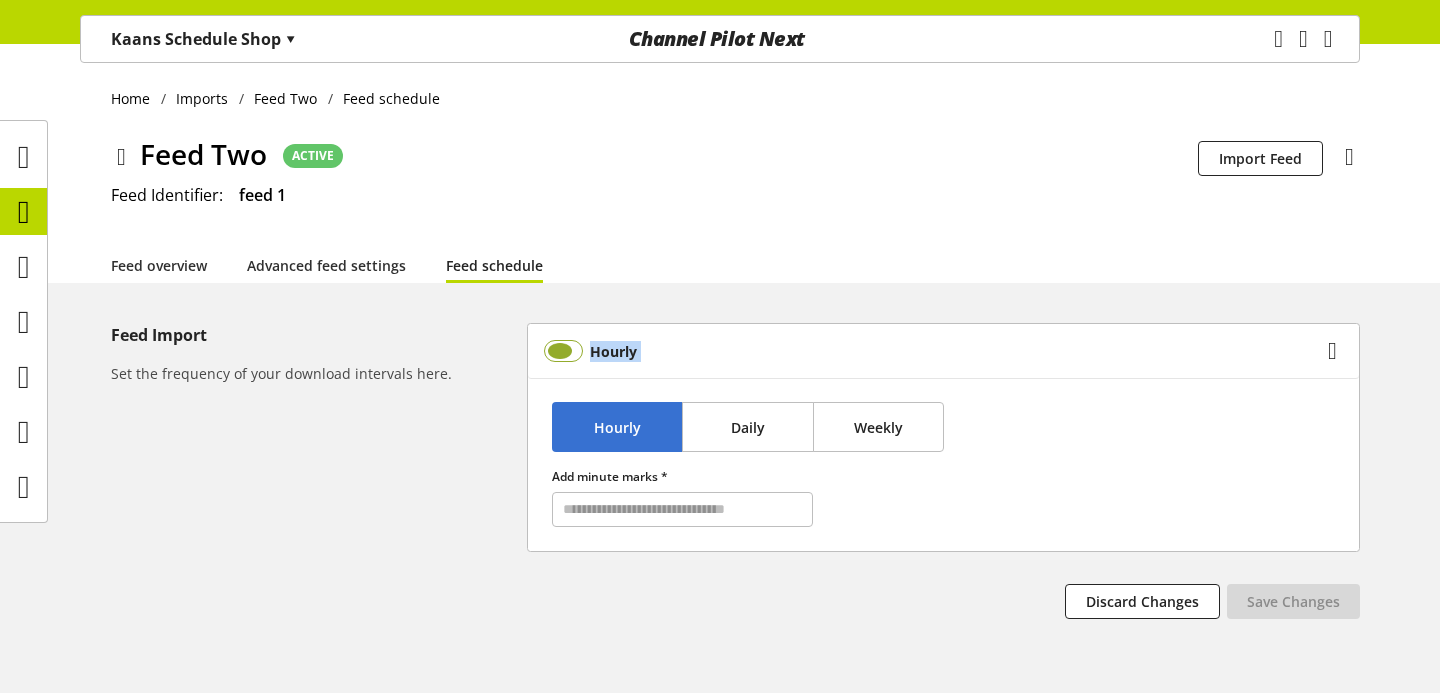 click at bounding box center (563, 351) 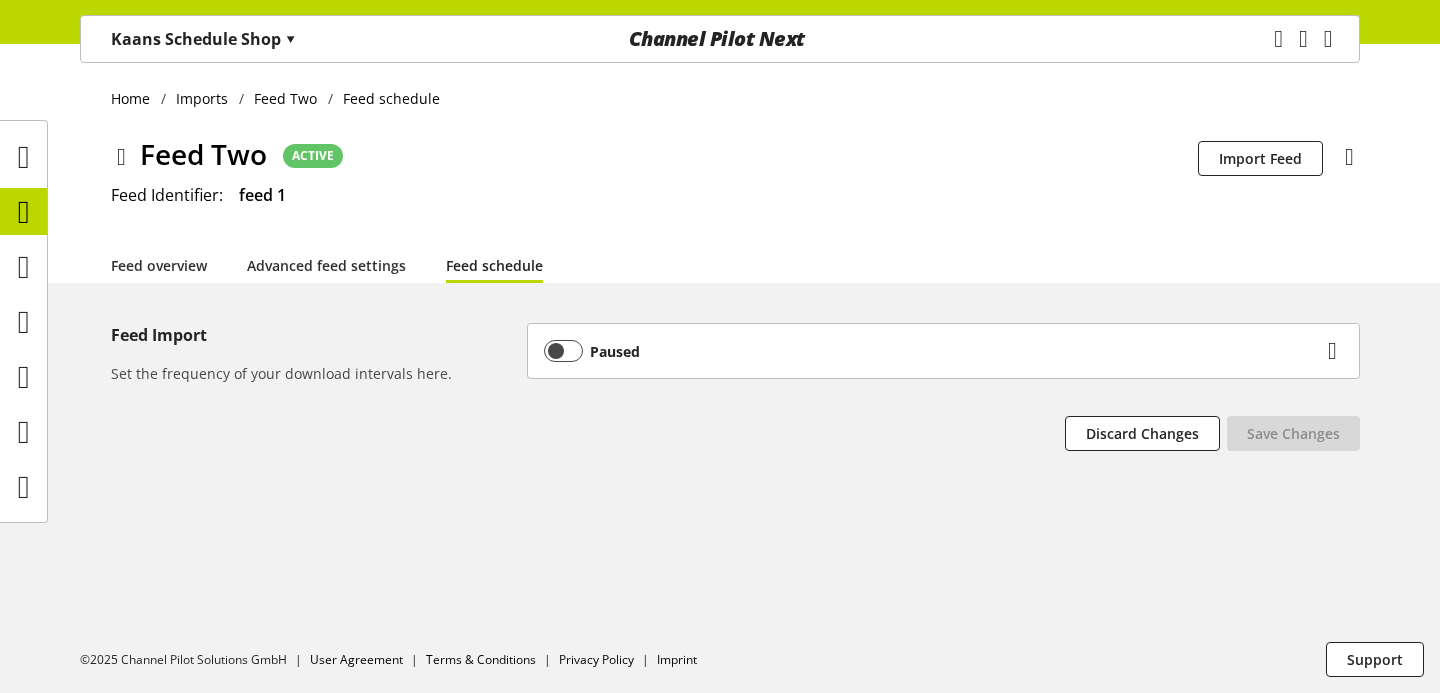 click on "Home Imports Feed Two Feed schedule Feed Two ACTIVE Schedulability is disabled for this feed Import Feed You don't have permission to delete the feed Delete feed Feed Identifier: feed 1 Feed overview Advanced feed settings Feed schedule Feed Import Set the frequency of your download intervals here. Paused Hourly Daily Weekly Add minute marks * Discard Changes Please fill all required fields Save Changes" at bounding box center [720, 368] 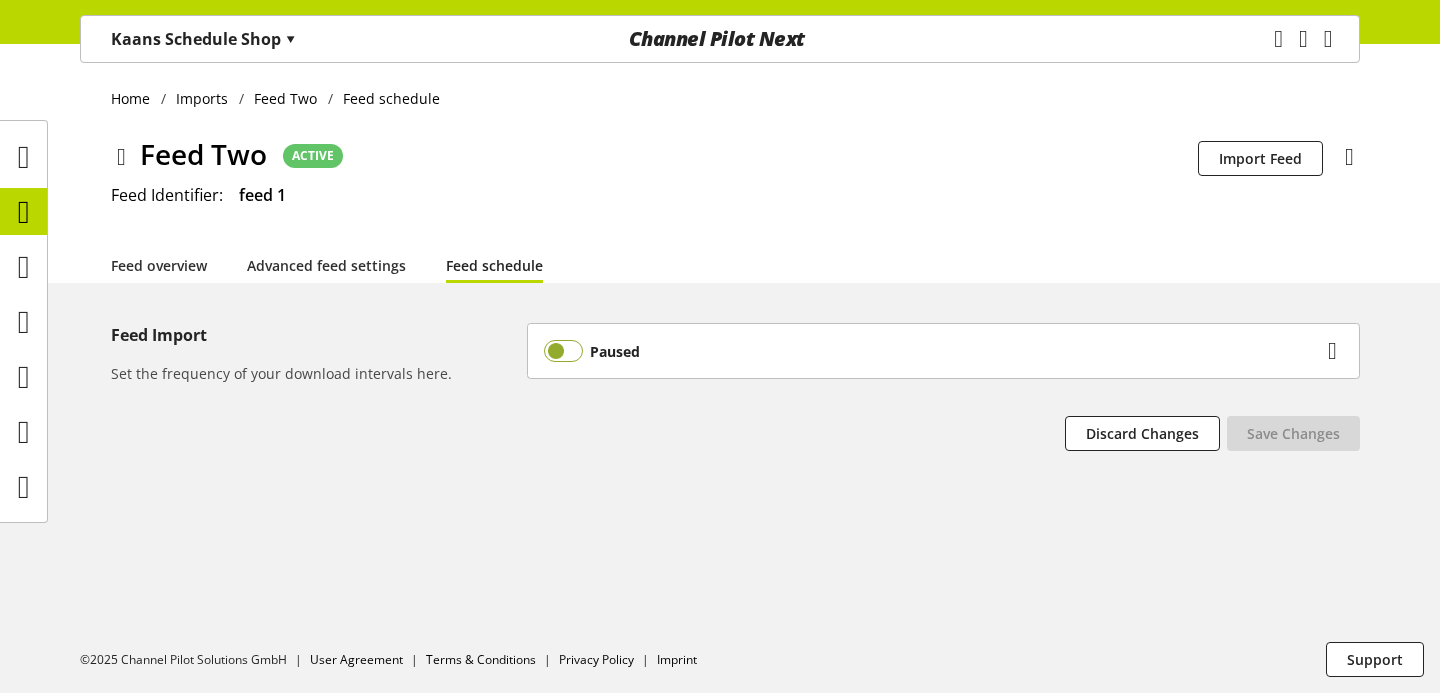 click at bounding box center (563, 351) 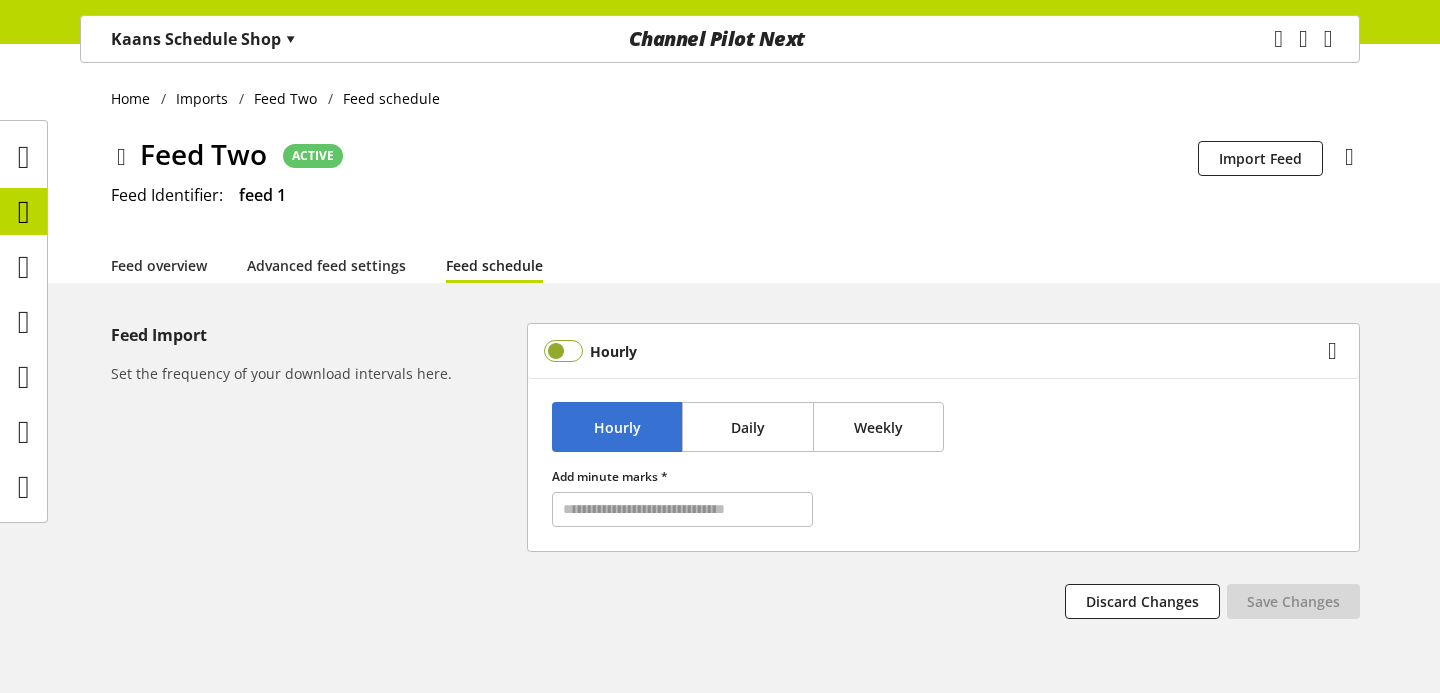 click at bounding box center [563, 351] 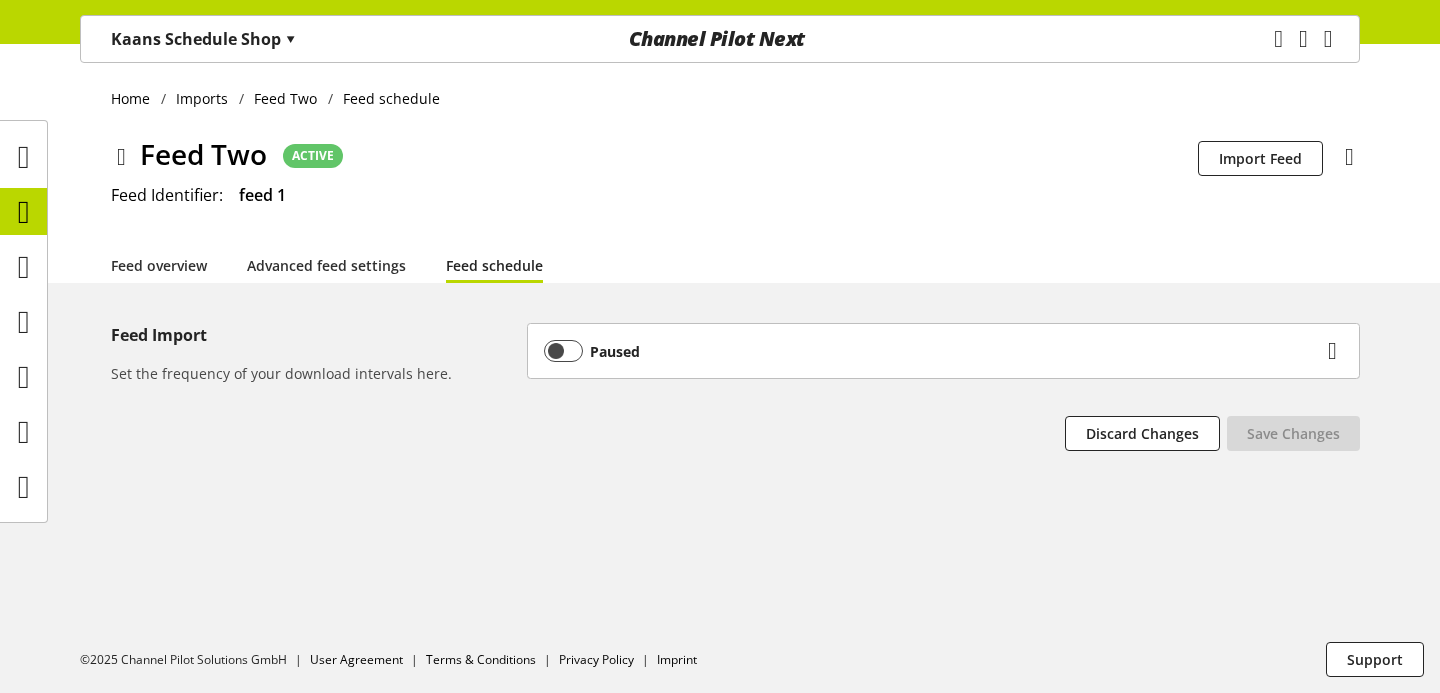click on "Paused" at bounding box center [933, 351] 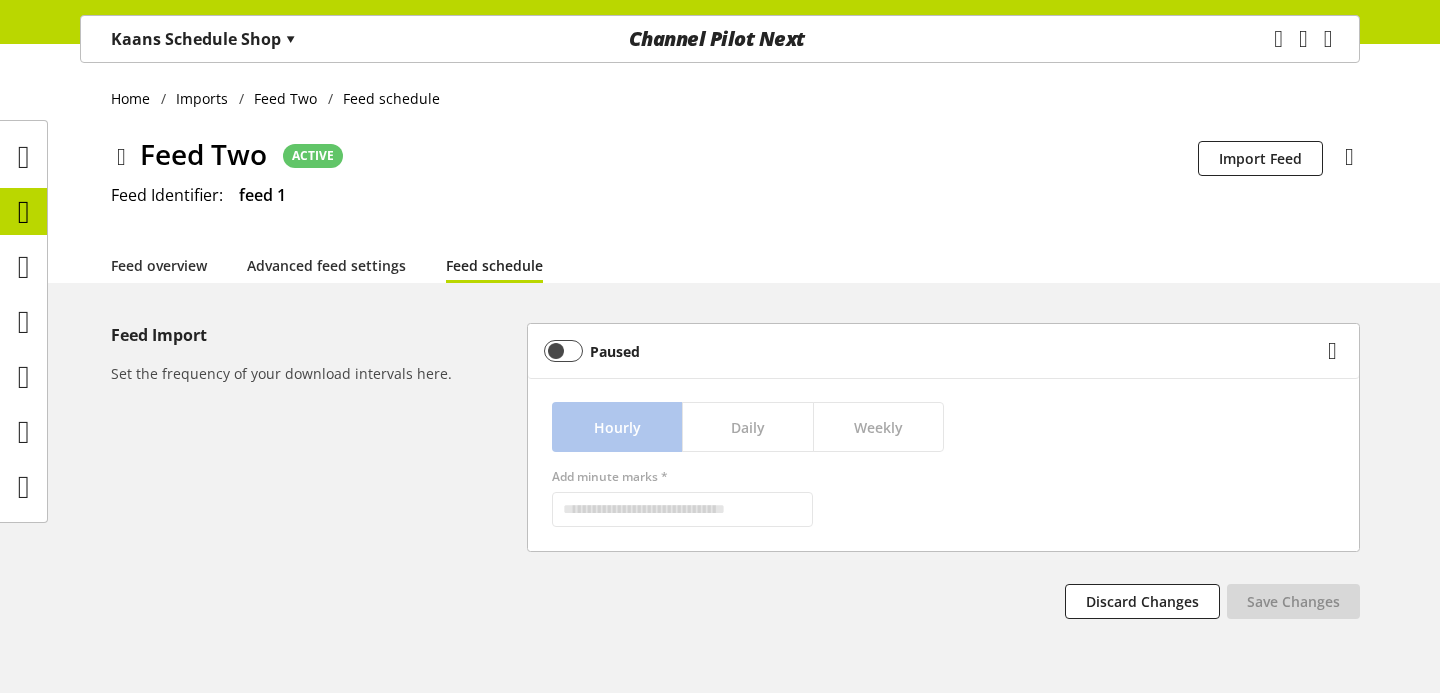click on "Paused" at bounding box center (943, 351) 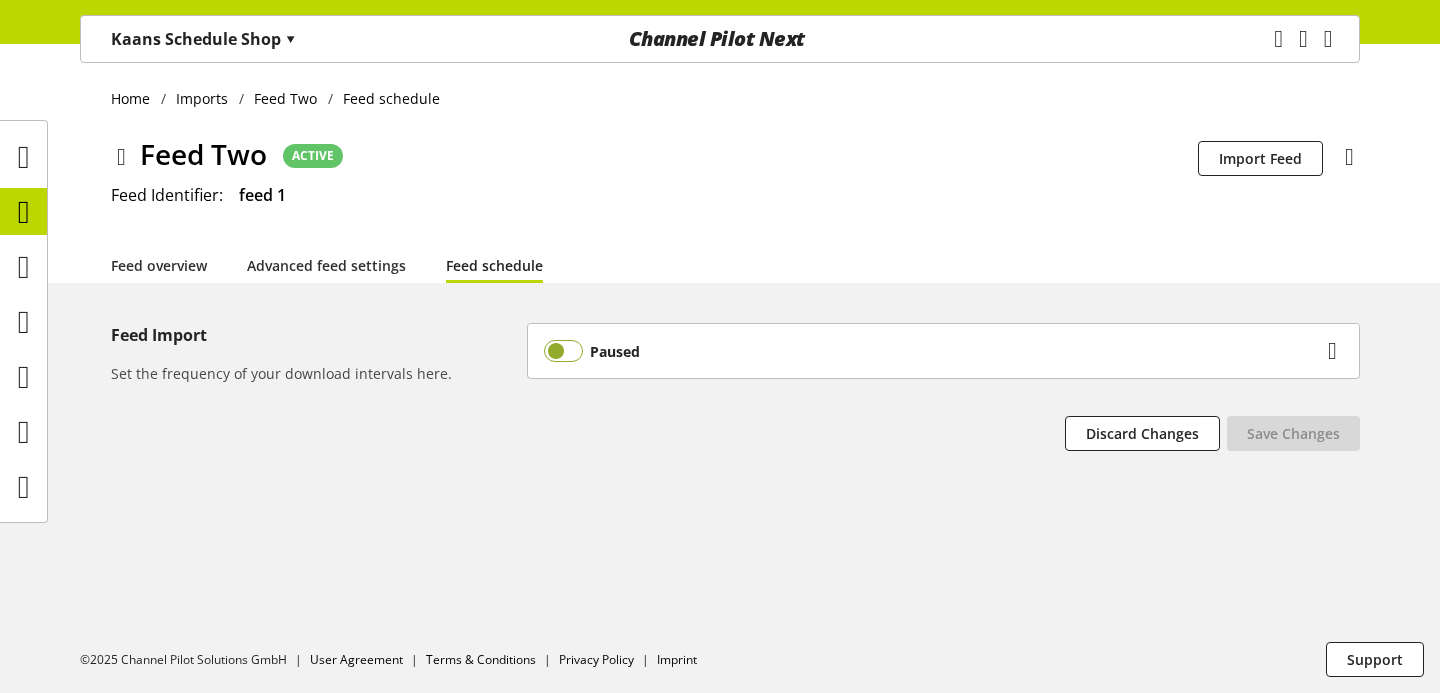 click at bounding box center [563, 351] 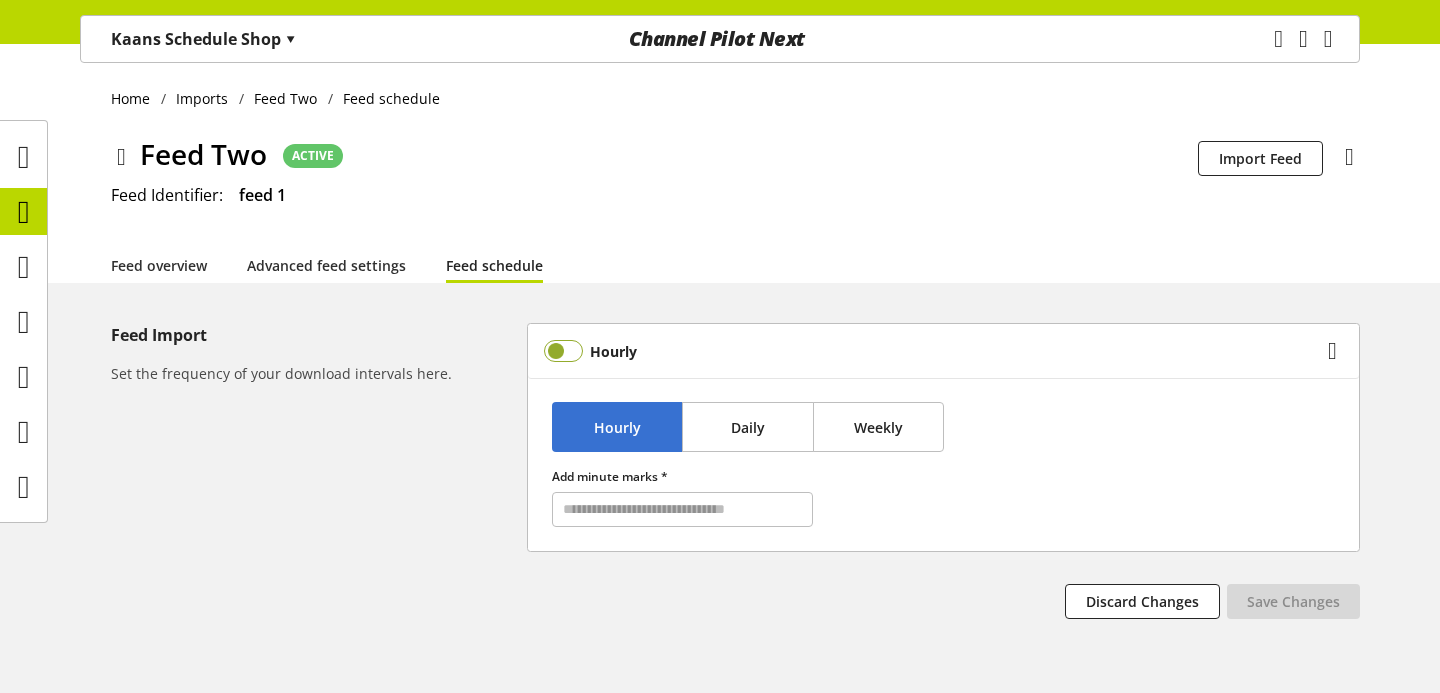 click at bounding box center (563, 351) 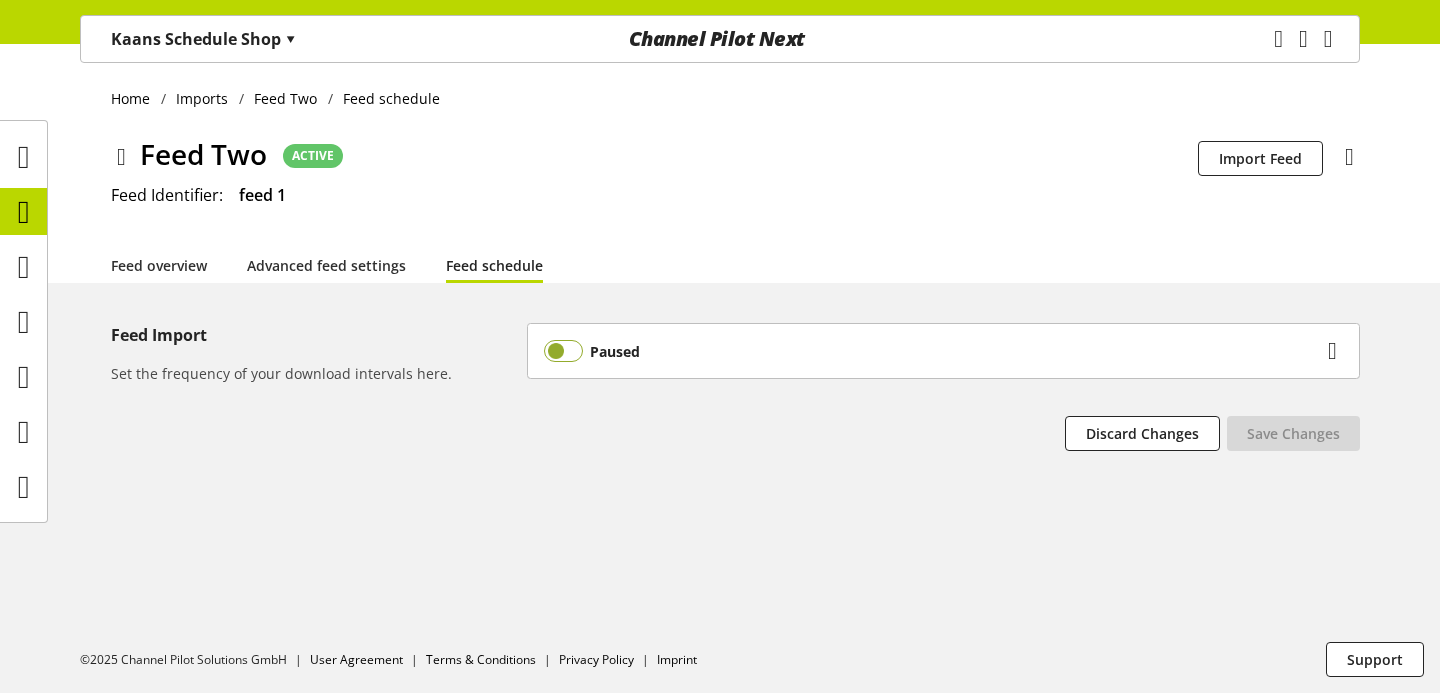 click at bounding box center (563, 351) 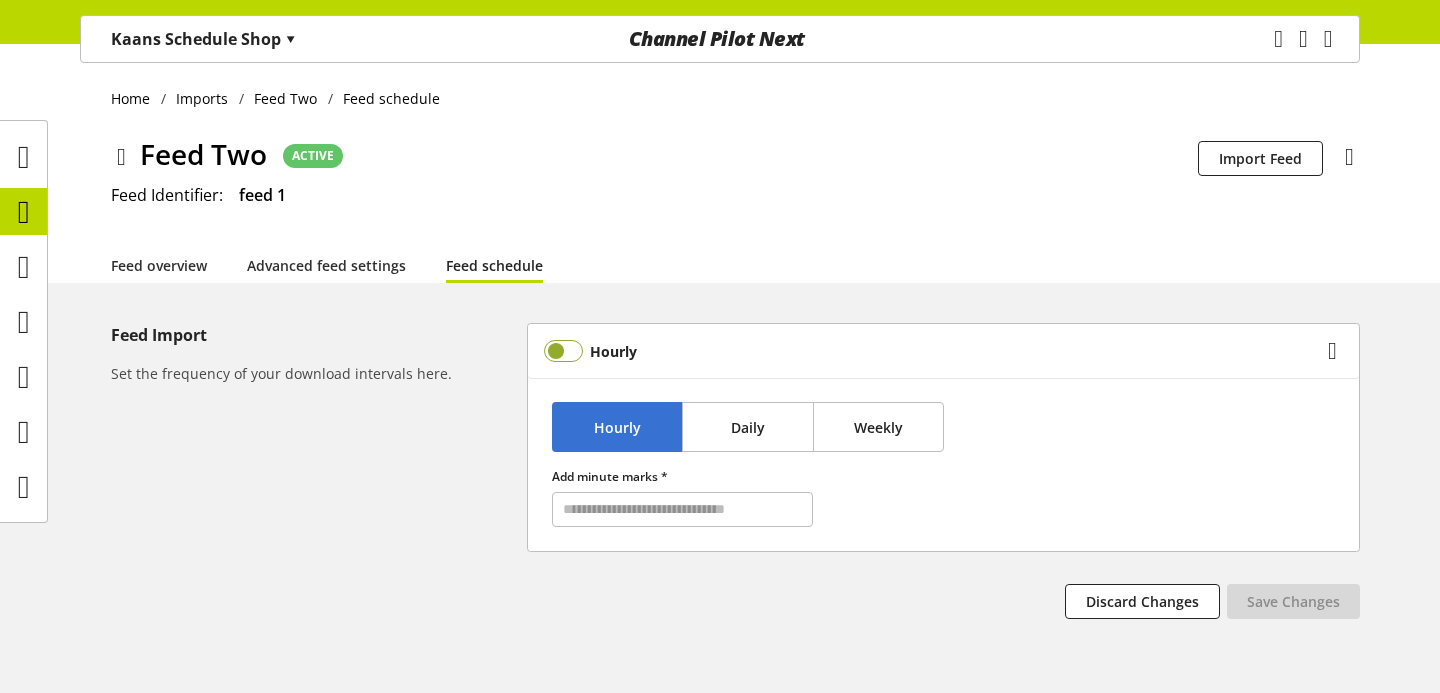 click at bounding box center (563, 351) 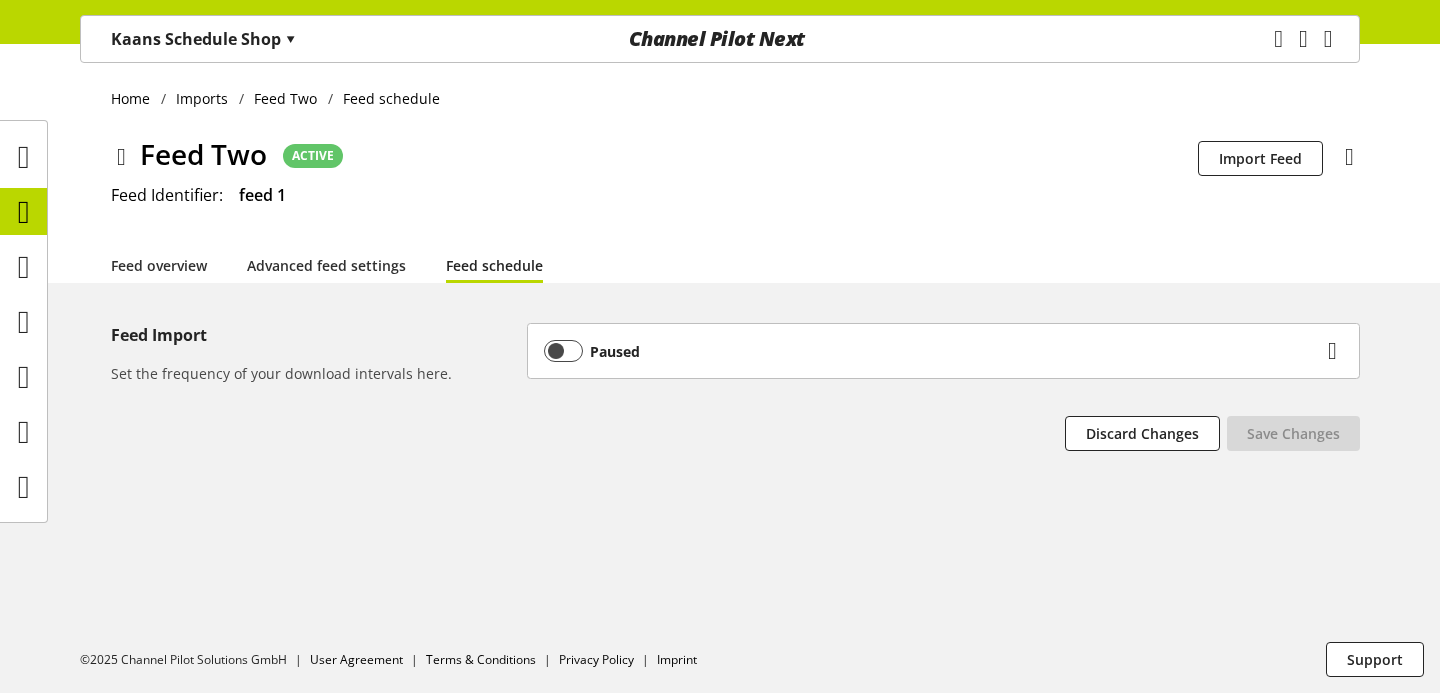 click on "Paused" at bounding box center [933, 351] 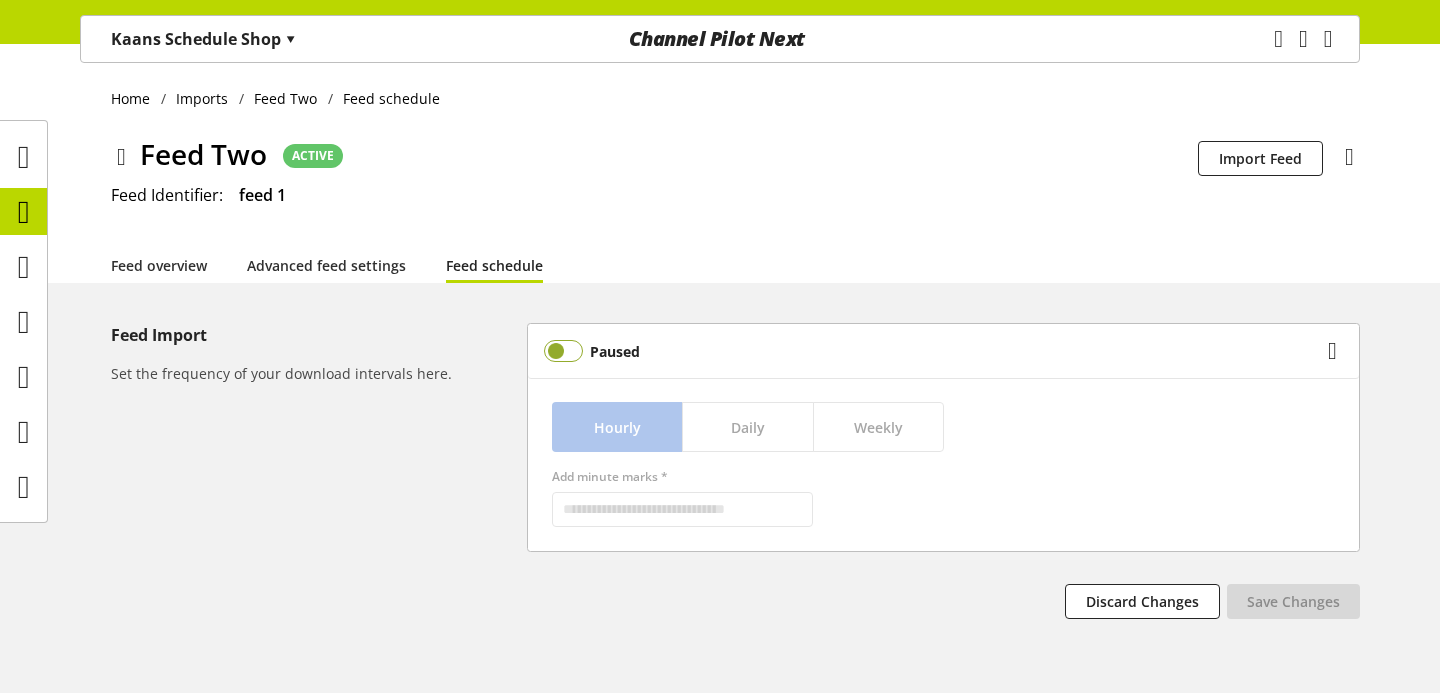 click at bounding box center [563, 351] 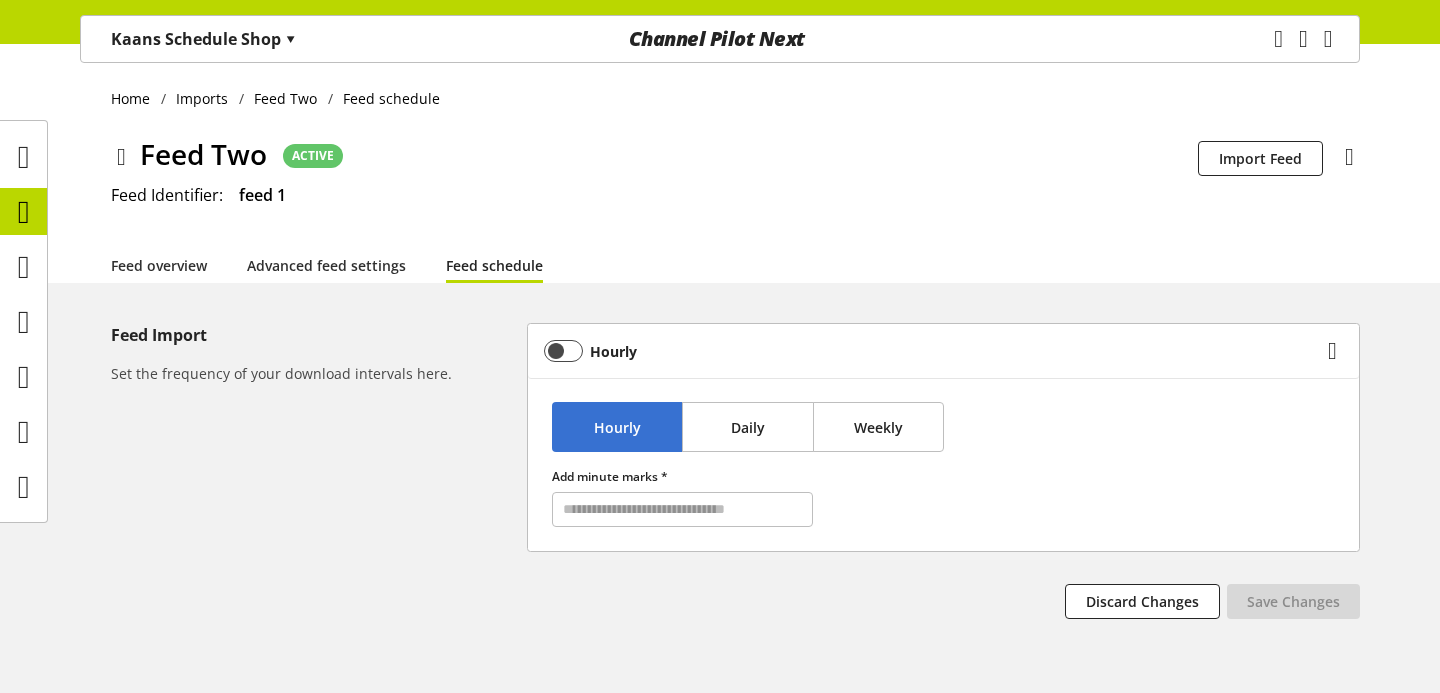 click on "Hourly" at bounding box center [933, 351] 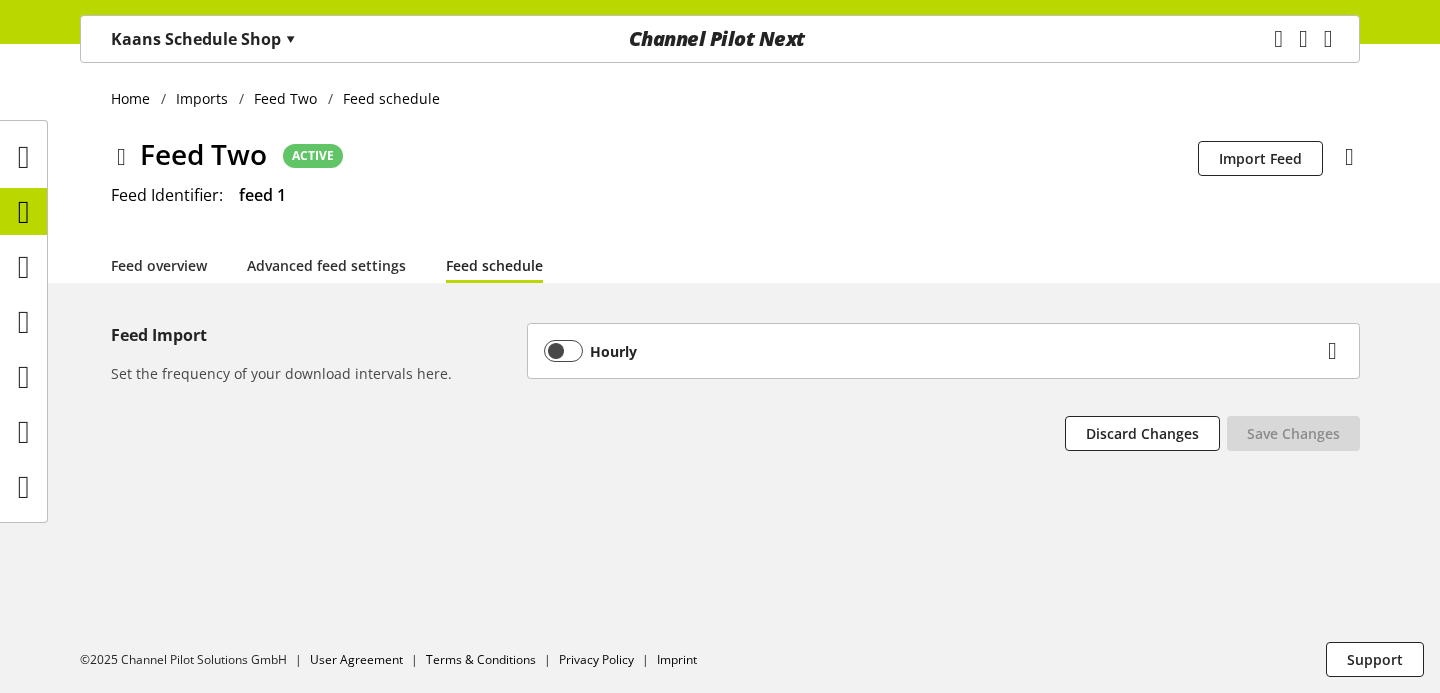click on "Hourly" at bounding box center [943, 351] 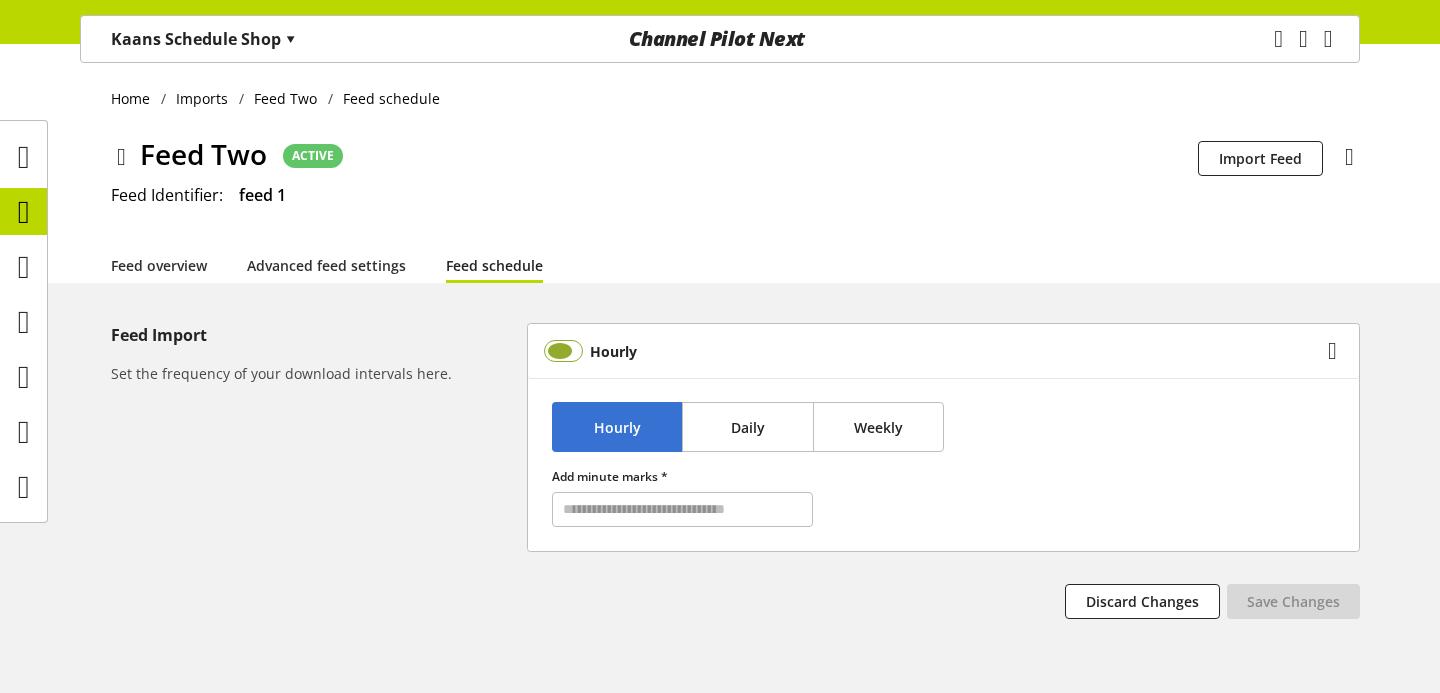click at bounding box center [563, 351] 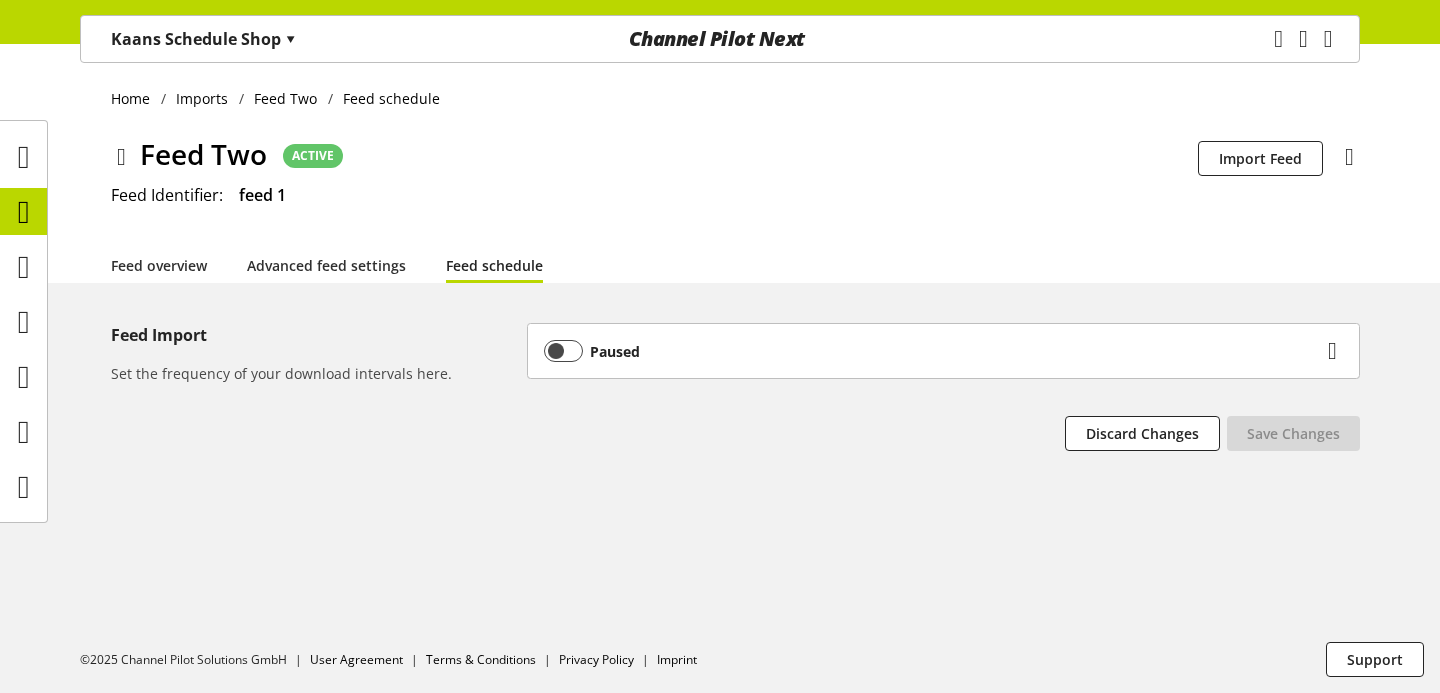 click on "Paused" at bounding box center (933, 351) 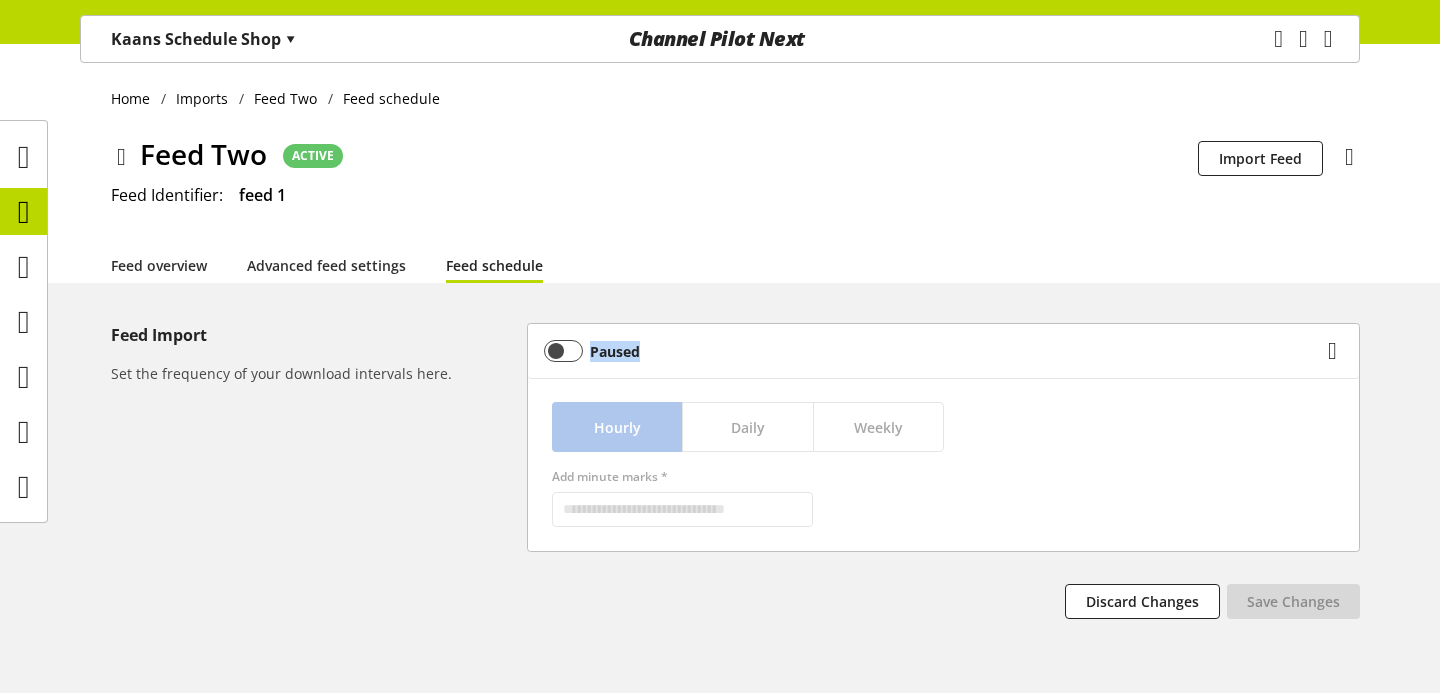 click on "Paused" at bounding box center (933, 351) 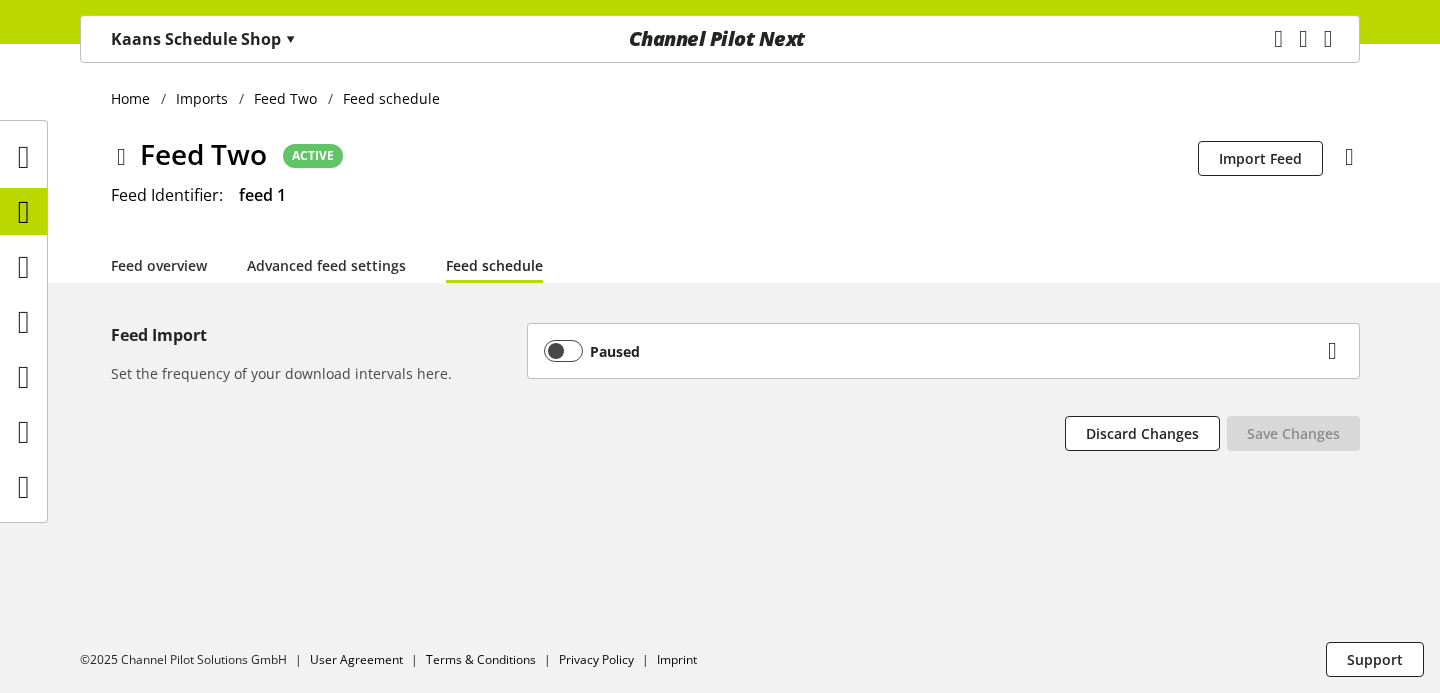 click on "Home Imports Feed Two Feed schedule Feed Two ACTIVE Schedulability is disabled for this feed Import Feed You don't have permission to delete the feed Delete feed Feed Identifier: feed 1 Feed overview Advanced feed settings Feed schedule Feed Import Set the frequency of your download intervals here. Paused Hourly Daily Weekly Add minute marks * Discard Changes Please fill all required fields Save Changes" at bounding box center (720, 368) 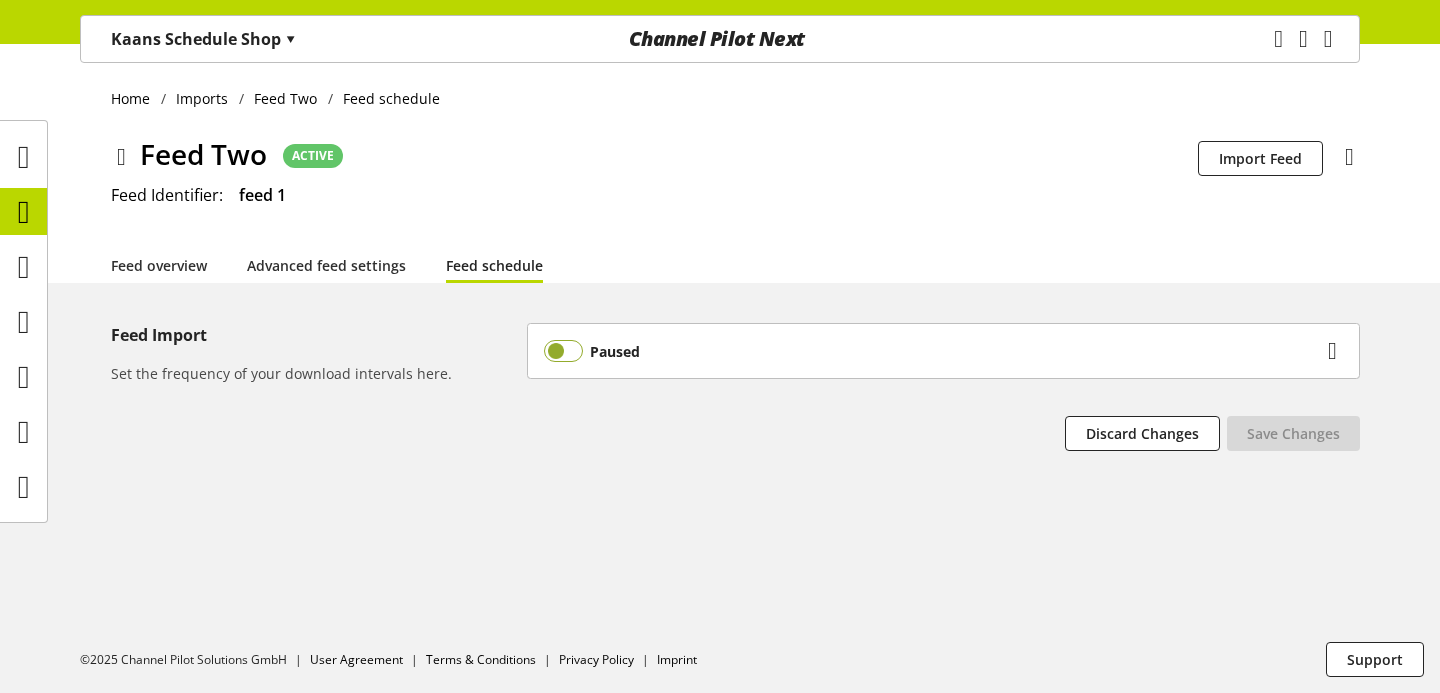 click at bounding box center [563, 351] 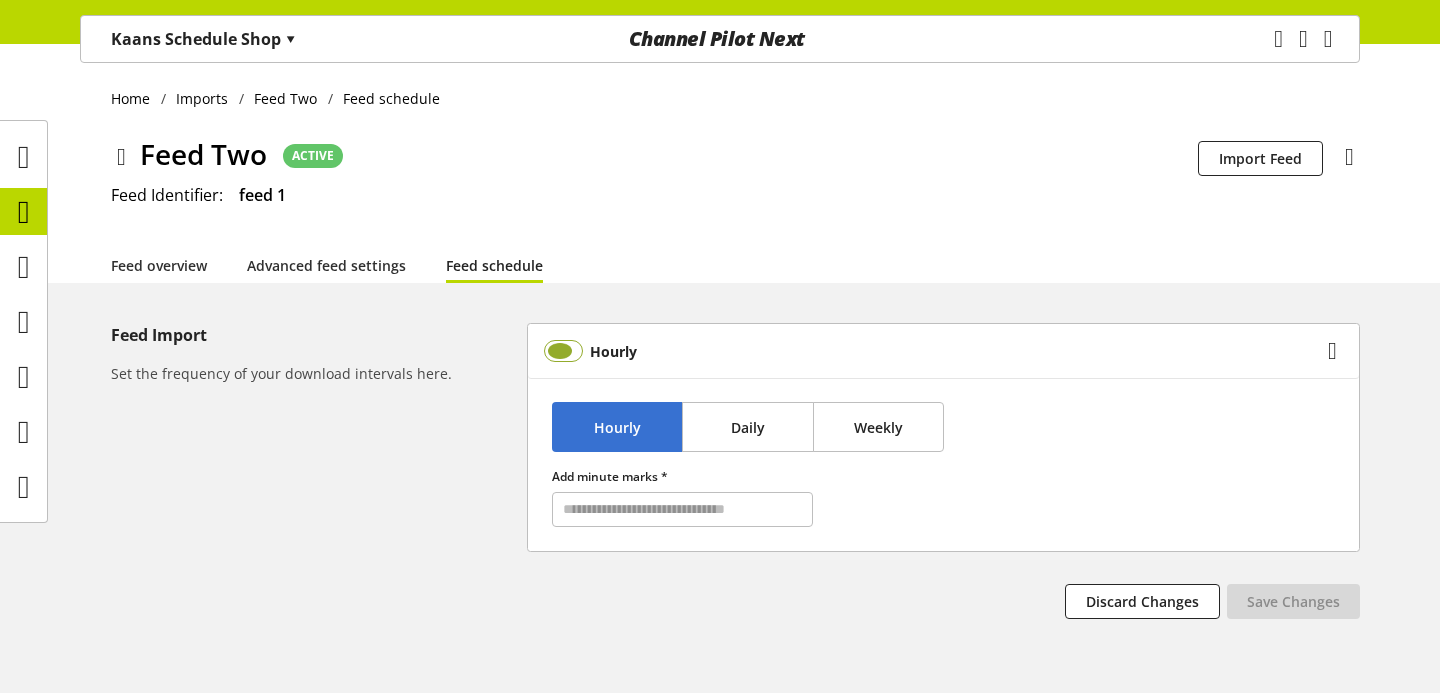 click at bounding box center [563, 351] 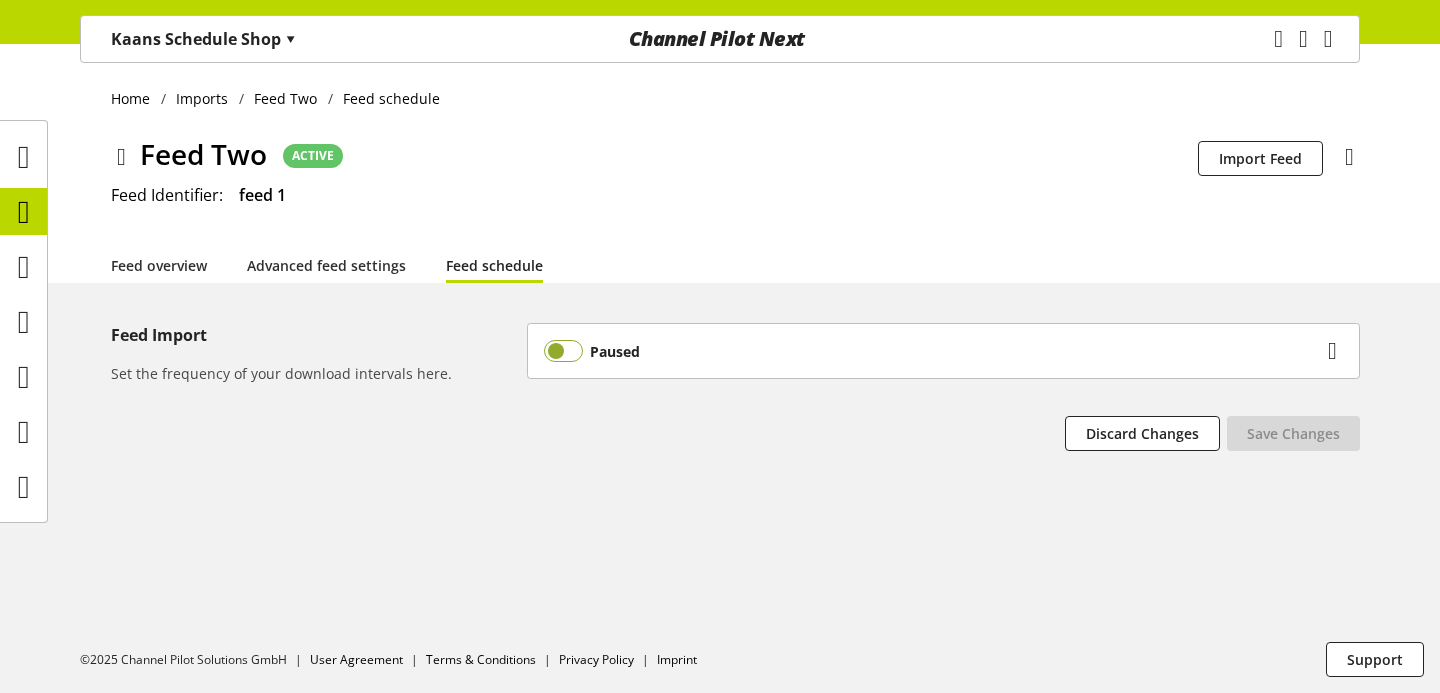 click at bounding box center [563, 351] 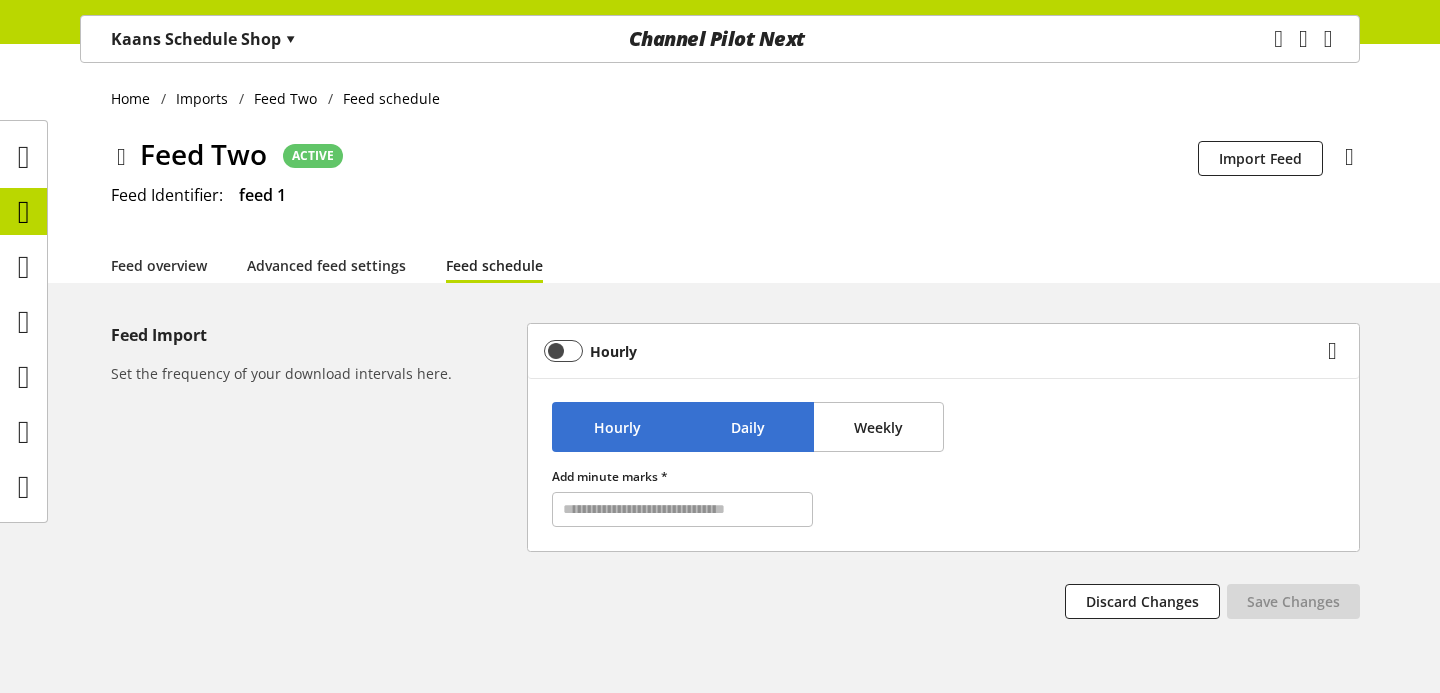 click on "Daily" at bounding box center (747, 427) 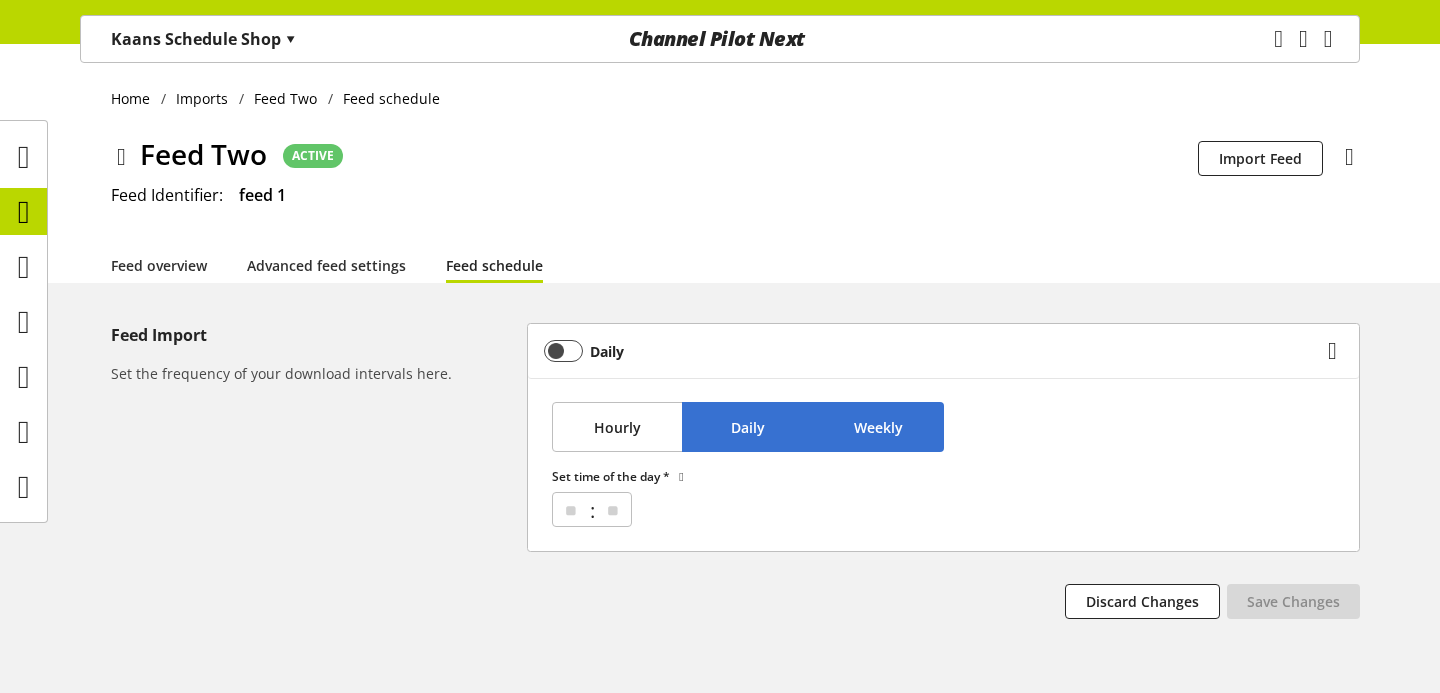 click on "Weekly" at bounding box center [878, 427] 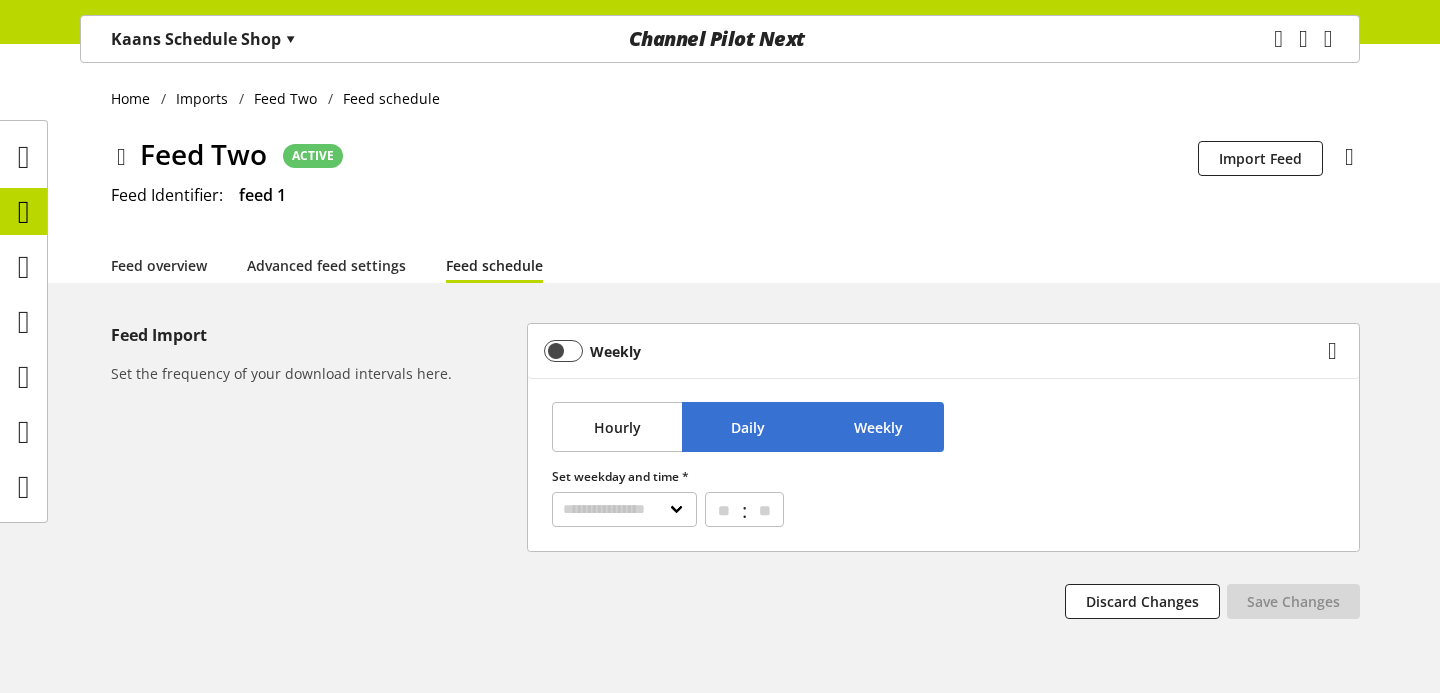 click on "Daily" at bounding box center [748, 427] 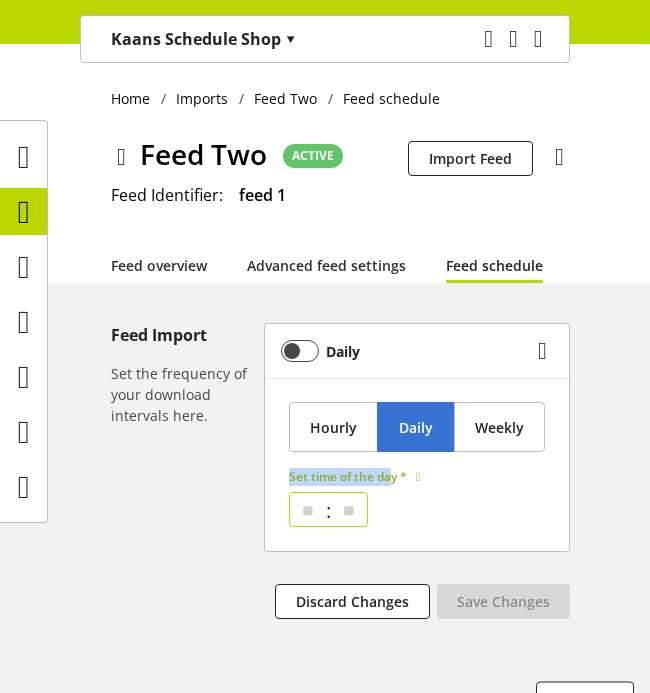 drag, startPoint x: 291, startPoint y: 476, endPoint x: 388, endPoint y: 473, distance: 97.04638 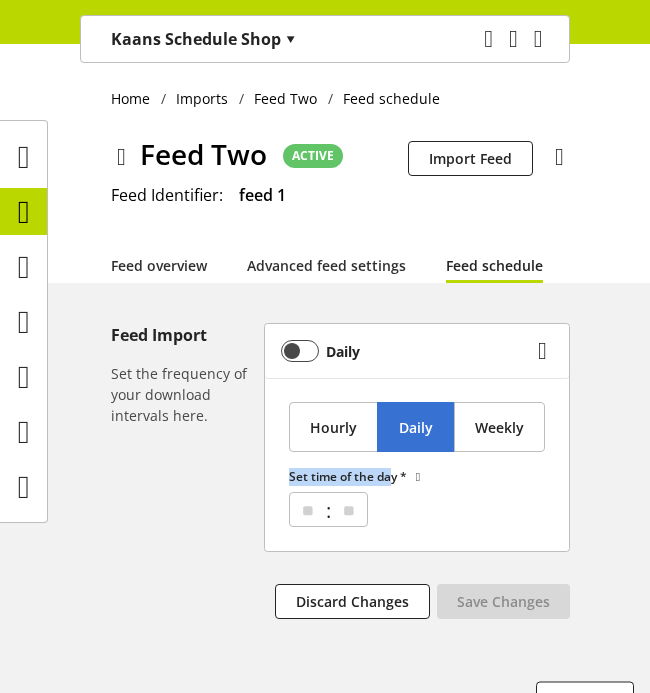 click on "Daily" at bounding box center (406, 351) 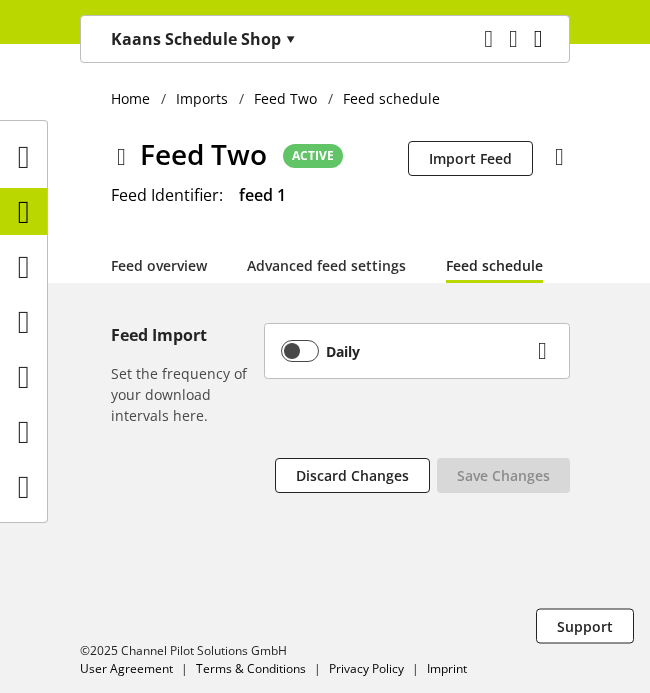 click at bounding box center [538, 39] 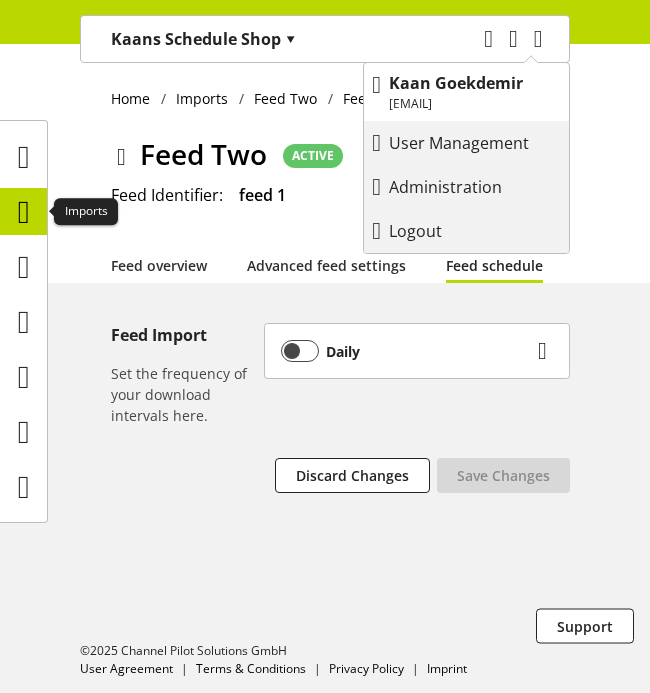 click at bounding box center [24, 212] 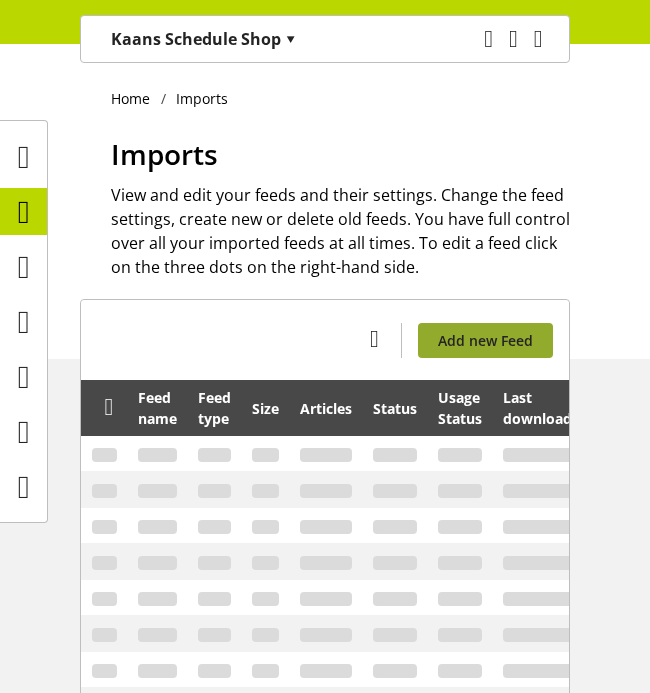 click on "Add new Feed" at bounding box center (485, 340) 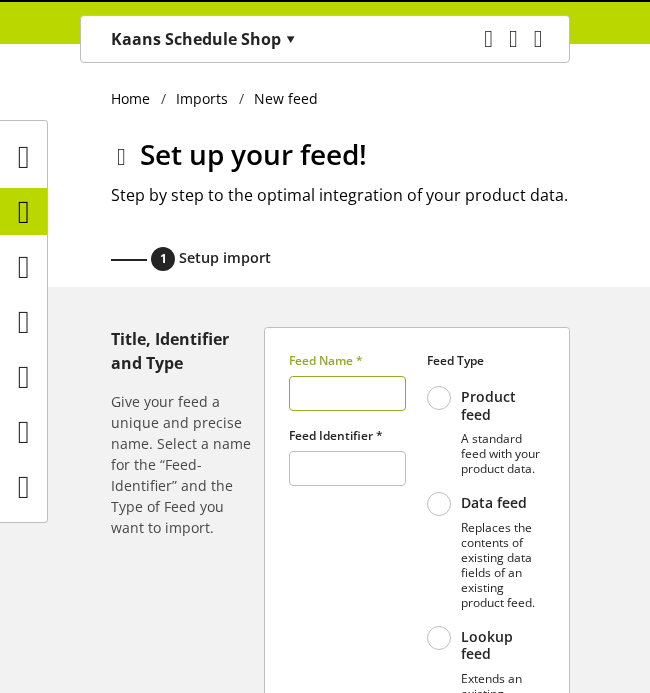 type on "******" 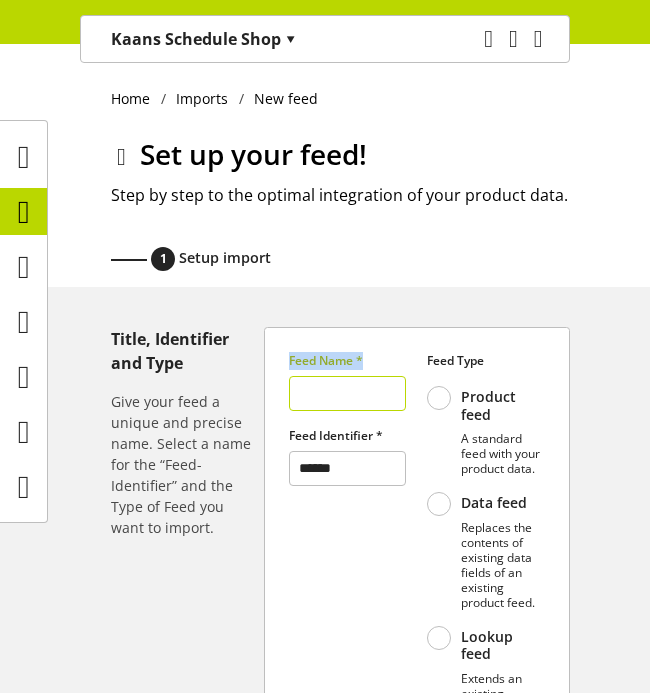 drag, startPoint x: 276, startPoint y: 359, endPoint x: 366, endPoint y: 358, distance: 90.005554 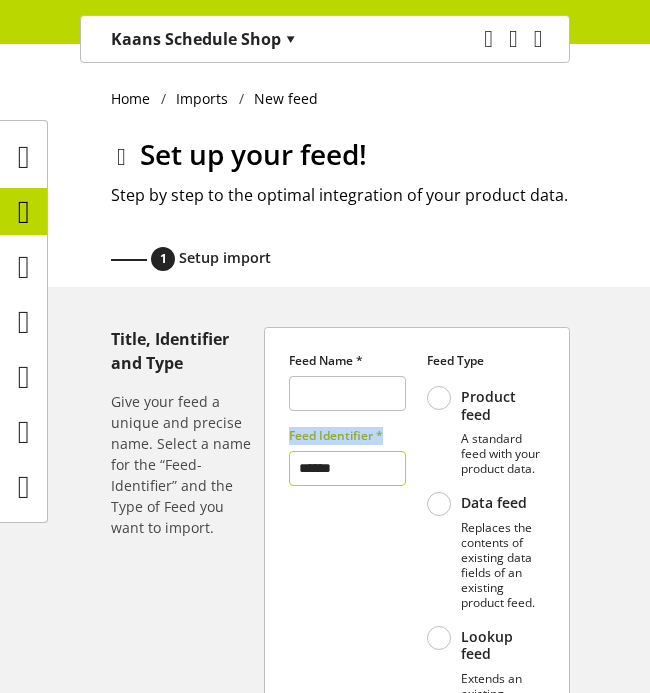 drag, startPoint x: 283, startPoint y: 434, endPoint x: 380, endPoint y: 434, distance: 97 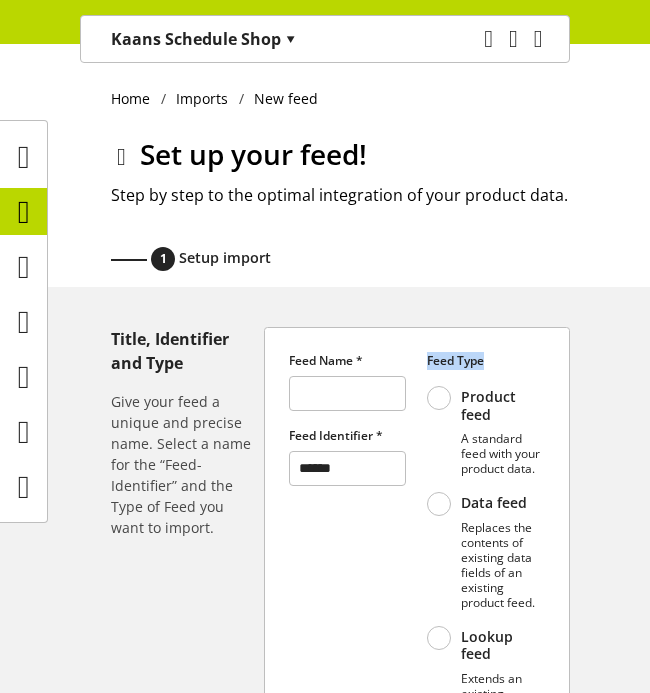 drag, startPoint x: 423, startPoint y: 364, endPoint x: 487, endPoint y: 364, distance: 64 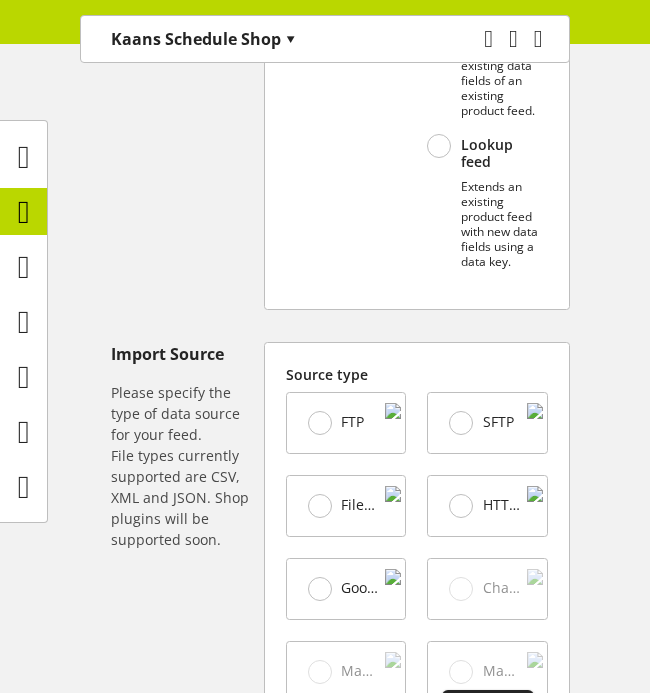 scroll, scrollTop: 0, scrollLeft: 0, axis: both 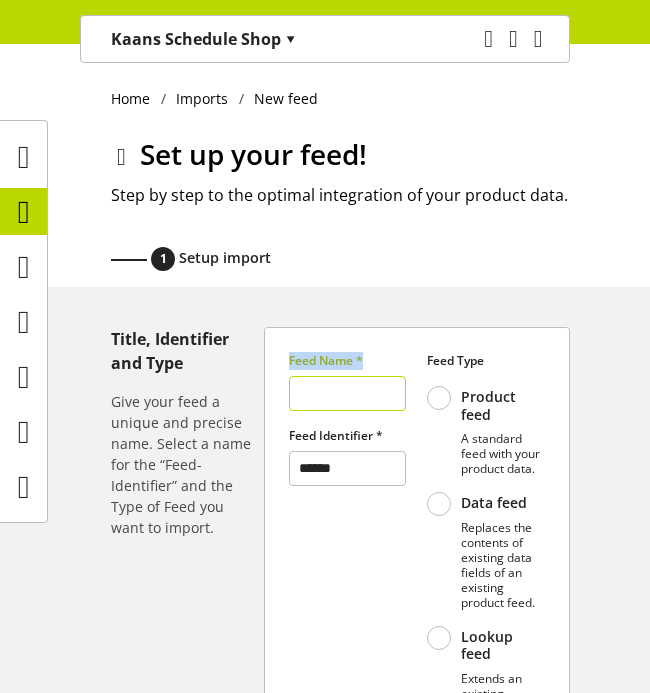 drag, startPoint x: 286, startPoint y: 368, endPoint x: 379, endPoint y: 369, distance: 93.00538 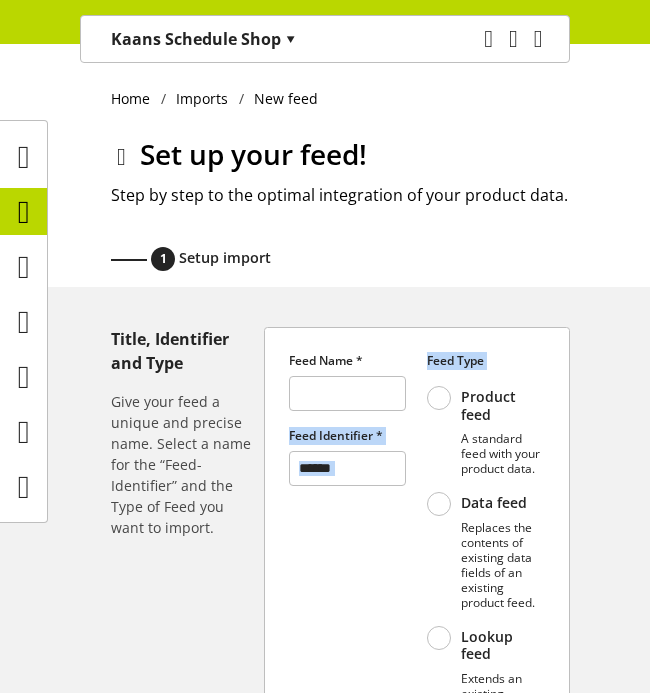 drag, startPoint x: 276, startPoint y: 441, endPoint x: 430, endPoint y: 441, distance: 154 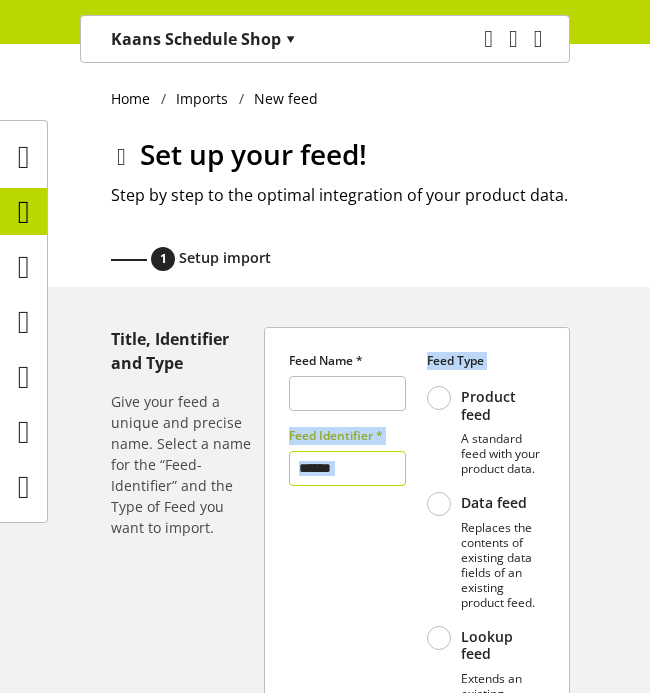 click on "Feed Identifier *" at bounding box center (348, 436) 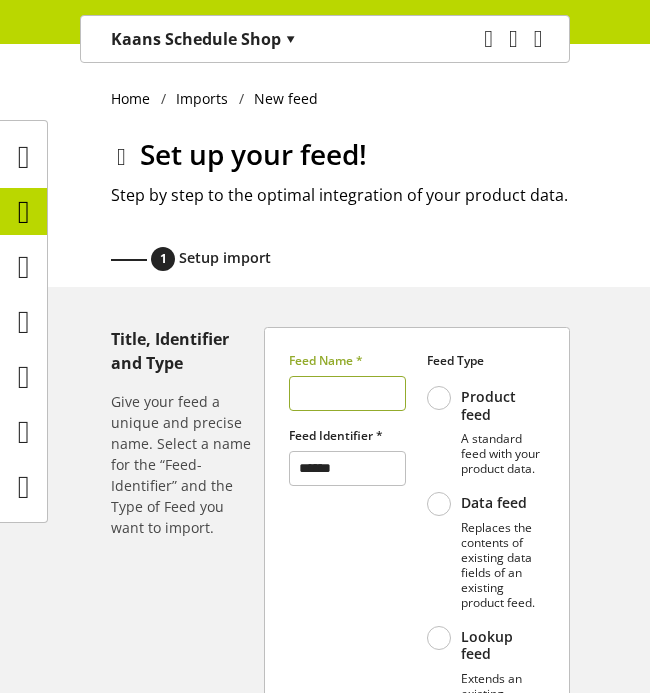 click at bounding box center (348, 393) 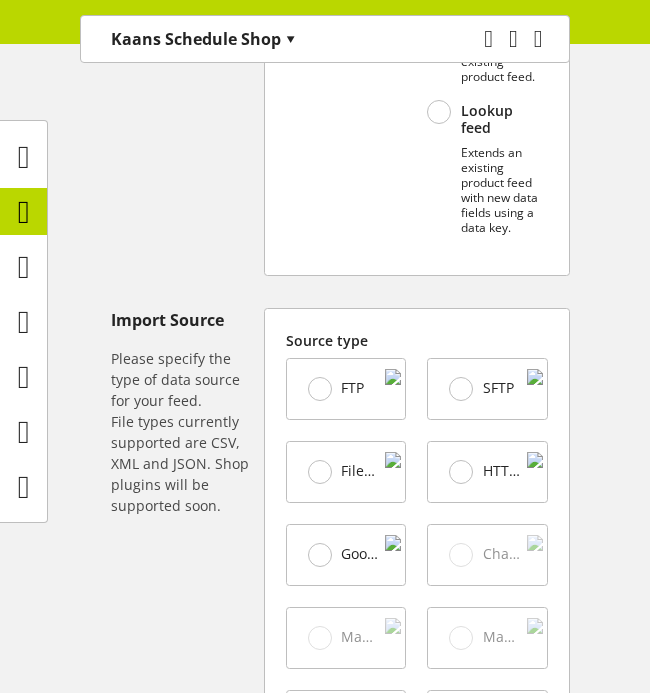 scroll, scrollTop: 530, scrollLeft: 0, axis: vertical 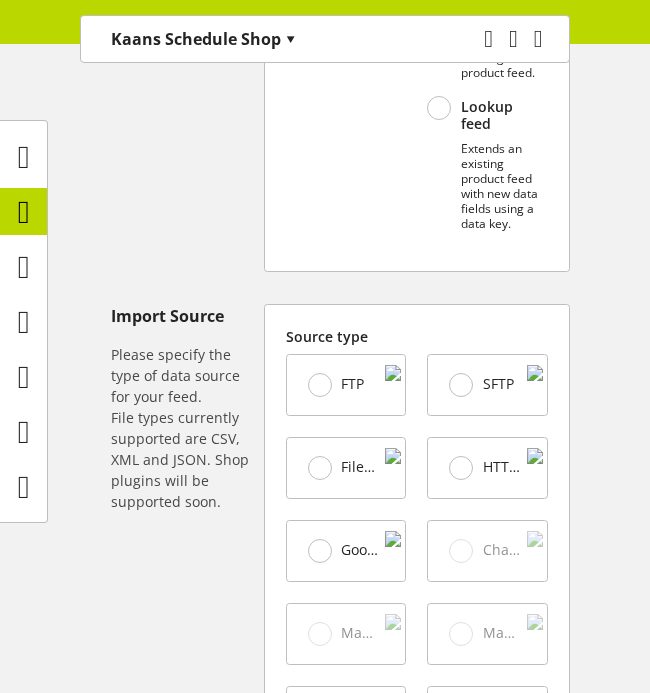 type on "***" 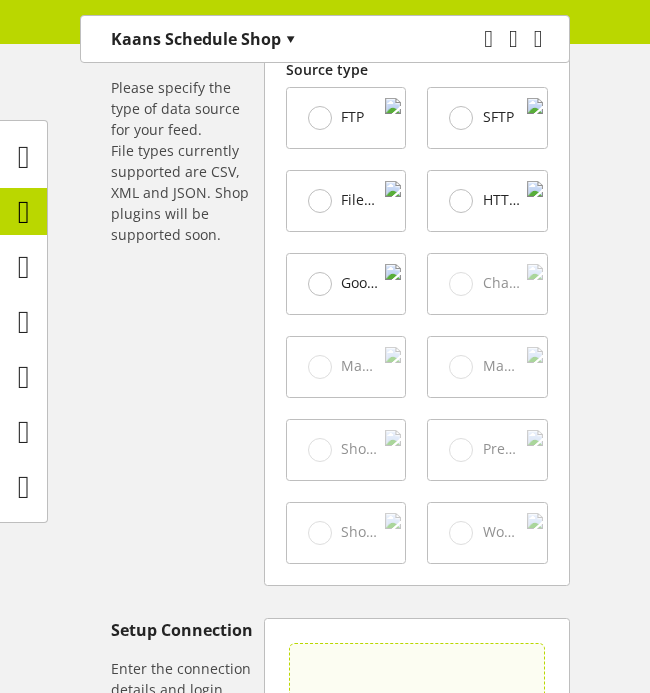 click on "Click here to upload or drop your file." at bounding box center (416, 738) 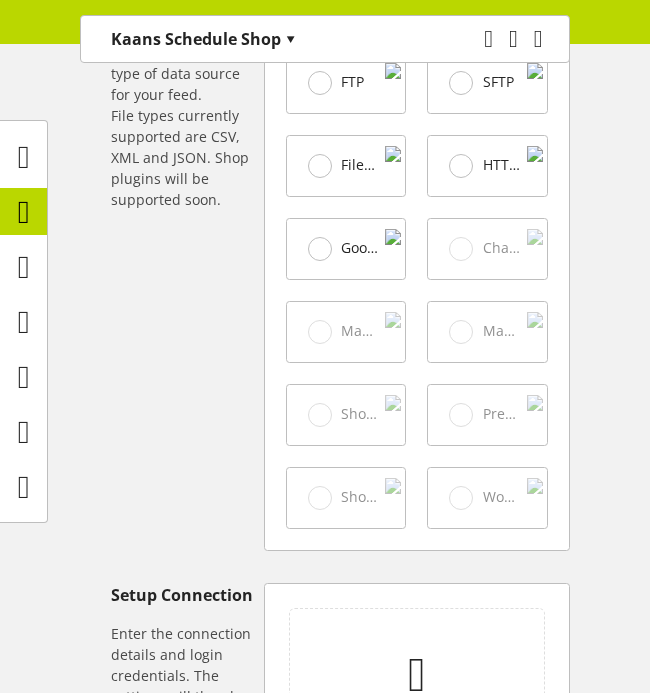 click on "HTTP/S" at bounding box center [496, 165] 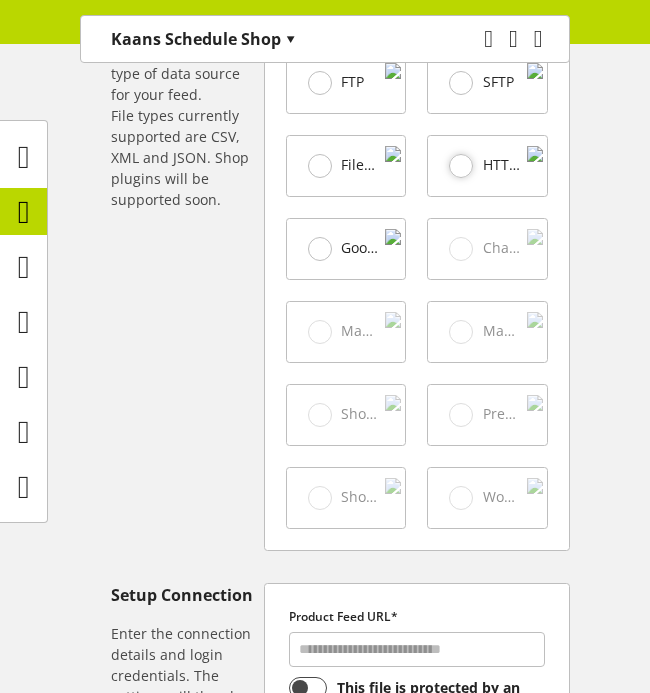 scroll, scrollTop: 1093, scrollLeft: 0, axis: vertical 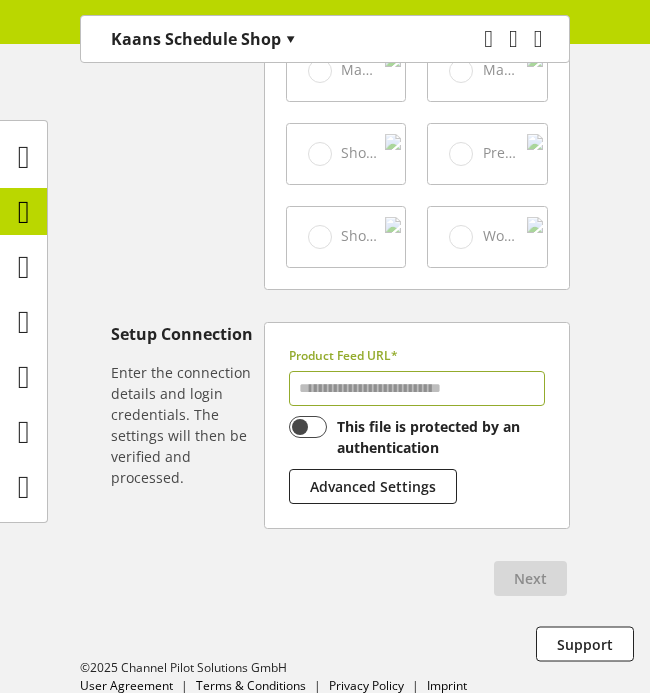 click at bounding box center [417, 388] 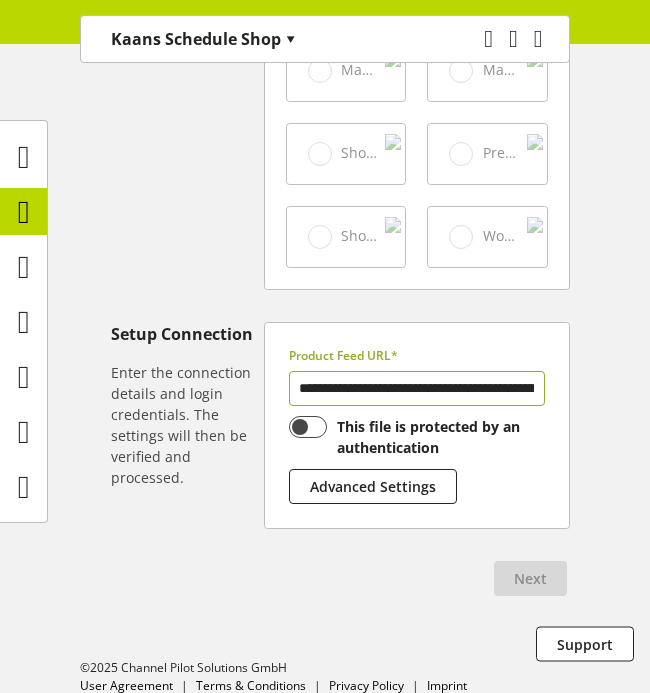 scroll, scrollTop: 0, scrollLeft: 219, axis: horizontal 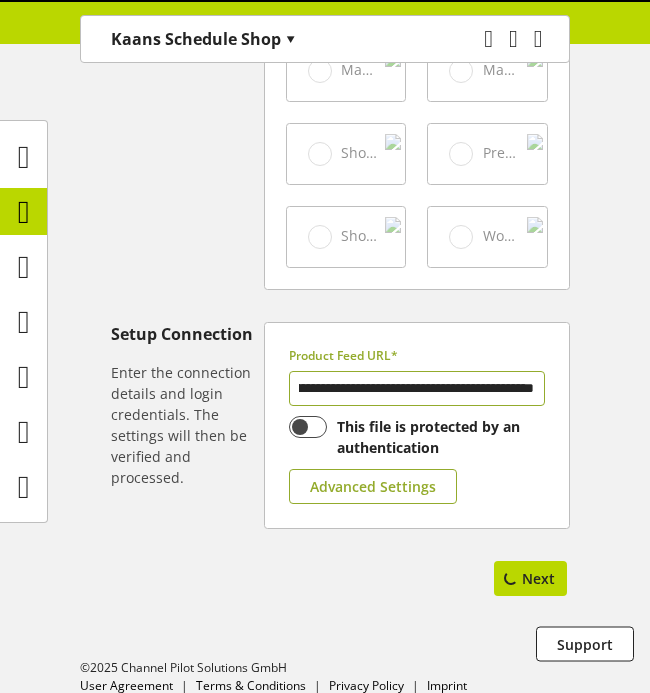 select 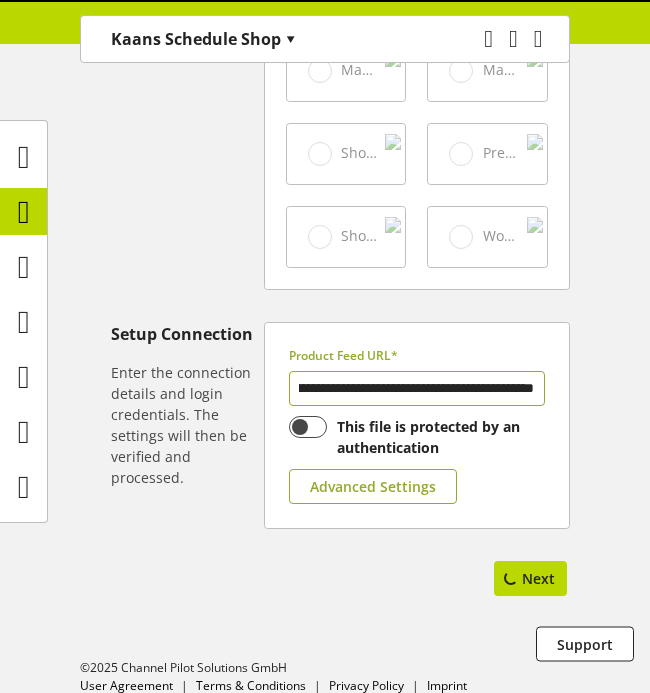 select on "*" 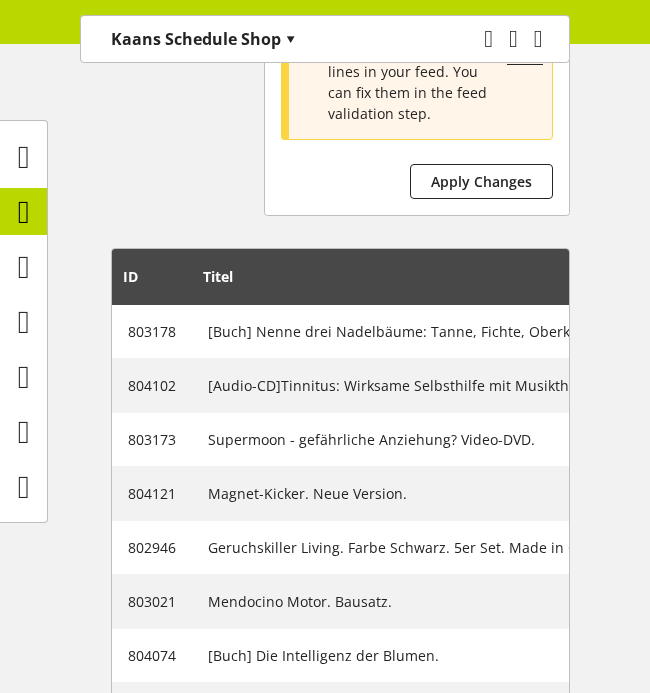 scroll, scrollTop: 958, scrollLeft: 0, axis: vertical 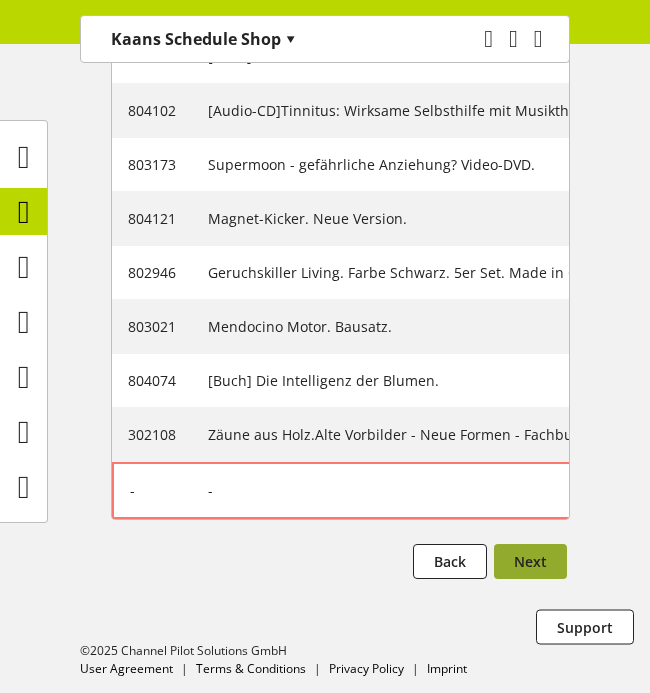 click on "Next" at bounding box center [530, 561] 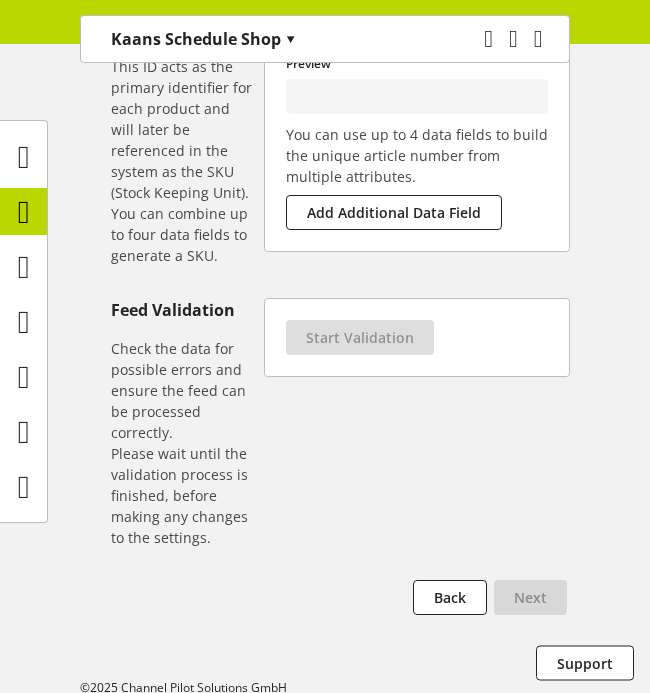 scroll, scrollTop: 0, scrollLeft: 0, axis: both 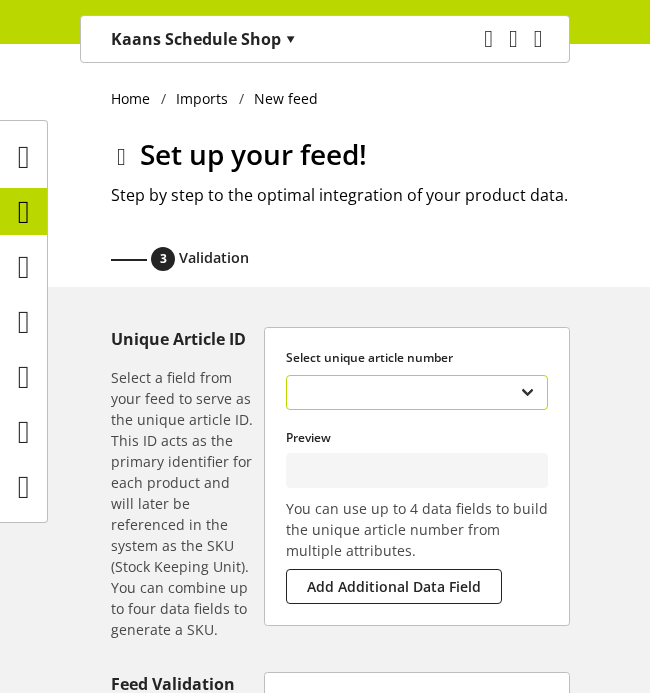 click on "**********" at bounding box center (417, 392) 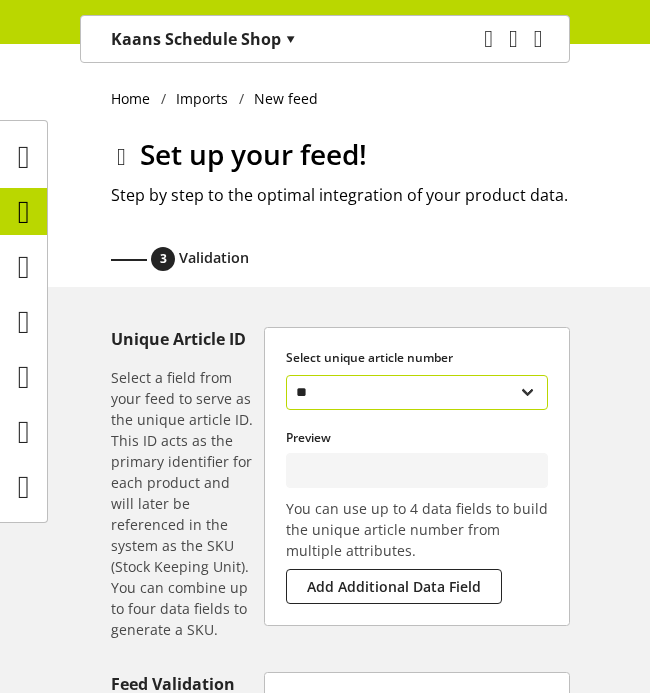 type on "******" 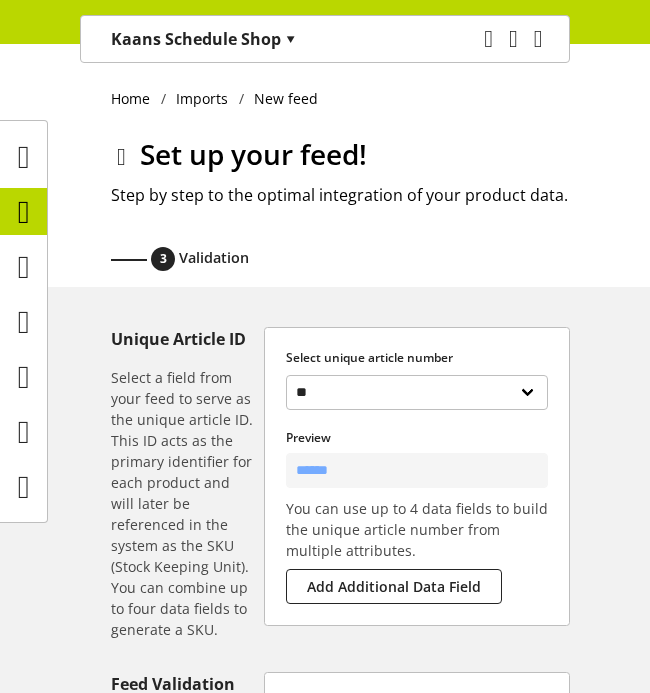 click on "Start Validation" at bounding box center (360, 711) 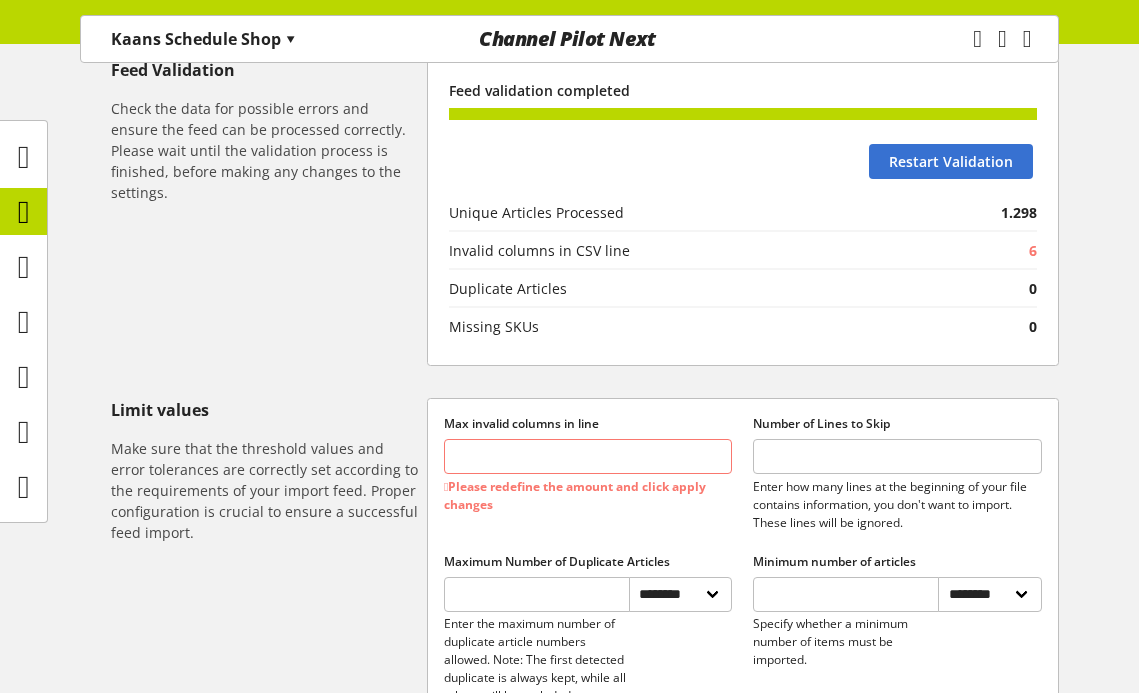 scroll, scrollTop: 575, scrollLeft: 0, axis: vertical 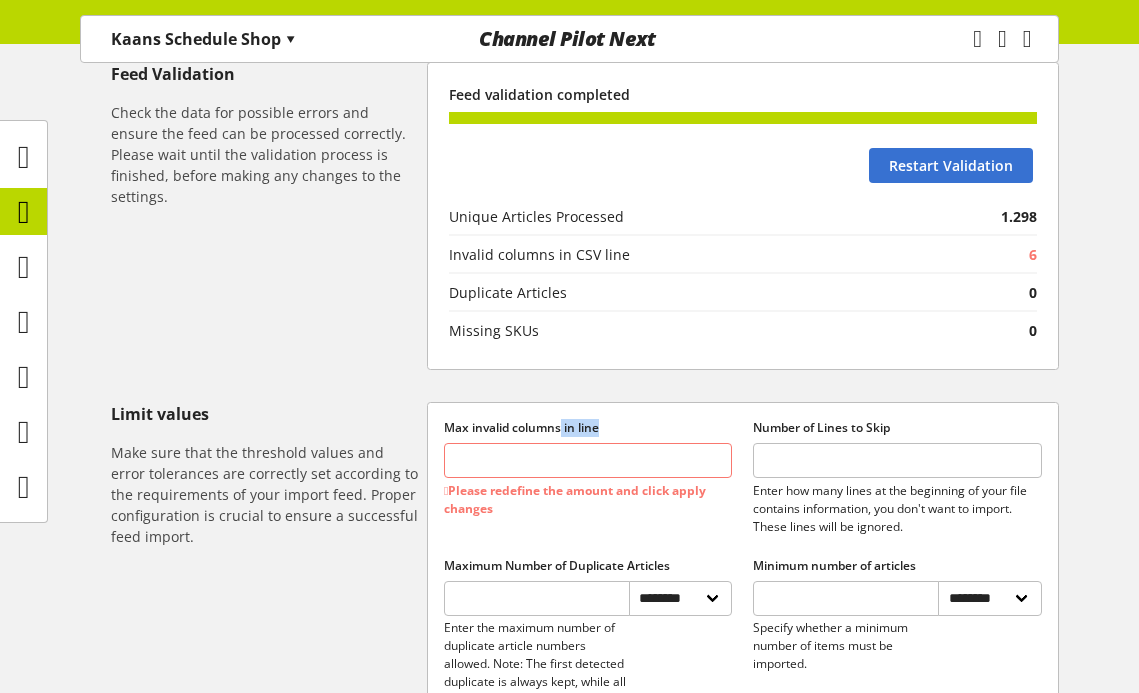 drag, startPoint x: 563, startPoint y: 421, endPoint x: 608, endPoint y: 421, distance: 45 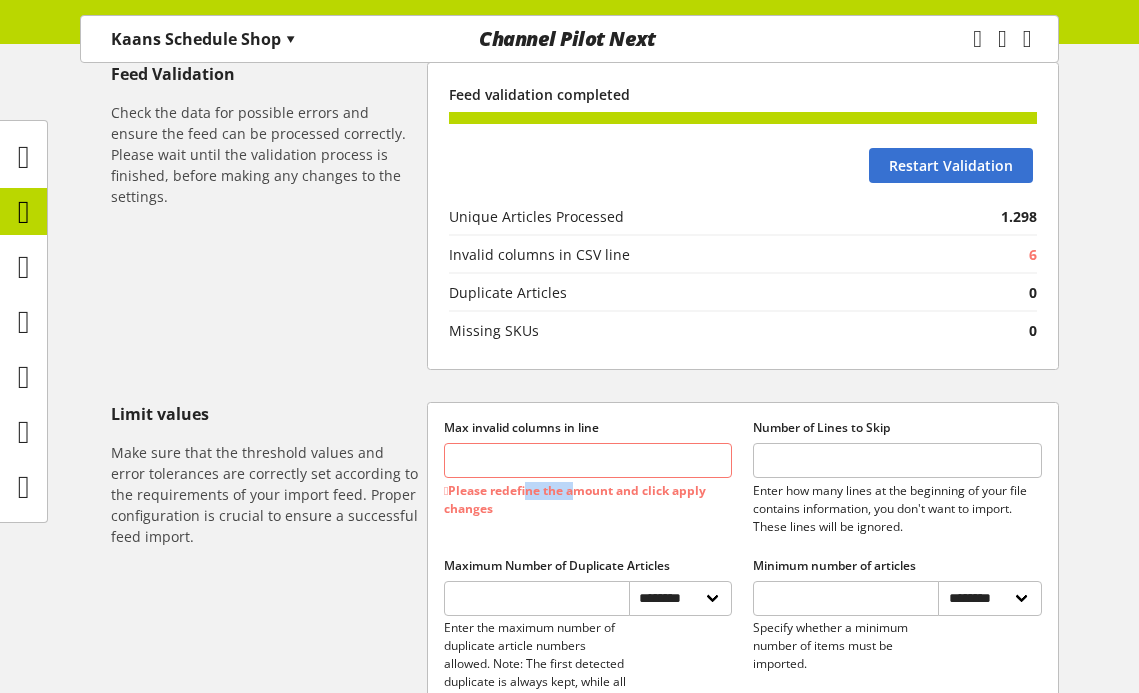drag, startPoint x: 533, startPoint y: 485, endPoint x: 576, endPoint y: 494, distance: 43.931767 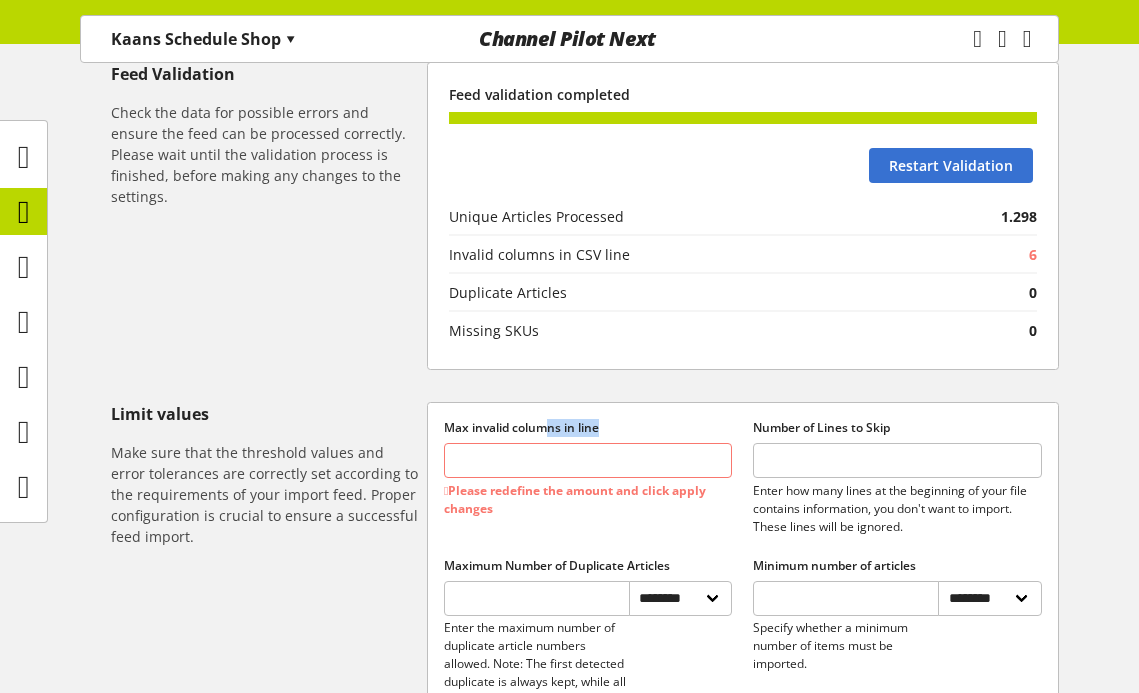 drag, startPoint x: 591, startPoint y: 425, endPoint x: 546, endPoint y: 425, distance: 45 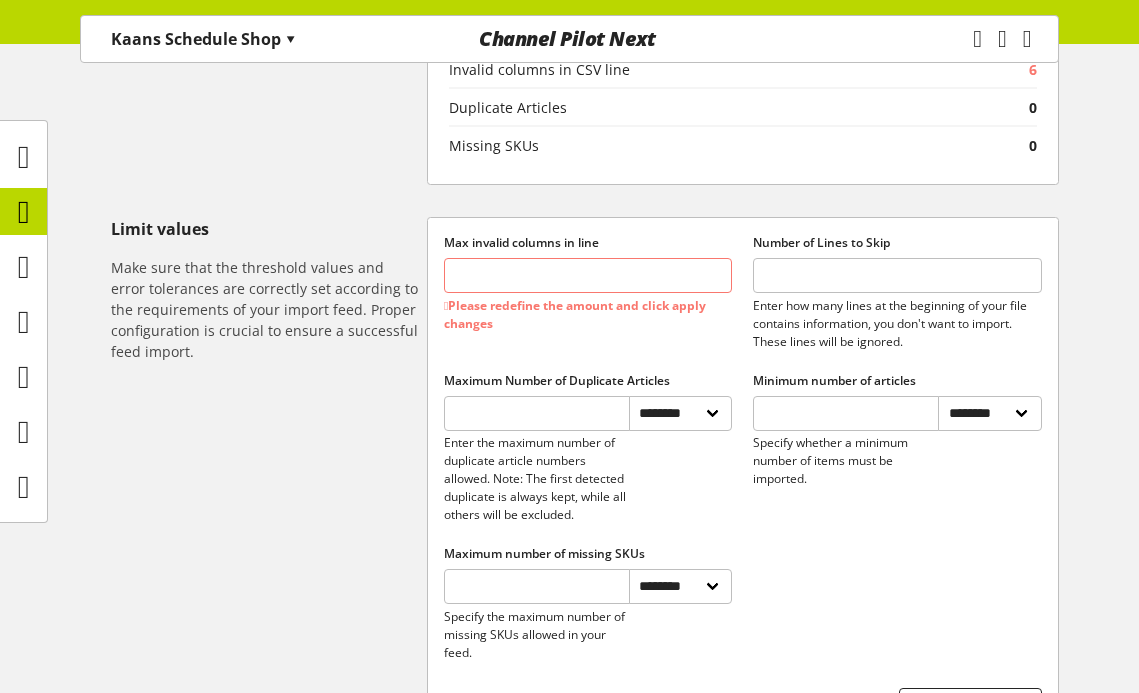 scroll, scrollTop: 759, scrollLeft: 0, axis: vertical 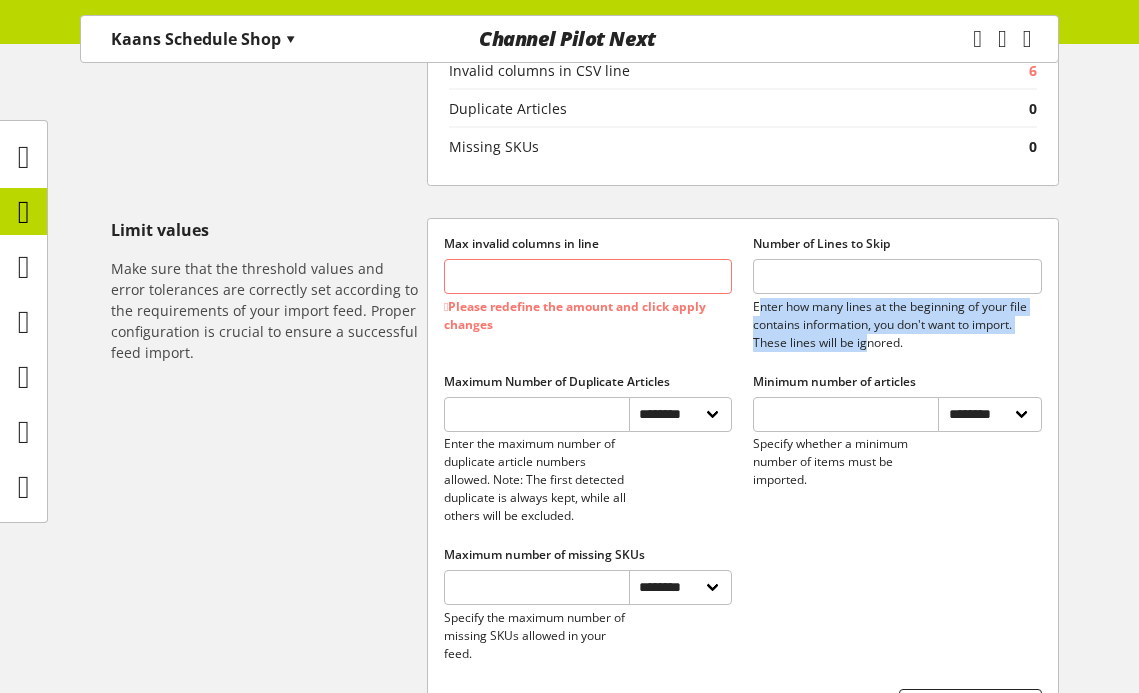 drag, startPoint x: 753, startPoint y: 305, endPoint x: 857, endPoint y: 330, distance: 106.96261 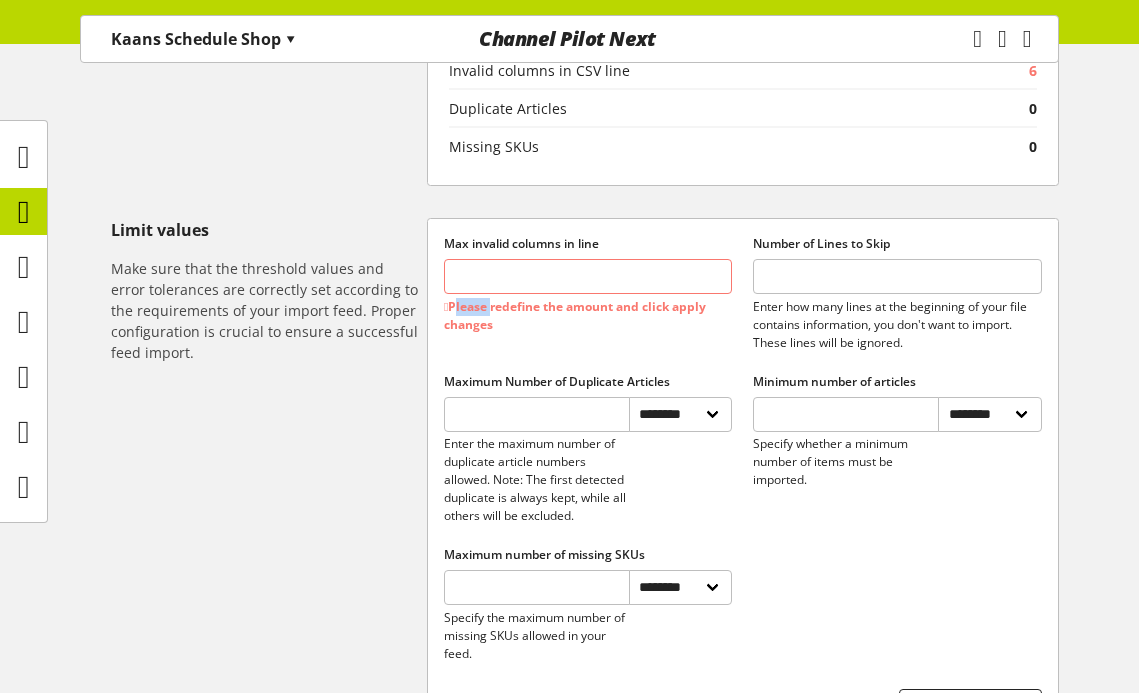 drag, startPoint x: 458, startPoint y: 307, endPoint x: 495, endPoint y: 313, distance: 37.48333 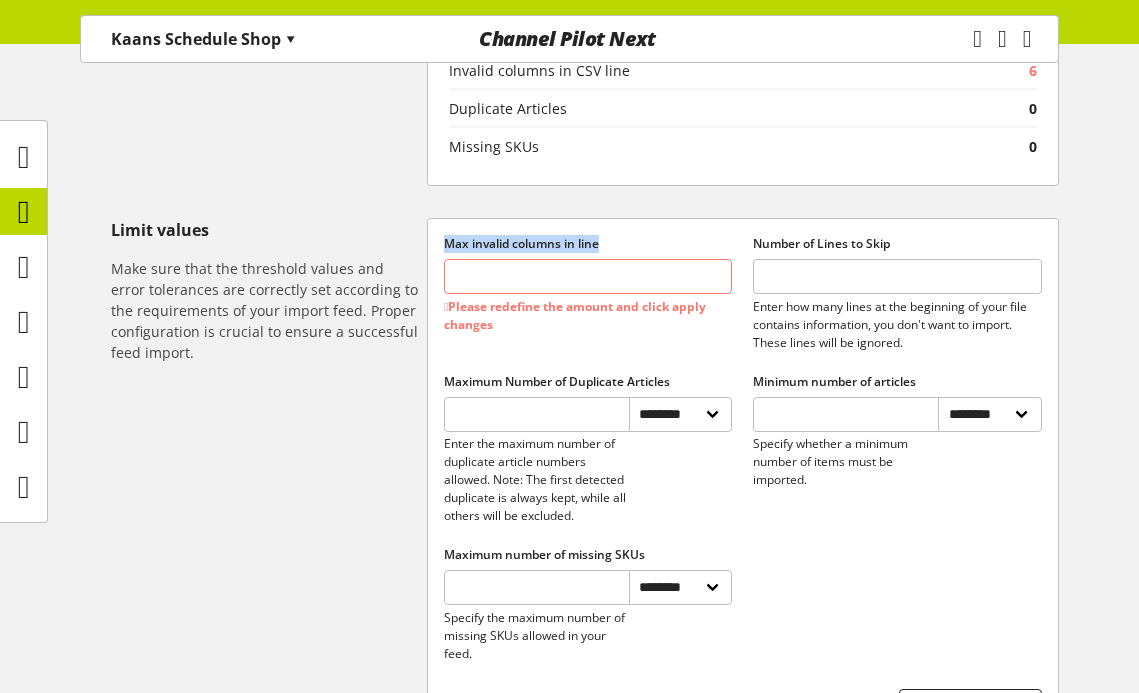 drag, startPoint x: 441, startPoint y: 241, endPoint x: 611, endPoint y: 242, distance: 170.00294 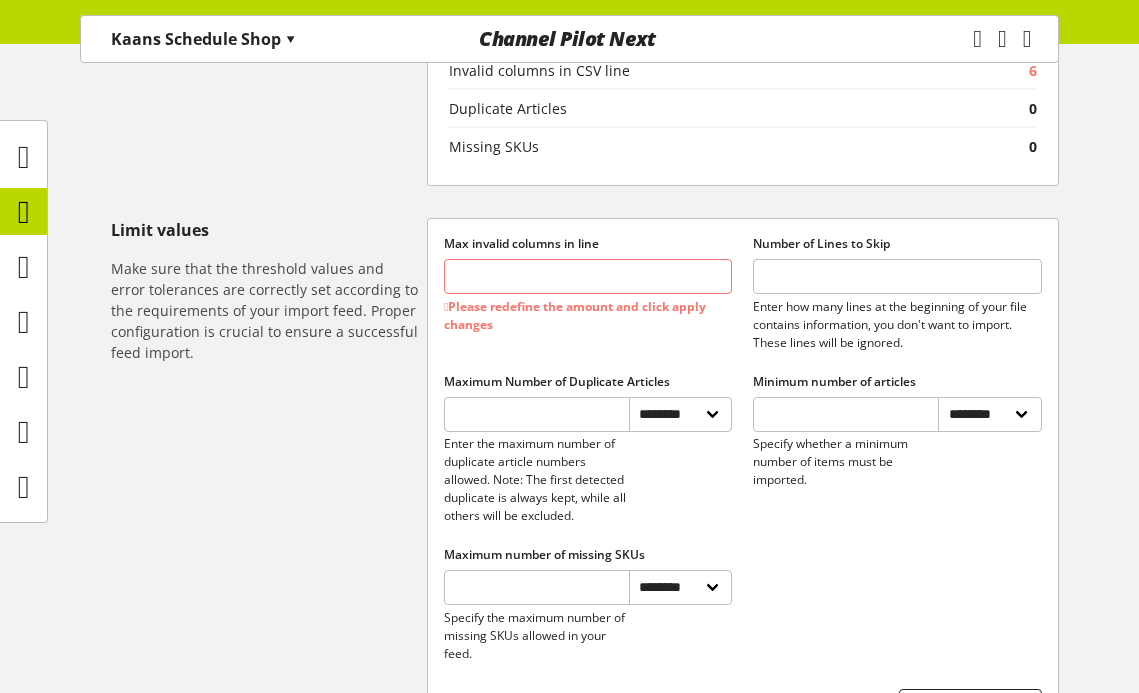 click on "Max invalid columns in line" at bounding box center [588, 244] 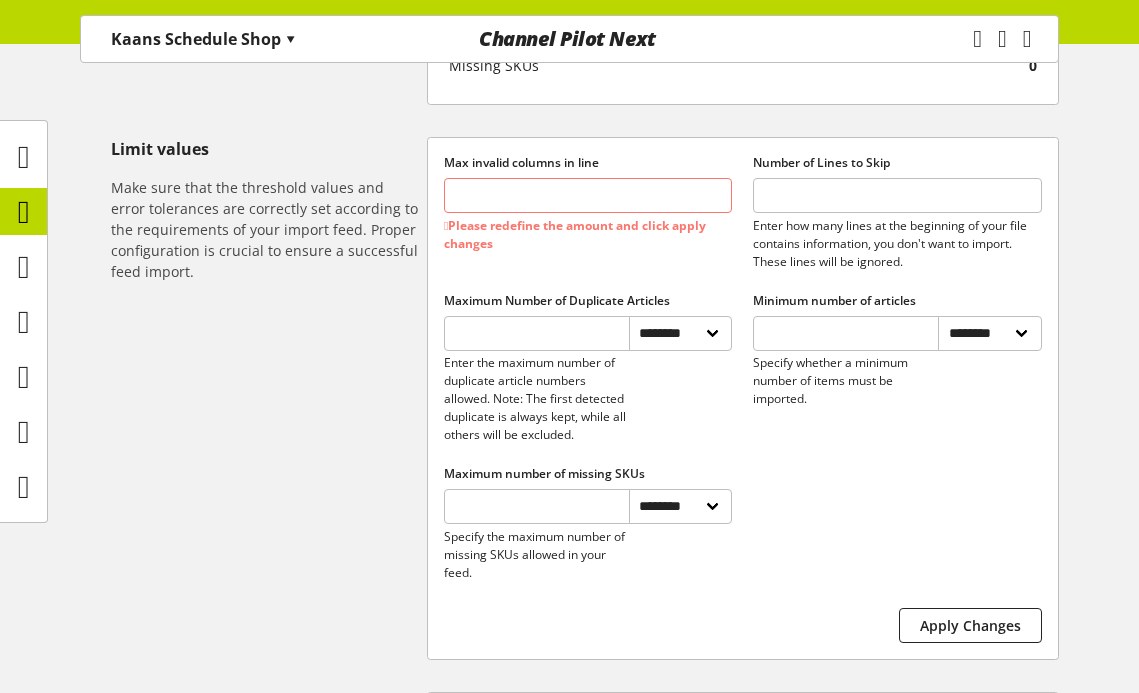 scroll, scrollTop: 738, scrollLeft: 0, axis: vertical 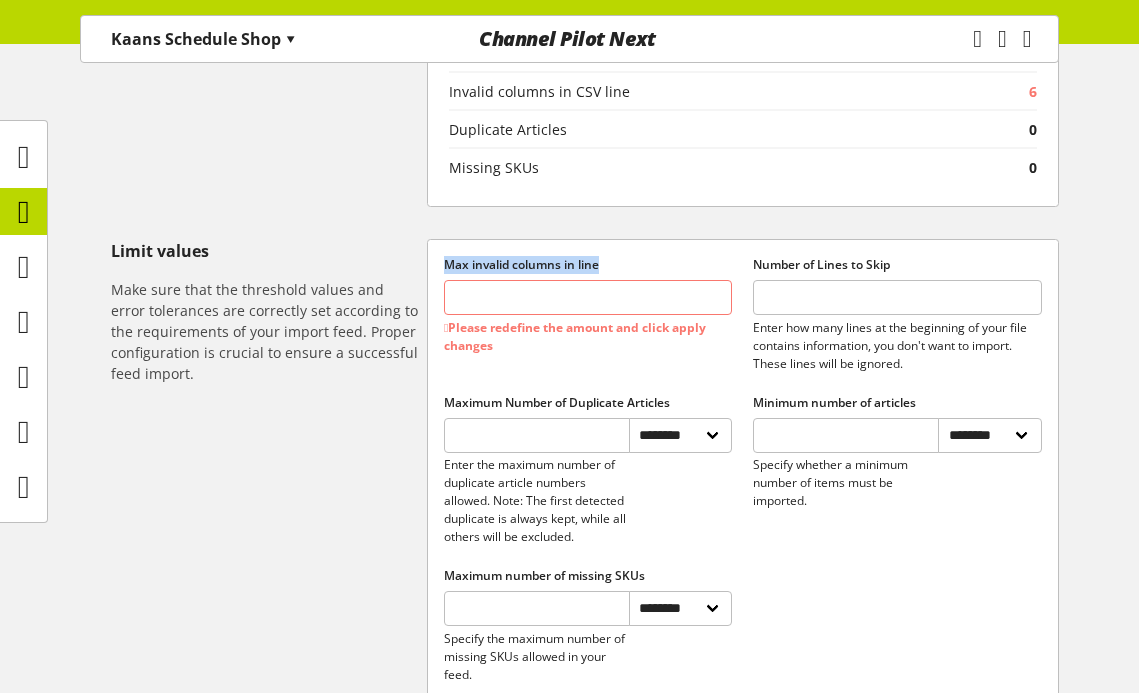 drag, startPoint x: 440, startPoint y: 257, endPoint x: 619, endPoint y: 256, distance: 179.00279 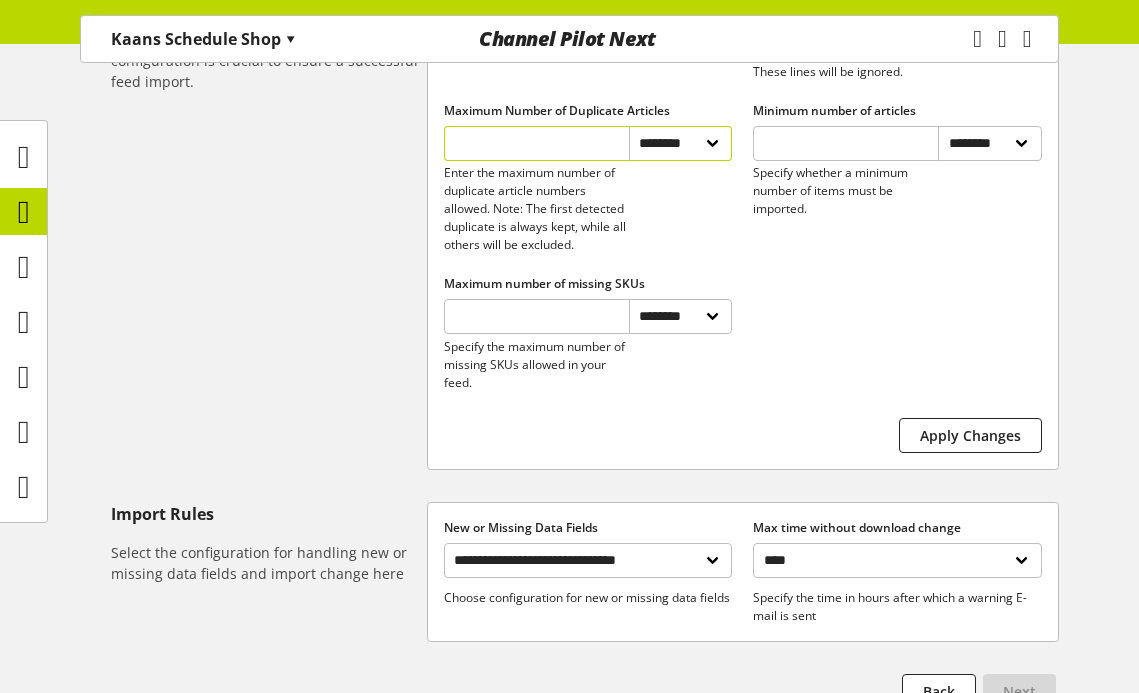 scroll, scrollTop: 1178, scrollLeft: 0, axis: vertical 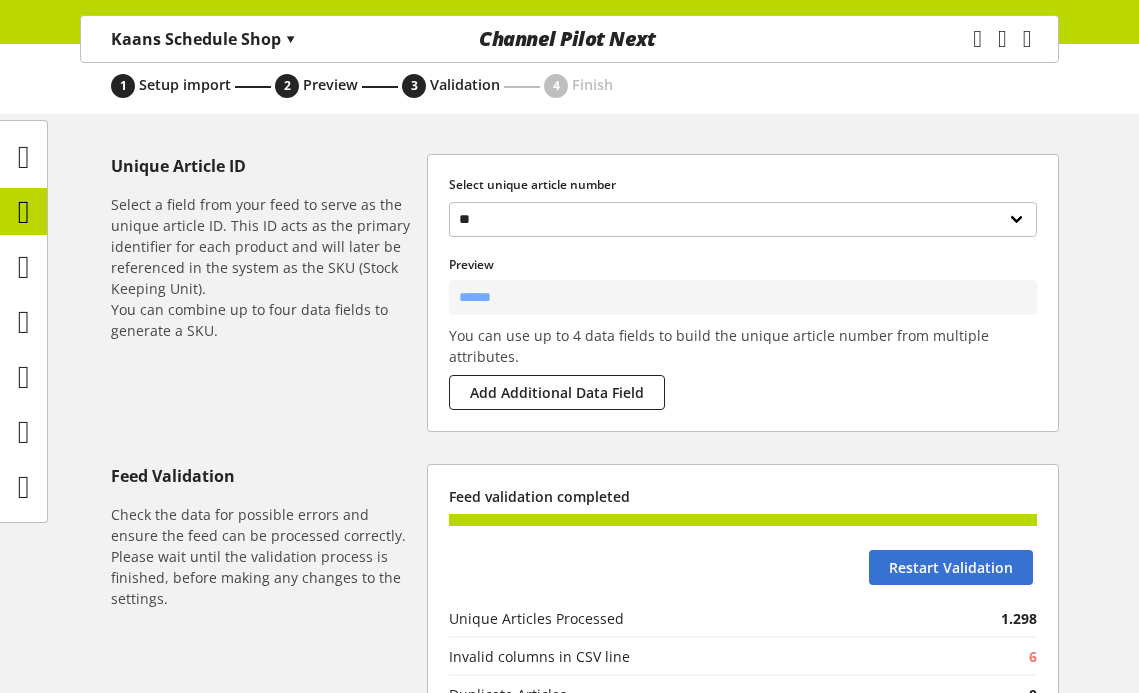click on "**********" at bounding box center [569, 884] 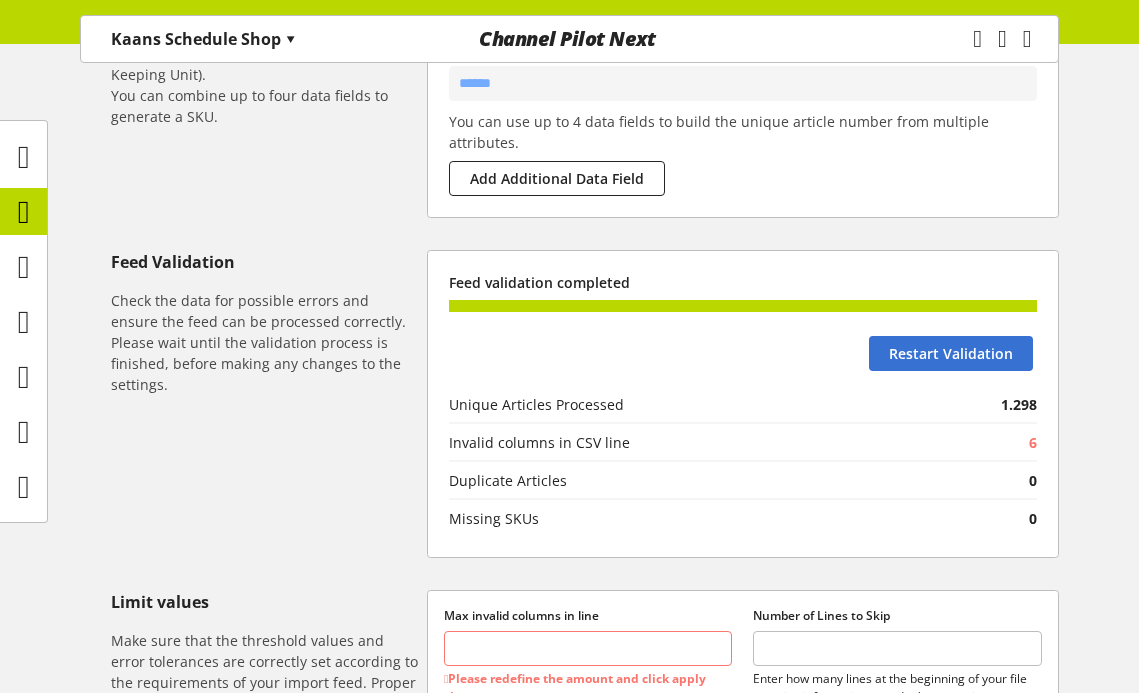 scroll, scrollTop: 418, scrollLeft: 0, axis: vertical 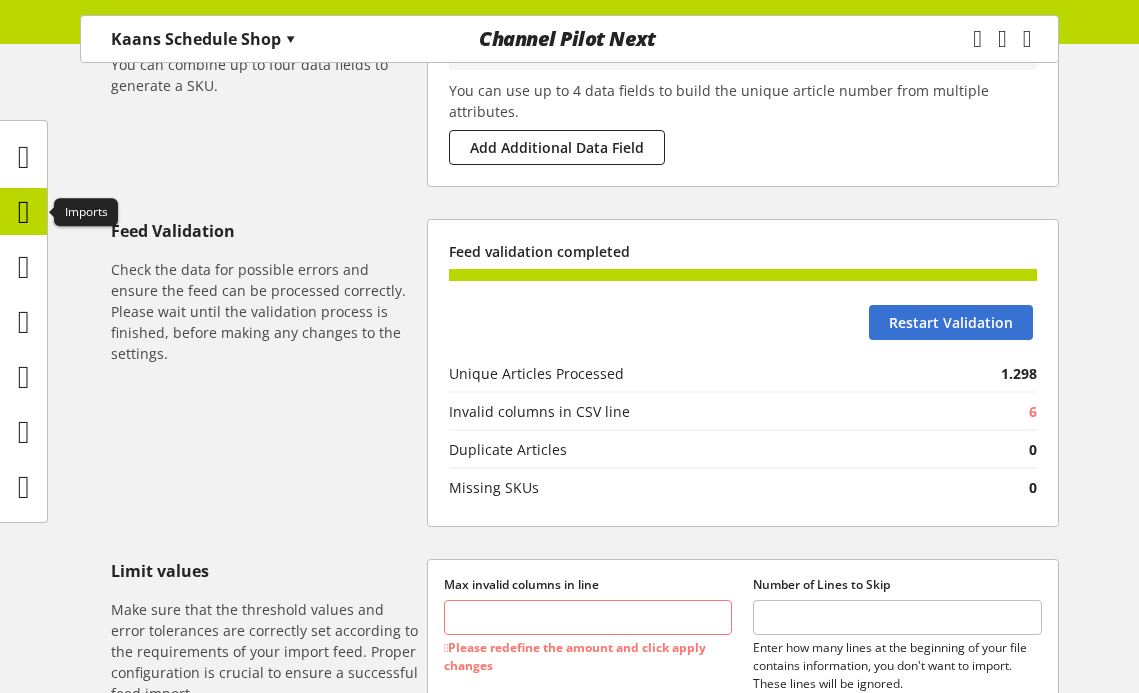 click at bounding box center (24, 212) 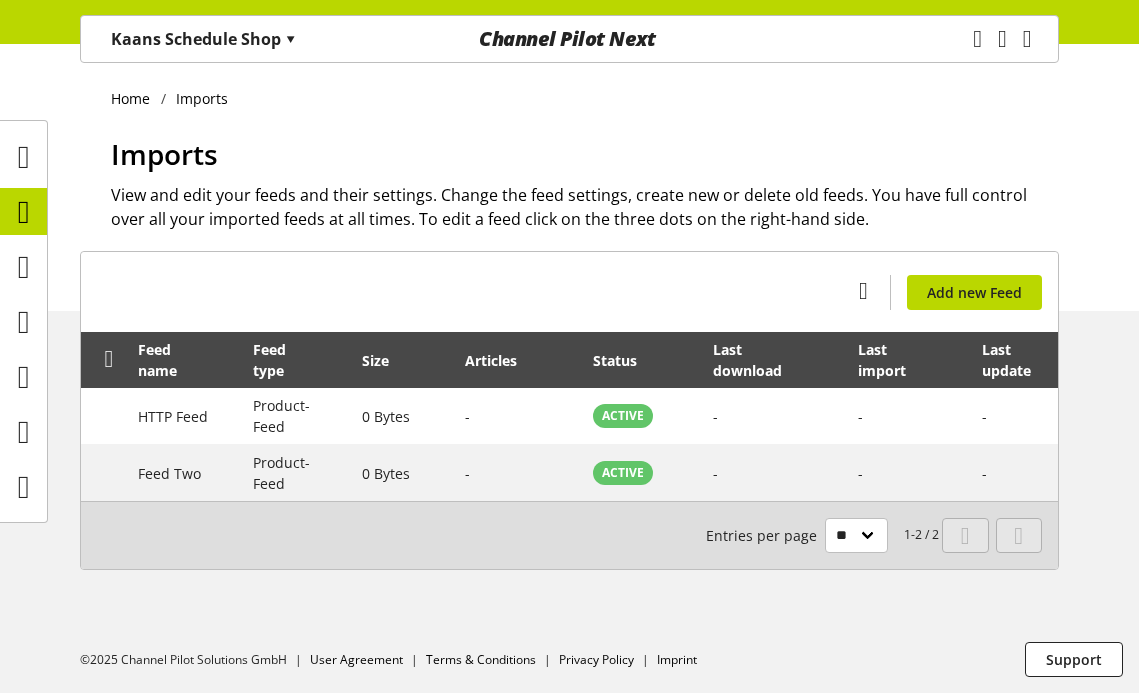 scroll, scrollTop: 0, scrollLeft: 0, axis: both 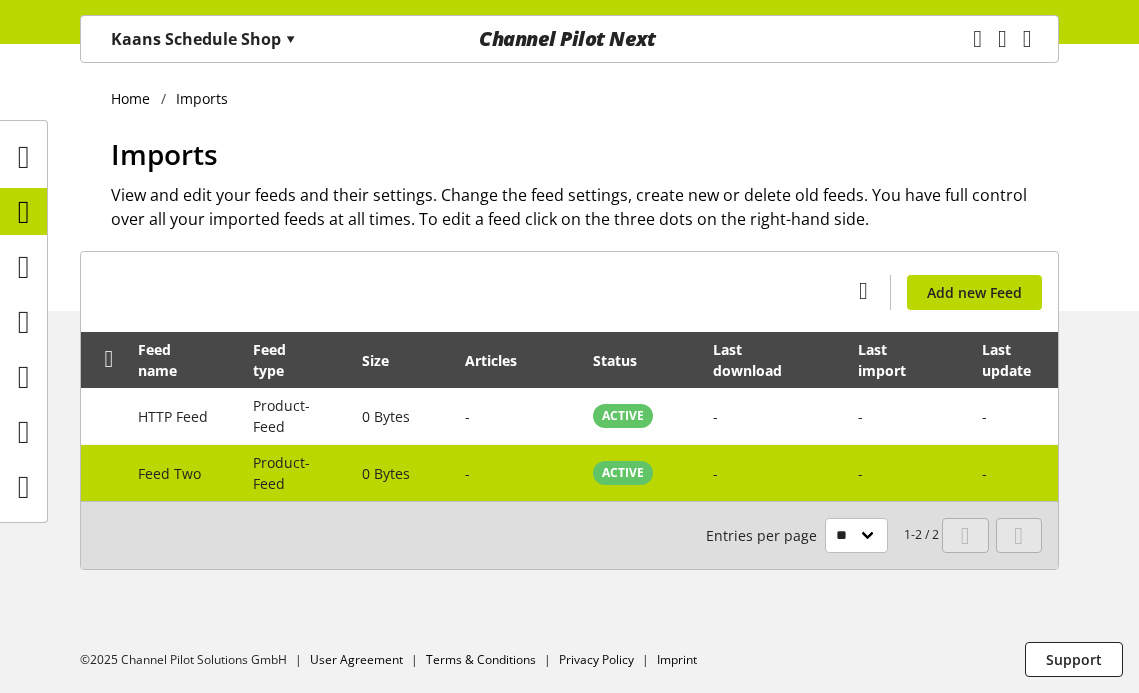 click on "-" at bounding box center [774, 473] 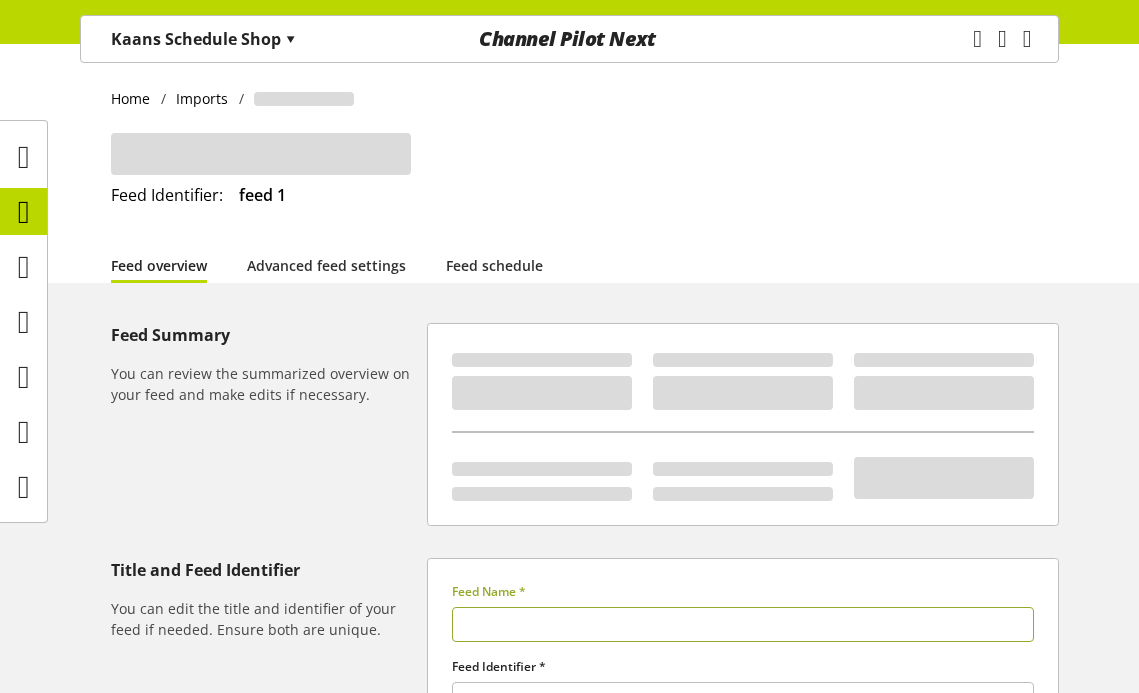 type on "********" 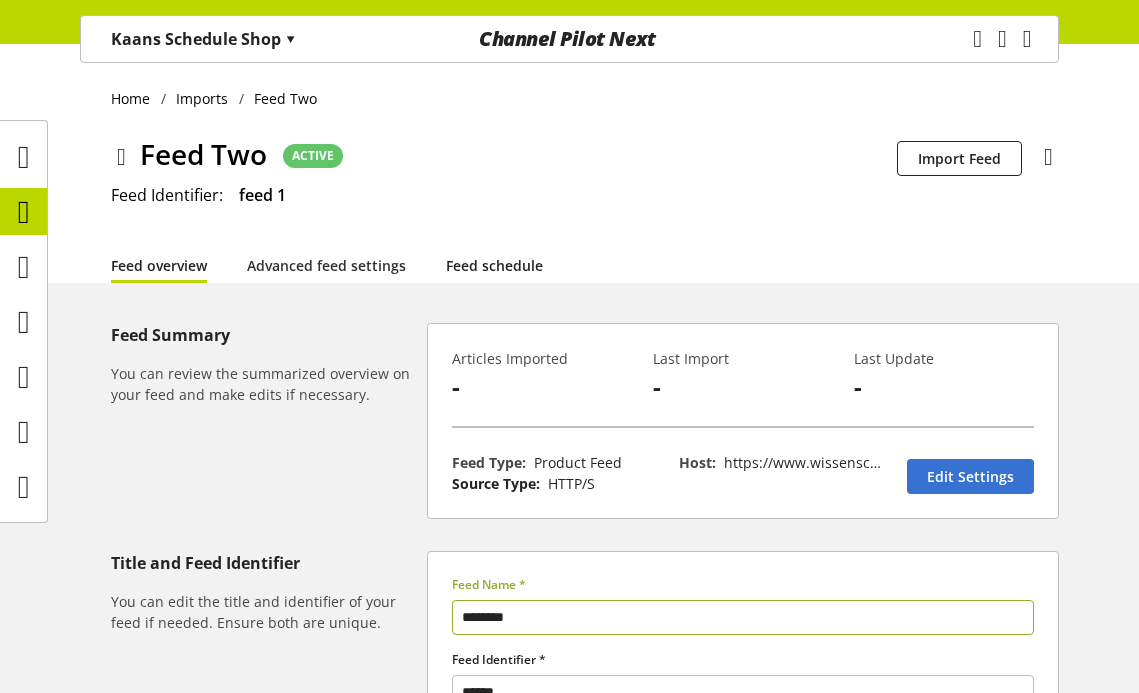 click on "Feed schedule" at bounding box center (494, 265) 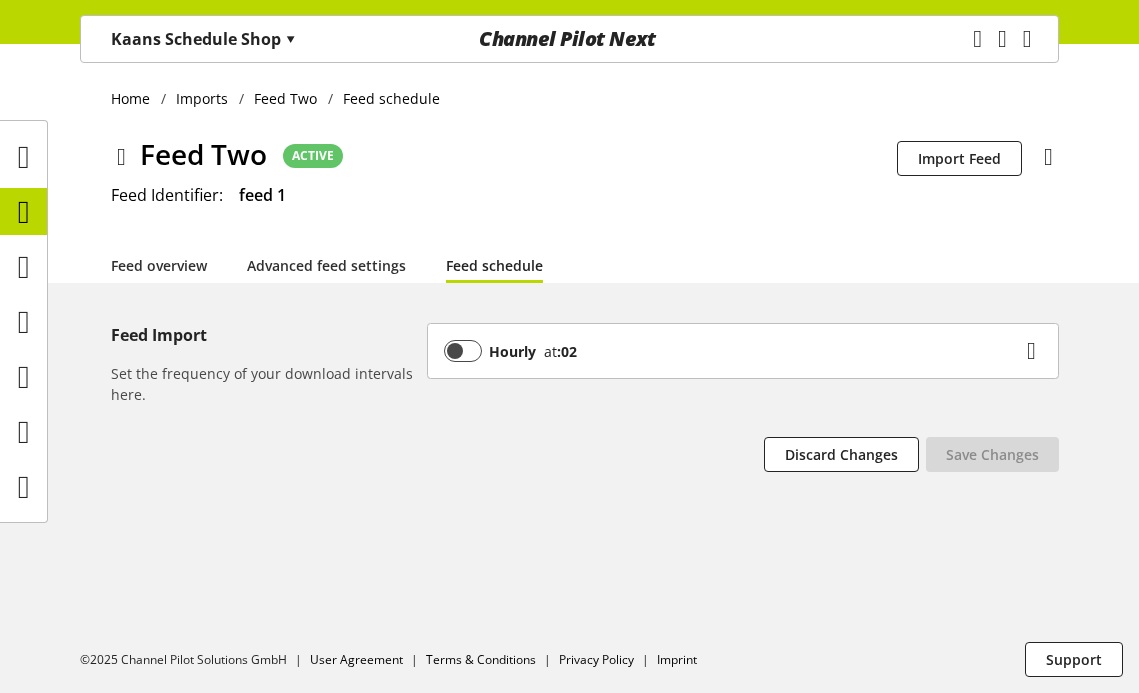 click on "Hourly at   :02" at bounding box center (732, 351) 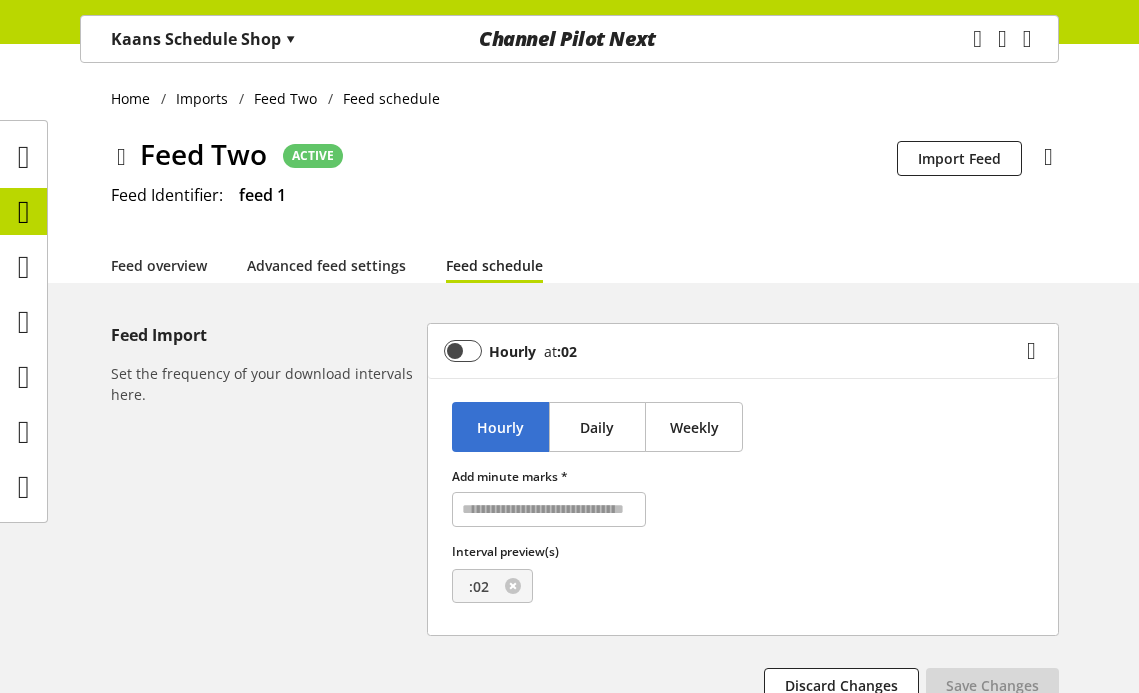 click on "Hourly at   :02" at bounding box center (732, 351) 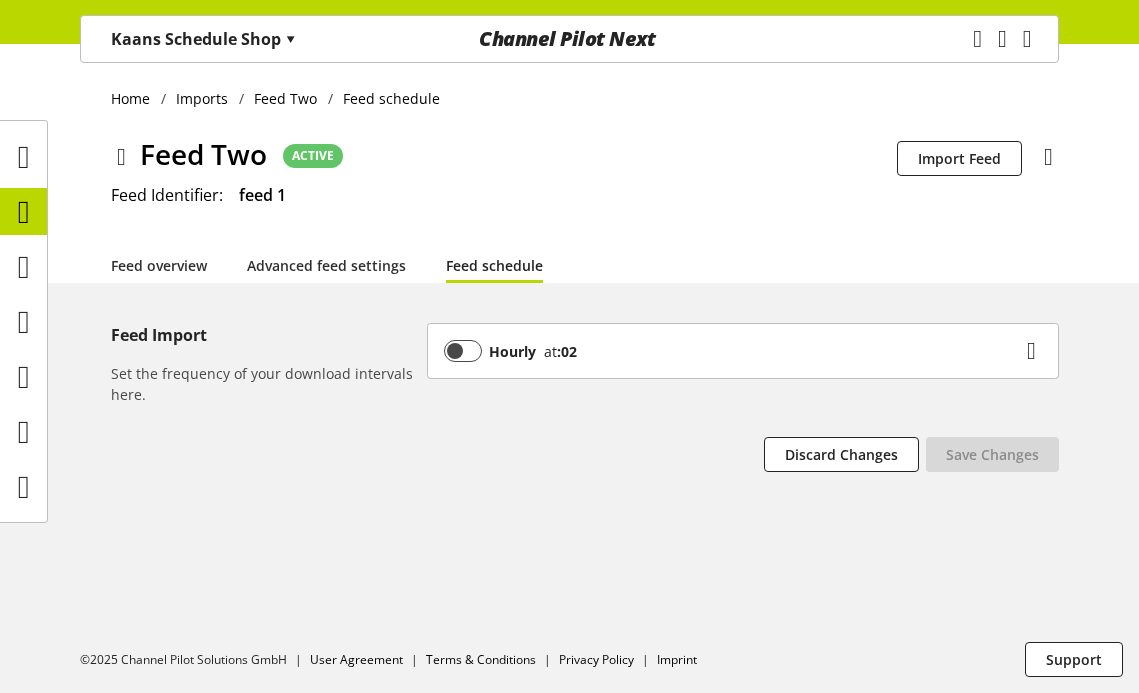 click on "Hourly at   :02" at bounding box center [732, 351] 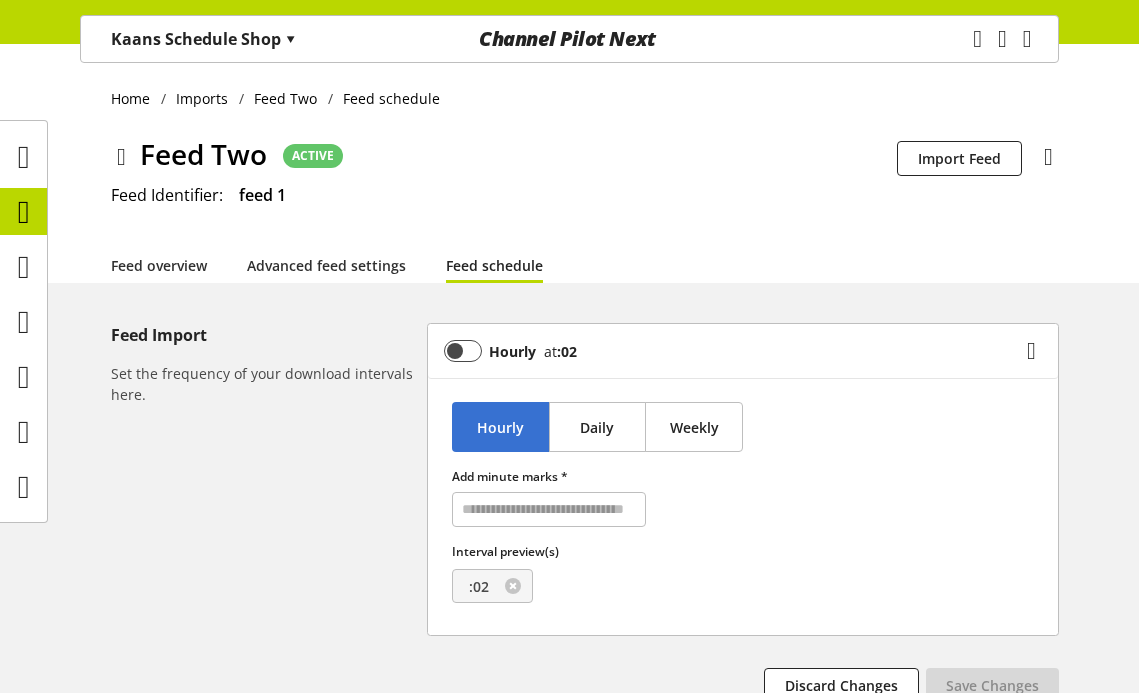 click on "Feed Two ACTIVE Schedulability is disabled for this feed Import Feed You don't have permission to delete the feed Delete feed Feed Identifier: feed 1" at bounding box center (585, 190) 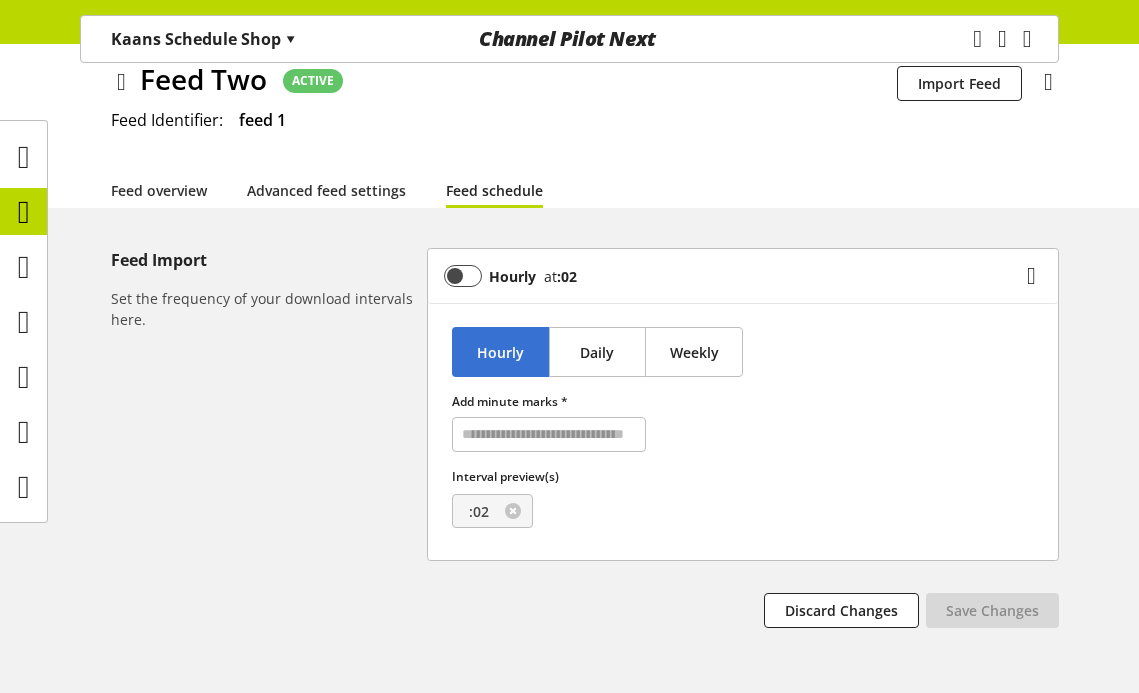 scroll, scrollTop: 67, scrollLeft: 0, axis: vertical 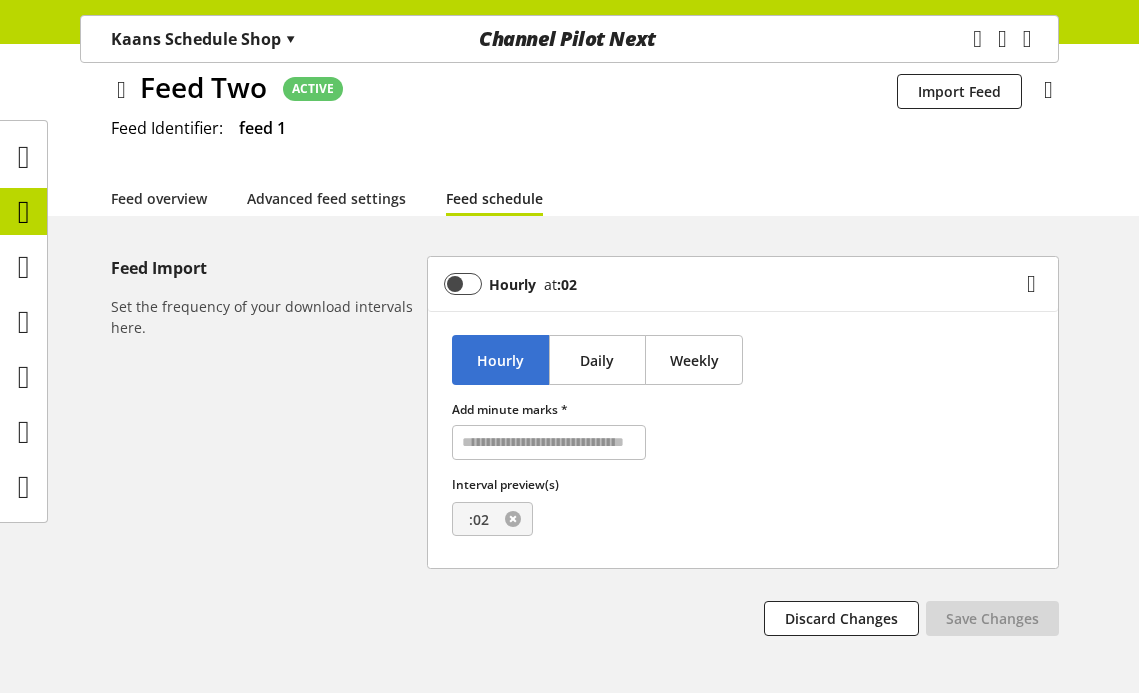 click at bounding box center (513, 519) 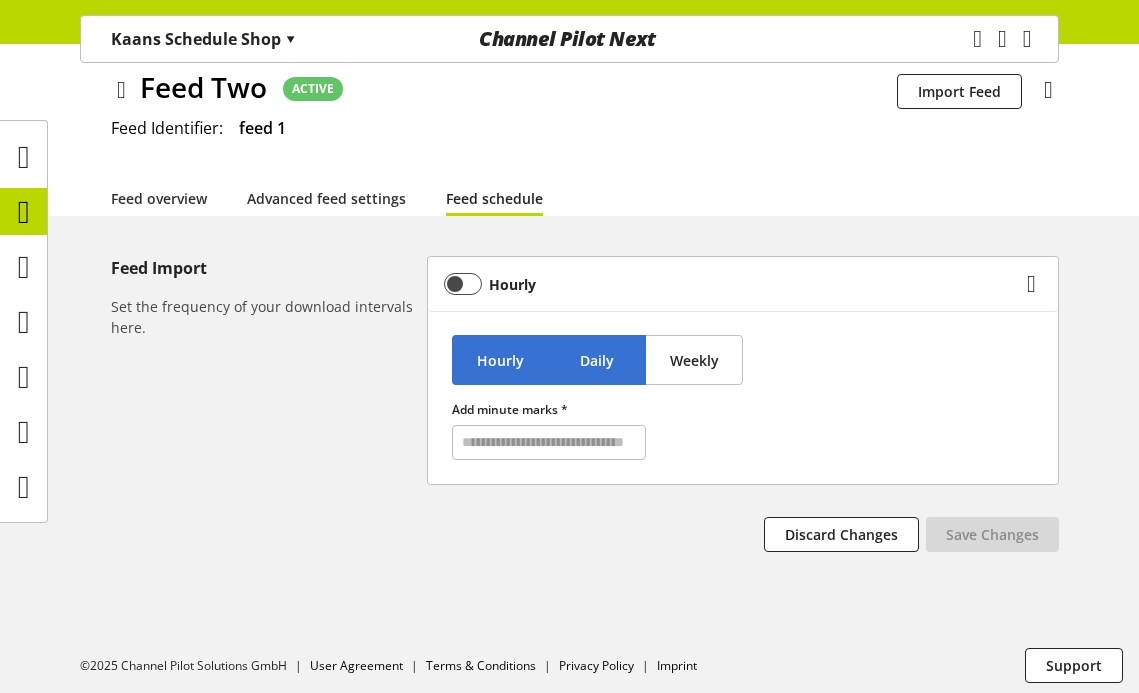 click on "Daily" at bounding box center (597, 360) 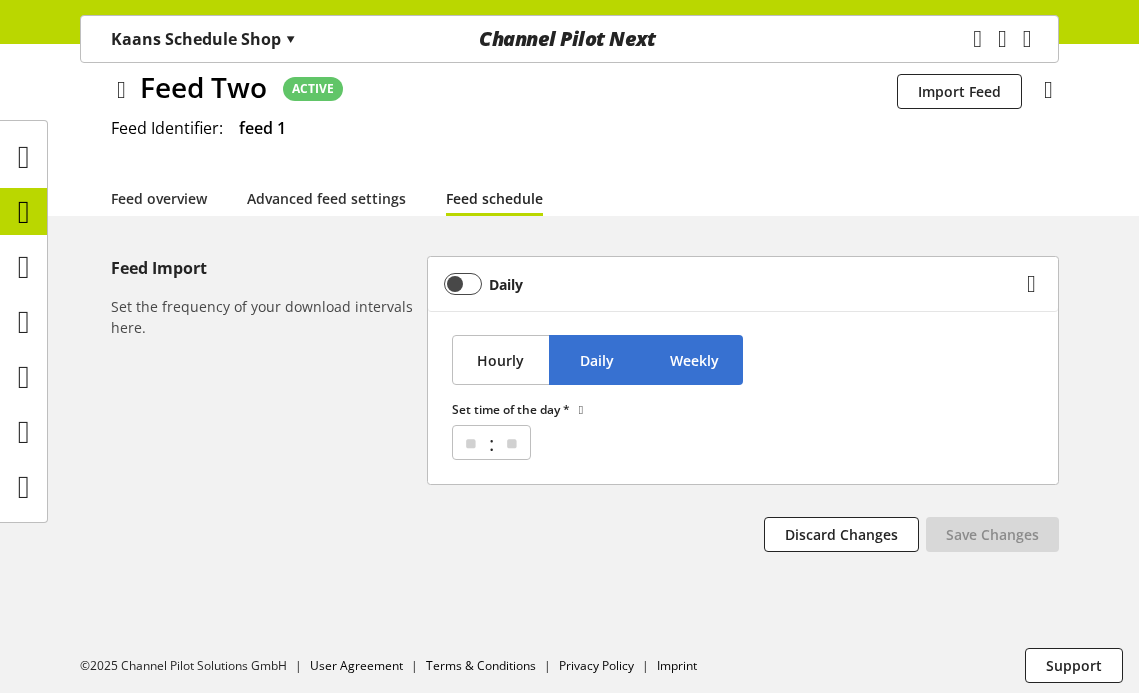 click on "Weekly" at bounding box center (694, 360) 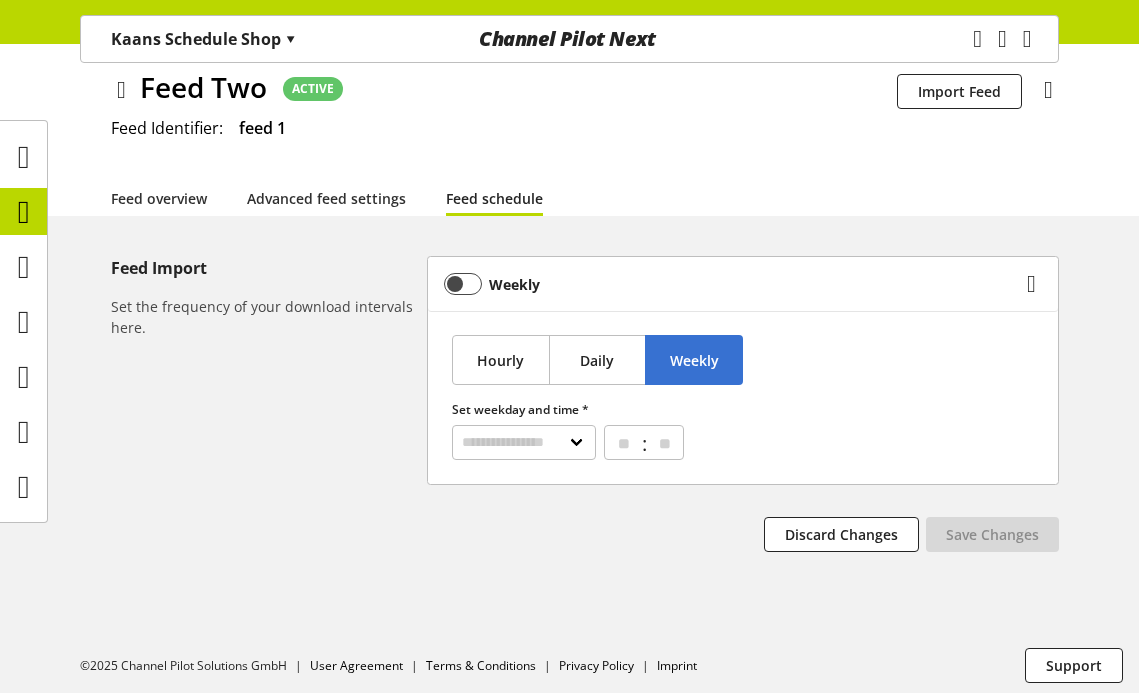 click on "**********" at bounding box center [743, 397] 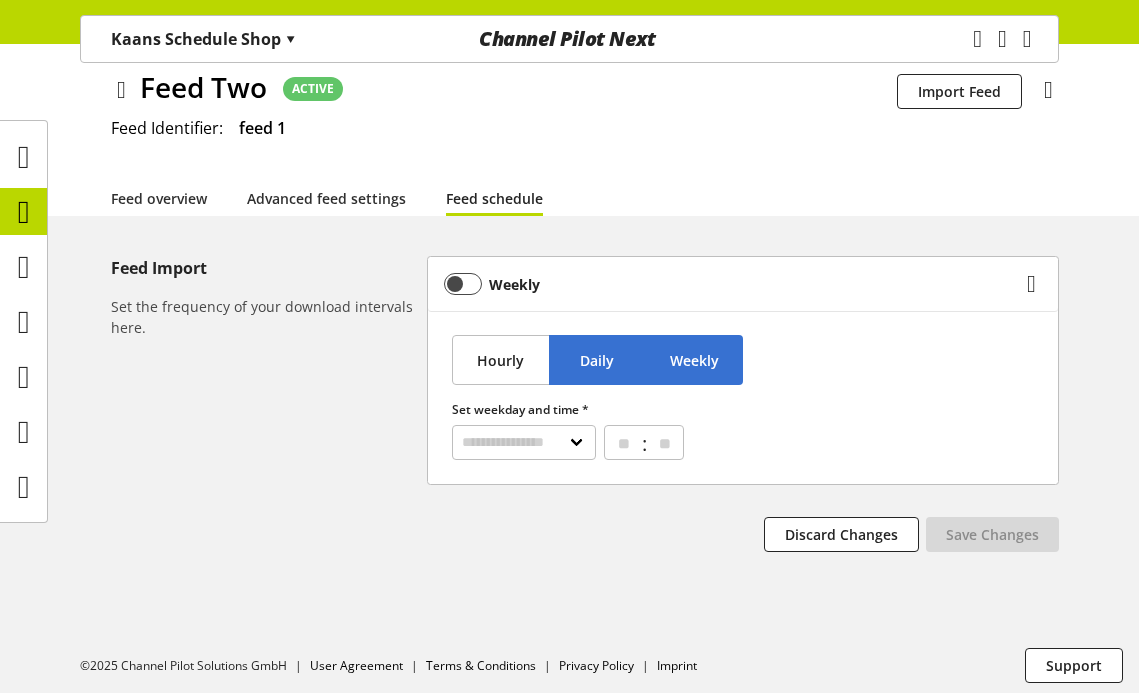 click on "Daily" at bounding box center [598, 360] 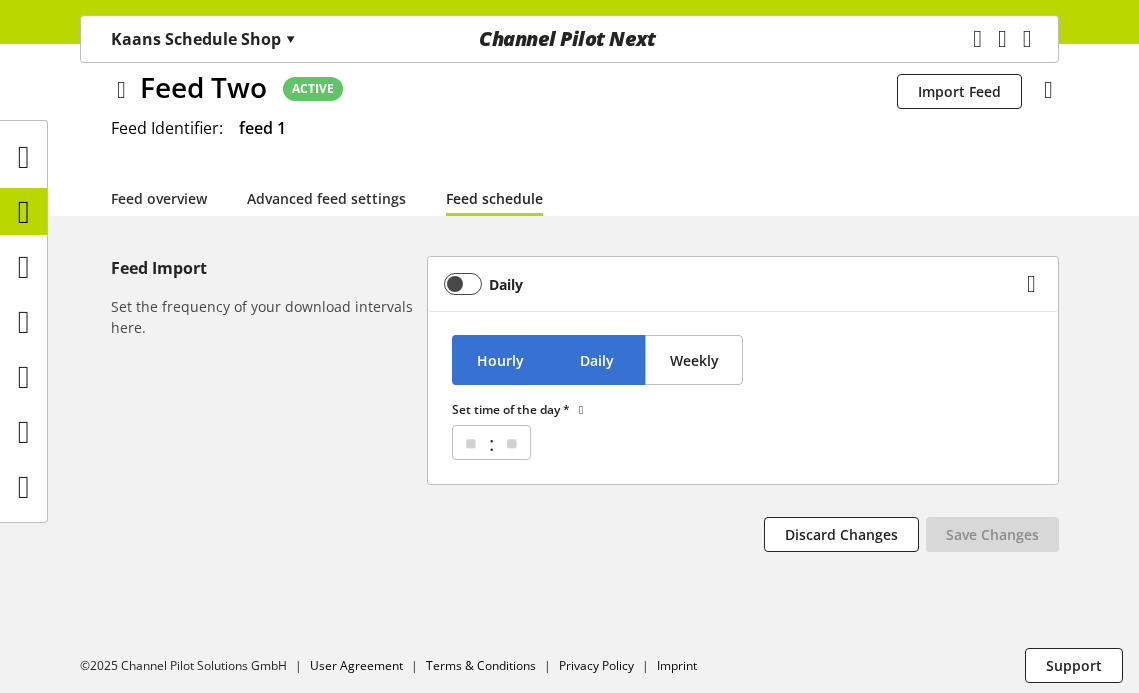 click on "Hourly" at bounding box center [501, 360] 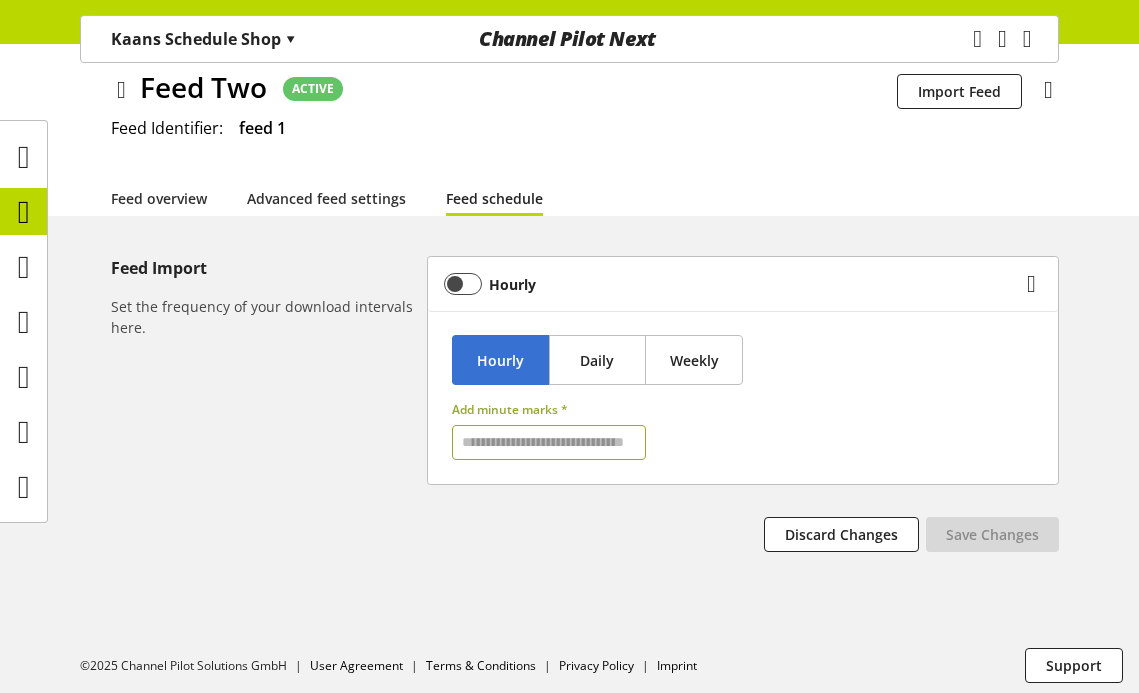 click at bounding box center (549, 442) 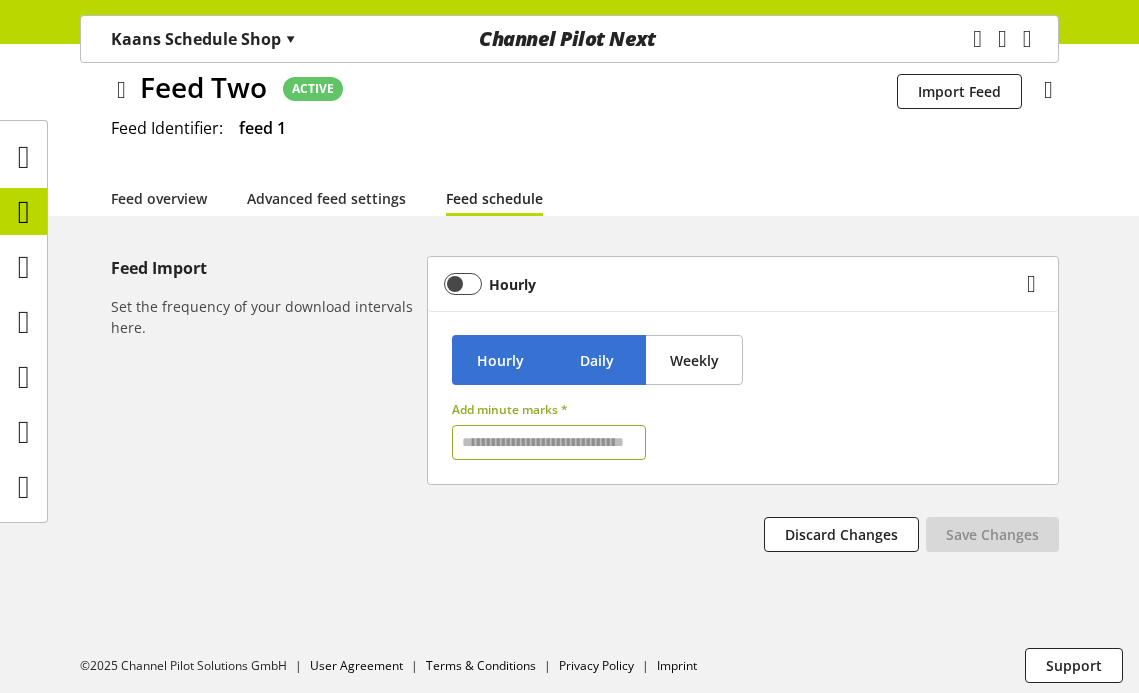 click on "Daily" at bounding box center [598, 360] 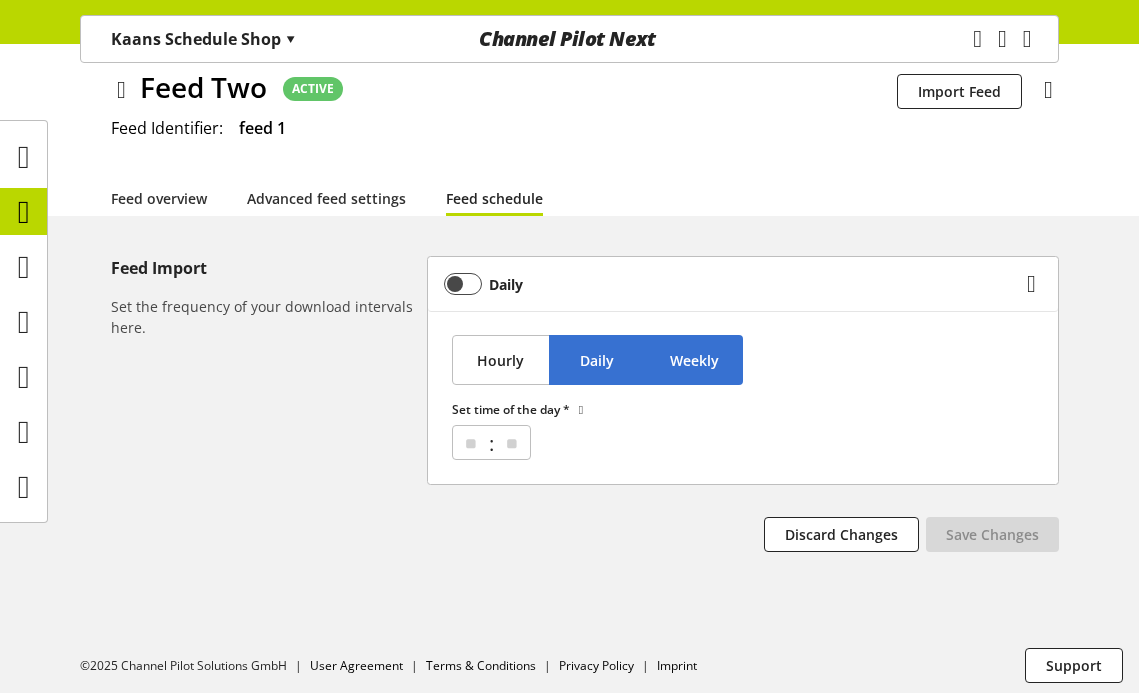 click on "Weekly" at bounding box center (694, 360) 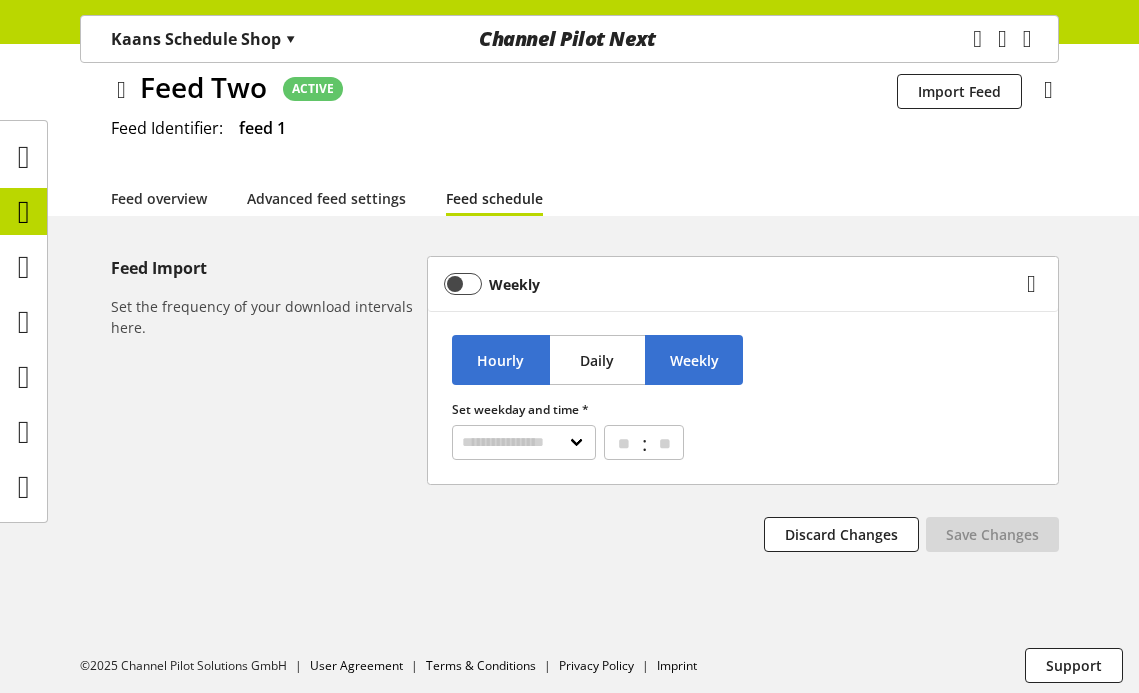 click on "Hourly" at bounding box center (501, 360) 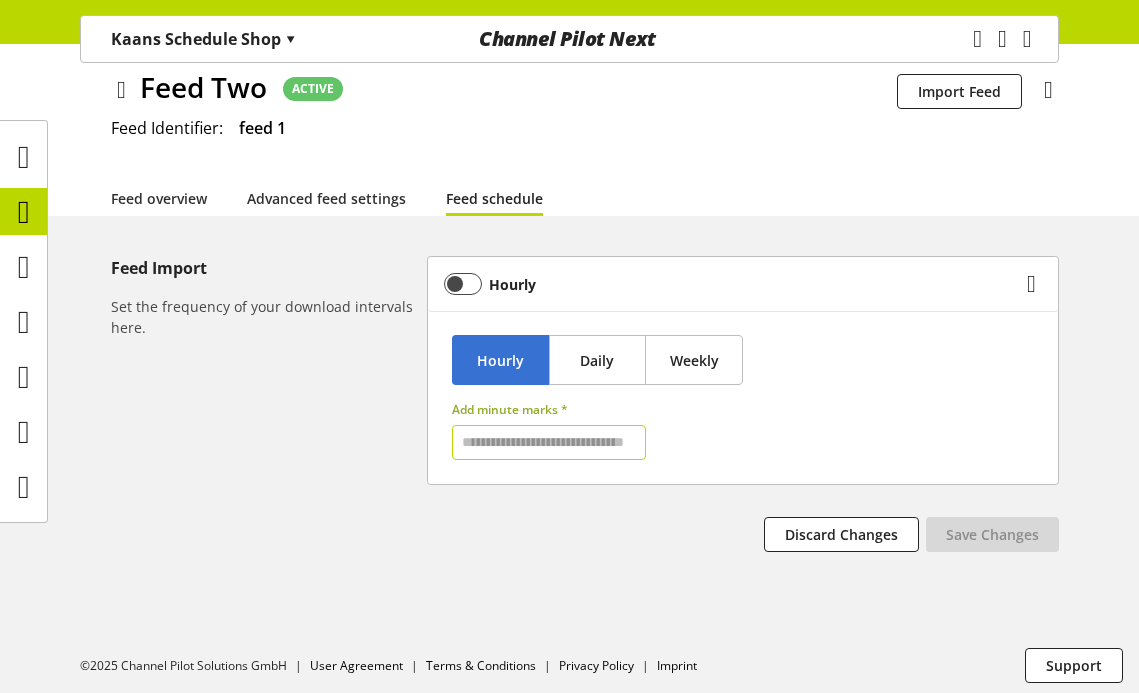 click at bounding box center [549, 442] 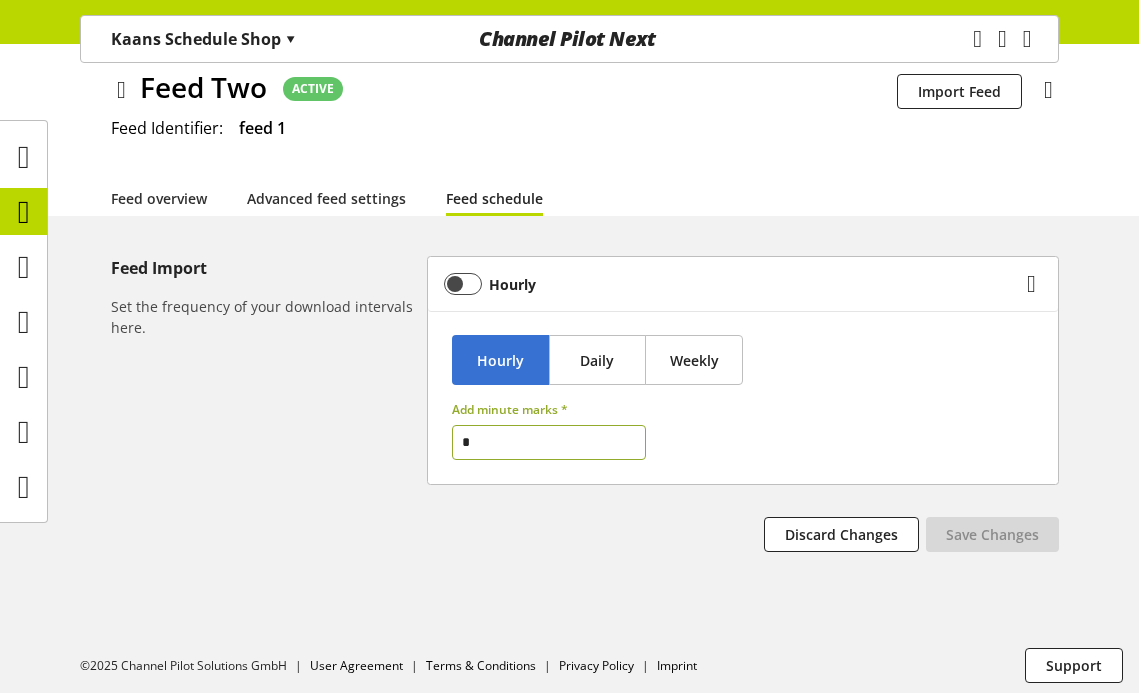 type on "**" 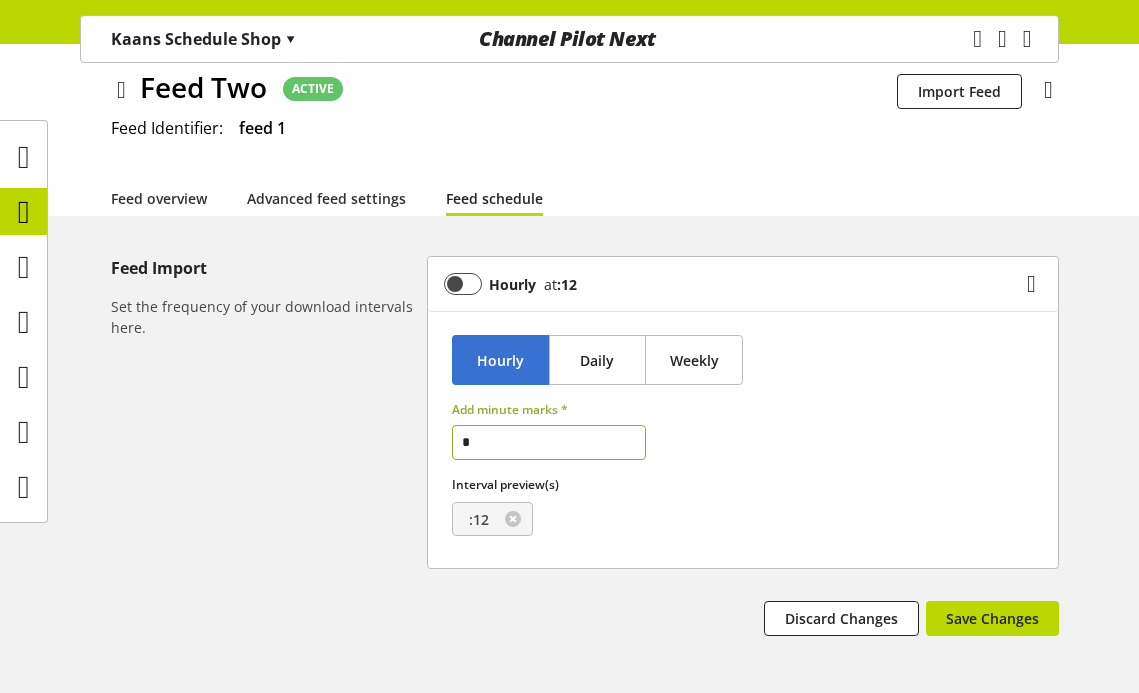 type on "**" 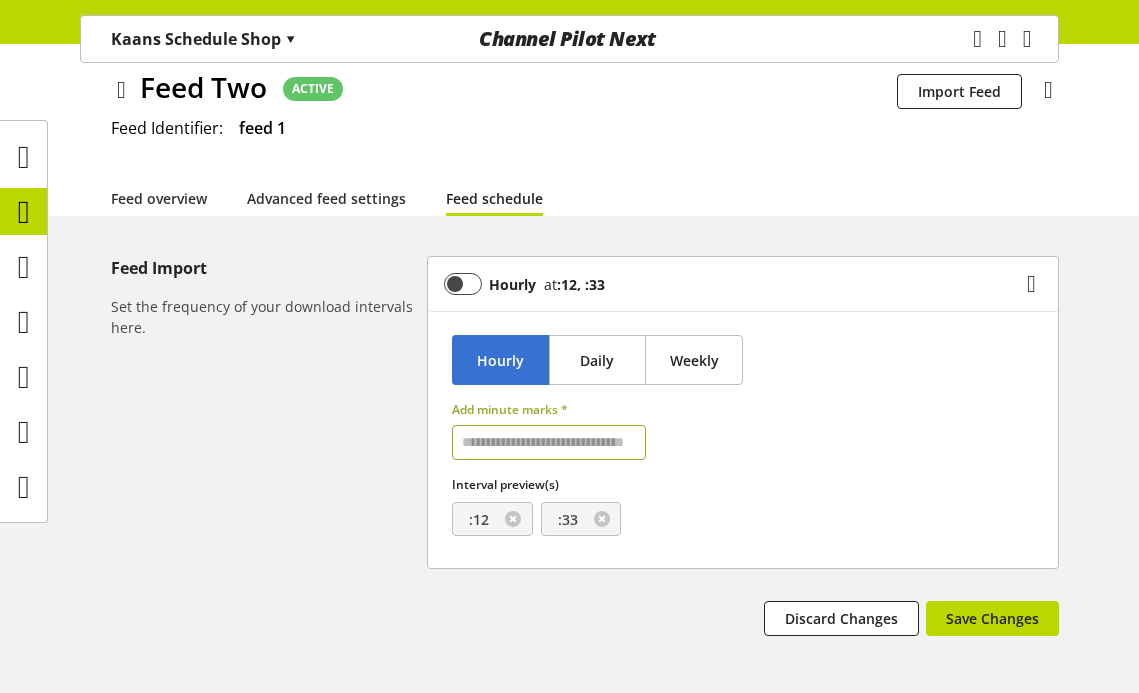 type on "*" 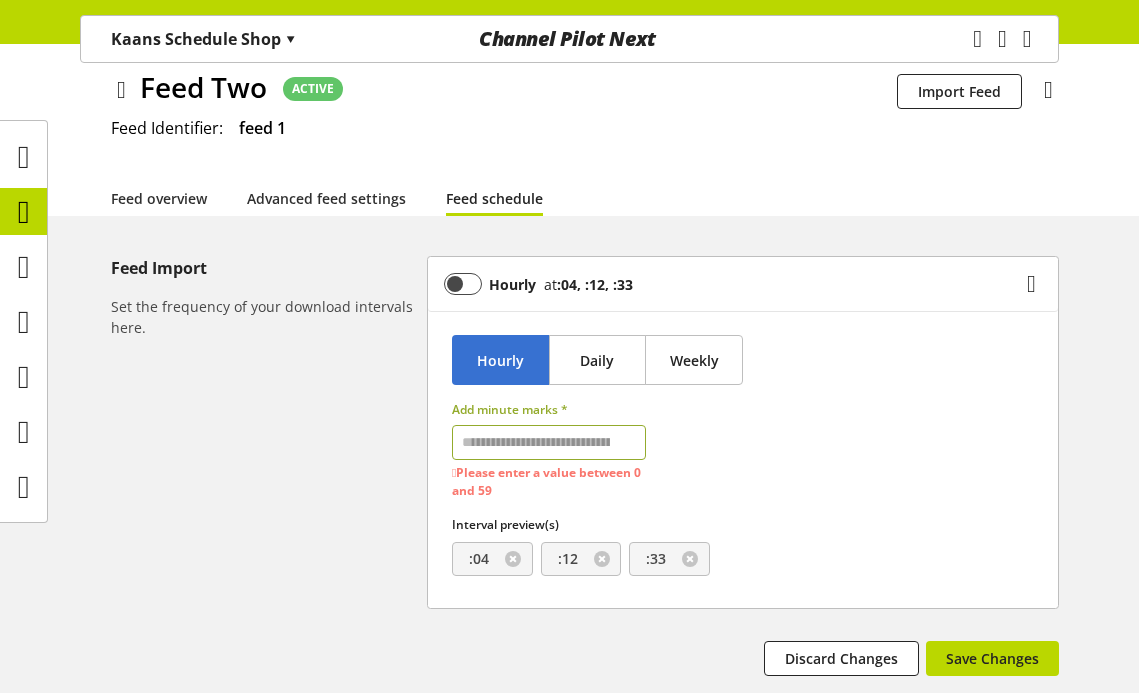 type on "*" 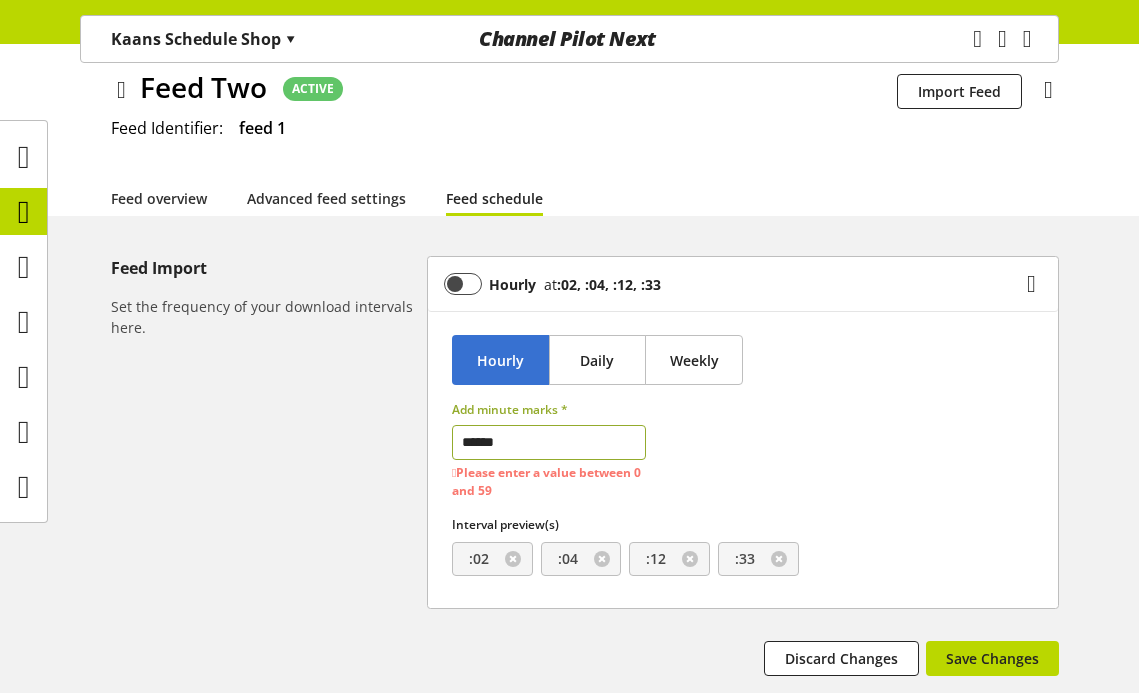 type on "*" 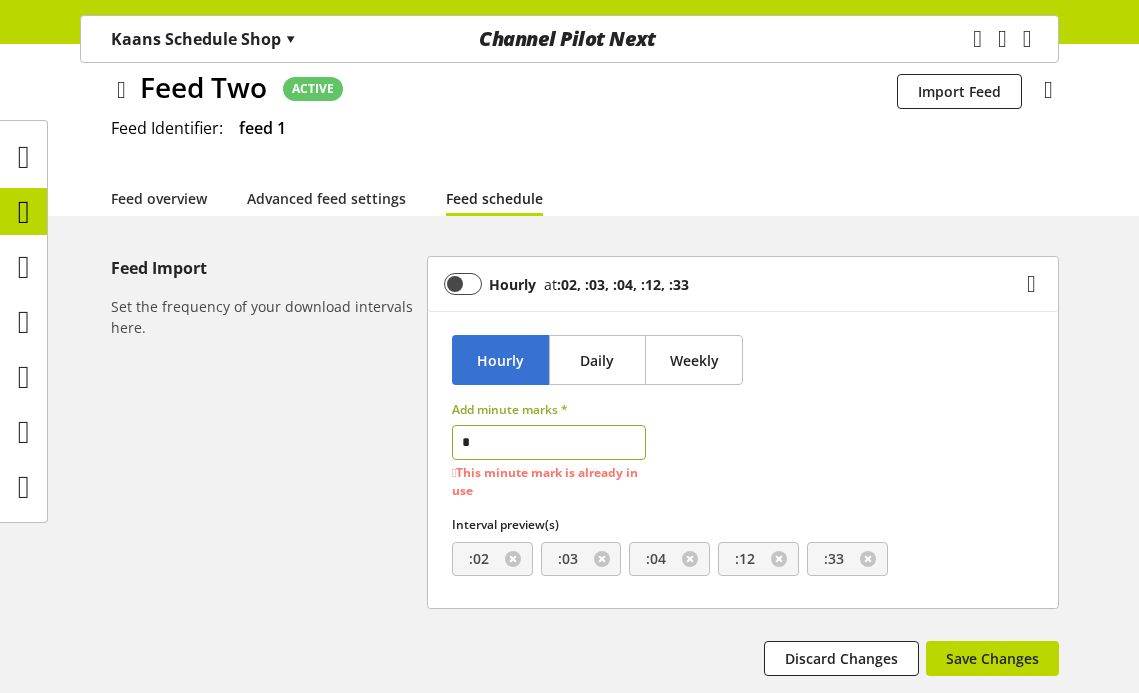 type on "**" 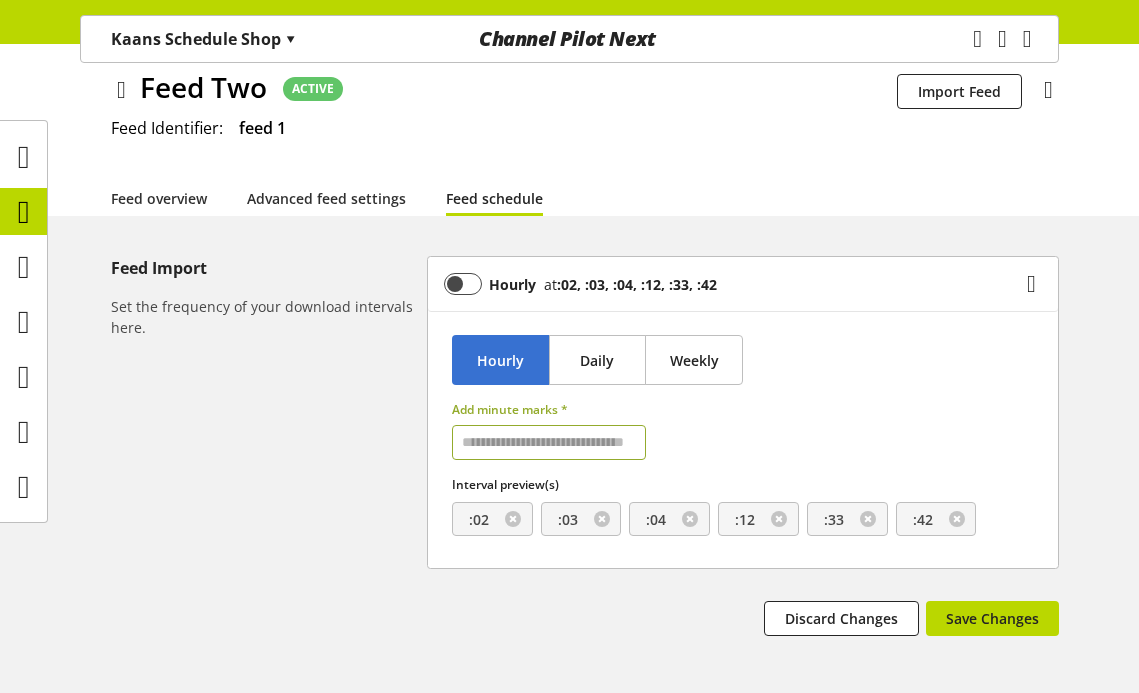 type on "*" 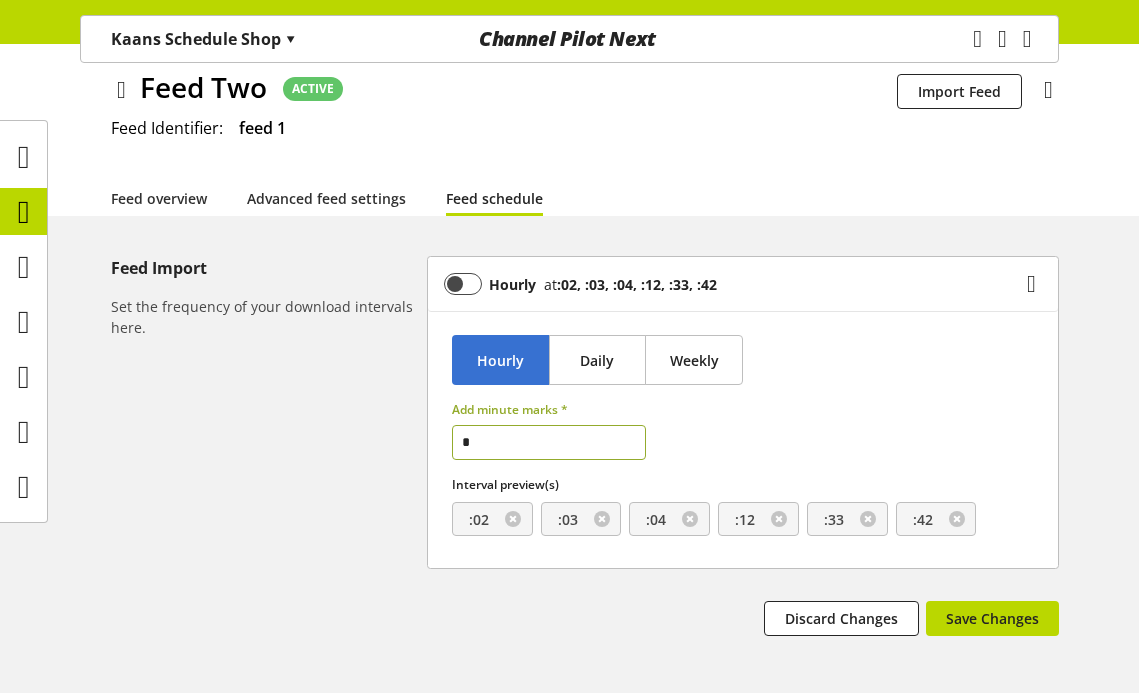 type 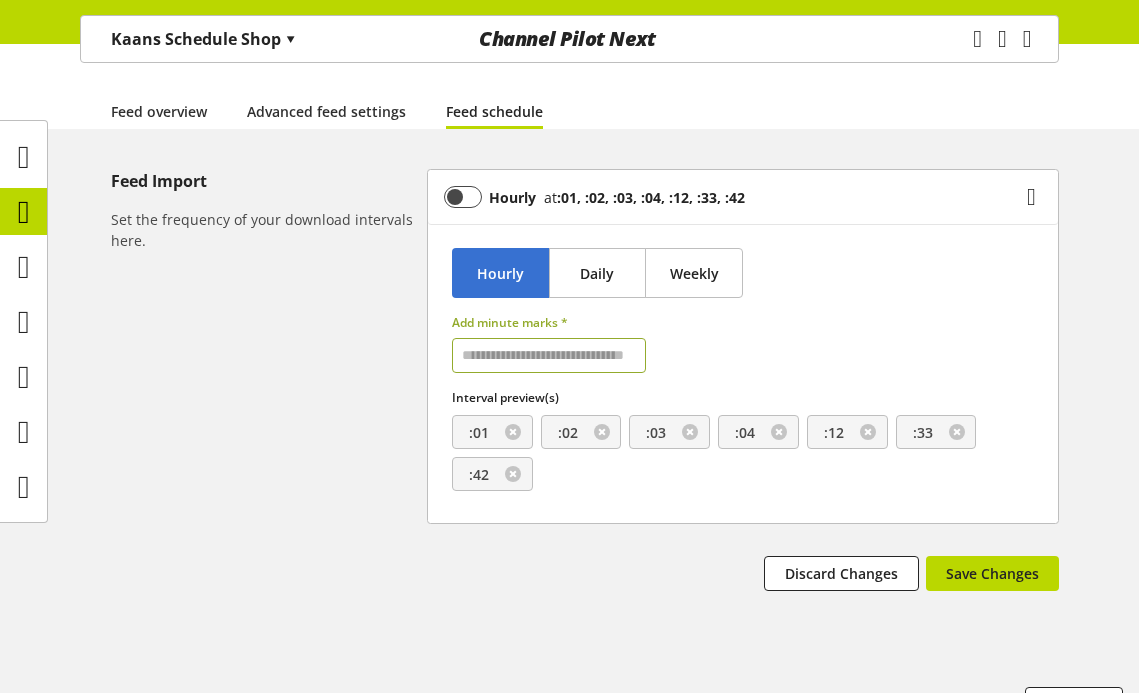 scroll, scrollTop: 199, scrollLeft: 0, axis: vertical 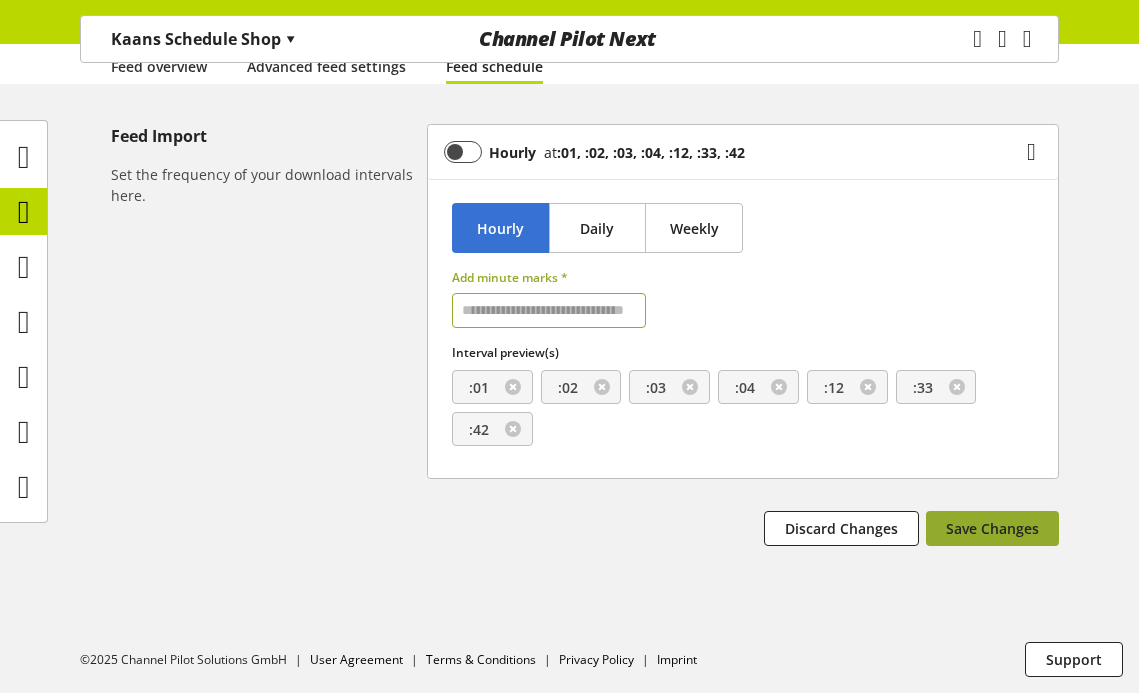 click on "Save Changes" at bounding box center (992, 528) 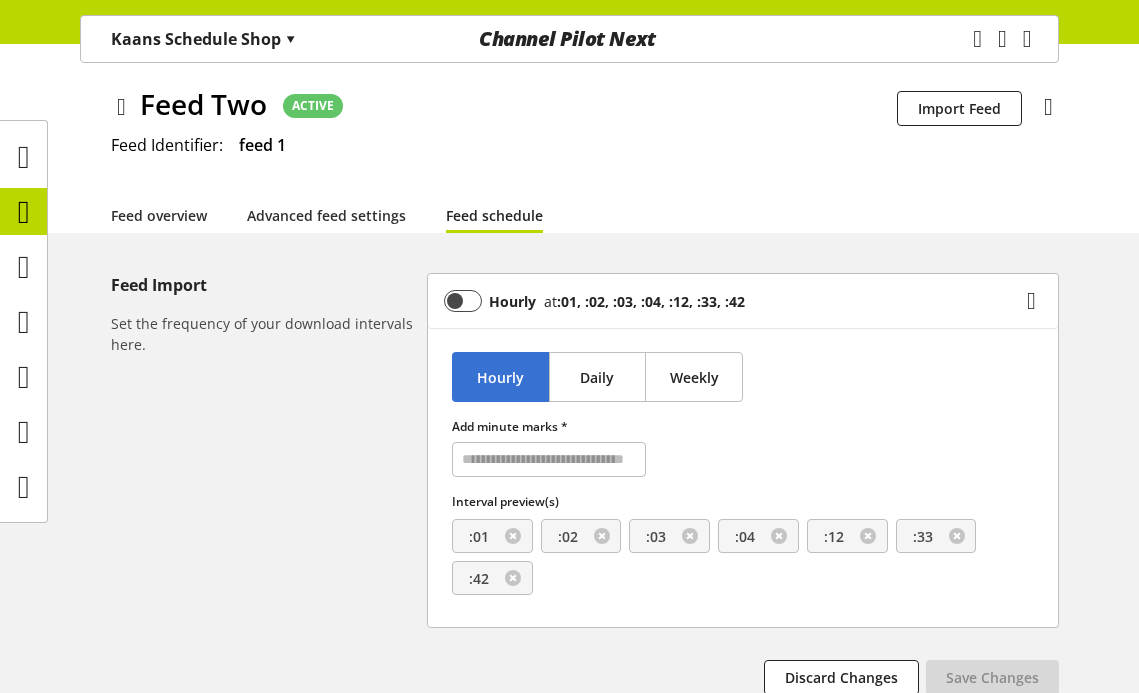 scroll, scrollTop: 55, scrollLeft: 0, axis: vertical 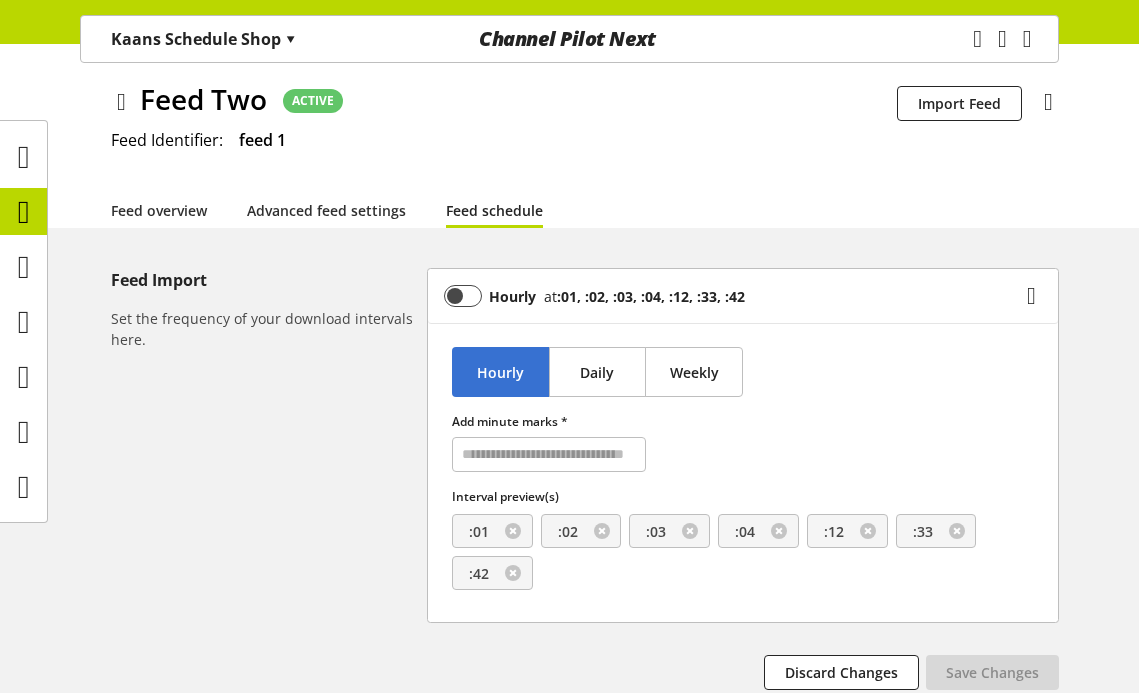 click on ":33" at bounding box center [936, 531] 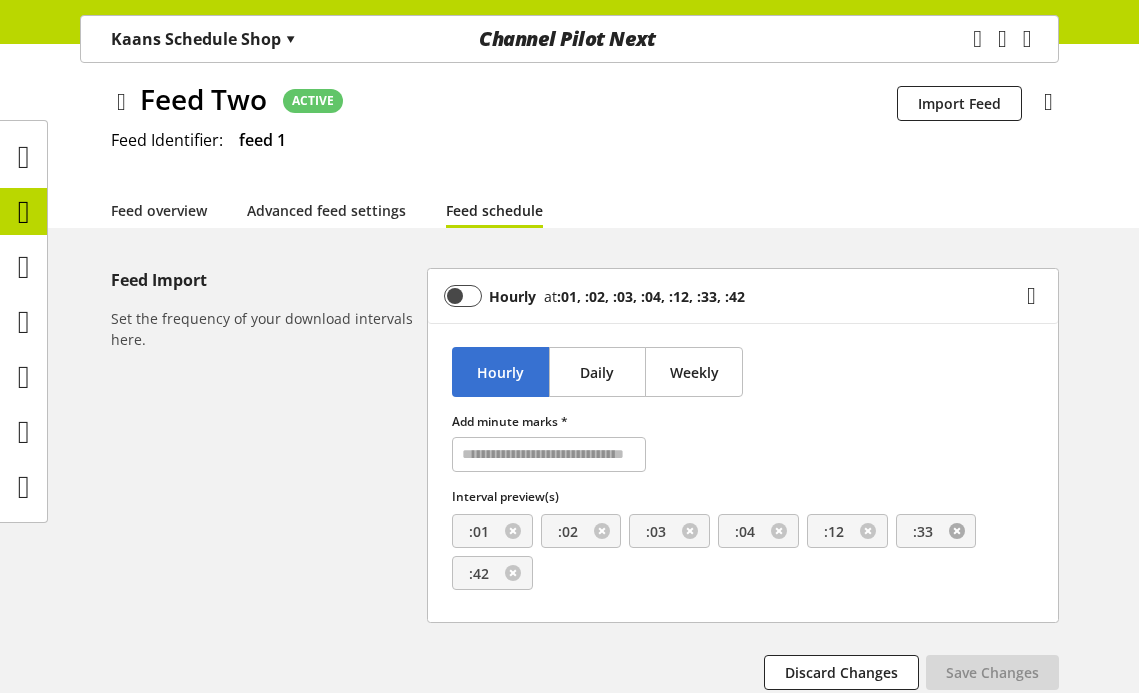 click at bounding box center [957, 531] 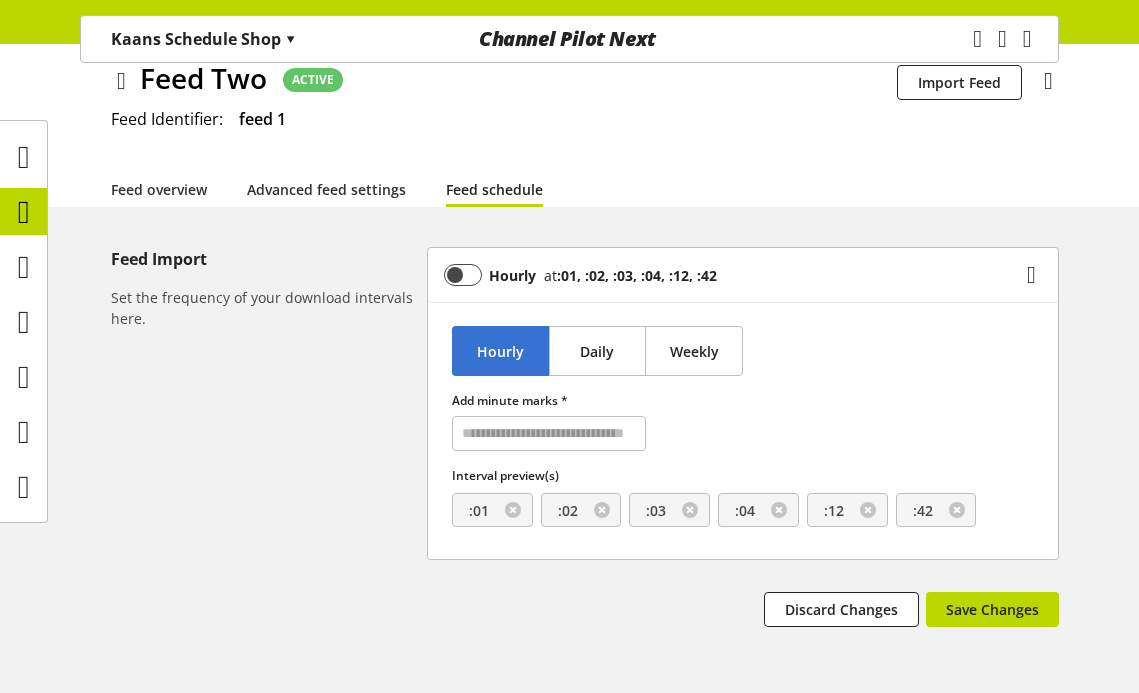 scroll, scrollTop: 77, scrollLeft: 0, axis: vertical 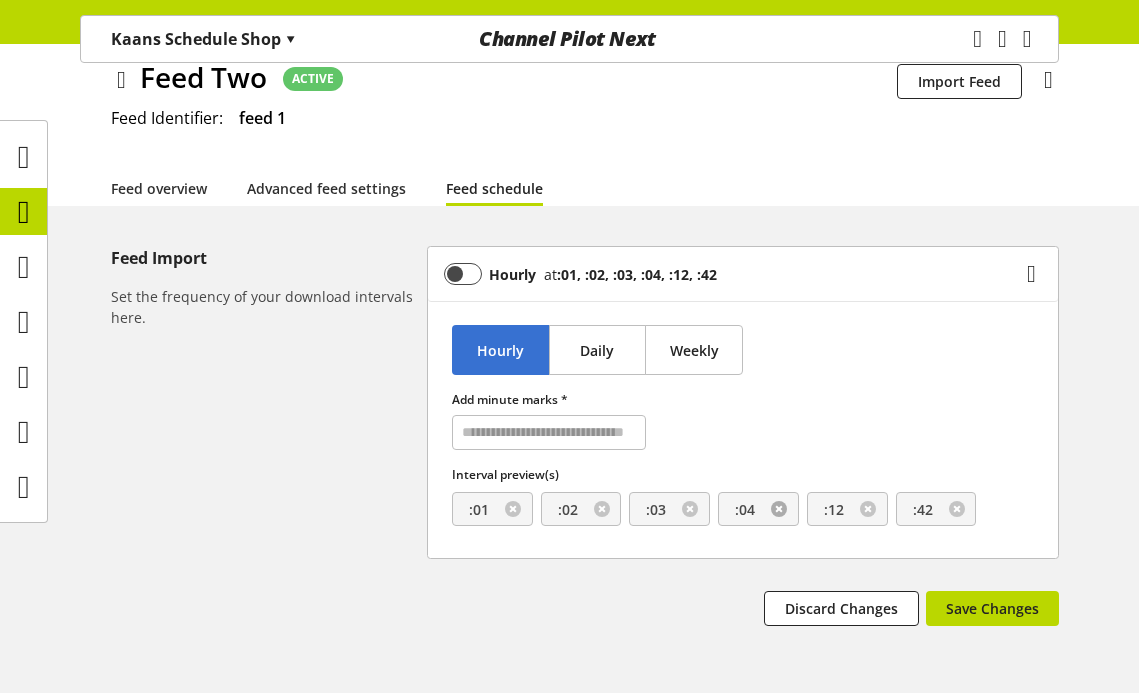 click at bounding box center (779, 509) 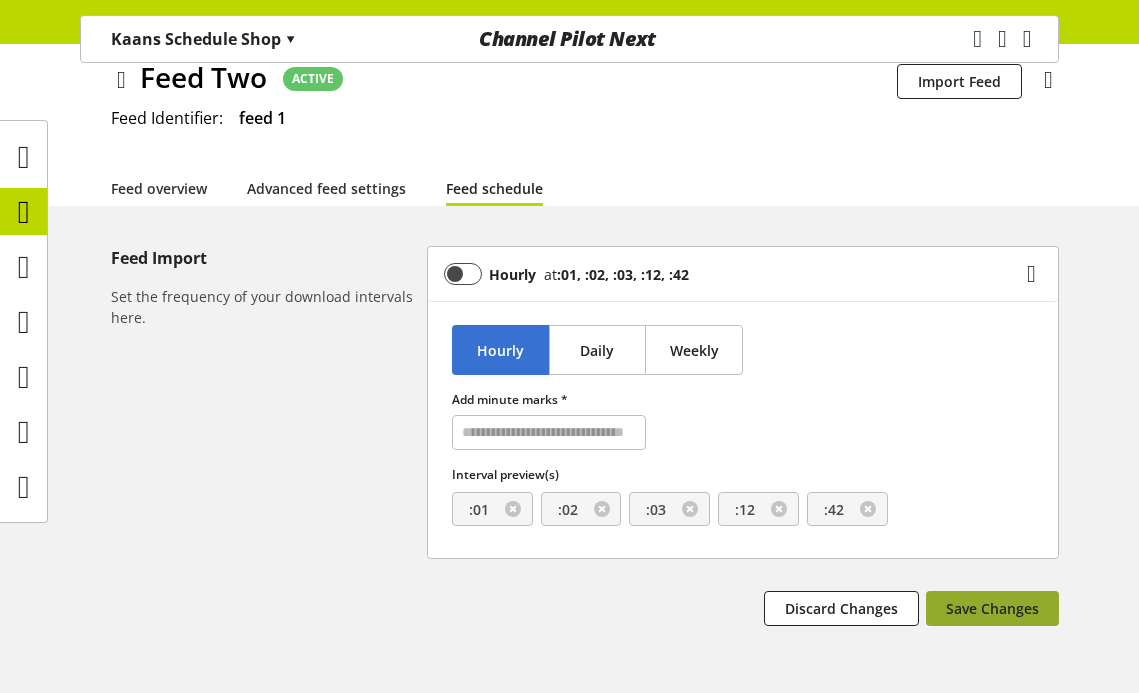 click on "Save Changes" at bounding box center (992, 608) 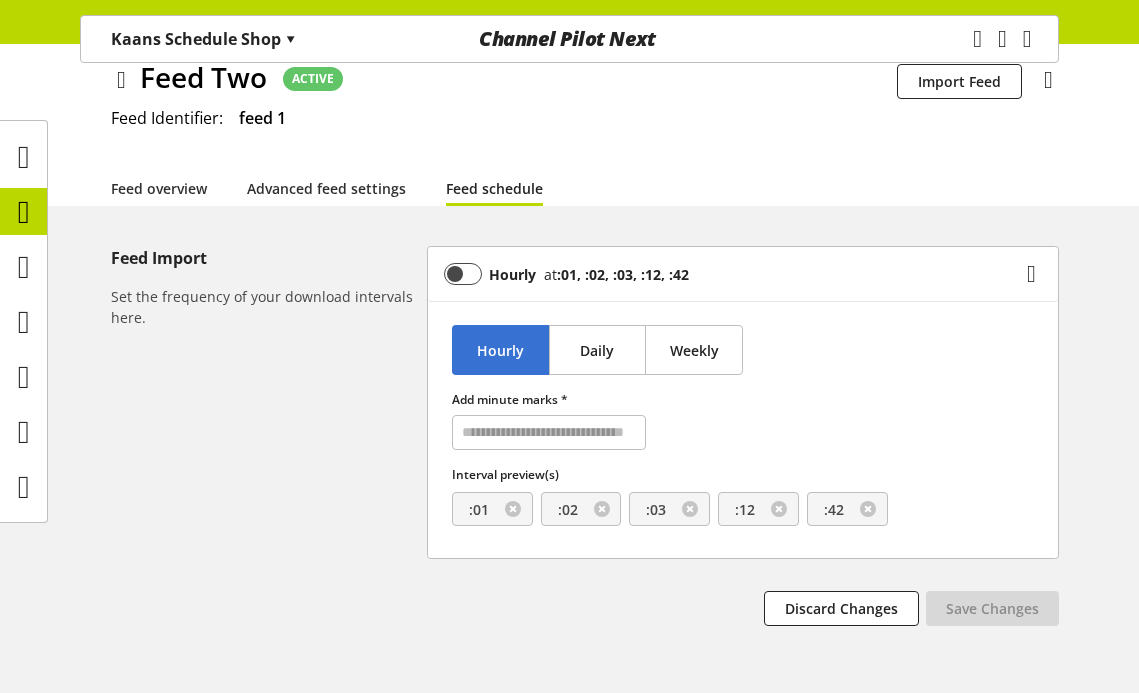 drag, startPoint x: 44, startPoint y: 620, endPoint x: 58, endPoint y: 620, distance: 14 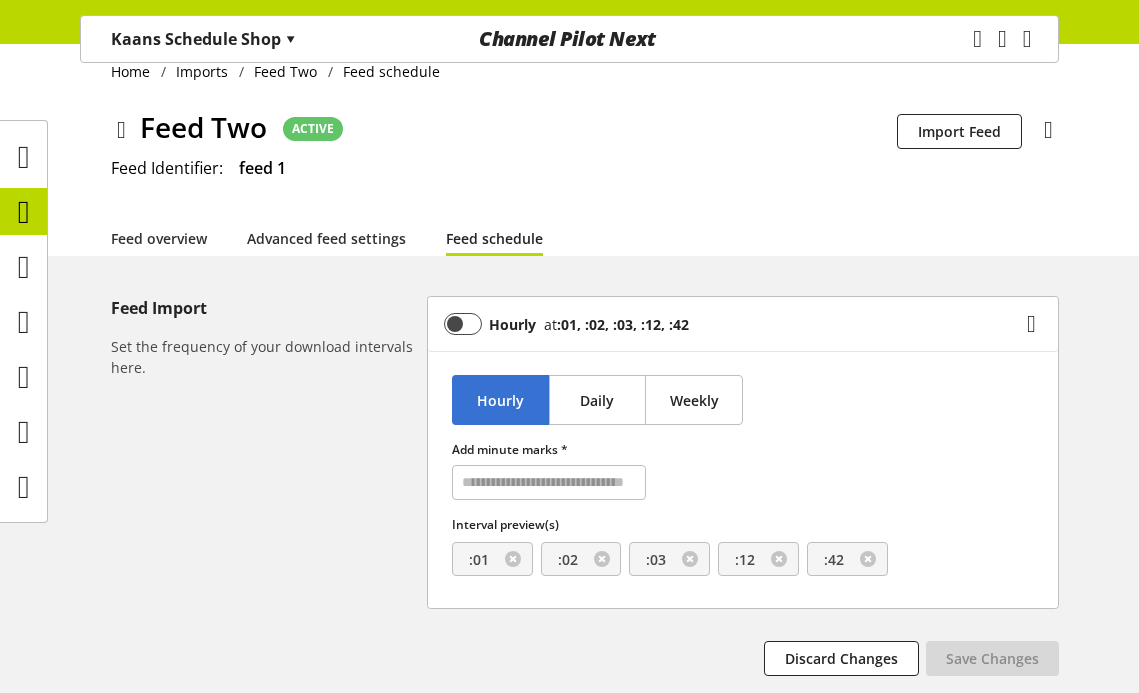 scroll, scrollTop: 5, scrollLeft: 0, axis: vertical 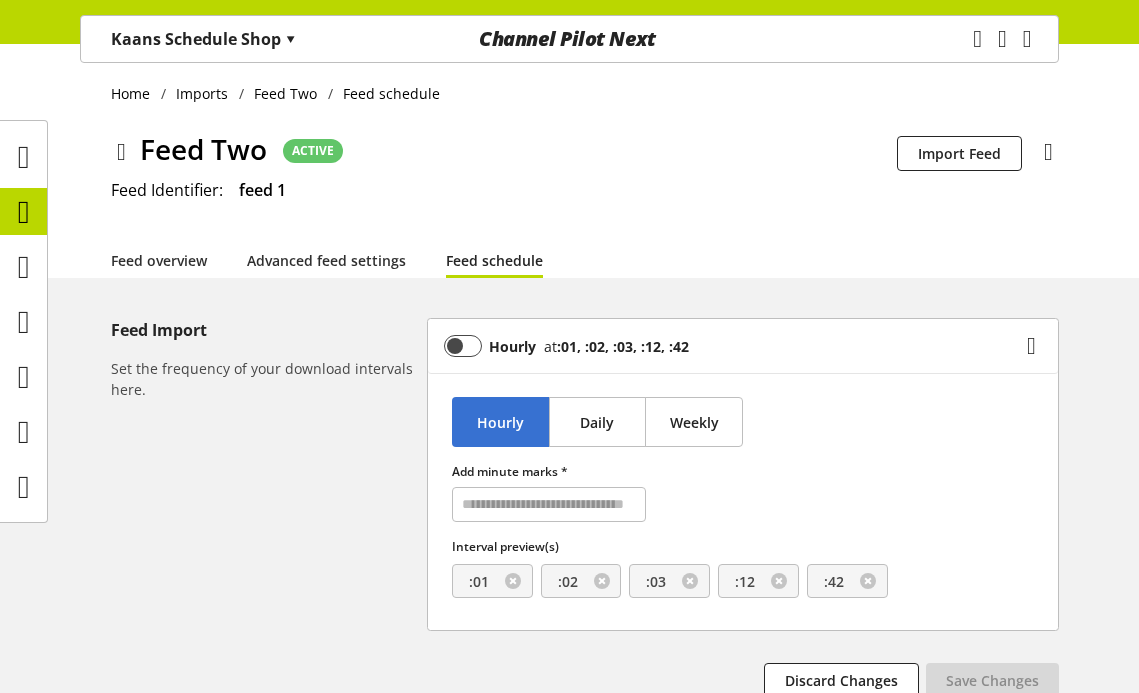 click on "Hourly at   :01, :02, :03, :12, :42" at bounding box center (743, 346) 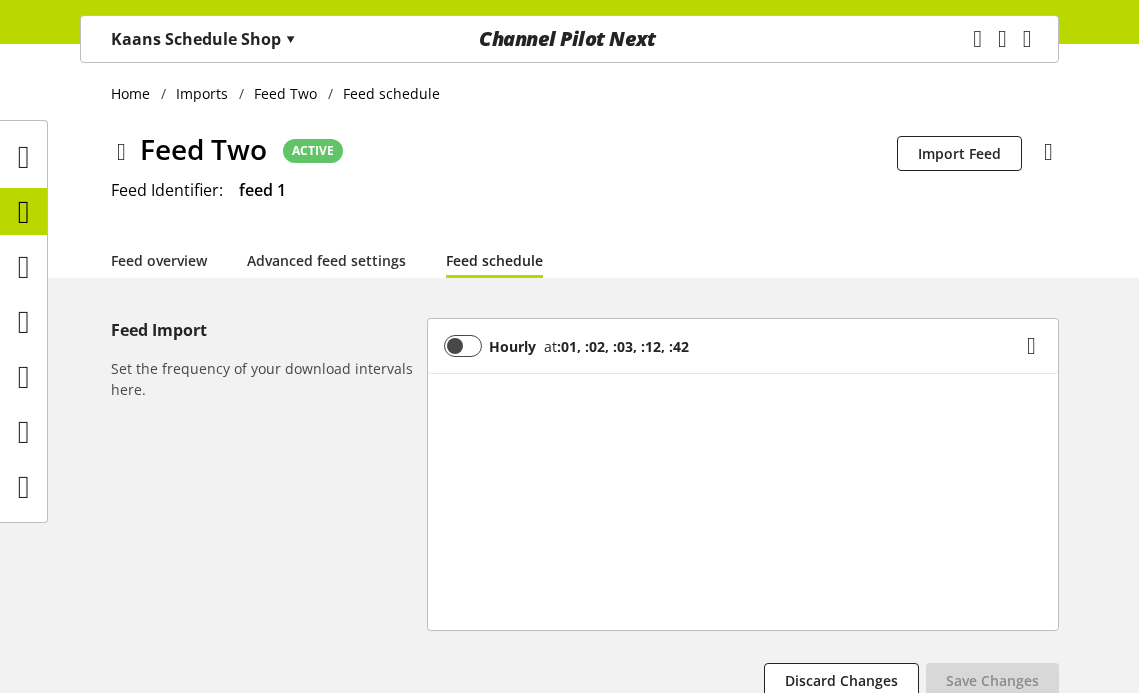 scroll, scrollTop: 0, scrollLeft: 0, axis: both 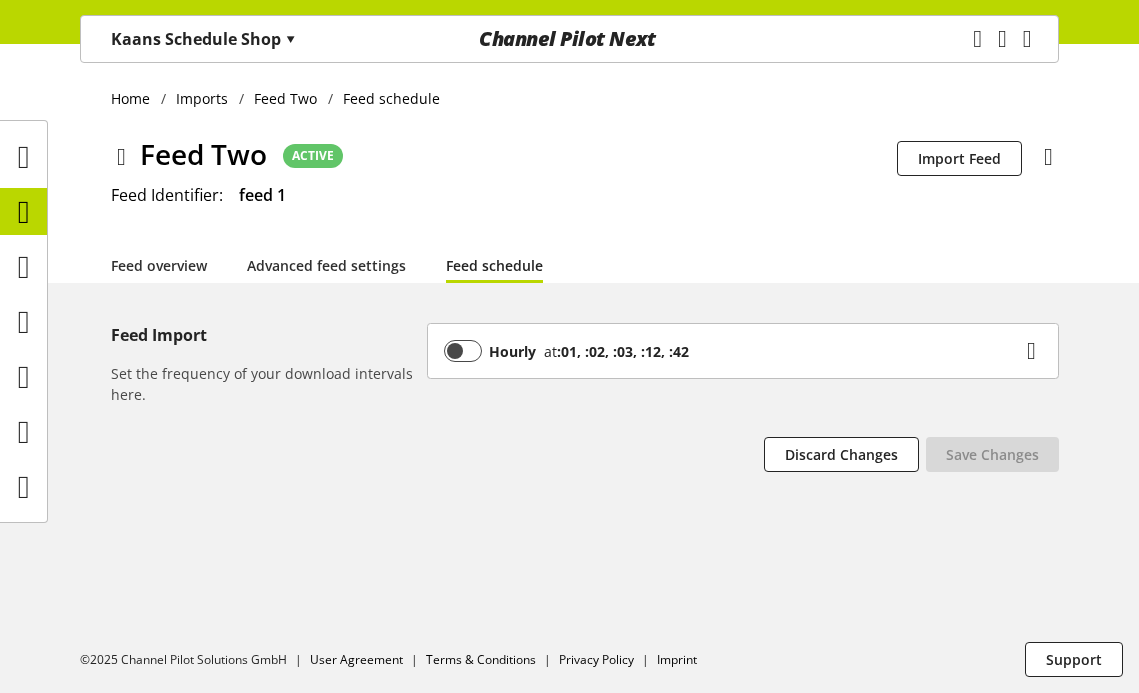 click on "Hourly at   :01, :02, :03, :12, :42" at bounding box center [732, 351] 